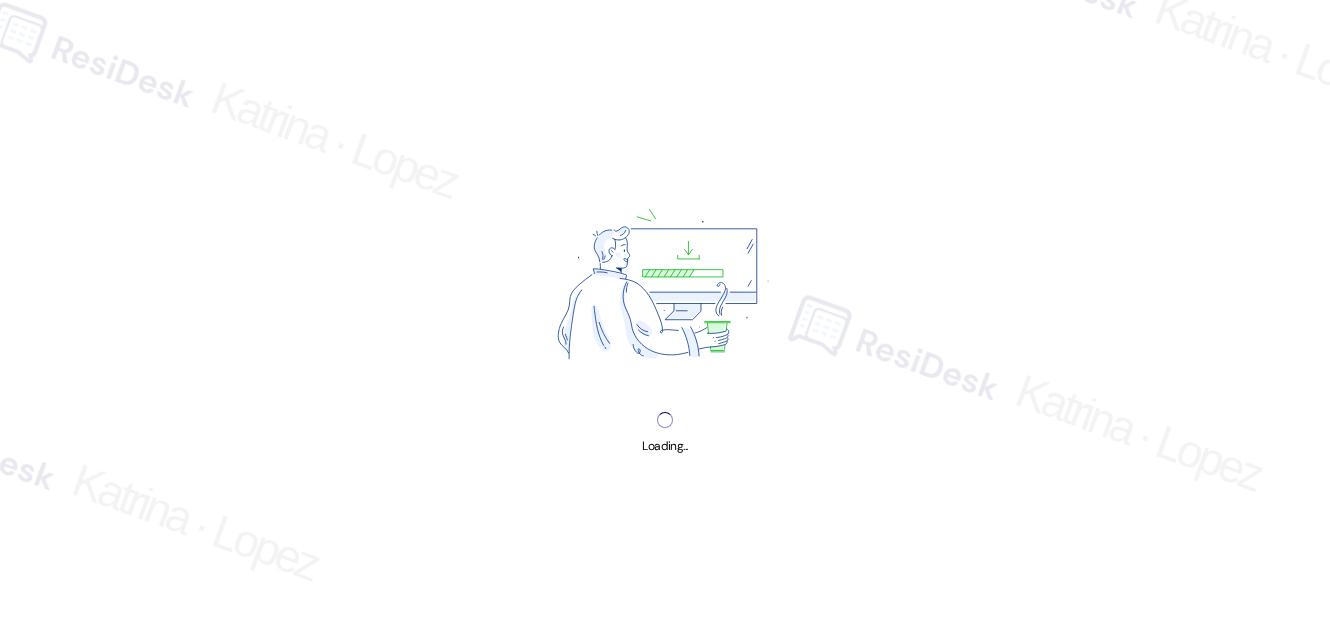 scroll, scrollTop: 0, scrollLeft: 0, axis: both 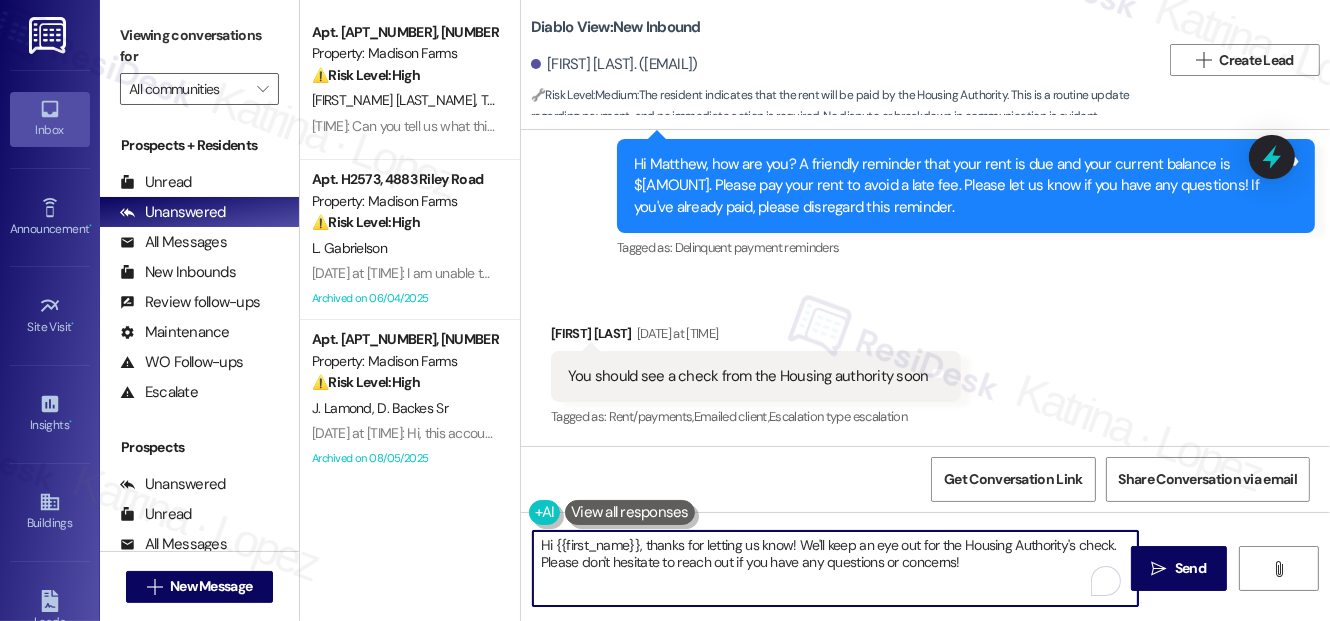 drag, startPoint x: 704, startPoint y: 552, endPoint x: 643, endPoint y: 537, distance: 62.817196 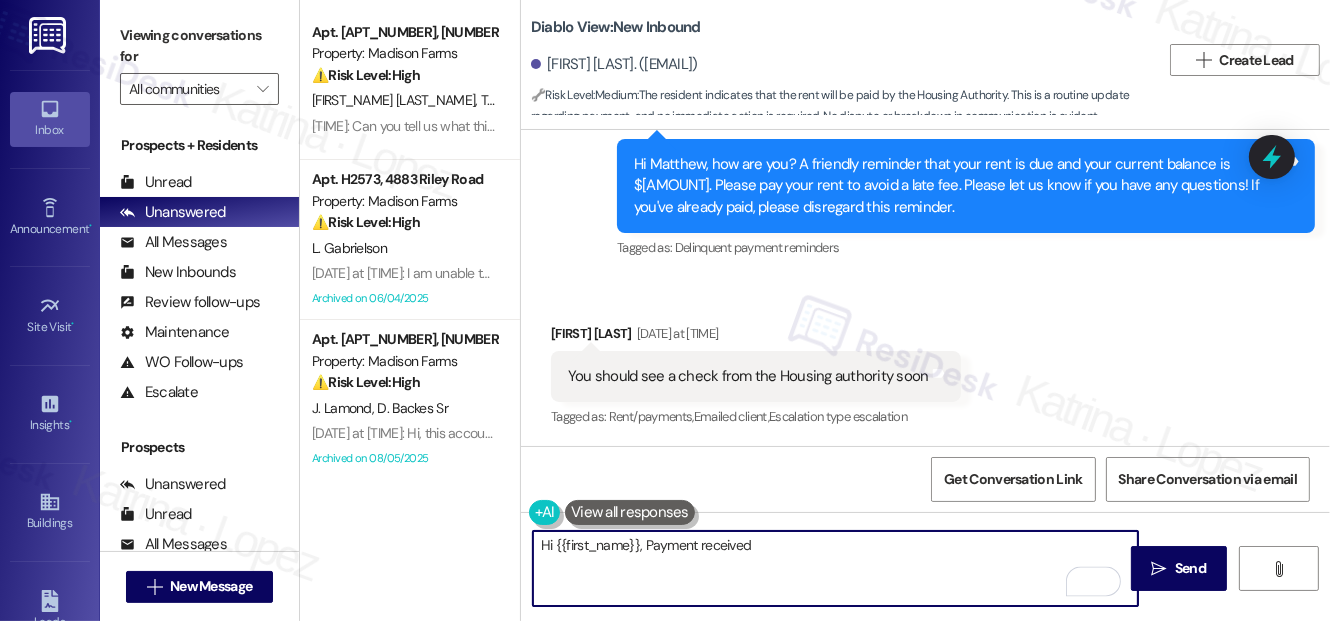 click on "Hi {{first_name}}, Payment received" at bounding box center (835, 568) 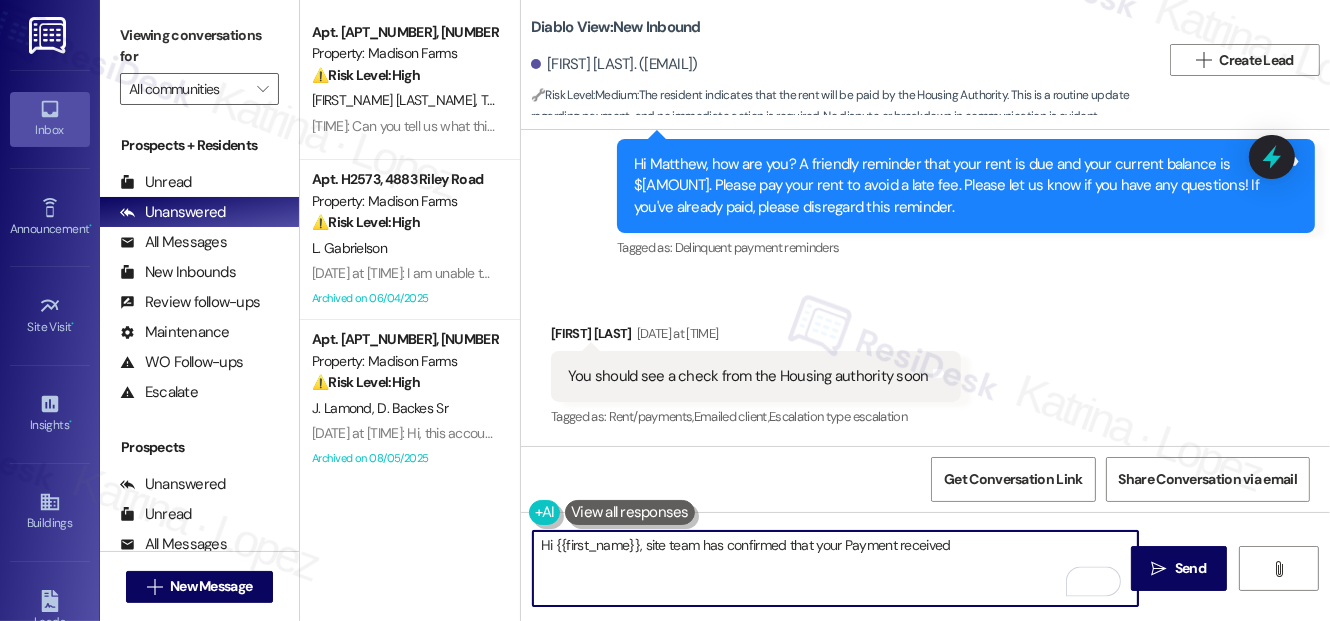 click on "Hi {{first_name}}, site team has confirmed that your Payment received" at bounding box center [835, 568] 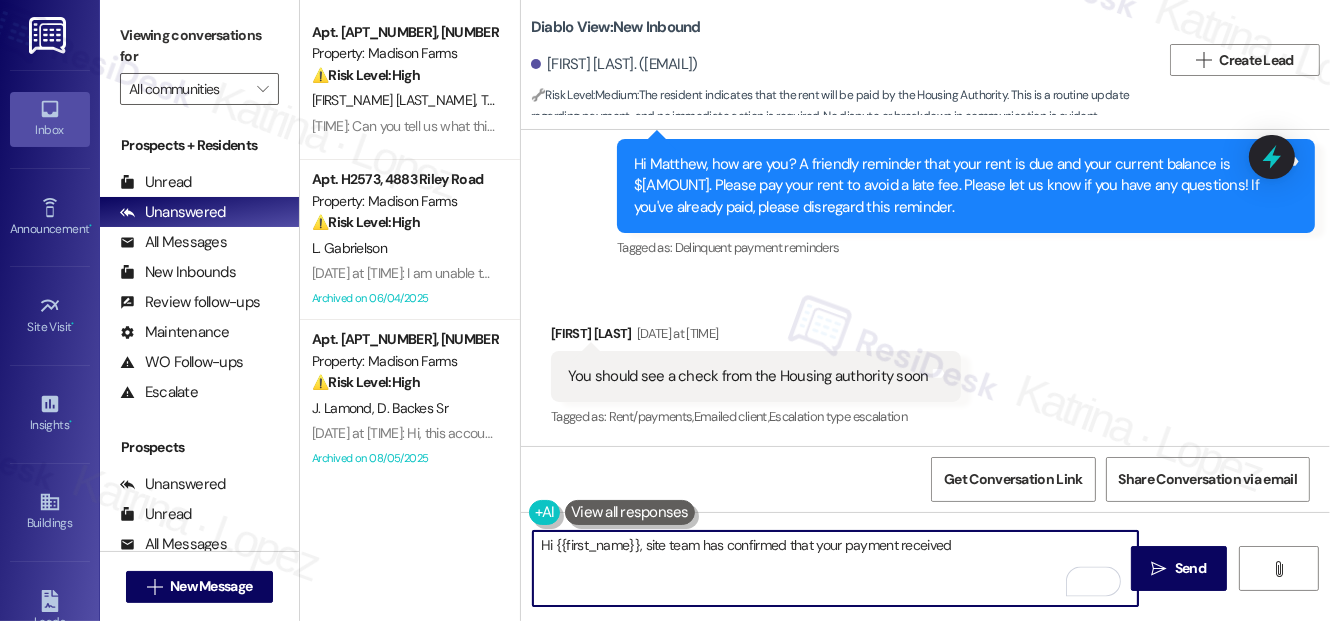 click on "Hi {{first_name}}, site team has confirmed that your payment received" at bounding box center (835, 568) 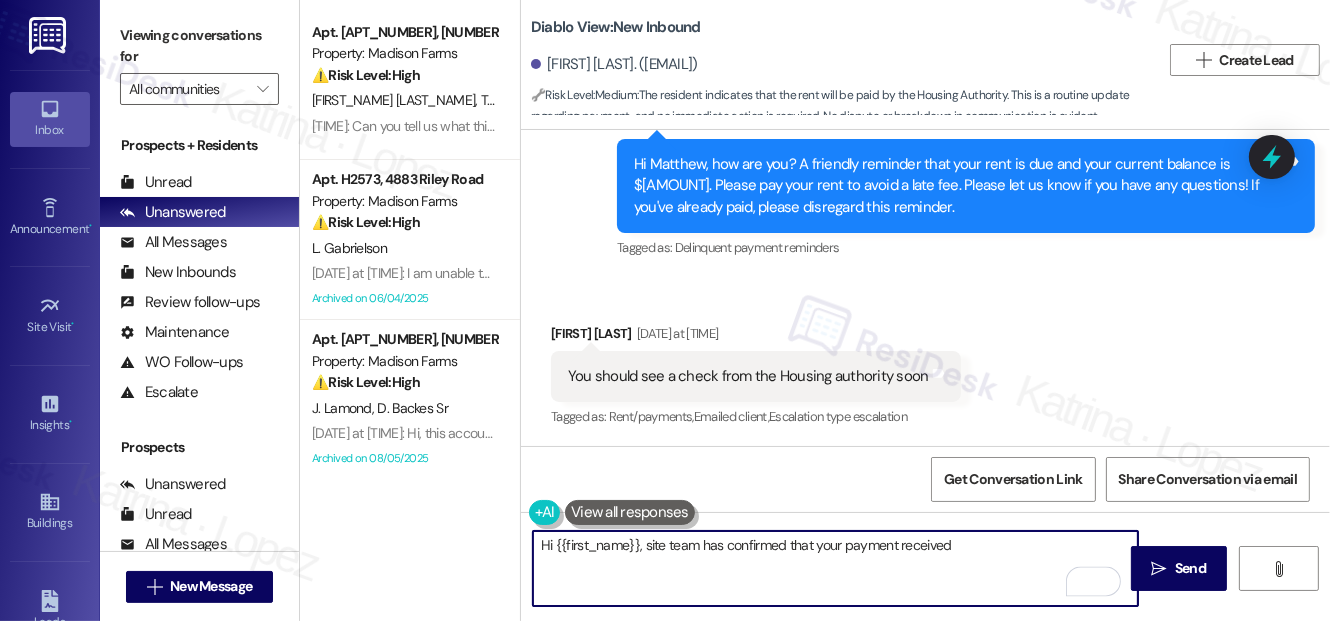 click on "Hi {{first_name}}, site team has confirmed that your payment received" at bounding box center (835, 568) 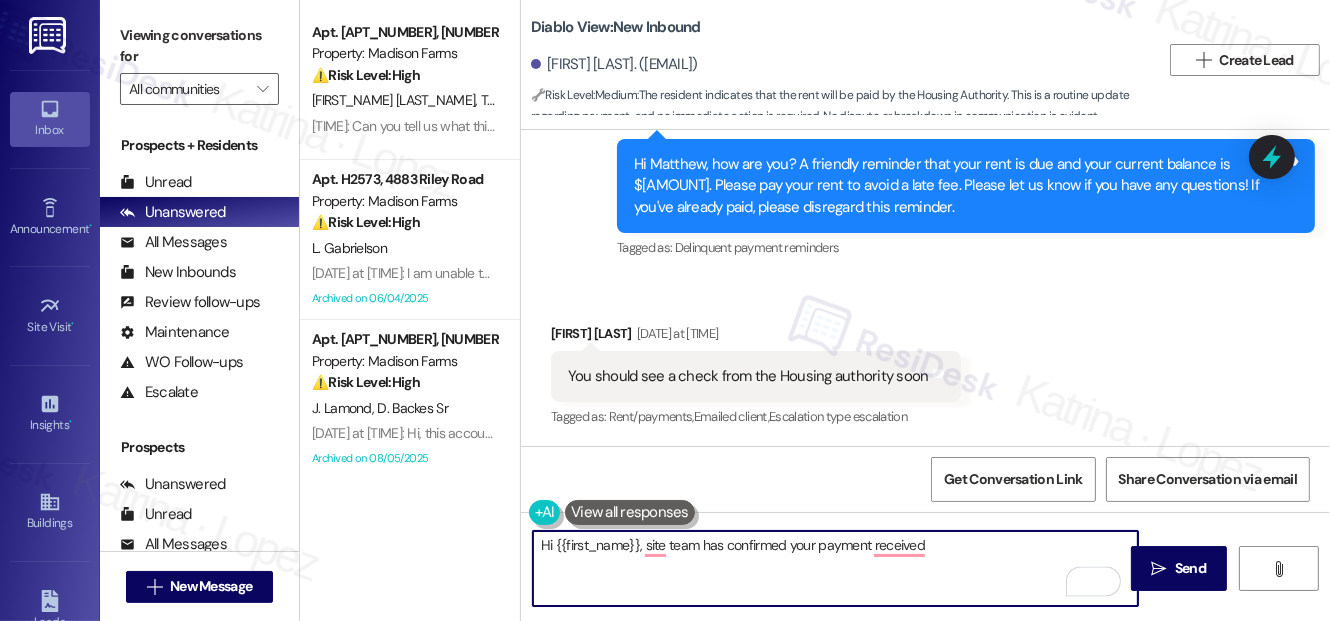 click on "Hi {{first_name}}, site team has confirmed your payment received" at bounding box center (835, 568) 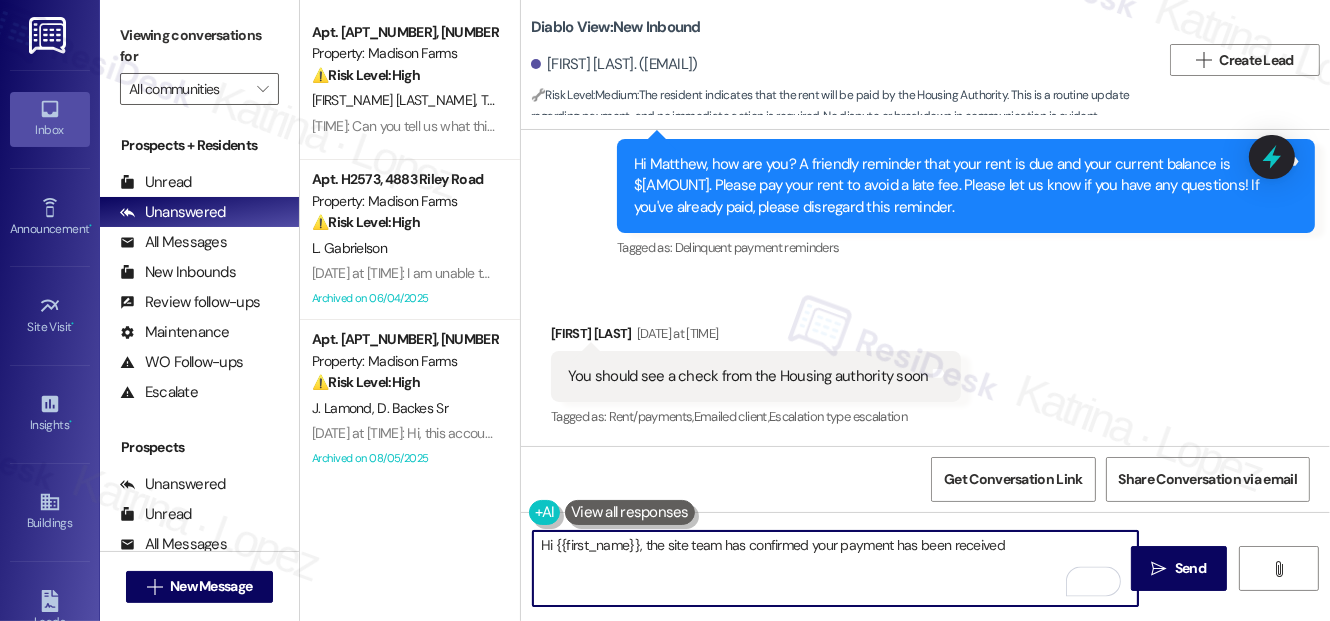 click on "Hi {{first_name}}, the site team has confirmed your payment has been received" at bounding box center (835, 568) 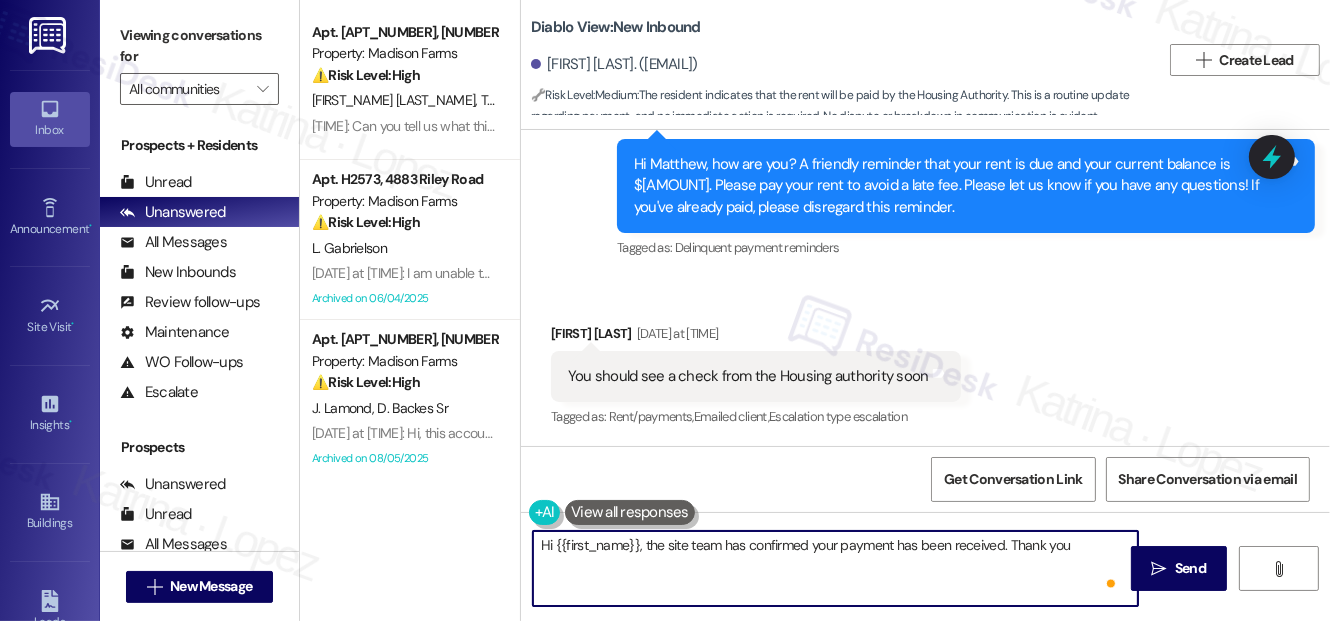 scroll, scrollTop: 0, scrollLeft: 0, axis: both 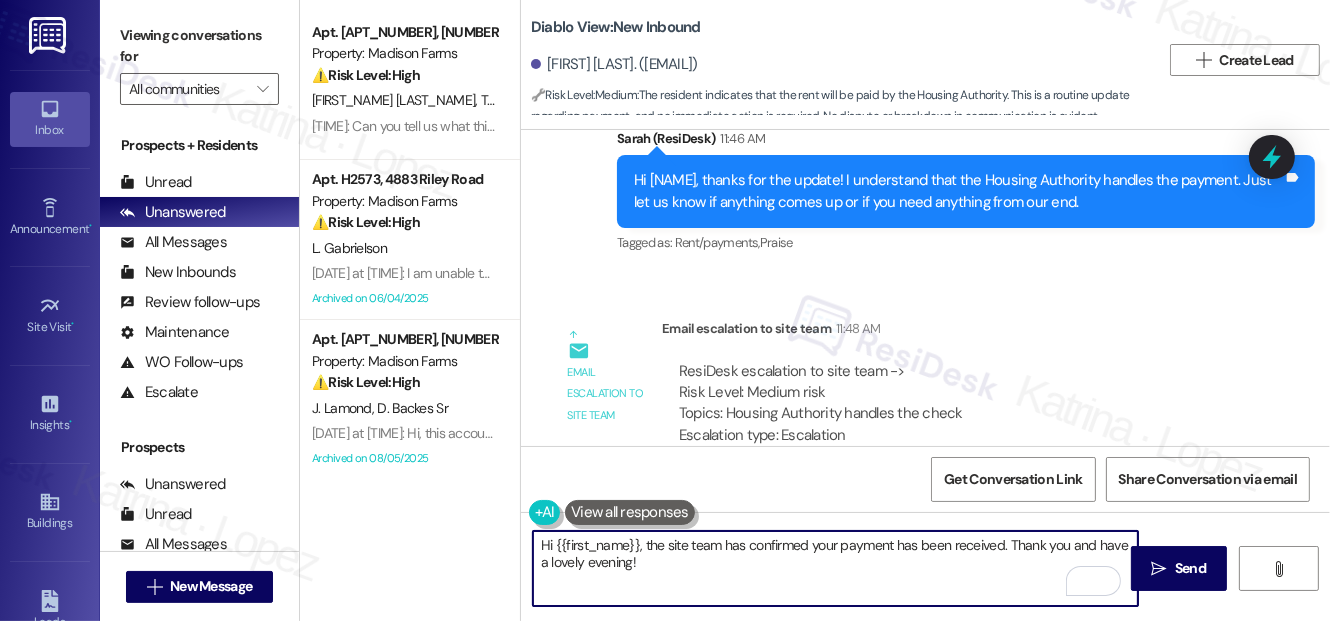 click on "Hi {{first_name}}, the site team has confirmed your payment has been received. Thank you and have a lovely evening!" at bounding box center (835, 568) 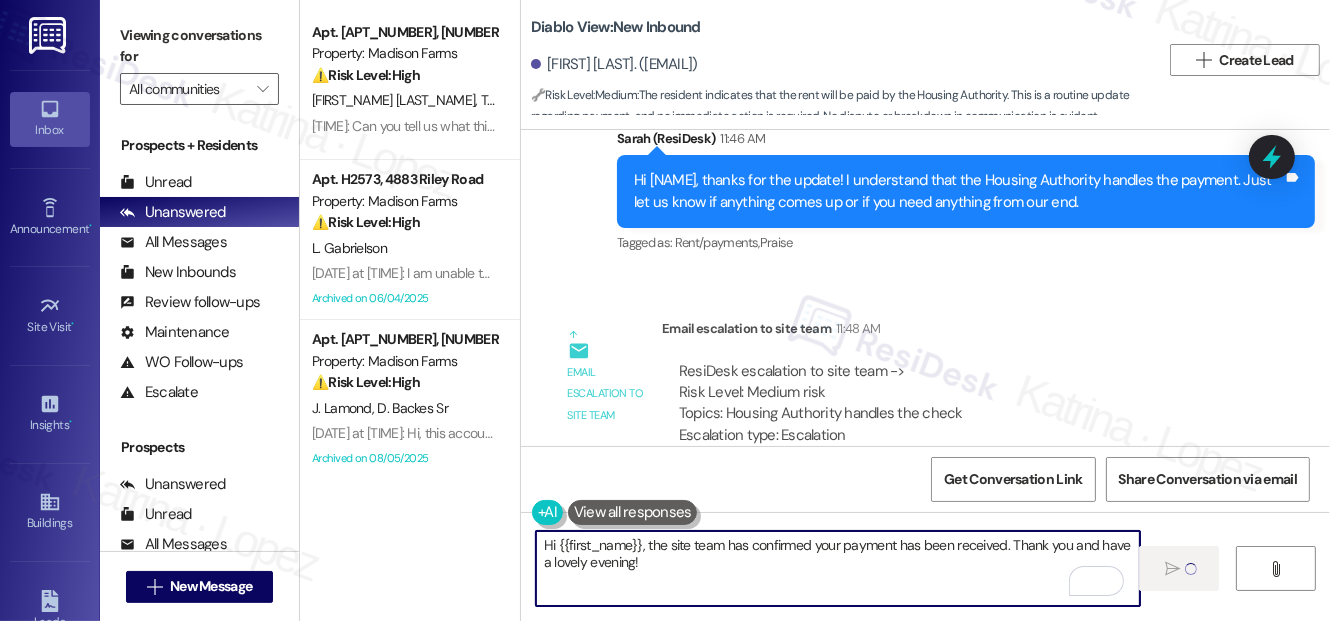 type on "Hi {{first_name}}, the site team has confirmed your payment has been received. Thank you and have a lovely evening!" 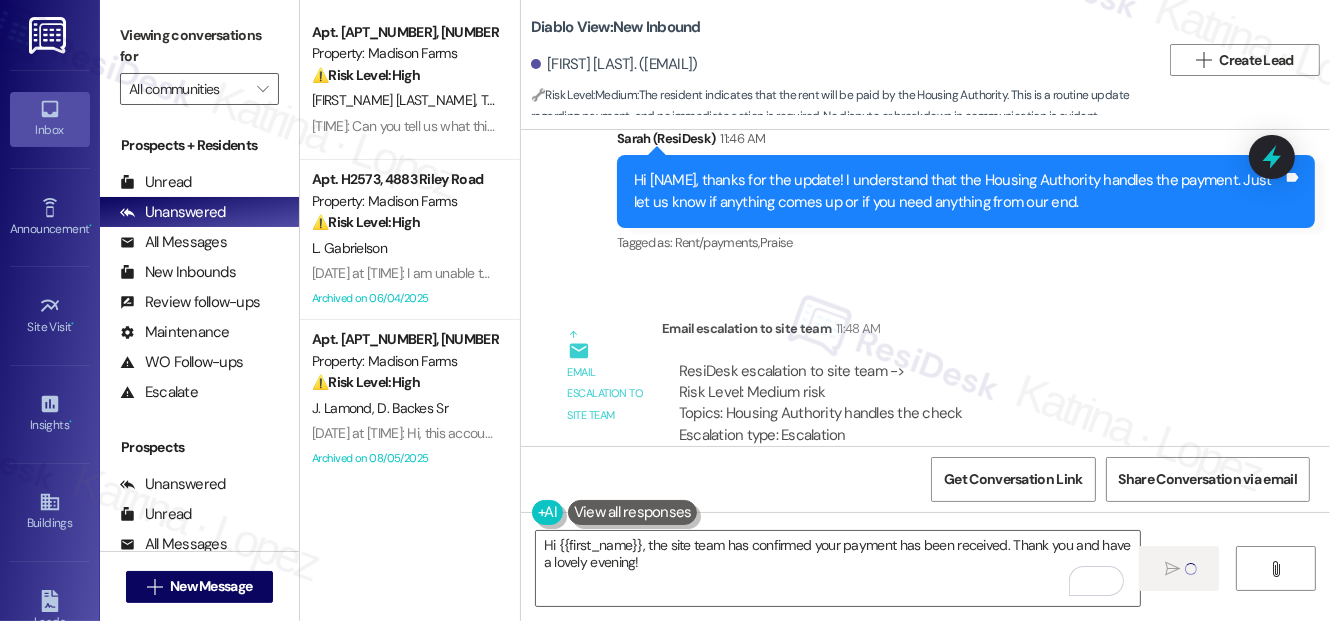 type 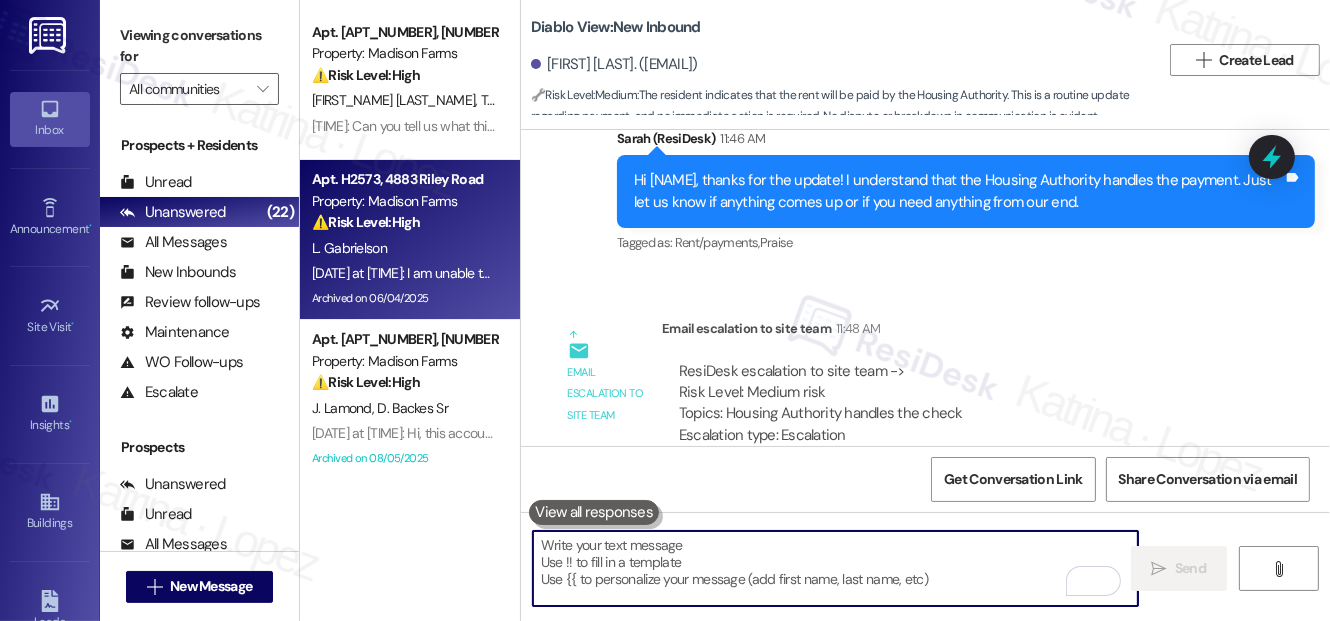 scroll, scrollTop: 0, scrollLeft: 0, axis: both 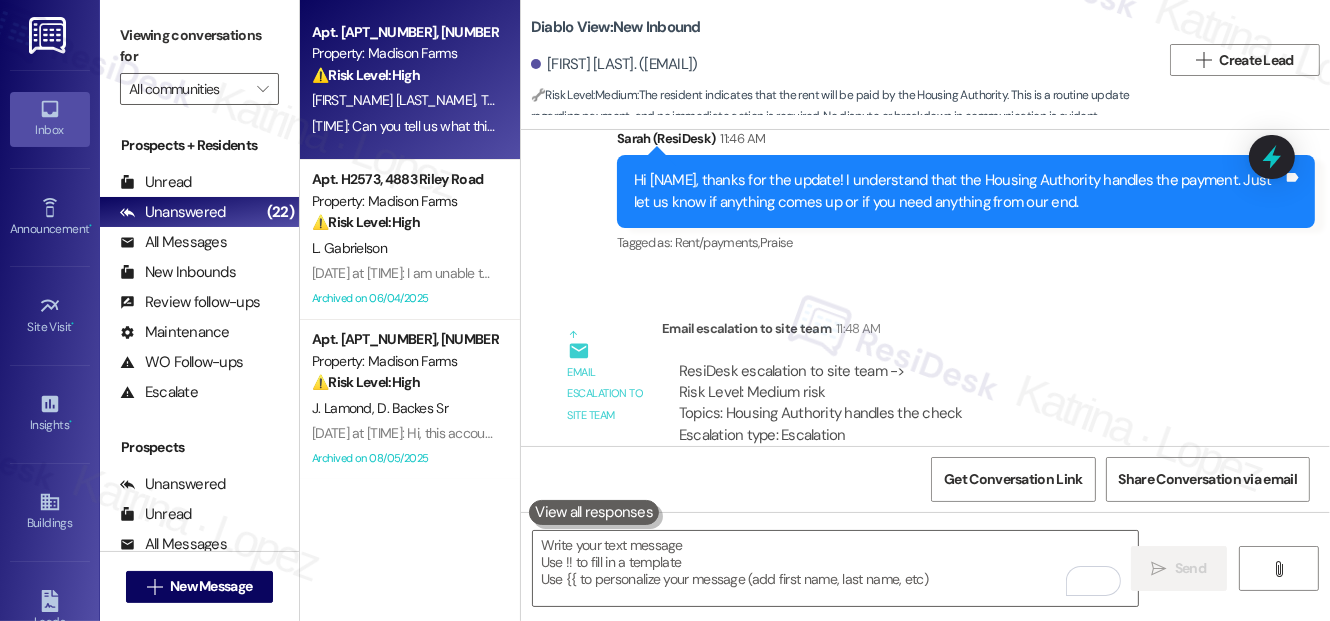 click on "[TIME]: Can you tell us what this amount is for please? Again- bills are on auto pay so there should not be a balance [TIME]: Can you tell us what this amount is for please? Again- bills are on auto pay so there should not be a balance" at bounding box center [645, 126] 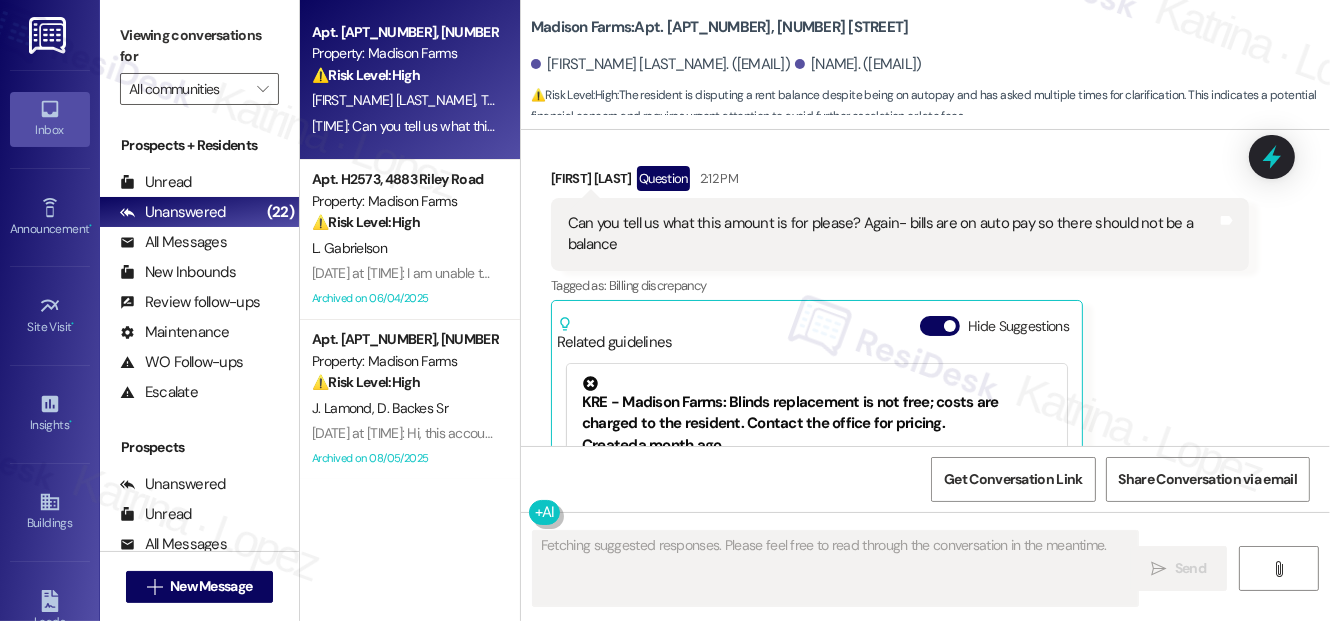scroll, scrollTop: 4636, scrollLeft: 0, axis: vertical 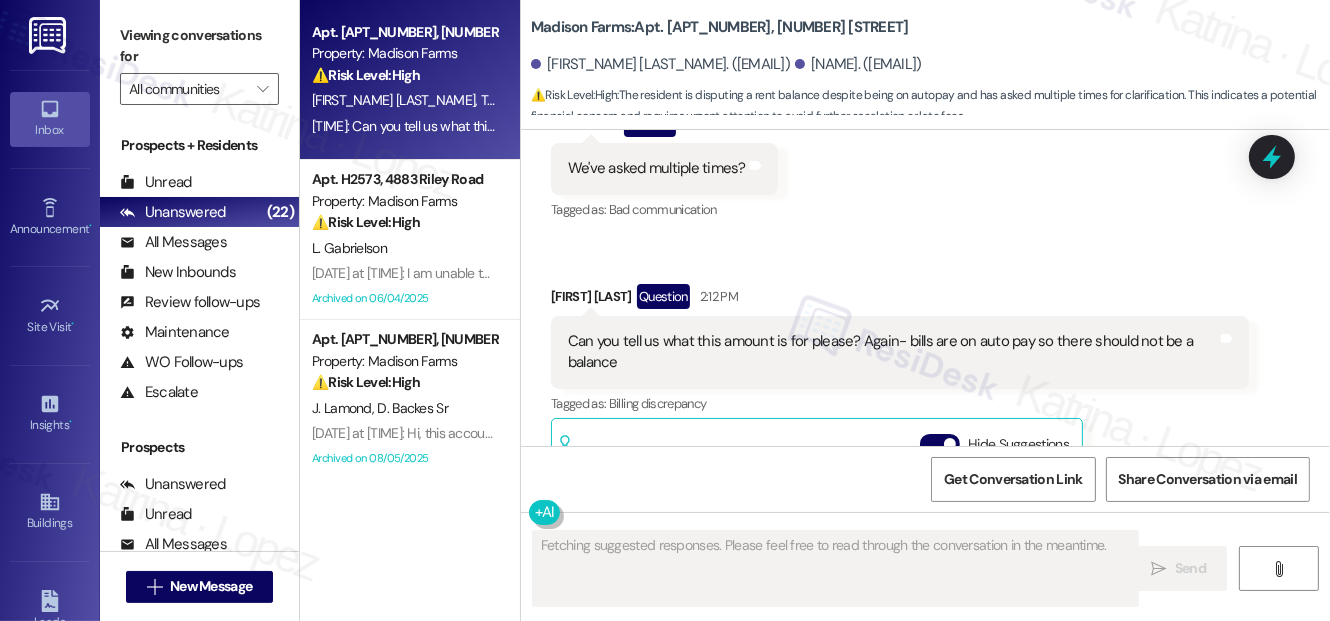 click on "Can you tell us what this amount is for please? Again- bills are on auto pay so there should not be a balance" at bounding box center (892, 352) 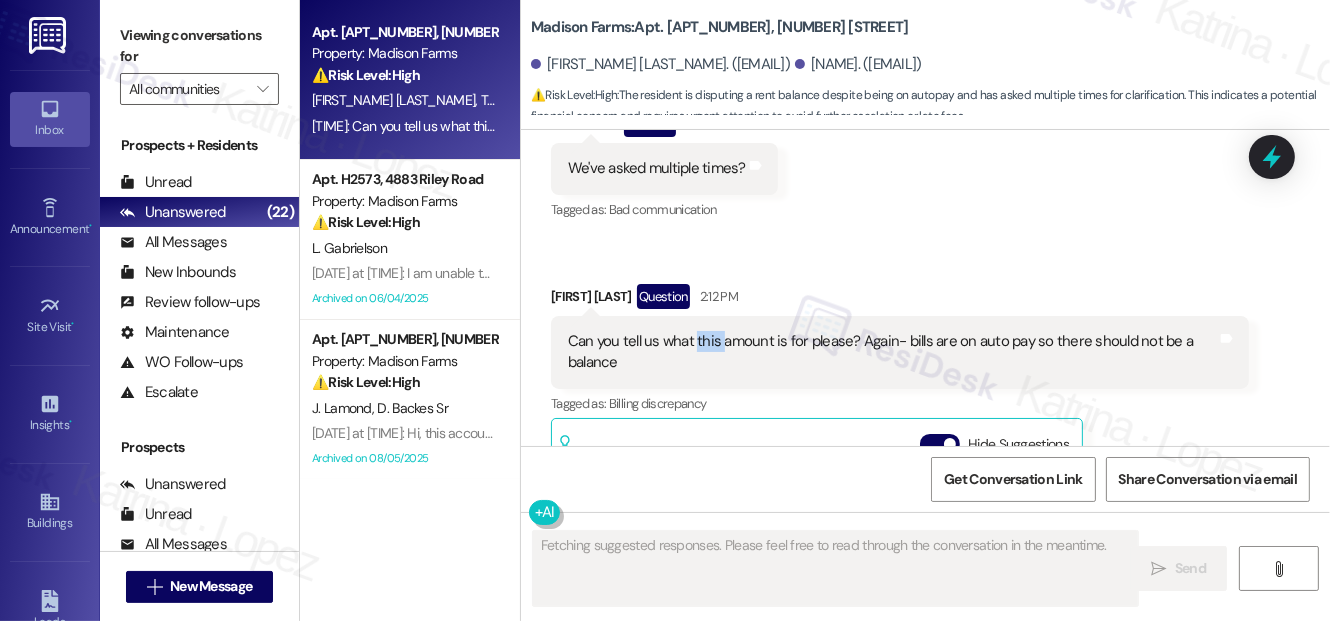 click on "Can you tell us what this amount is for please? Again- bills are on auto pay so there should not be a balance" at bounding box center (892, 352) 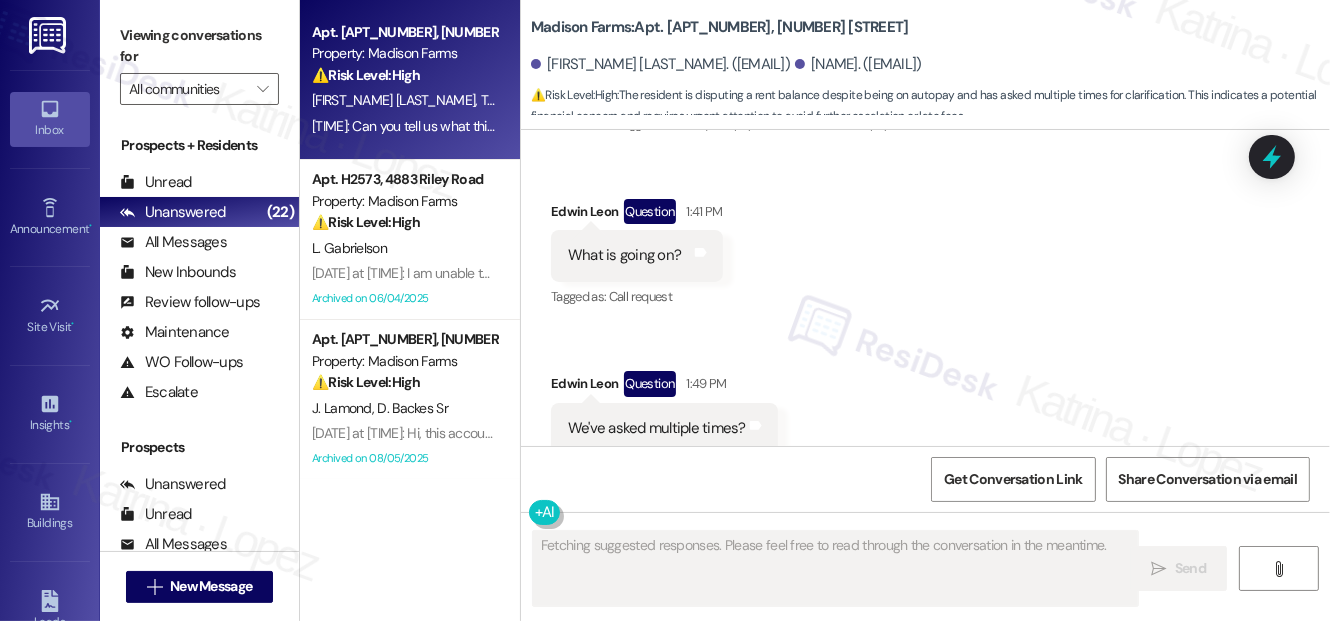 scroll, scrollTop: 4363, scrollLeft: 0, axis: vertical 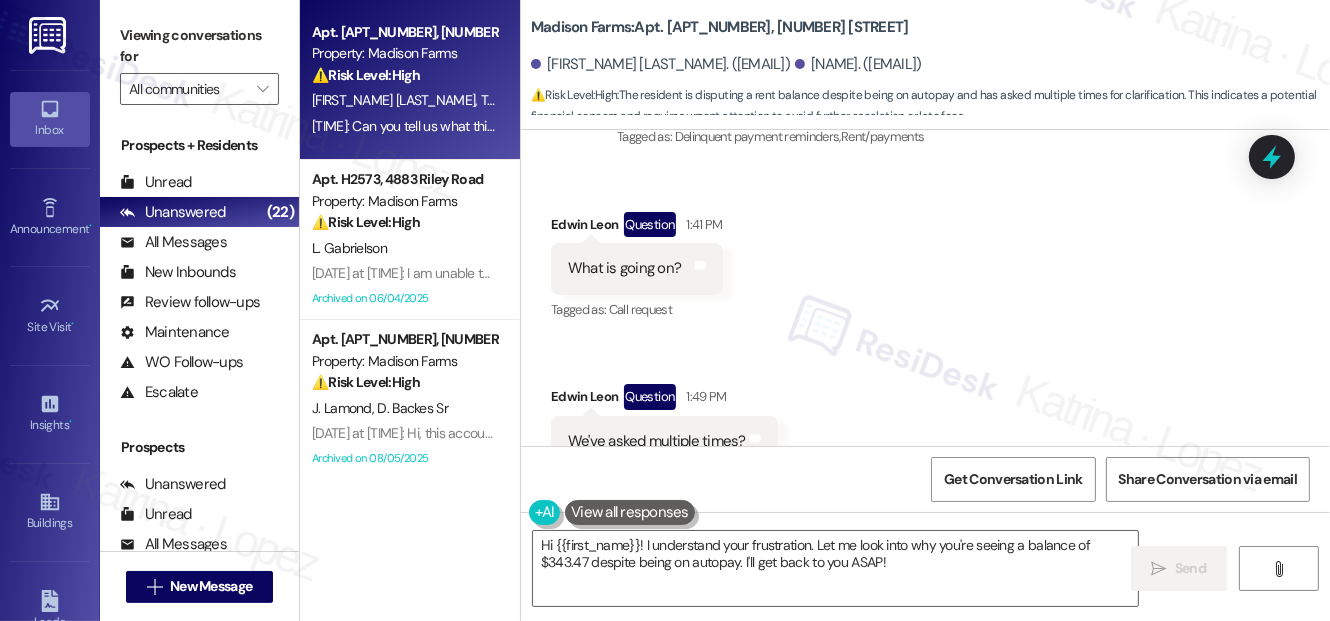 click on "We've asked multiple times?" at bounding box center (657, 441) 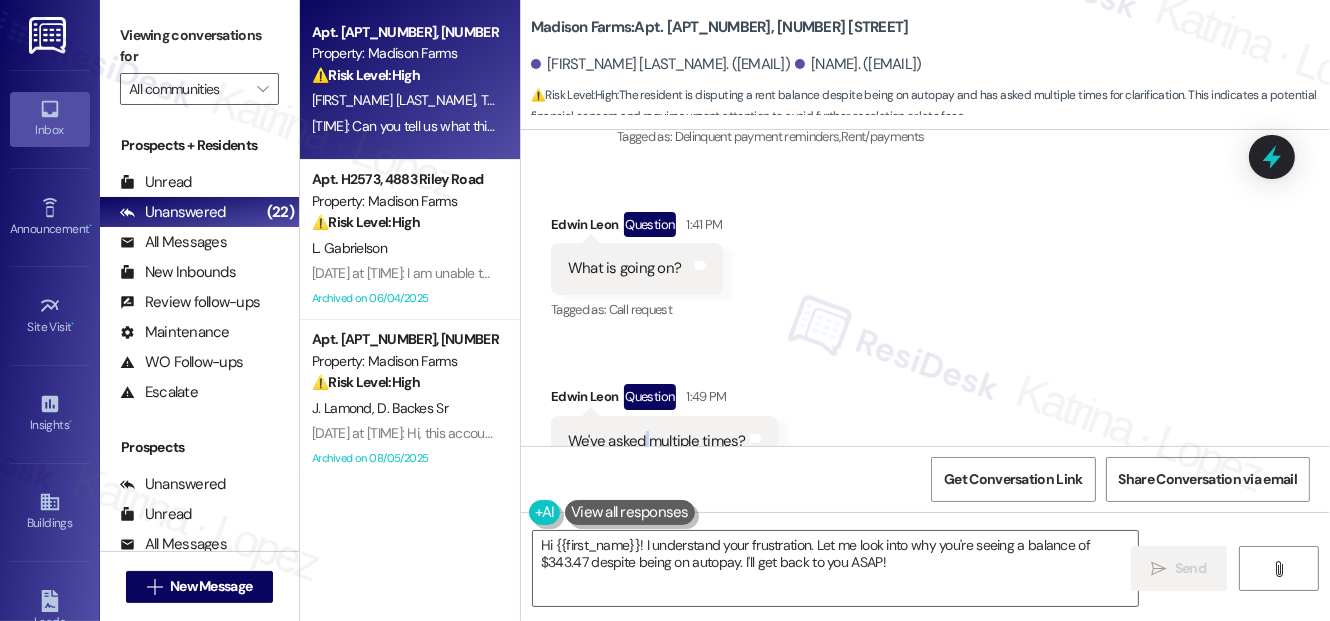 click on "We've asked multiple times?" at bounding box center (657, 441) 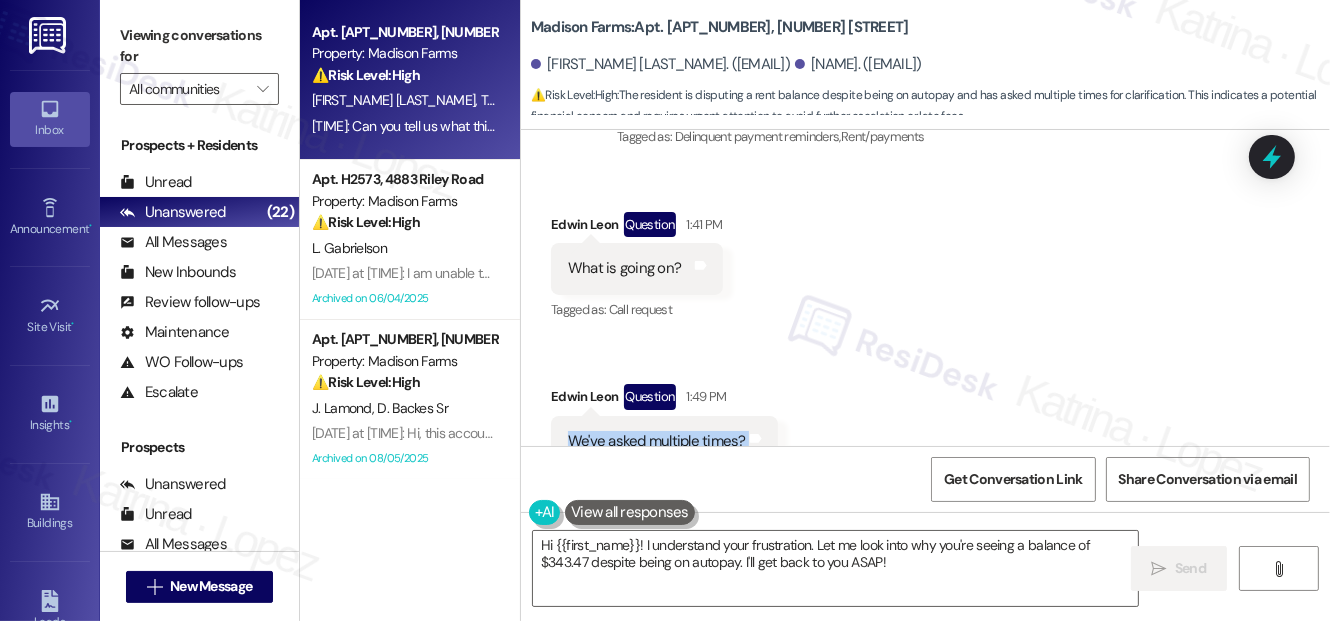 click on "We've asked multiple times?" at bounding box center [657, 441] 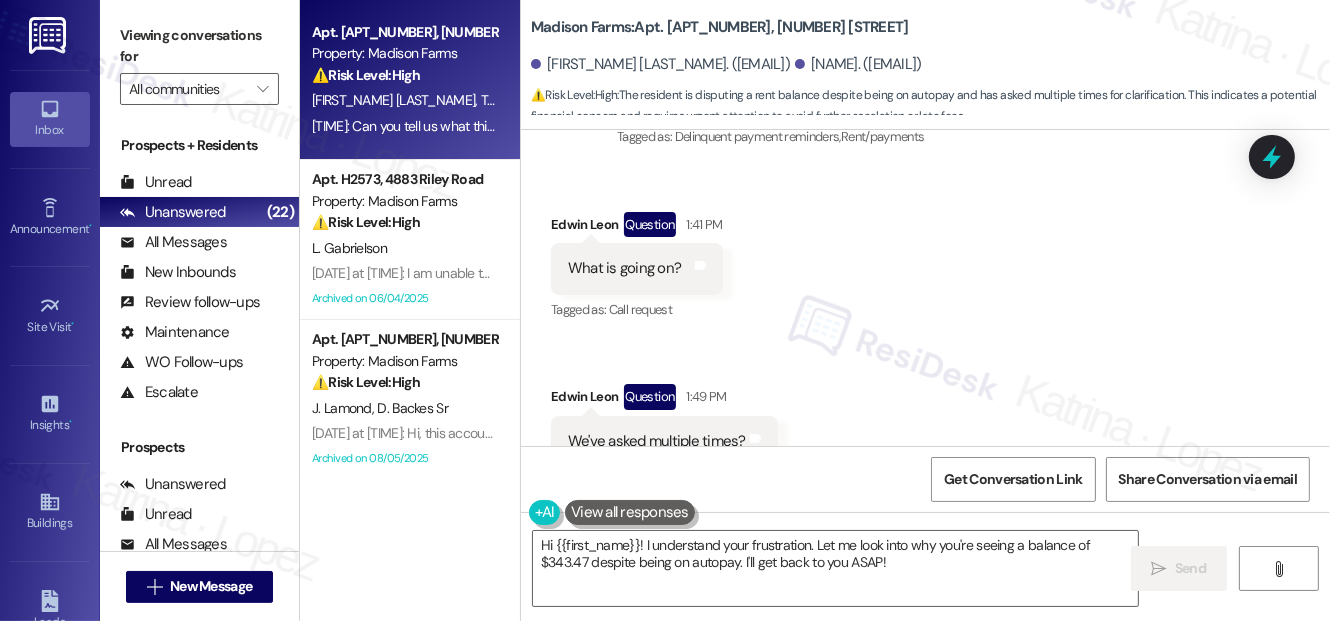 click on "What is going on?" at bounding box center [624, 268] 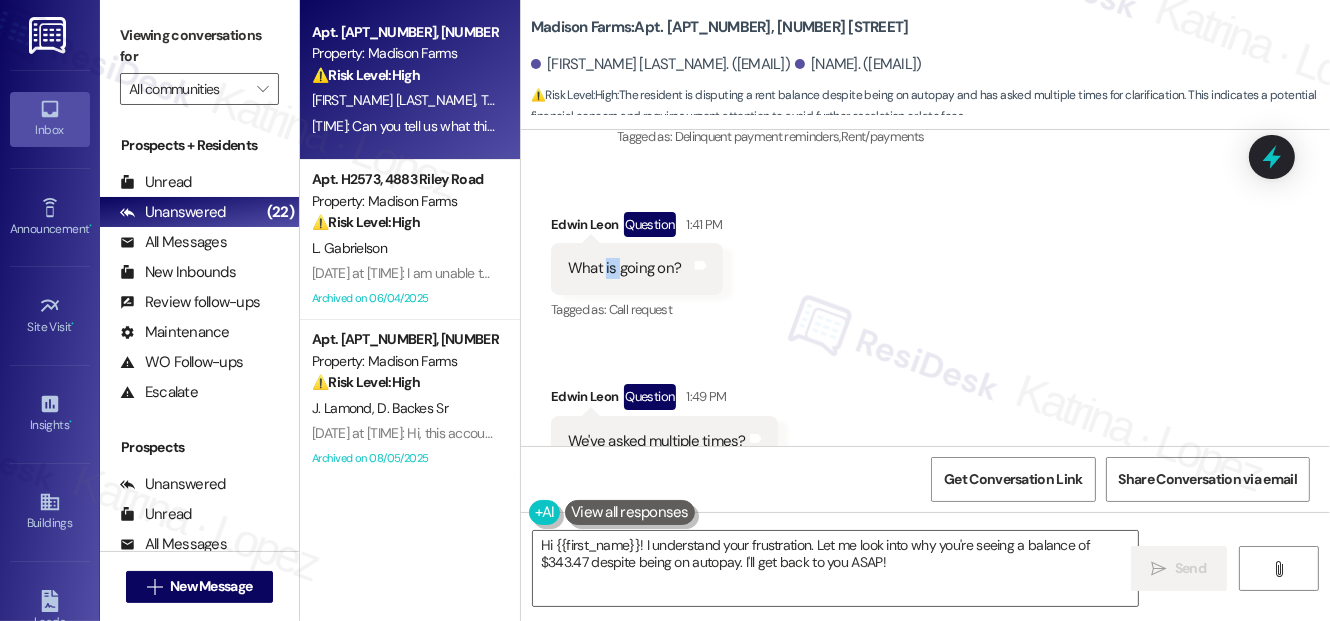 click on "What is going on?" at bounding box center [624, 268] 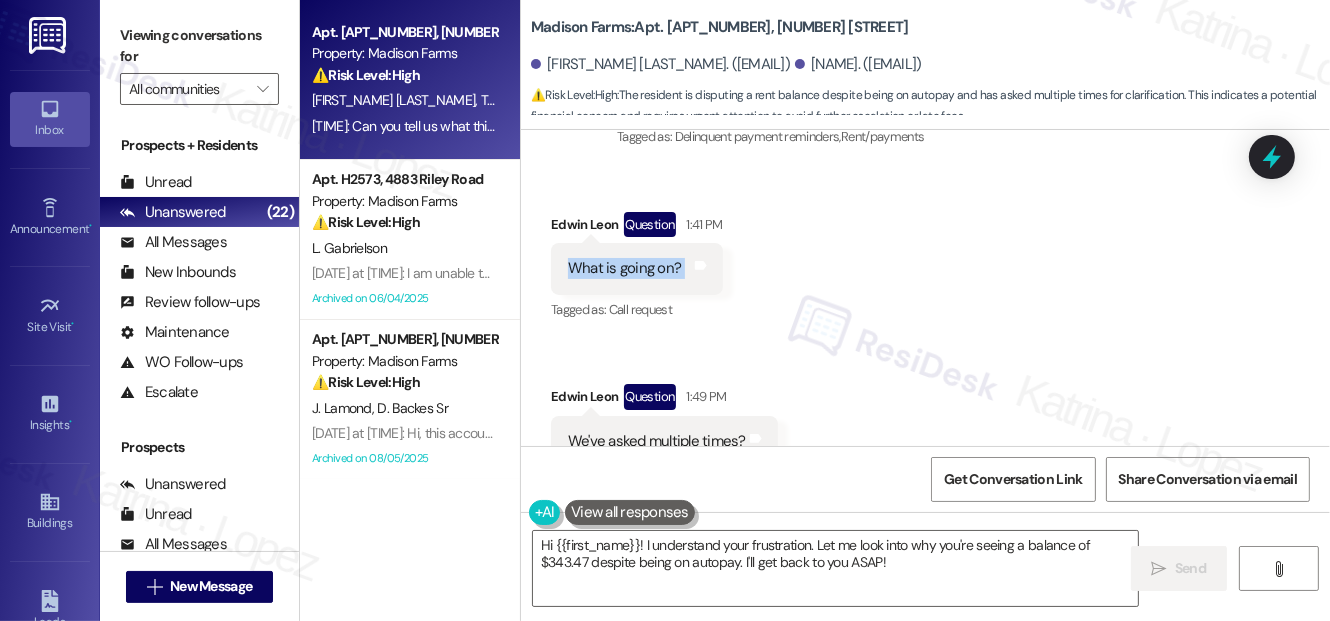 click on "What is going on?" at bounding box center (624, 268) 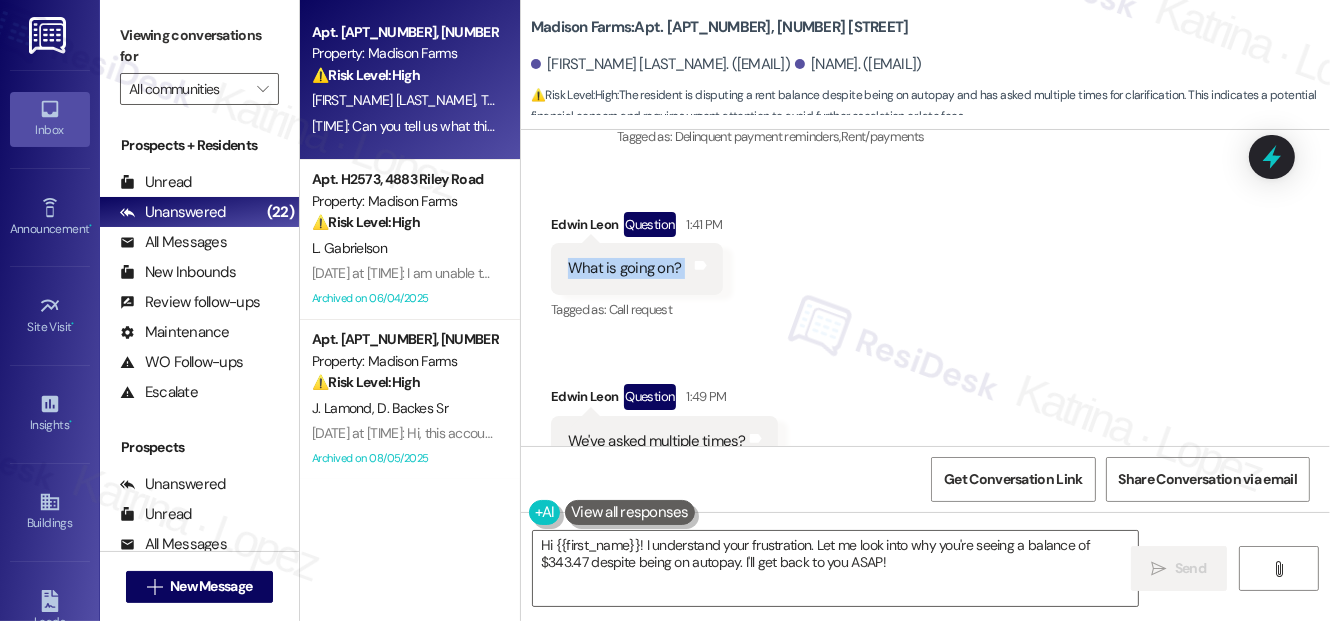 scroll, scrollTop: 4000, scrollLeft: 0, axis: vertical 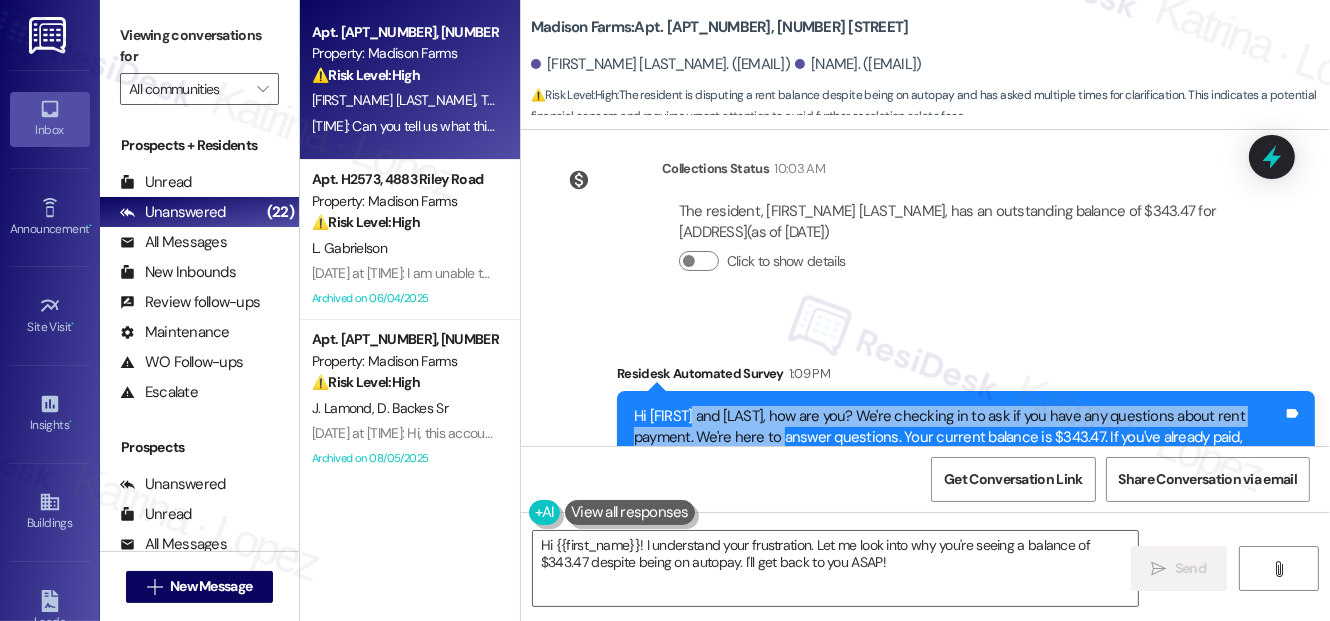 drag, startPoint x: 696, startPoint y: 390, endPoint x: 808, endPoint y: 416, distance: 114.97826 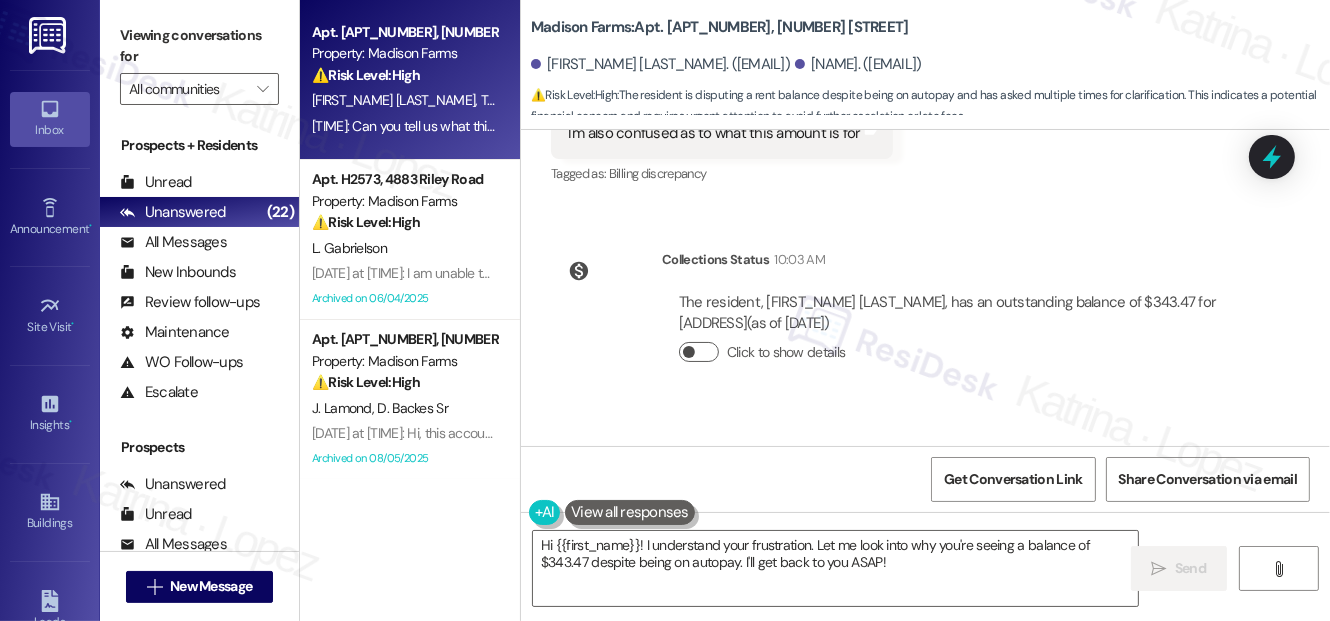 click on "Click to show details" at bounding box center (699, 352) 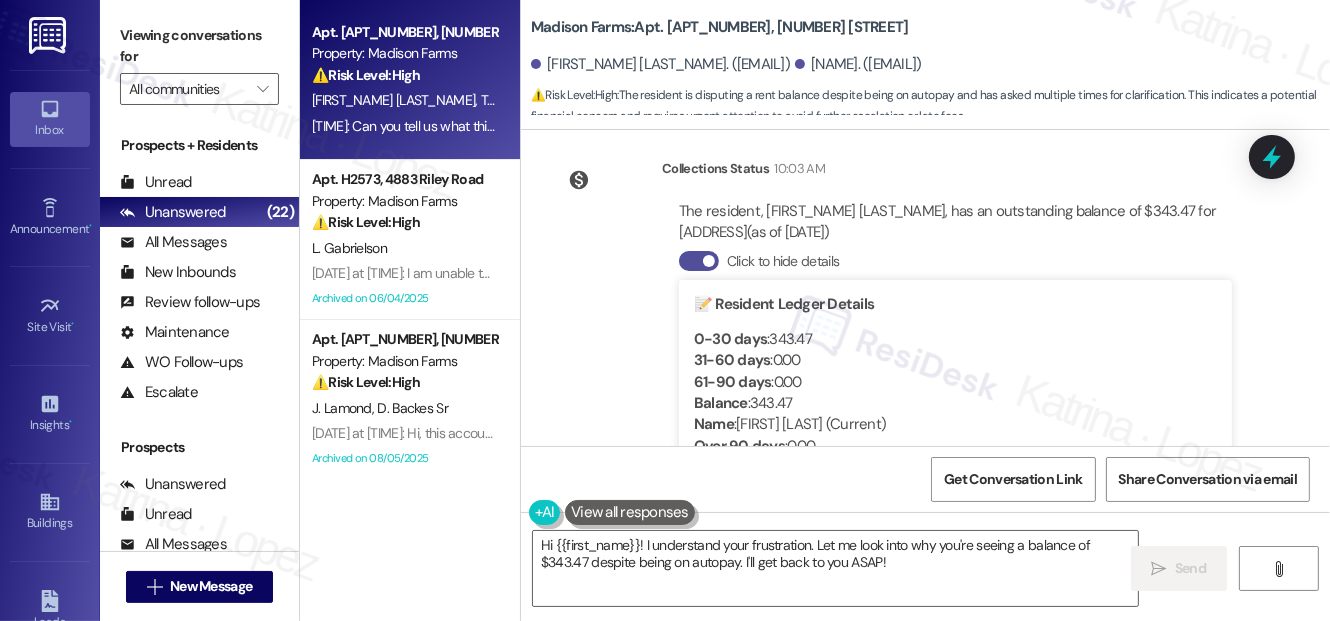 click at bounding box center (709, 261) 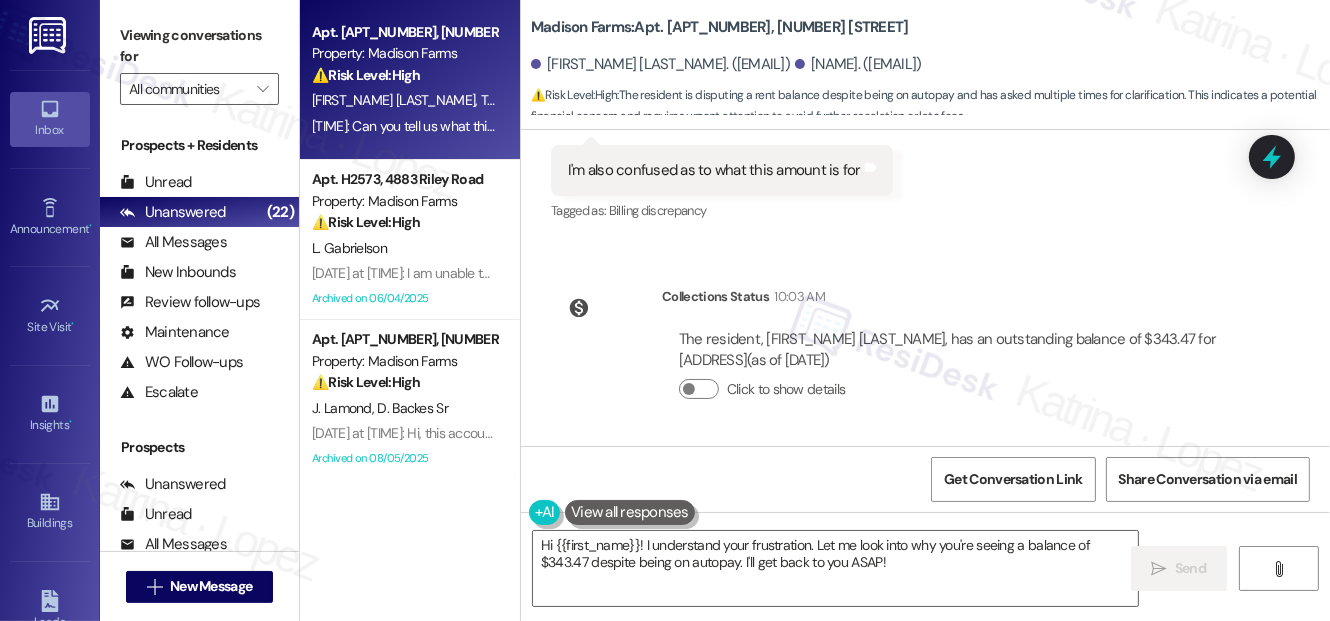 scroll, scrollTop: 3727, scrollLeft: 0, axis: vertical 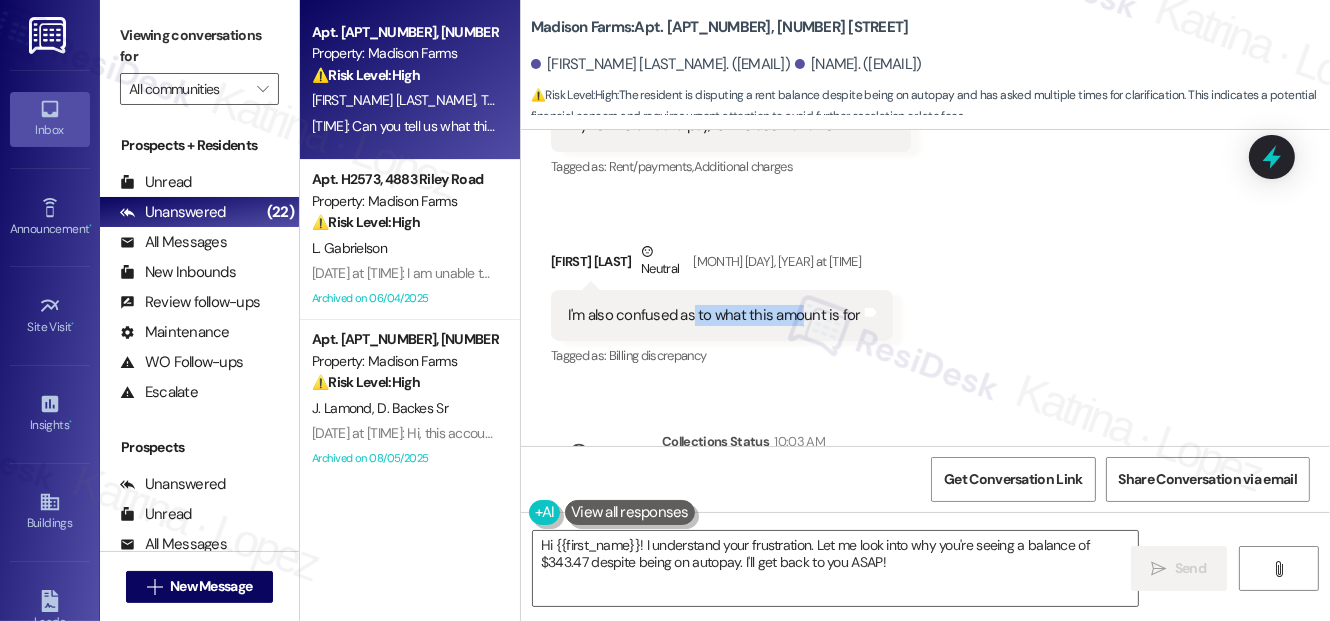 drag, startPoint x: 689, startPoint y: 294, endPoint x: 799, endPoint y: 294, distance: 110 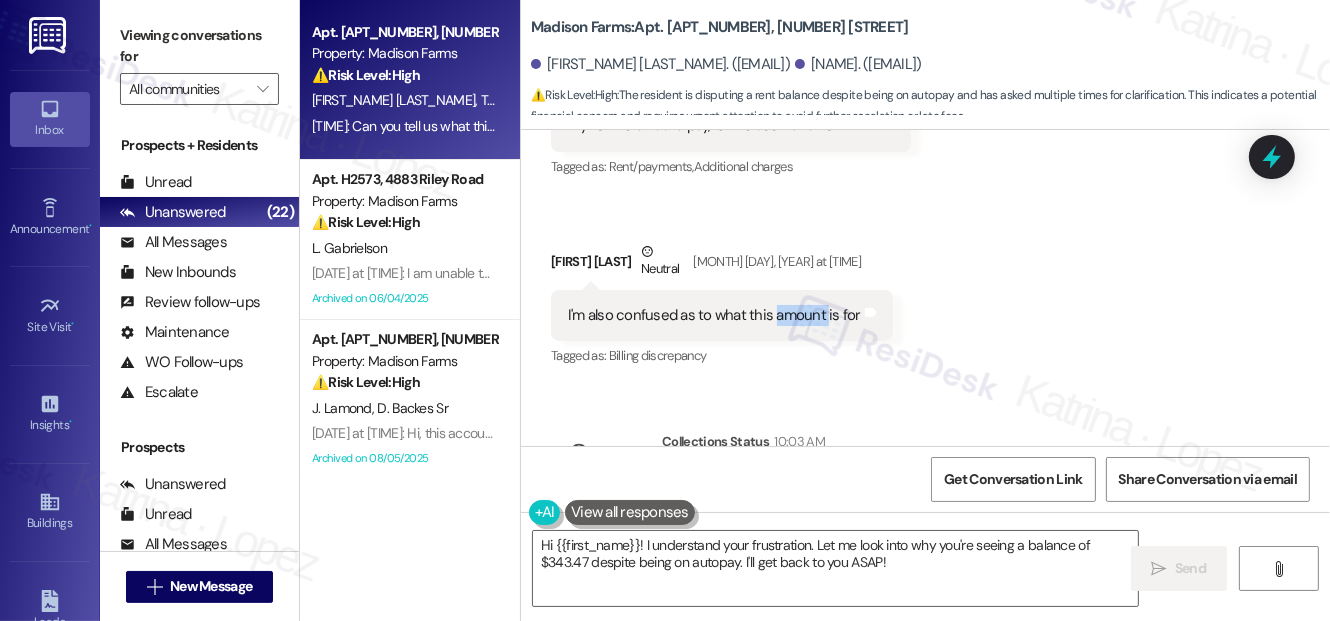 click on "I'm also confused as to what this amount is for" at bounding box center [714, 315] 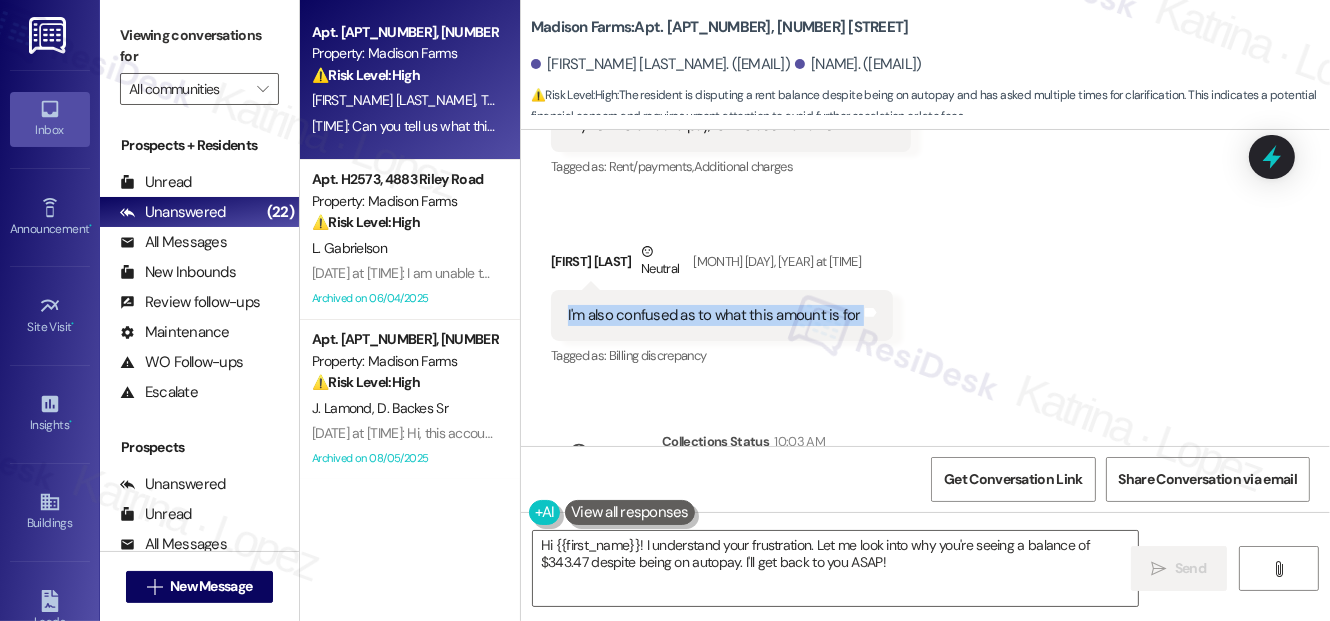 click on "I'm also confused as to what this amount is for" at bounding box center [714, 315] 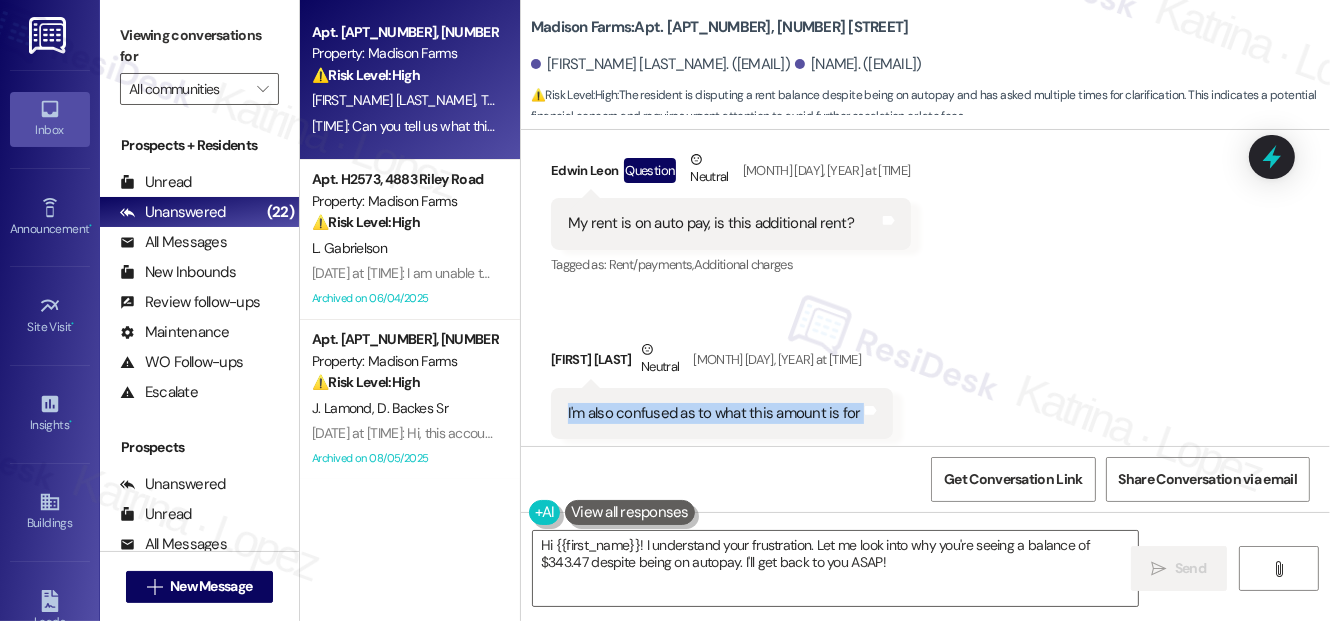 scroll, scrollTop: 3545, scrollLeft: 0, axis: vertical 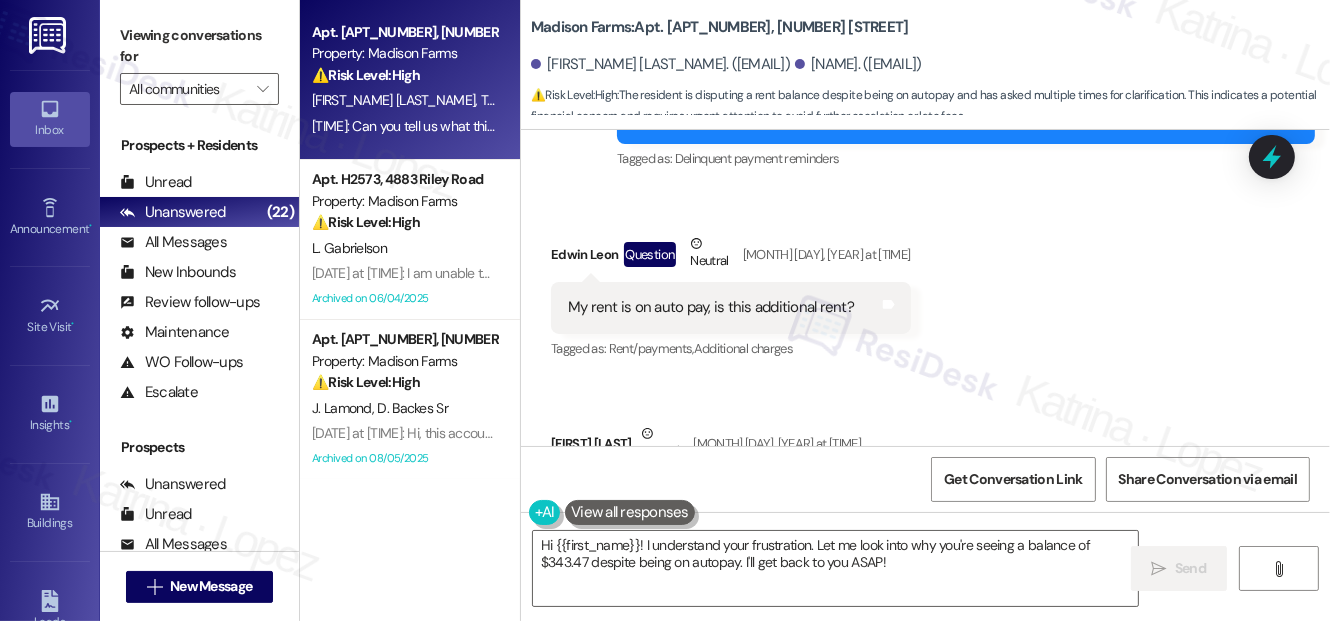 click on "My rent is on auto pay, is this additional rent?" at bounding box center (711, 307) 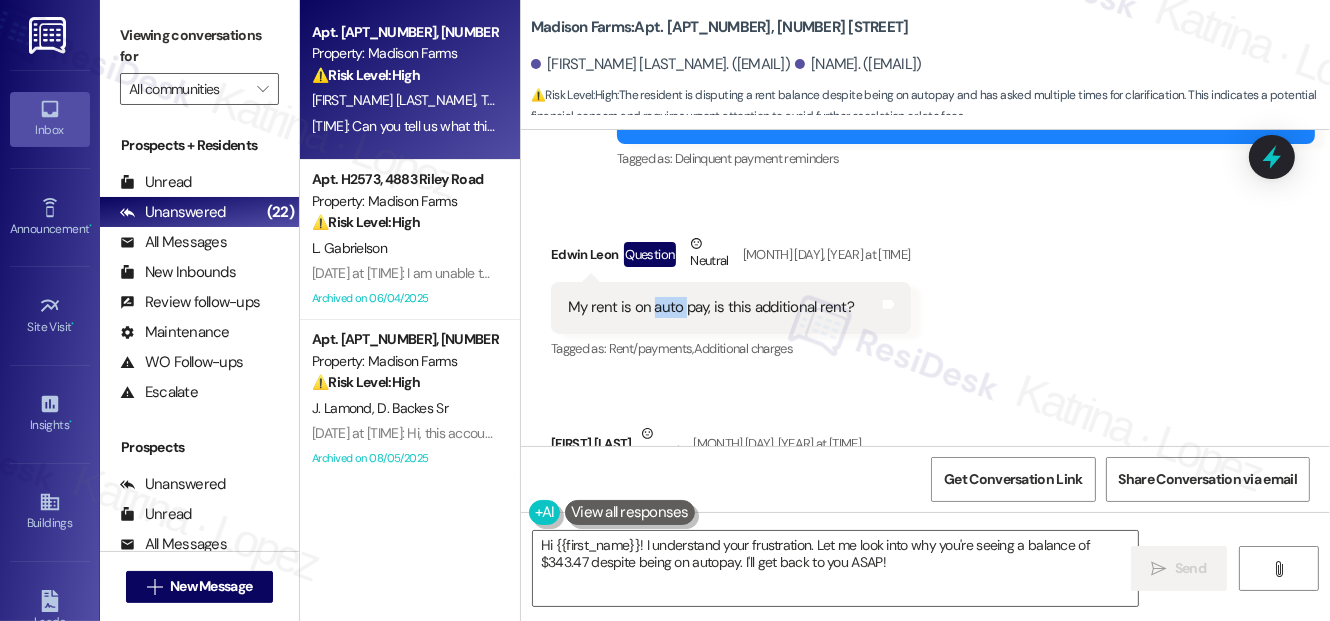 click on "My rent is on auto pay, is this additional rent?" at bounding box center [711, 307] 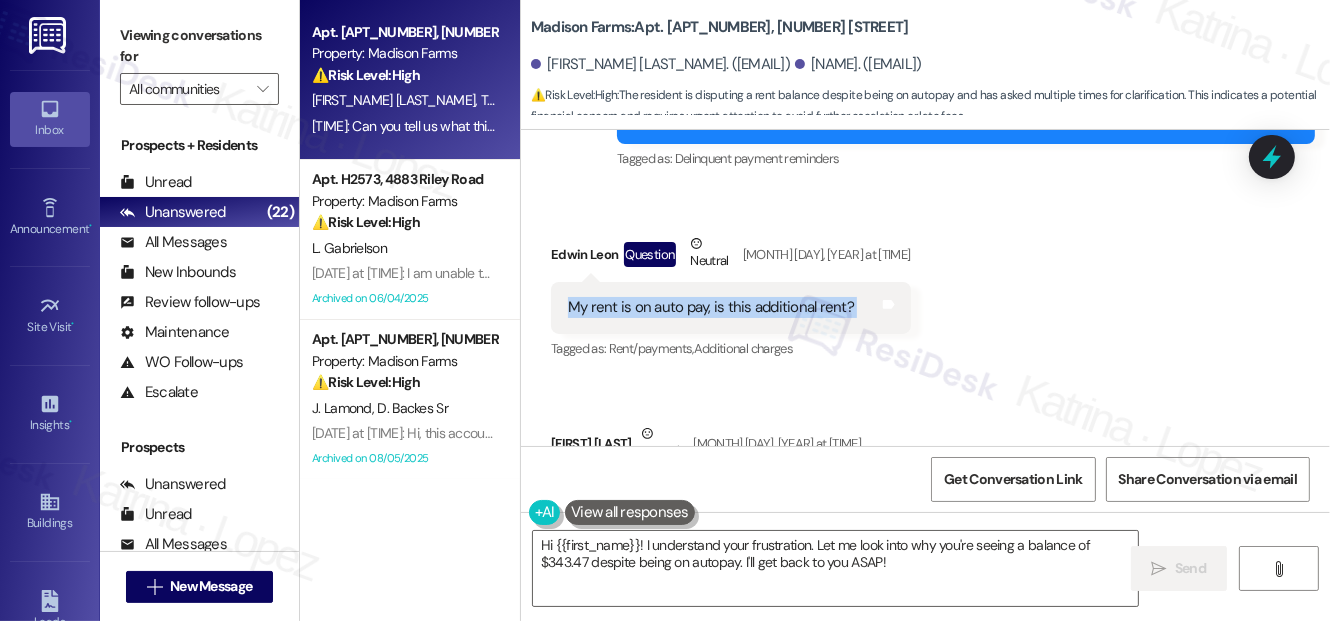 click on "My rent is on auto pay, is this additional rent?" at bounding box center (711, 307) 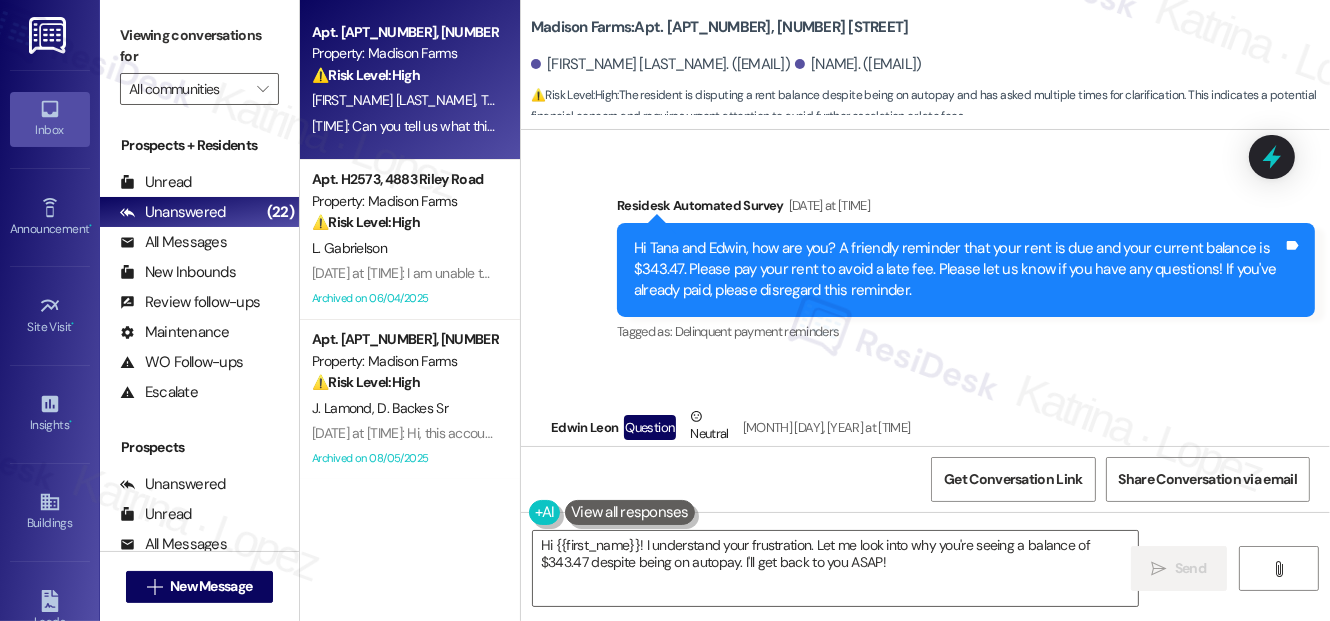 scroll, scrollTop: 3363, scrollLeft: 0, axis: vertical 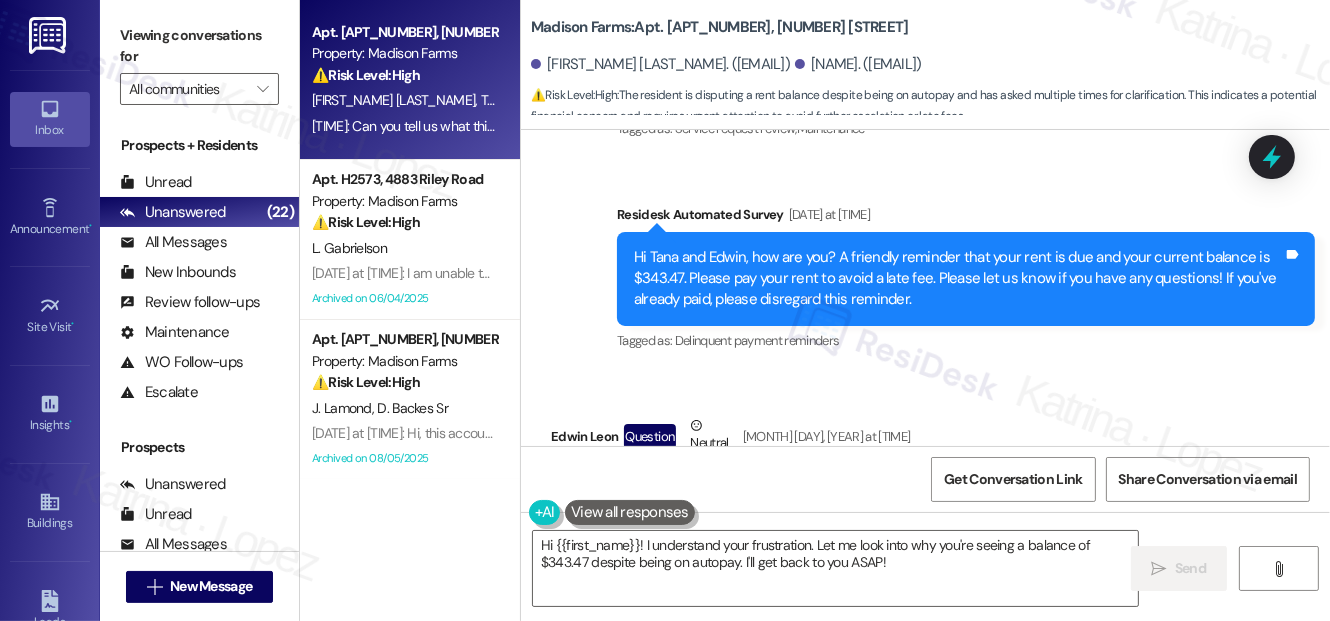 click on "Hi Tana and Edwin, how are you? A friendly reminder that your rent is due and your current balance is $343.47. Please pay your rent to avoid a late fee. Please let us know if you have any questions! If you've already paid, please disregard this reminder." at bounding box center [958, 279] 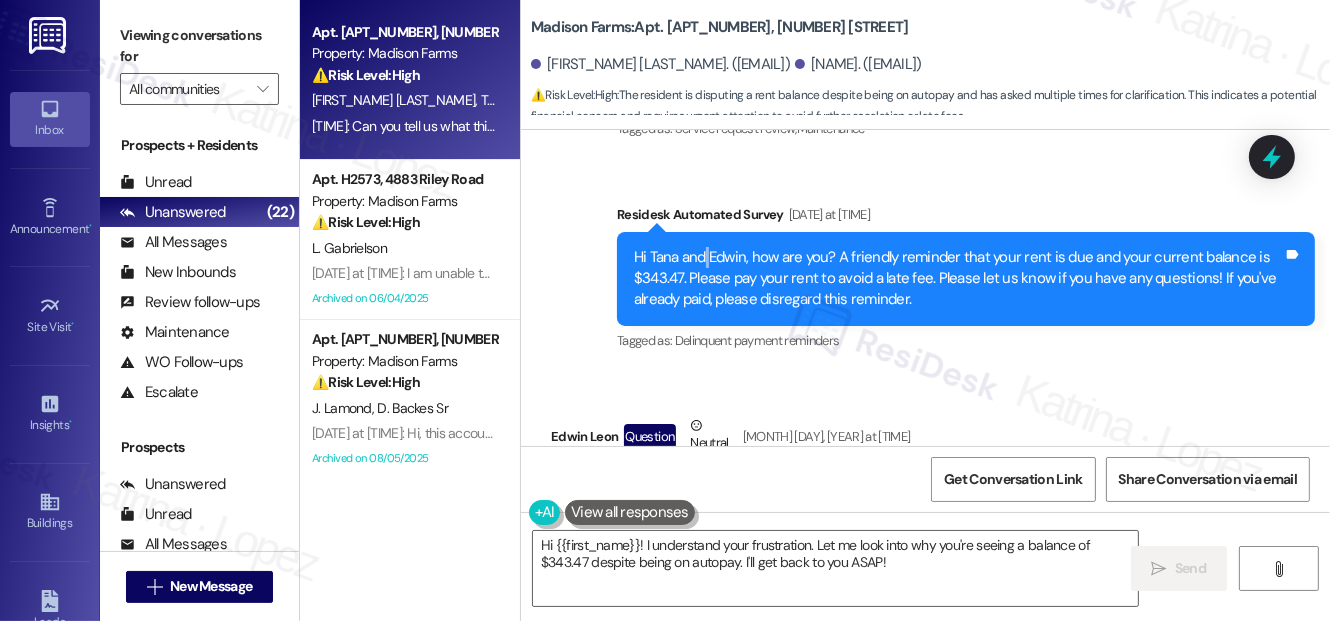 click on "Hi Tana and Edwin, how are you? A friendly reminder that your rent is due and your current balance is $343.47. Please pay your rent to avoid a late fee. Please let us know if you have any questions! If you've already paid, please disregard this reminder." at bounding box center (958, 279) 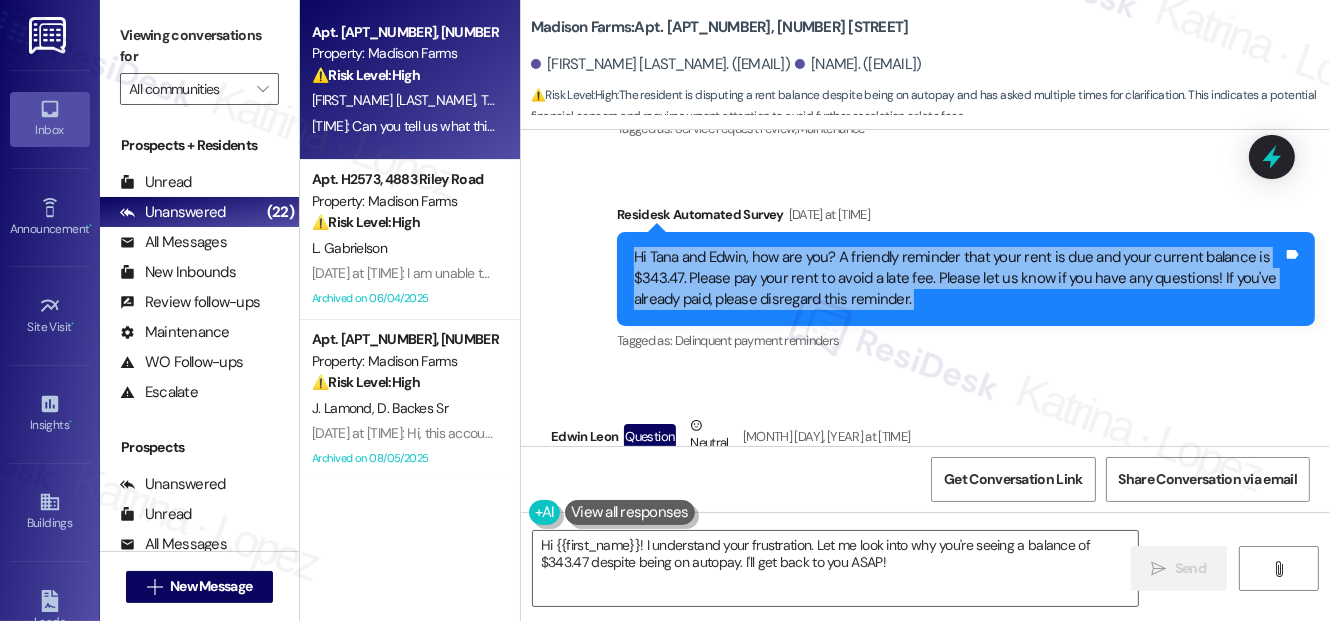 click on "Hi Tana and Edwin, how are you? A friendly reminder that your rent is due and your current balance is $343.47. Please pay your rent to avoid a late fee. Please let us know if you have any questions! If you've already paid, please disregard this reminder." at bounding box center (958, 279) 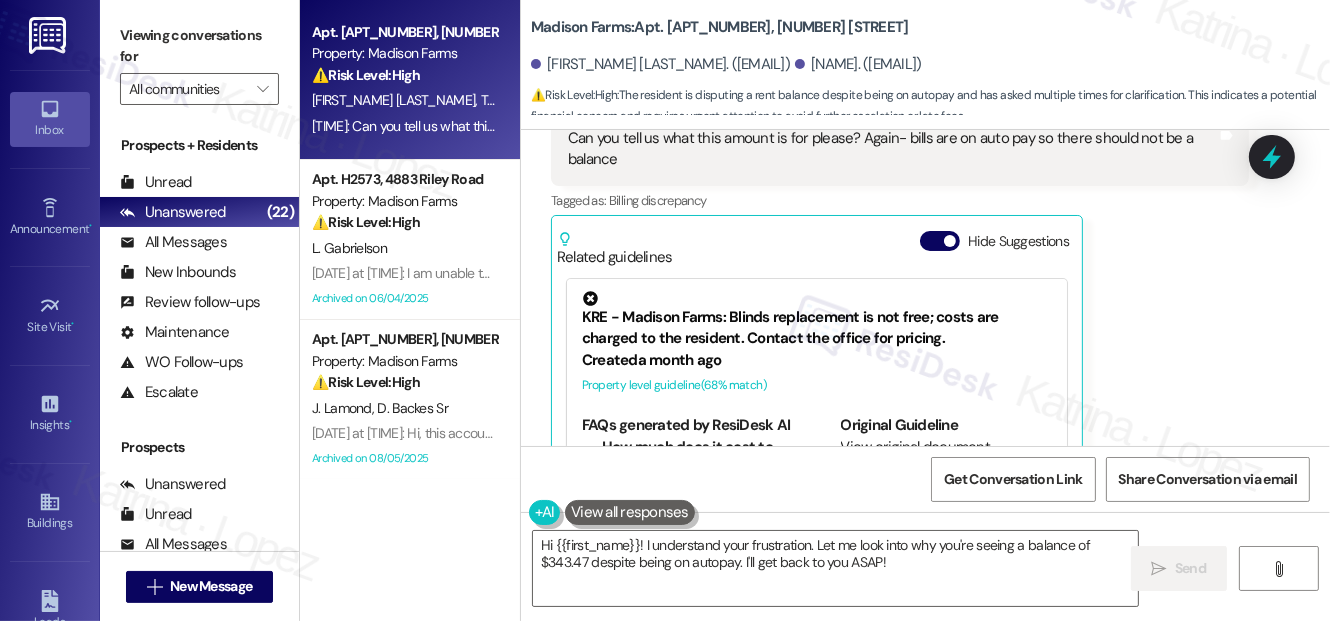 scroll, scrollTop: 4909, scrollLeft: 0, axis: vertical 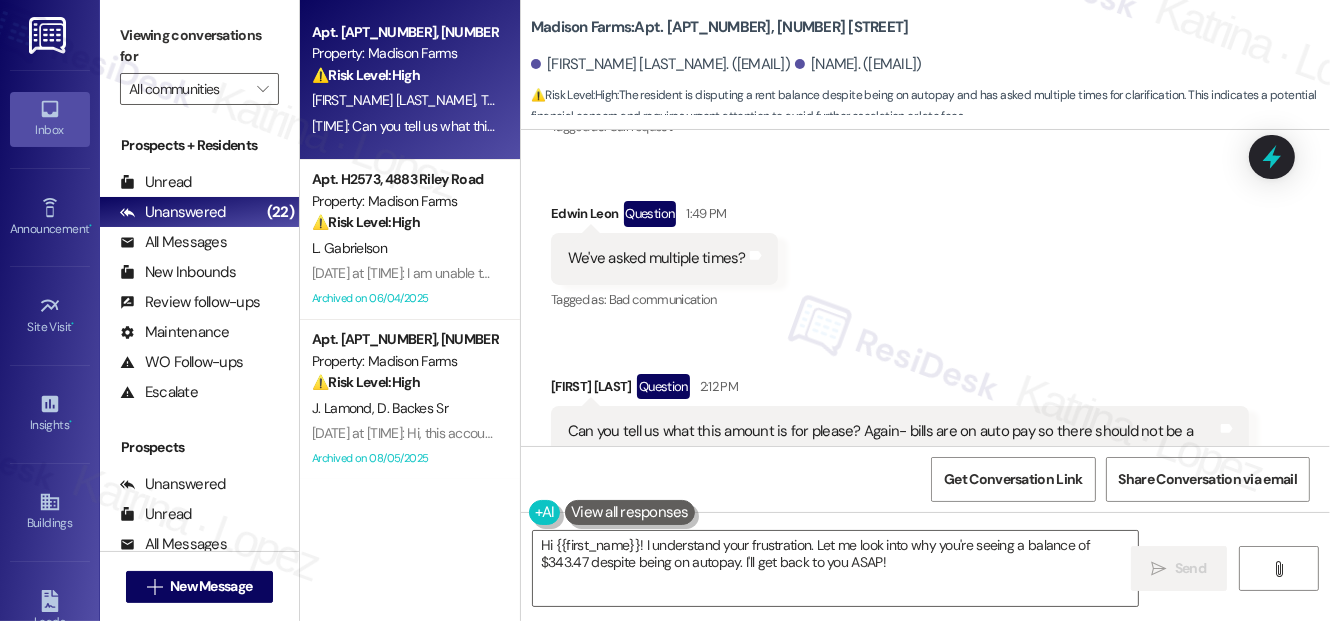 click on "Edwin Leon Question 1:49 PM" at bounding box center (664, 217) 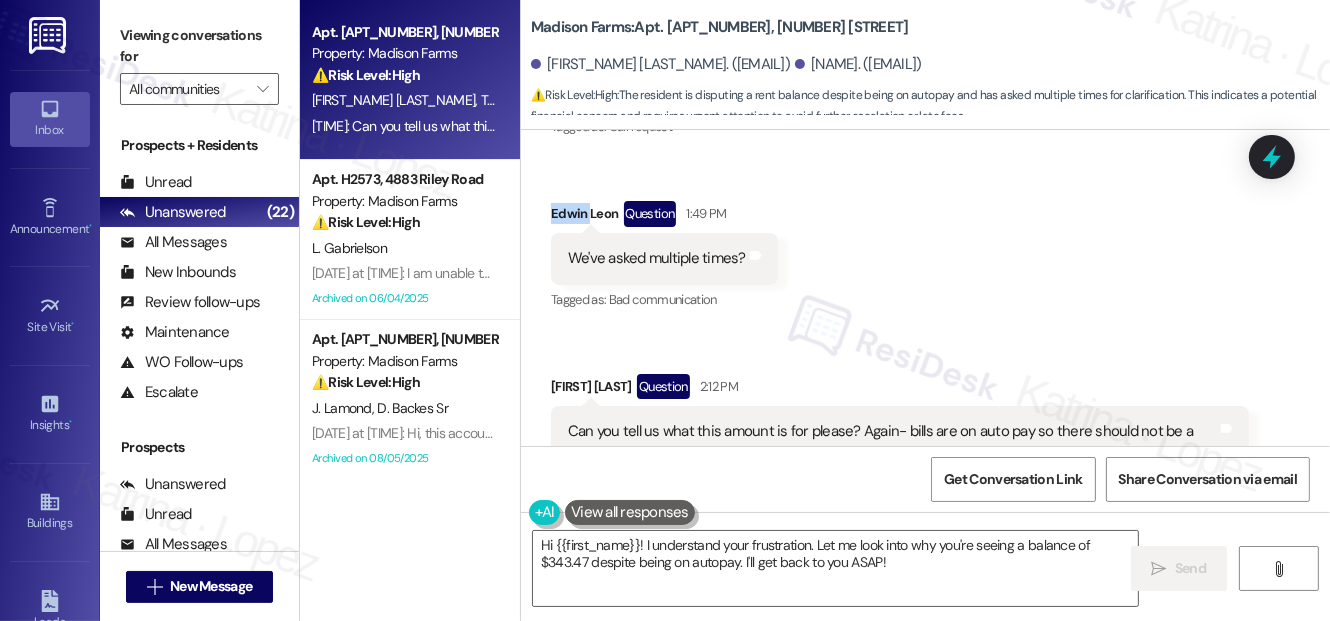 click on "Edwin Leon Question 1:49 PM" at bounding box center (664, 217) 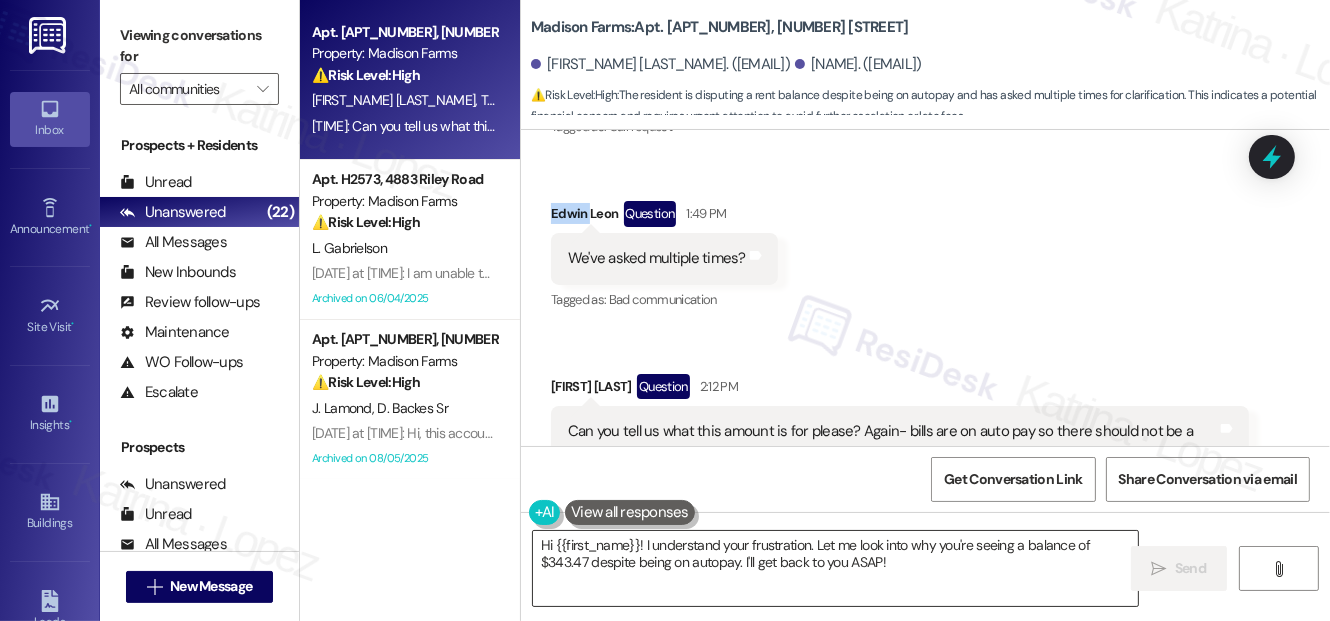 click on "Hi {{first_name}}! I understand your frustration. Let me look into why you're seeing a balance of $343.47 despite being on autopay. I'll get back to you ASAP!" at bounding box center (835, 568) 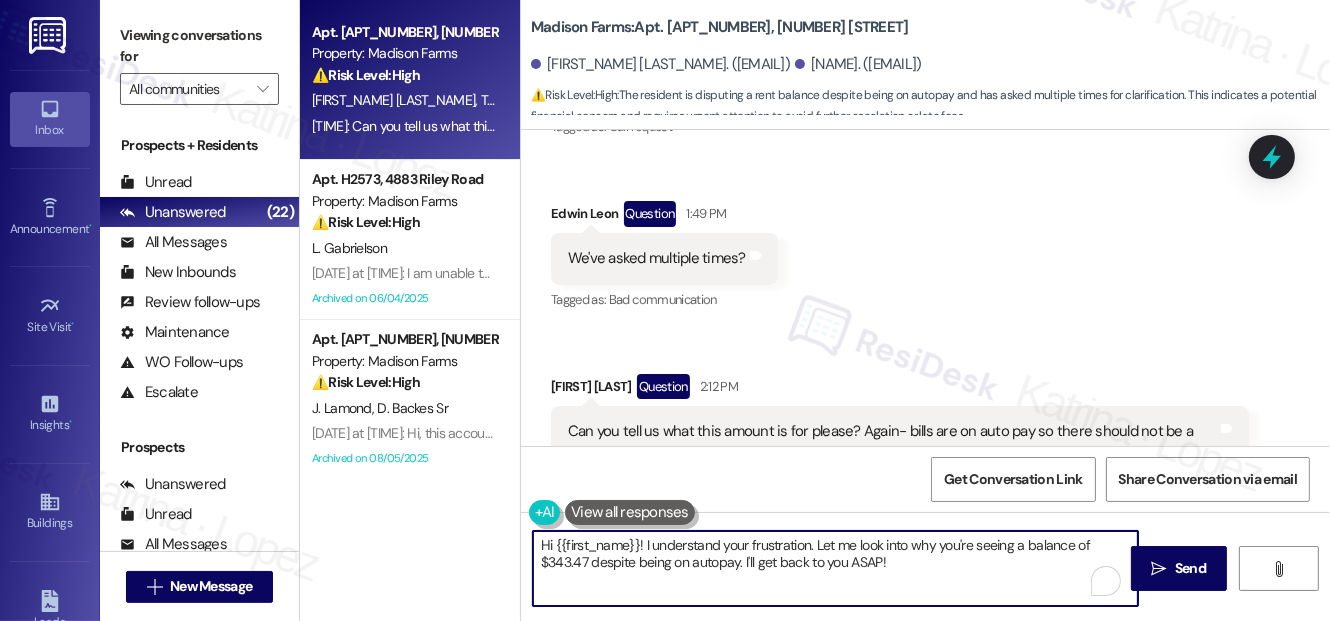 click on "Hi {{first_name}}! I understand your frustration. Let me look into why you're seeing a balance of $343.47 despite being on autopay. I'll get back to you ASAP!" at bounding box center (835, 568) 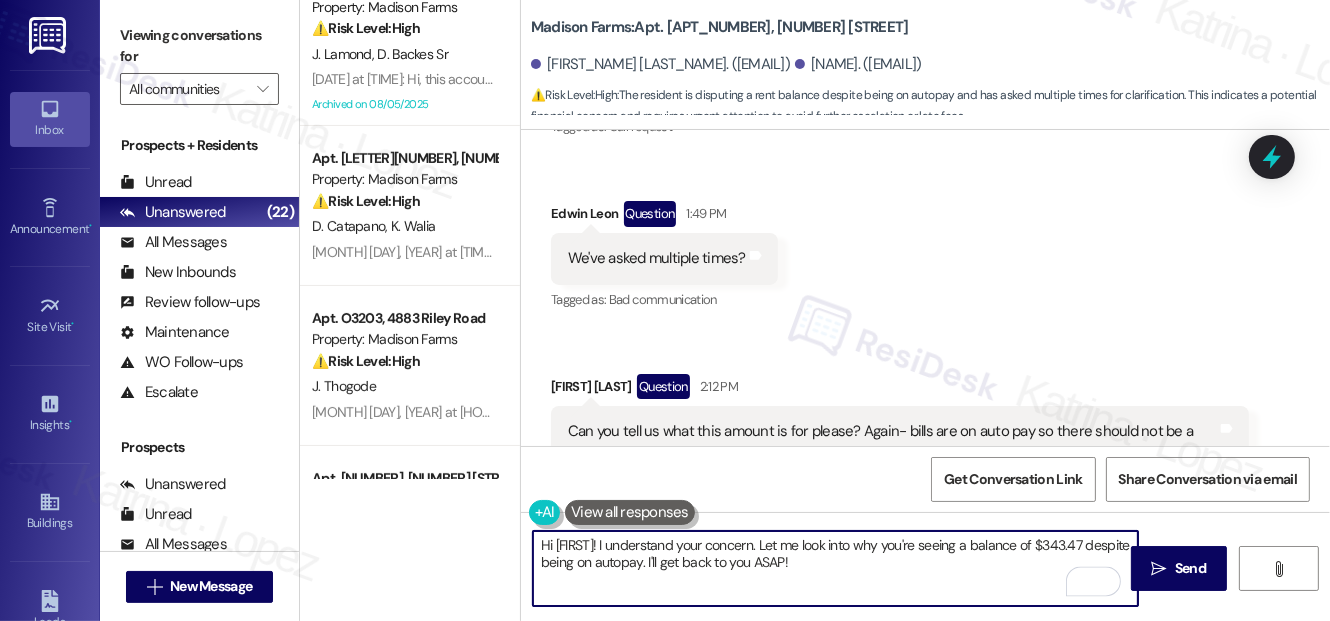 scroll, scrollTop: 545, scrollLeft: 0, axis: vertical 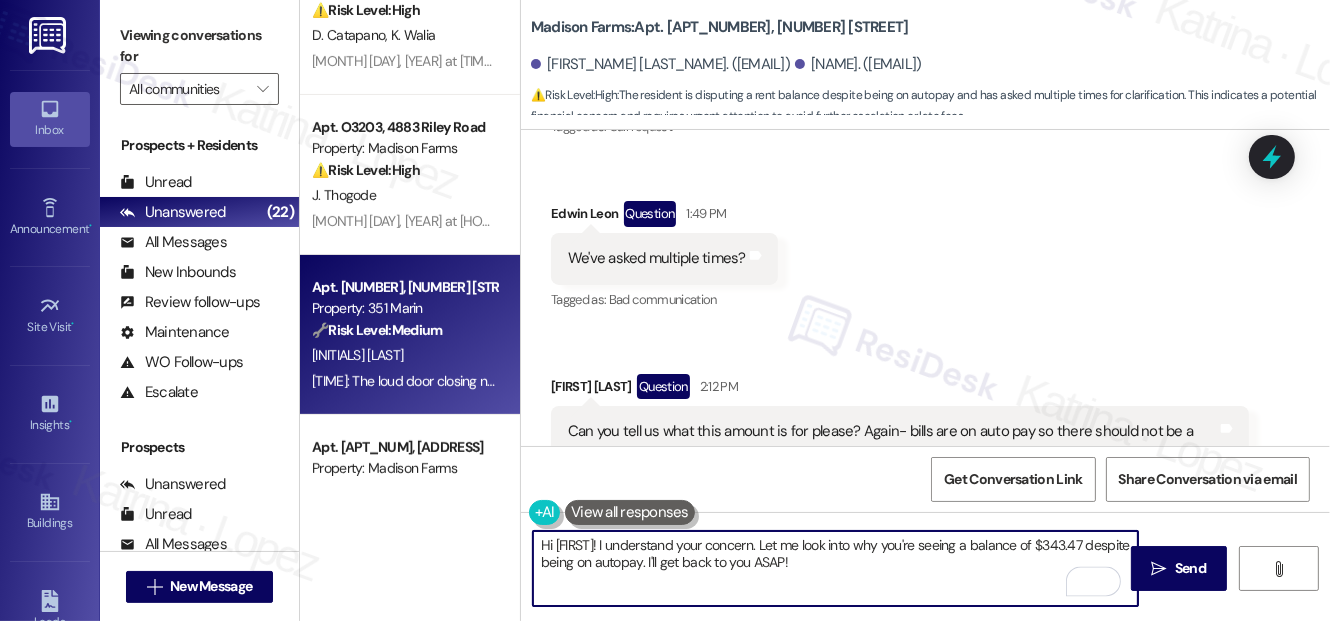 type on "Hi [FIRST]! I understand your concern. Let me look into why you're seeing a balance of $343.47 despite being on autopay. I'll get back to you ASAP!" 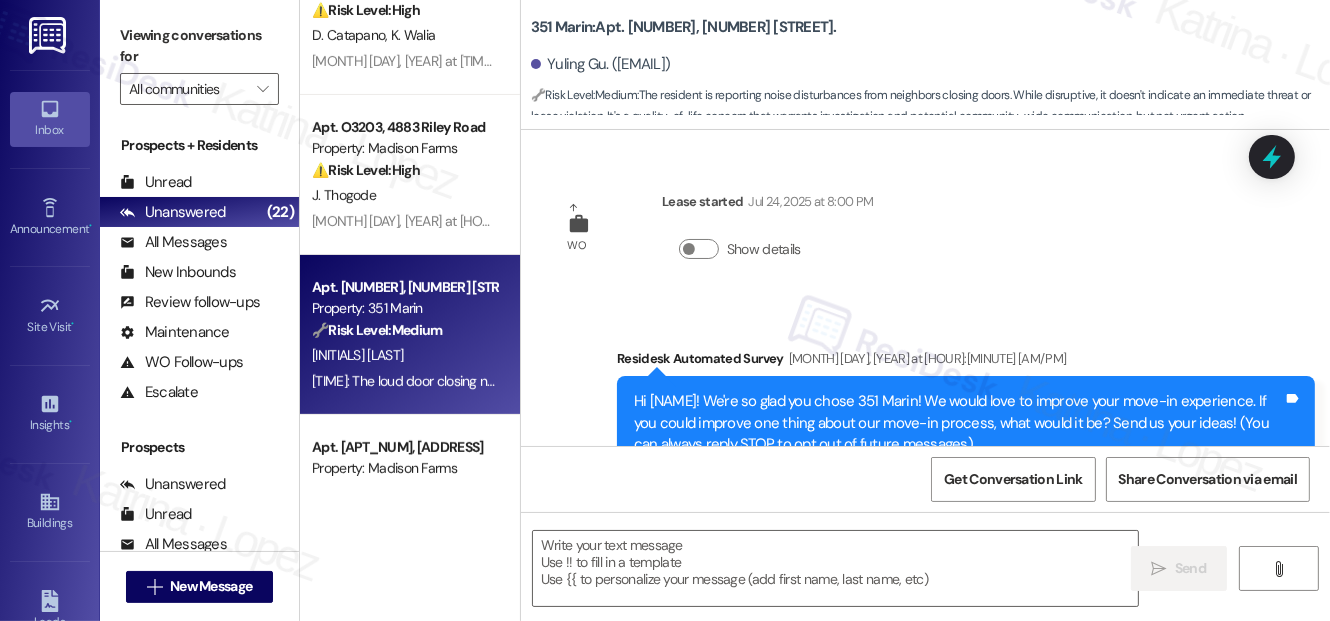 scroll, scrollTop: 0, scrollLeft: 0, axis: both 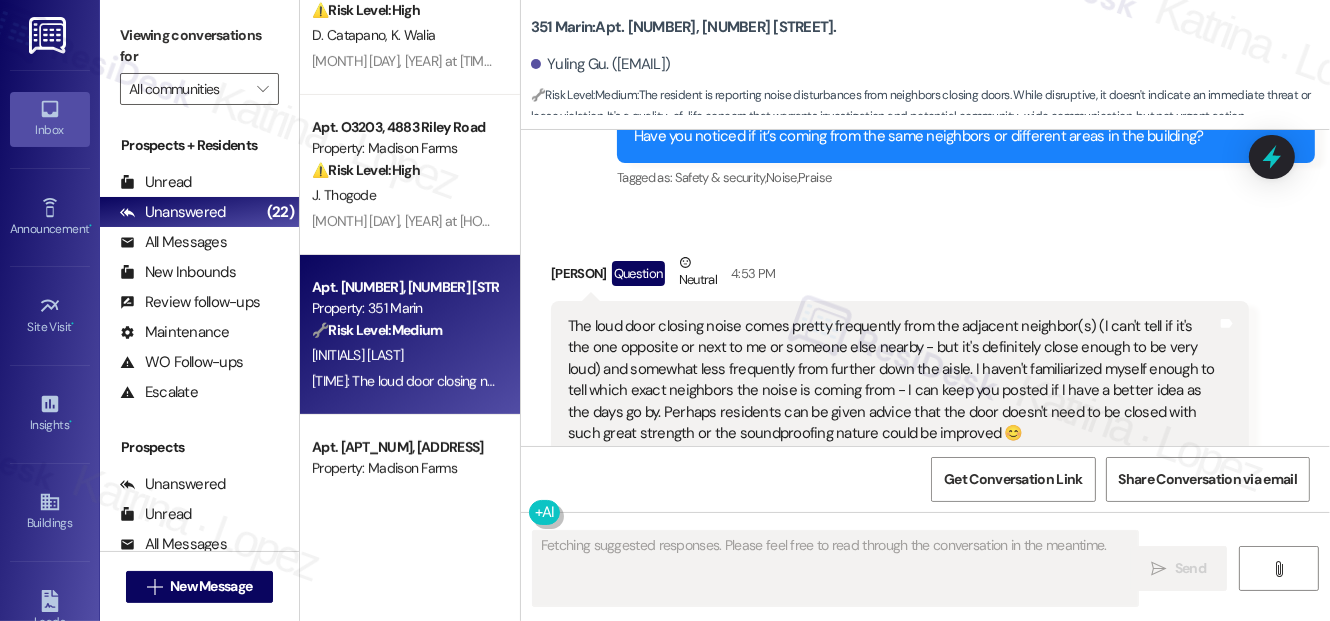 click on "The loud door closing noise comes pretty frequently from the adjacent neighbor(s) (I can't tell if it's the one opposite or next to me or someone else nearby - but it's definitely close enough to be very loud) and somewhat less frequently from further down the aisle. I haven't familiarized myself enough to tell which exact neighbors the noise is coming from - I can keep you posted if I have a better idea as the days go by. Perhaps residents can be given advice that the door doesn't need to be closed with such great strength or the soundproofing nature could be improved 😊" at bounding box center [892, 380] 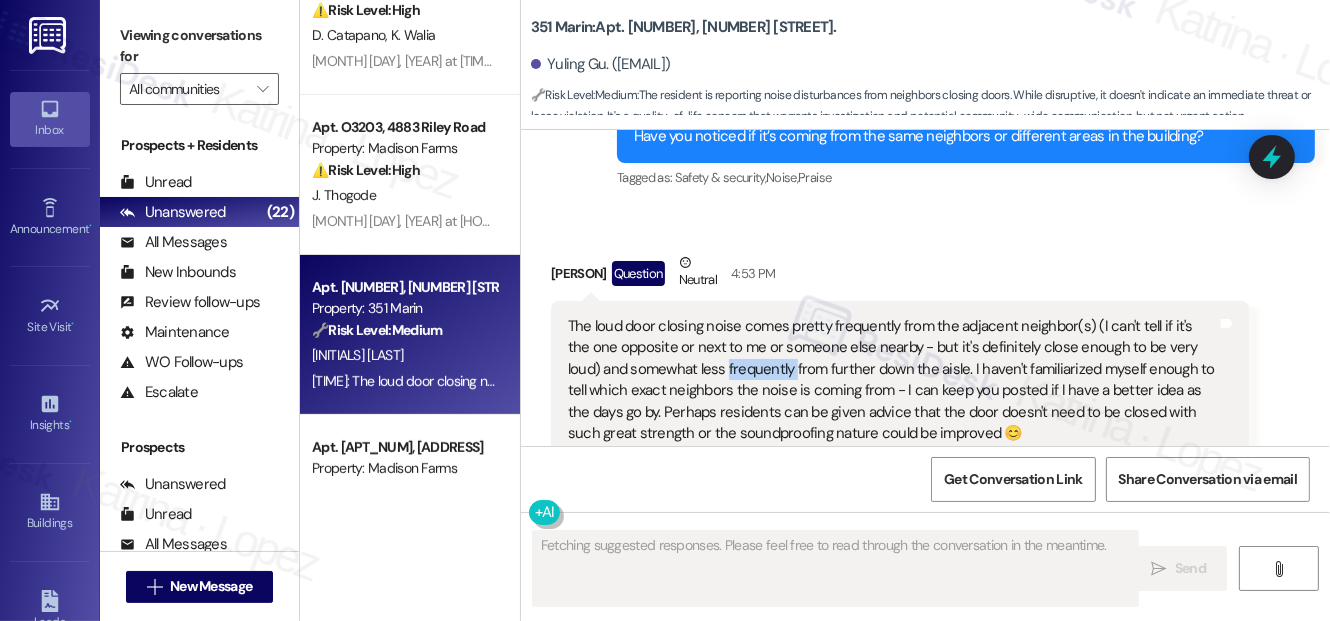 click on "The loud door closing noise comes pretty frequently from the adjacent neighbor(s) (I can't tell if it's the one opposite or next to me or someone else nearby - but it's definitely close enough to be very loud) and somewhat less frequently from further down the aisle. I haven't familiarized myself enough to tell which exact neighbors the noise is coming from - I can keep you posted if I have a better idea as the days go by. Perhaps residents can be given advice that the door doesn't need to be closed with such great strength or the soundproofing nature could be improved 😊" at bounding box center (892, 380) 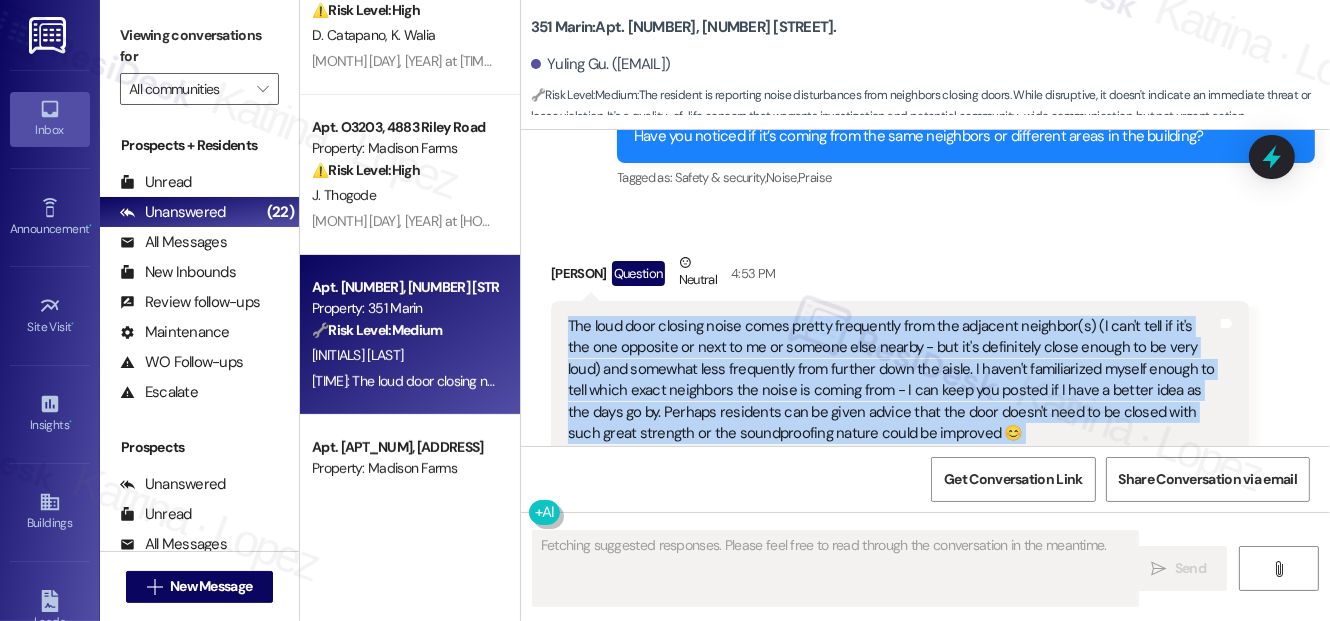 click on "The loud door closing noise comes pretty frequently from the adjacent neighbor(s) (I can't tell if it's the one opposite or next to me or someone else nearby - but it's definitely close enough to be very loud) and somewhat less frequently from further down the aisle. I haven't familiarized myself enough to tell which exact neighbors the noise is coming from - I can keep you posted if I have a better idea as the days go by. Perhaps residents can be given advice that the door doesn't need to be closed with such great strength or the soundproofing nature could be improved 😊" at bounding box center (892, 380) 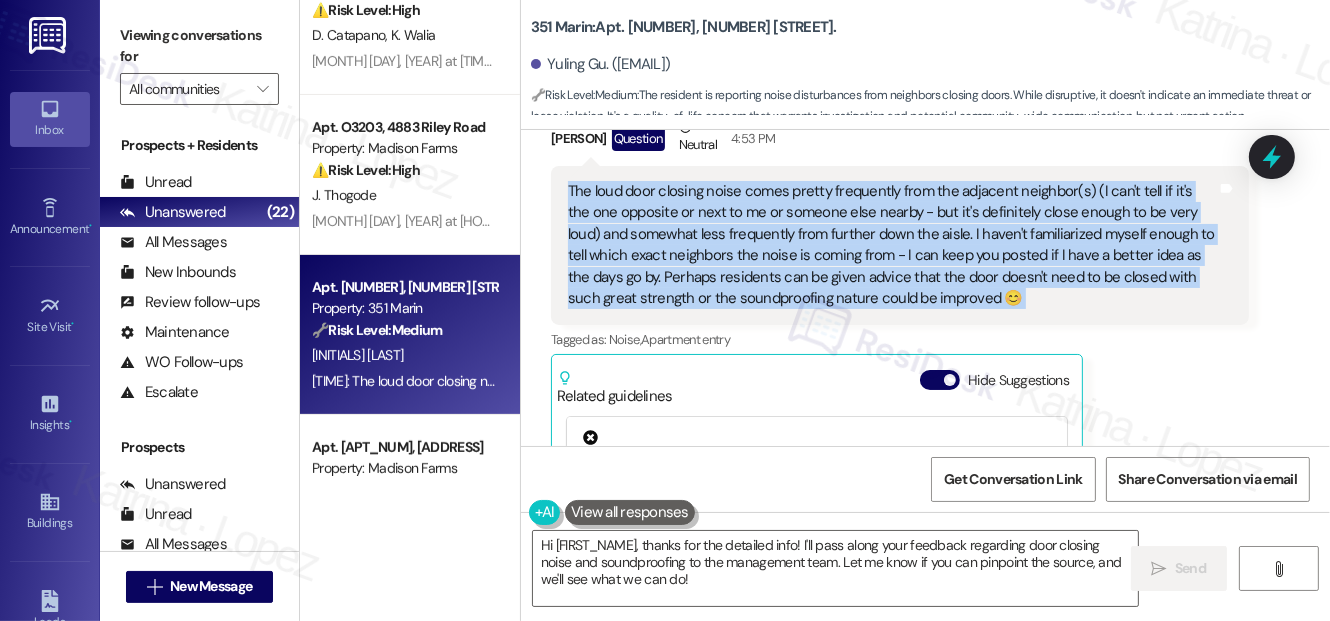 scroll, scrollTop: 1880, scrollLeft: 0, axis: vertical 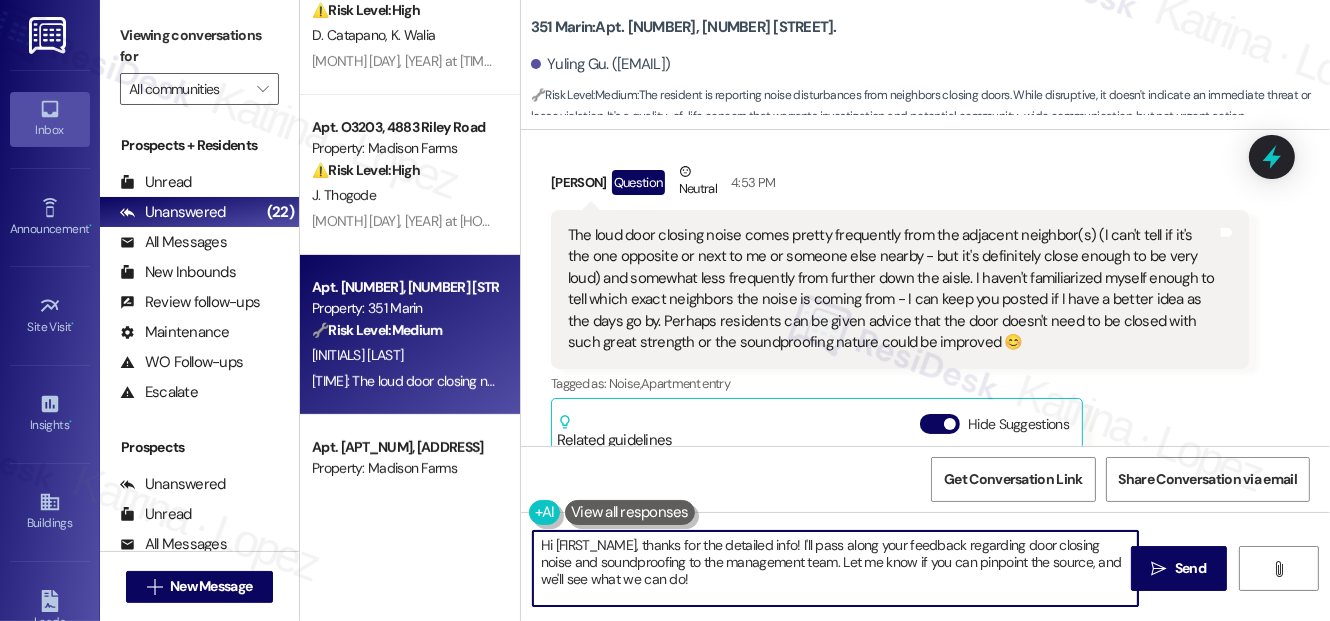 drag, startPoint x: 646, startPoint y: 541, endPoint x: 504, endPoint y: 541, distance: 142 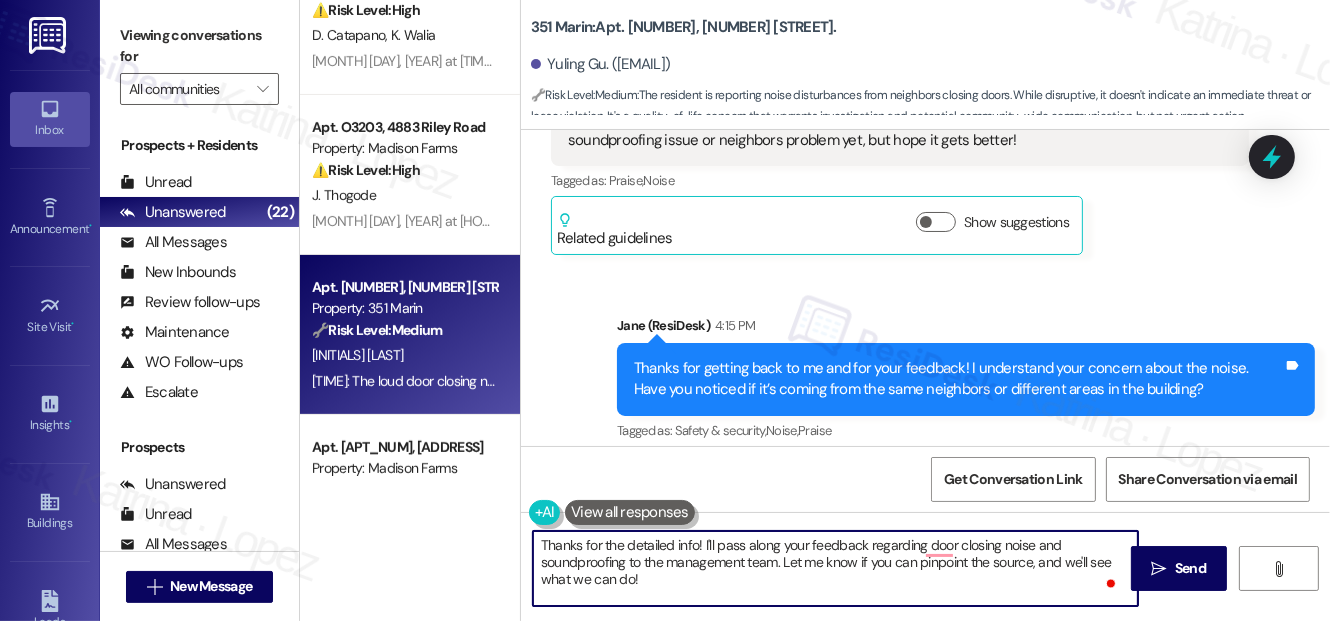 scroll, scrollTop: 1789, scrollLeft: 0, axis: vertical 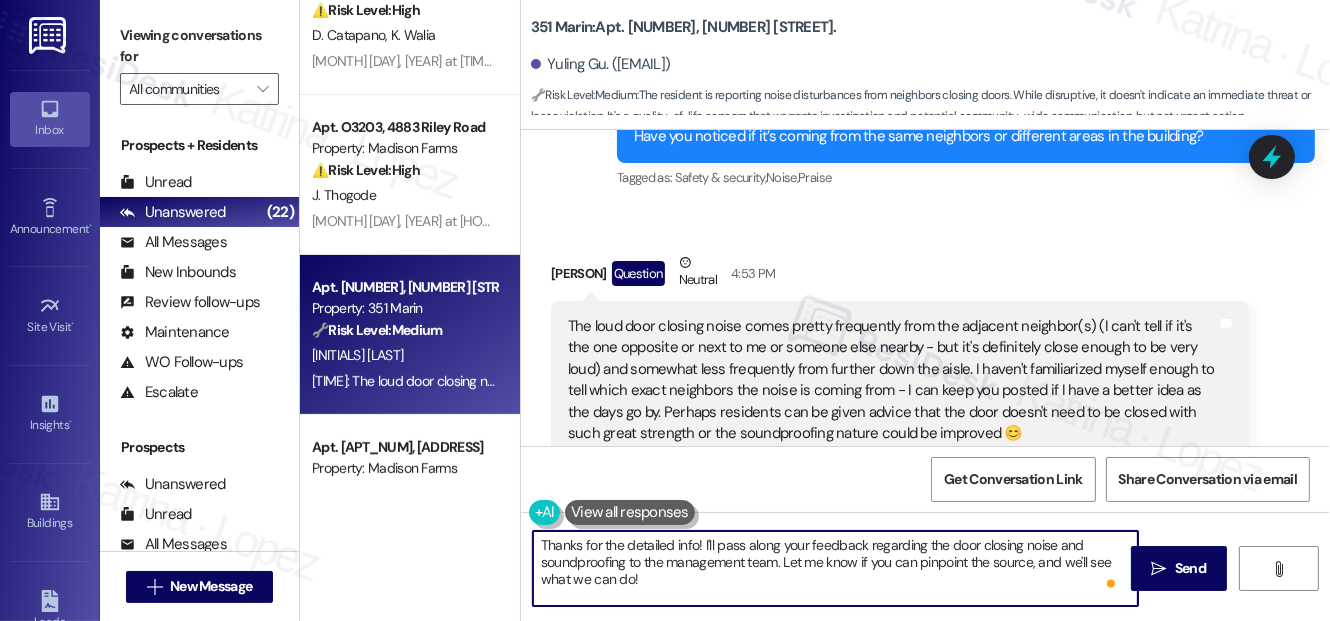 click on "Thanks for the detailed info! I'll pass along your feedback regarding the door closing noise and soundproofing to the management team. Let me know if you can pinpoint the source, and we'll see what we can do!" at bounding box center (835, 568) 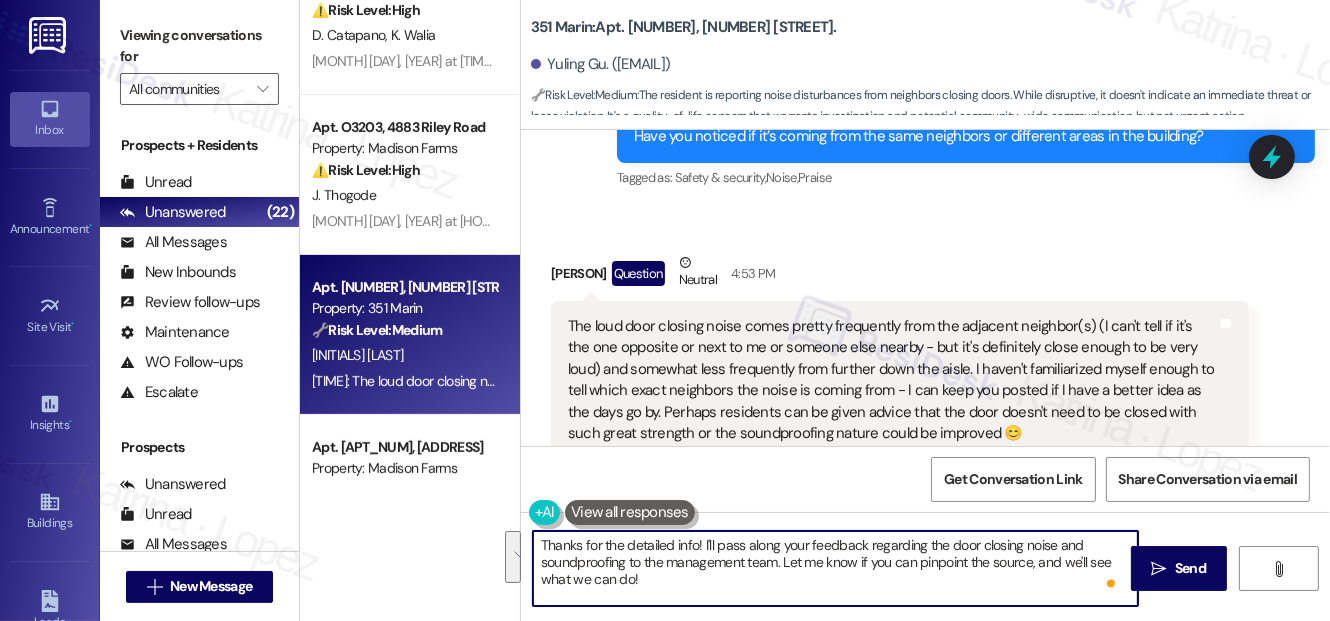 click on "Thanks for the detailed info! I'll pass along your feedback regarding the door closing noise and soundproofing to the management team. Let me know if you can pinpoint the source, and we'll see what we can do!" at bounding box center [835, 568] 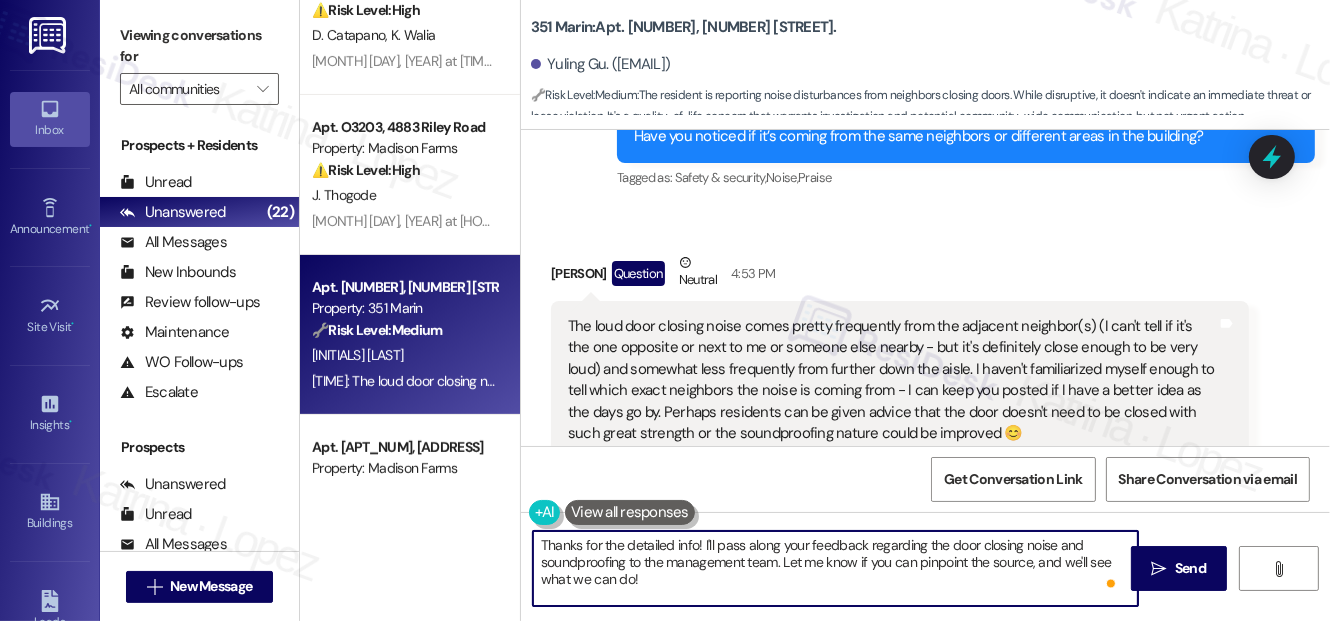 click on "Thanks for the detailed info! I'll pass along your feedback regarding the door closing noise and soundproofing to the management team. Let me know if you can pinpoint the source, and we'll see what we can do!" at bounding box center (835, 568) 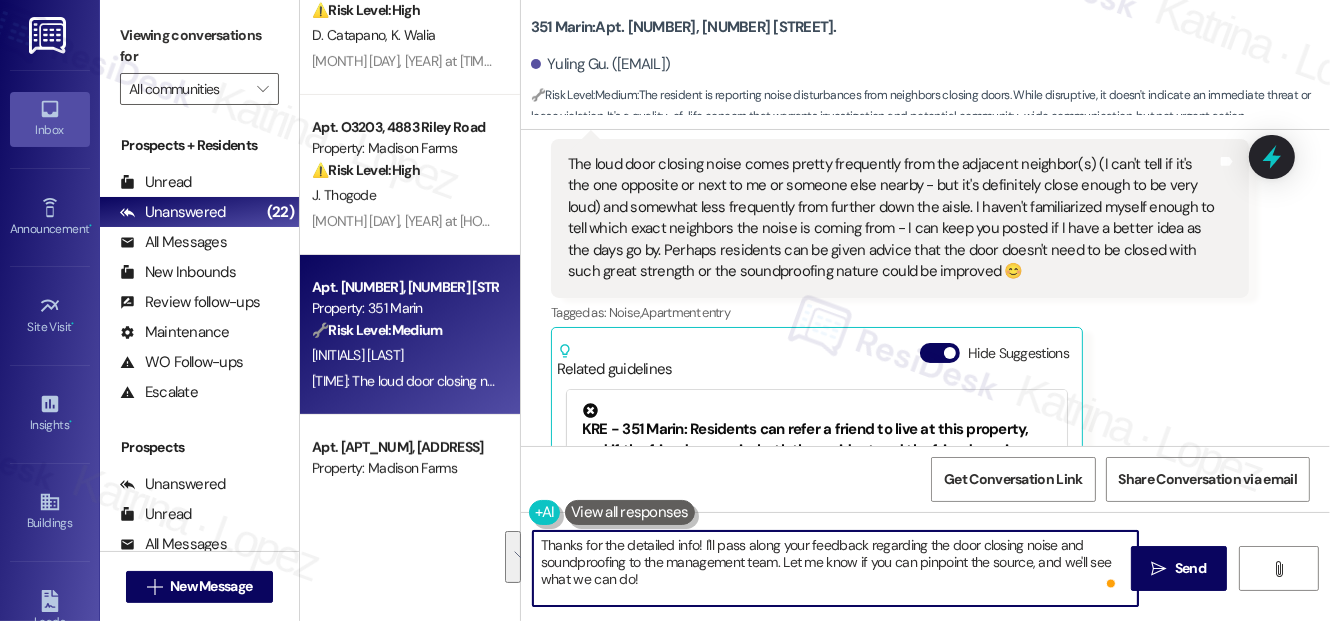 scroll, scrollTop: 2062, scrollLeft: 0, axis: vertical 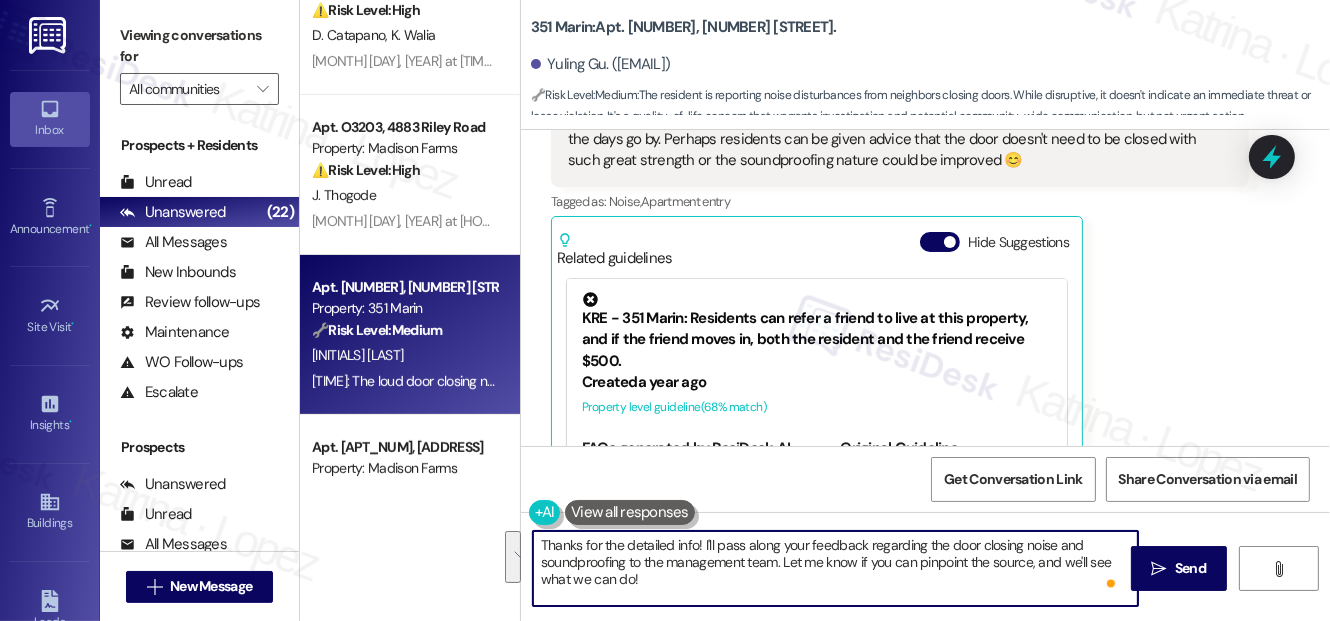 click on "Thanks for the detailed info! I'll pass along your feedback regarding the door closing noise and soundproofing to the management team. Let me know if you can pinpoint the source, and we'll see what we can do!" at bounding box center (835, 568) 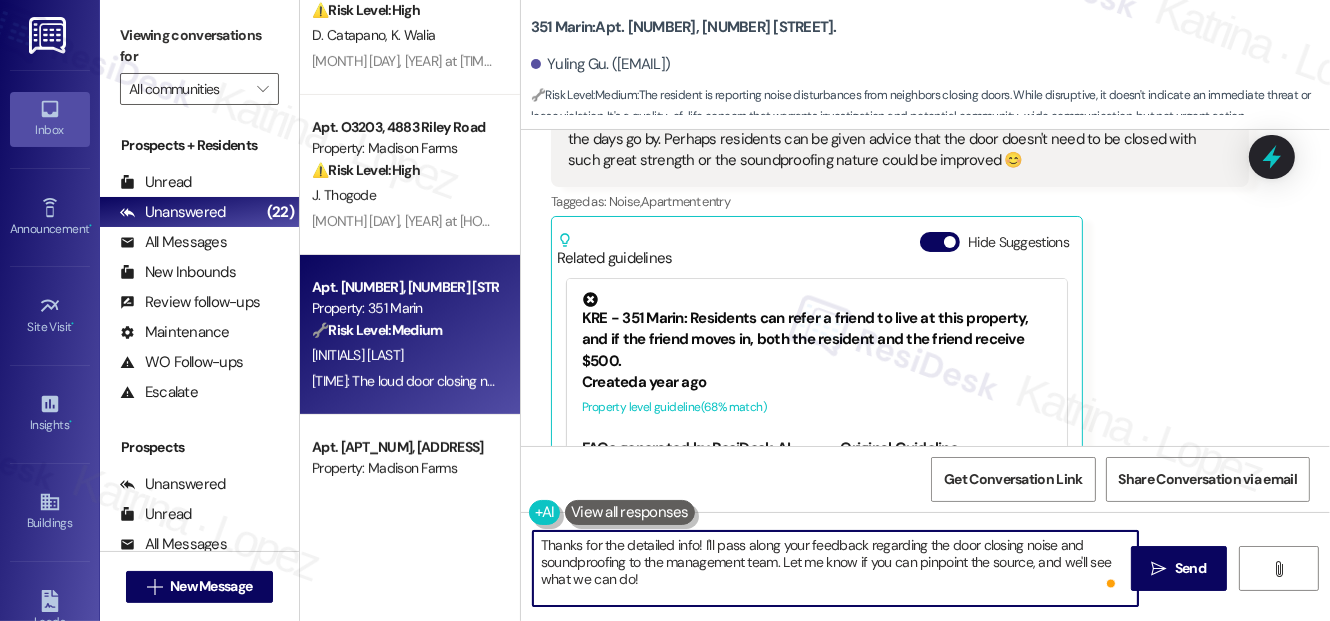 drag, startPoint x: 683, startPoint y: 582, endPoint x: 632, endPoint y: 582, distance: 51 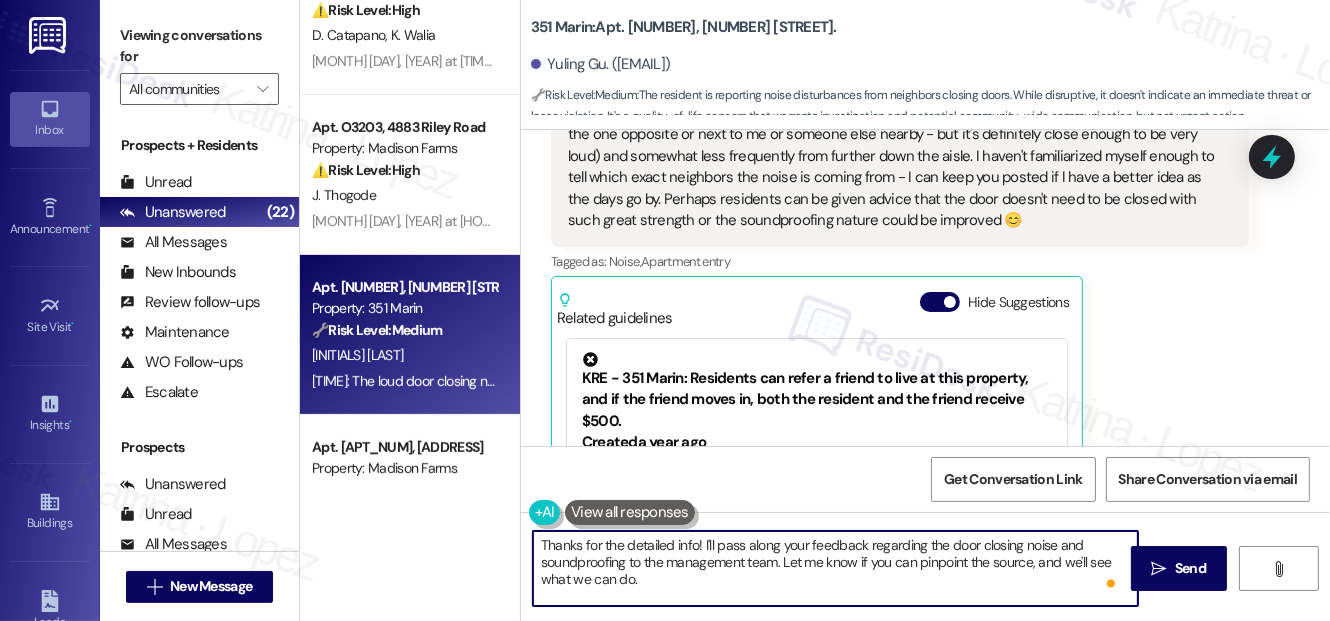 scroll, scrollTop: 1880, scrollLeft: 0, axis: vertical 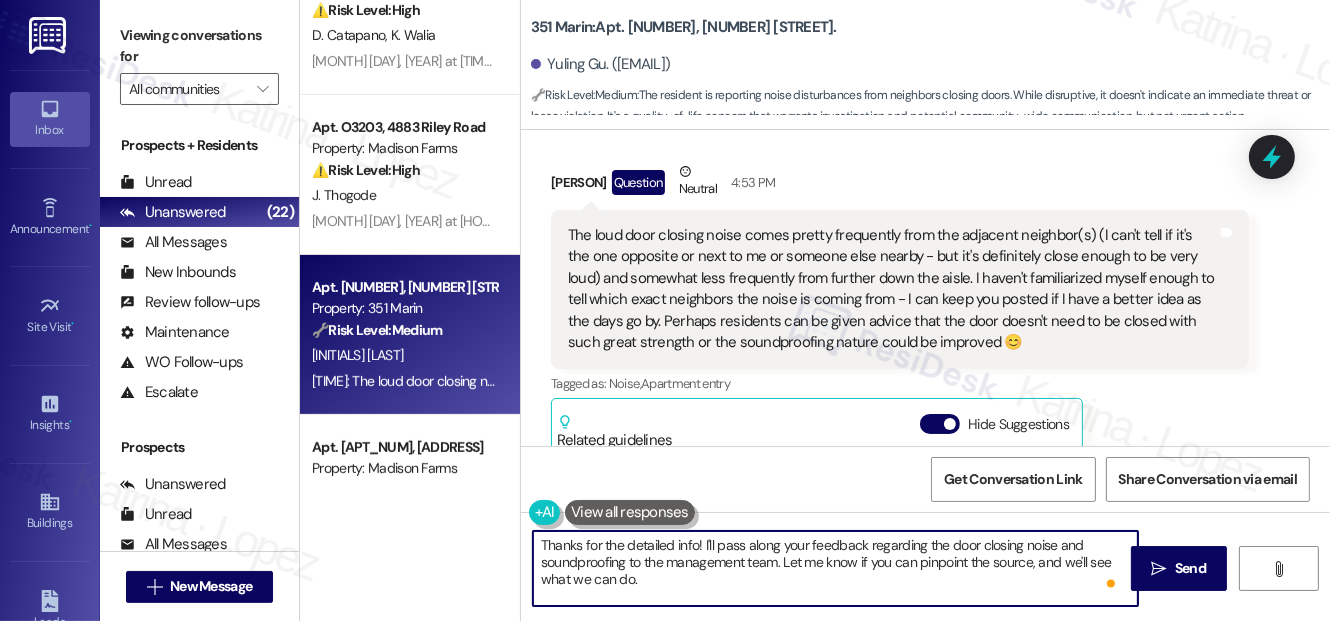 click on "The loud door closing noise comes pretty frequently from the adjacent neighbor(s) (I can't tell if it's the one opposite or next to me or someone else nearby - but it's definitely close enough to be very loud) and somewhat less frequently from further down the aisle. I haven't familiarized myself enough to tell which exact neighbors the noise is coming from - I can keep you posted if I have a better idea as the days go by. Perhaps residents can be given advice that the door doesn't need to be closed with such great strength or the soundproofing nature could be improved 😊" at bounding box center (892, 289) 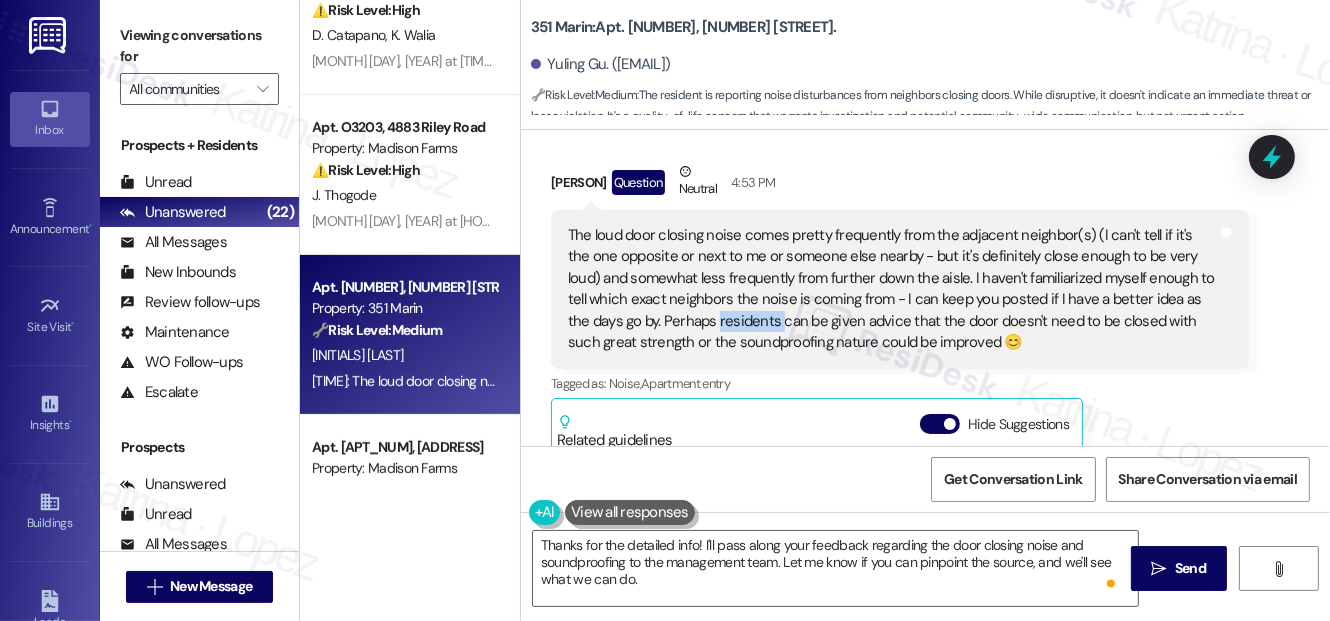 click on "The loud door closing noise comes pretty frequently from the adjacent neighbor(s) (I can't tell if it's the one opposite or next to me or someone else nearby - but it's definitely close enough to be very loud) and somewhat less frequently from further down the aisle. I haven't familiarized myself enough to tell which exact neighbors the noise is coming from - I can keep you posted if I have a better idea as the days go by. Perhaps residents can be given advice that the door doesn't need to be closed with such great strength or the soundproofing nature could be improved 😊" at bounding box center (892, 289) 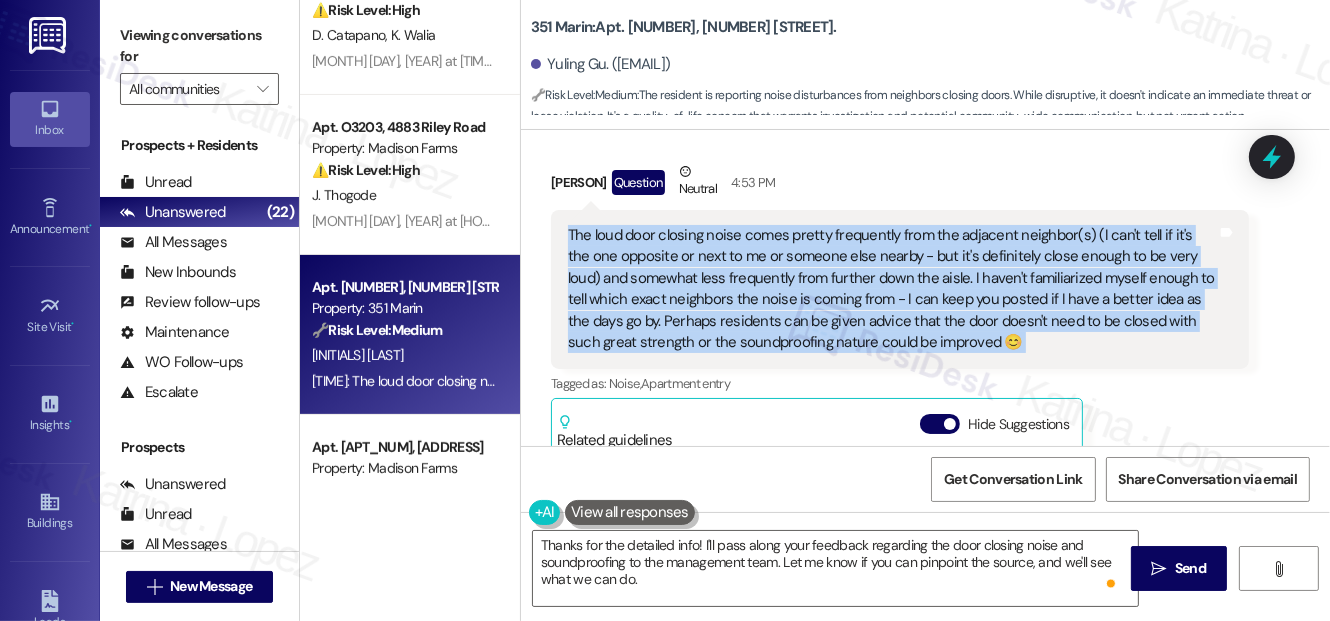 click on "The loud door closing noise comes pretty frequently from the adjacent neighbor(s) (I can't tell if it's the one opposite or next to me or someone else nearby - but it's definitely close enough to be very loud) and somewhat less frequently from further down the aisle. I haven't familiarized myself enough to tell which exact neighbors the noise is coming from - I can keep you posted if I have a better idea as the days go by. Perhaps residents can be given advice that the door doesn't need to be closed with such great strength or the soundproofing nature could be improved 😊" at bounding box center (892, 289) 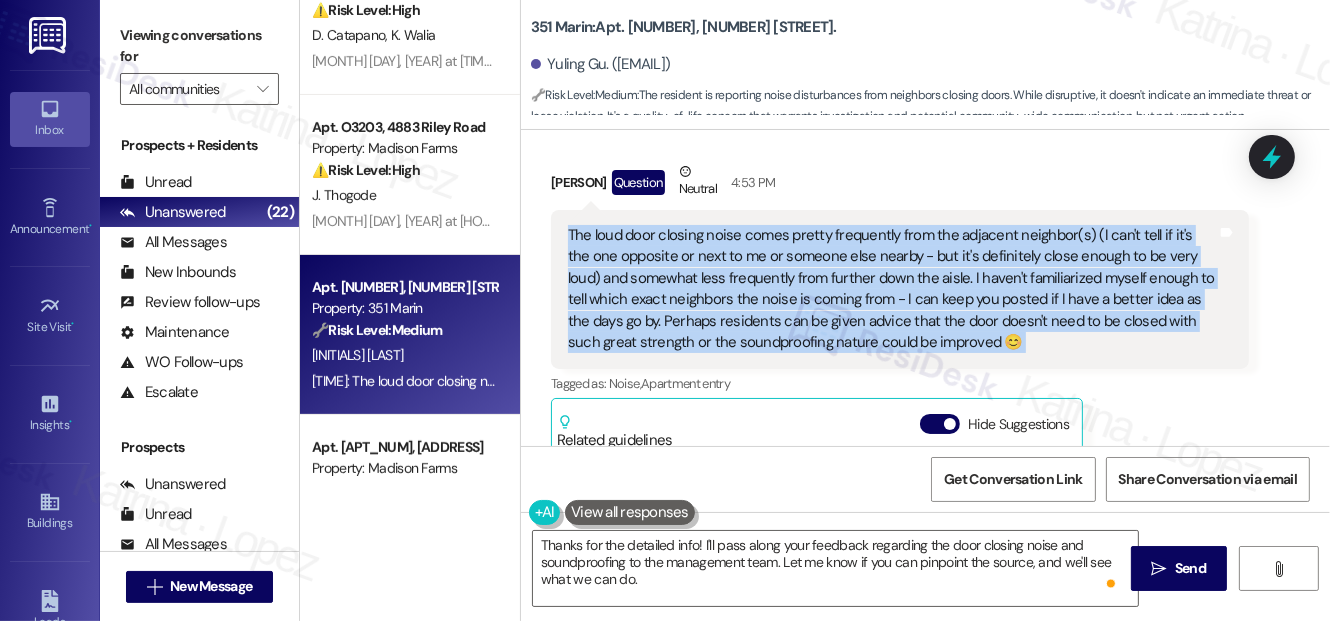 click on "The loud door closing noise comes pretty frequently from the adjacent neighbor(s) (I can't tell if it's the one opposite or next to me or someone else nearby - but it's definitely close enough to be very loud) and somewhat less frequently from further down the aisle. I haven't familiarized myself enough to tell which exact neighbors the noise is coming from - I can keep you posted if I have a better idea as the days go by. Perhaps residents can be given advice that the door doesn't need to be closed with such great strength or the soundproofing nature could be improved 😊" at bounding box center [892, 289] 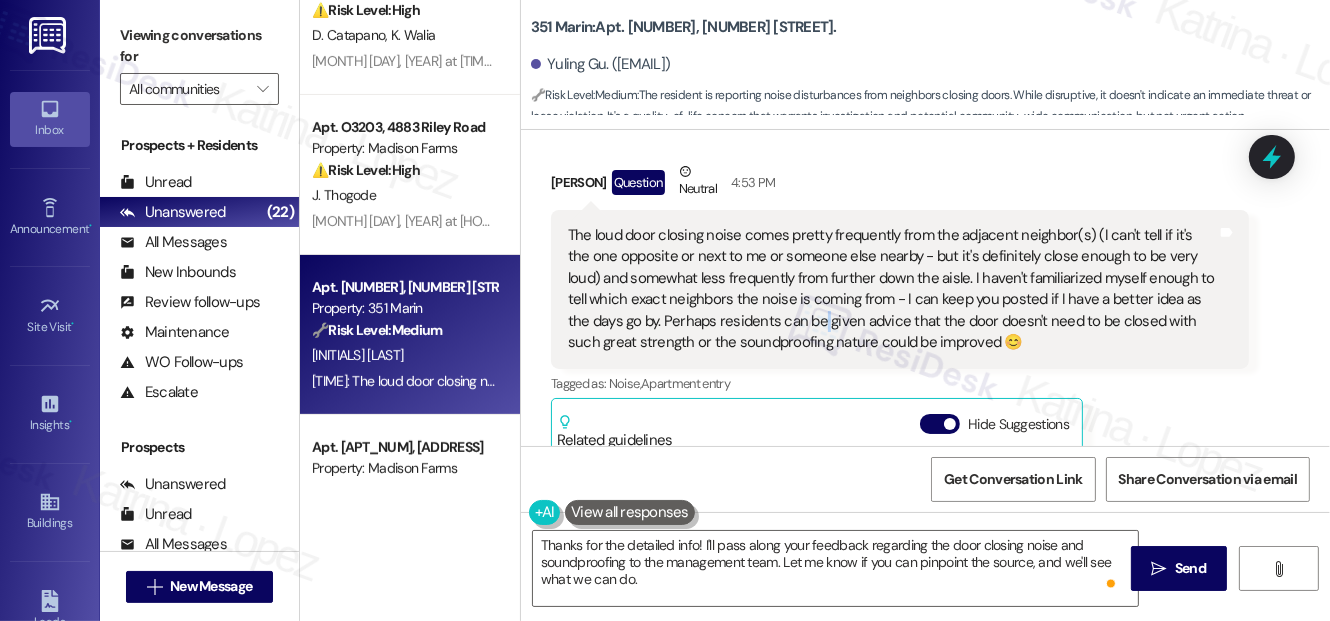 click on "The loud door closing noise comes pretty frequently from the adjacent neighbor(s) (I can't tell if it's the one opposite or next to me or someone else nearby - but it's definitely close enough to be very loud) and somewhat less frequently from further down the aisle. I haven't familiarized myself enough to tell which exact neighbors the noise is coming from - I can keep you posted if I have a better idea as the days go by. Perhaps residents can be given advice that the door doesn't need to be closed with such great strength or the soundproofing nature could be improved 😊" at bounding box center [892, 289] 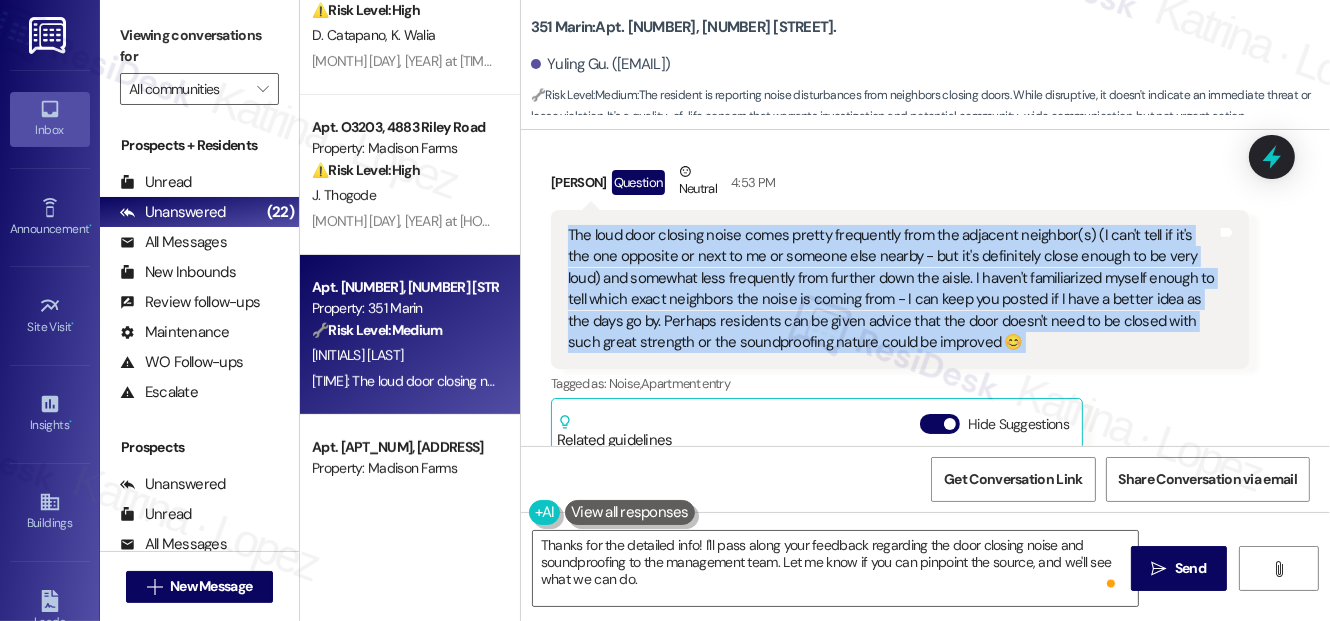 click on "The loud door closing noise comes pretty frequently from the adjacent neighbor(s) (I can't tell if it's the one opposite or next to me or someone else nearby - but it's definitely close enough to be very loud) and somewhat less frequently from further down the aisle. I haven't familiarized myself enough to tell which exact neighbors the noise is coming from - I can keep you posted if I have a better idea as the days go by. Perhaps residents can be given advice that the door doesn't need to be closed with such great strength or the soundproofing nature could be improved 😊" at bounding box center [892, 289] 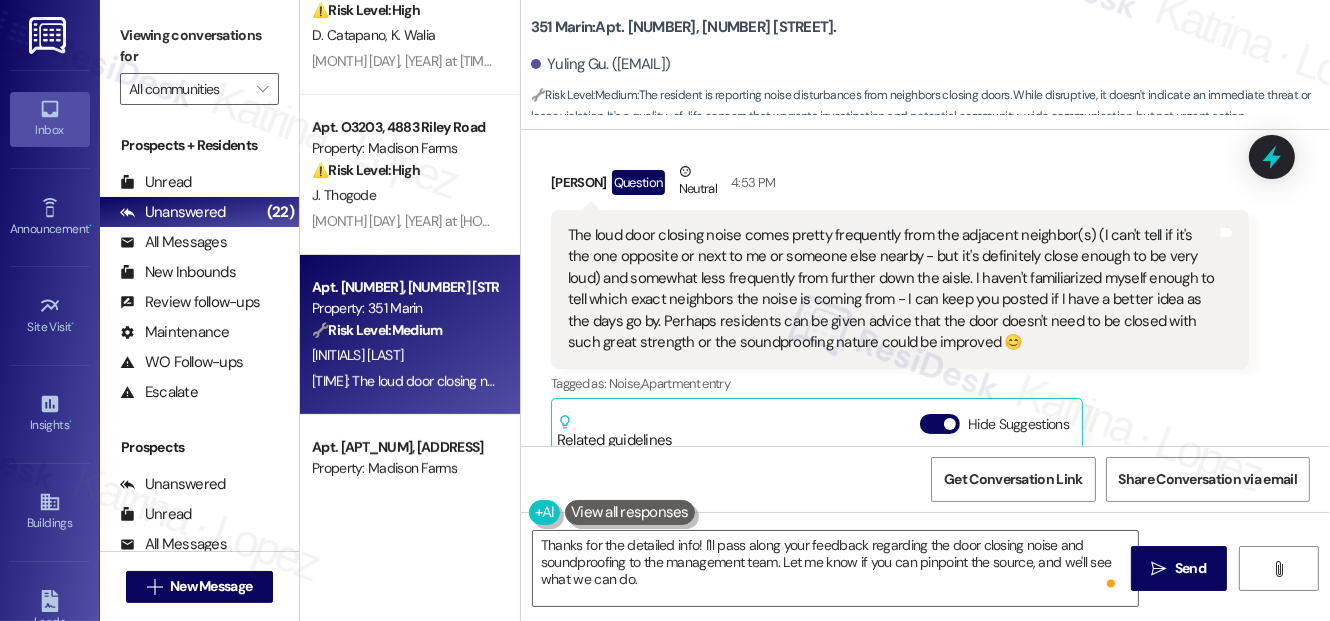 click on "The loud door closing noise comes pretty frequently from the adjacent neighbor(s) (I can't tell if it's the one opposite or next to me or someone else nearby - but it's definitely close enough to be very loud) and somewhat less frequently from further down the aisle. I haven't familiarized myself enough to tell which exact neighbors the noise is coming from - I can keep you posted if I have a better idea as the days go by. Perhaps residents can be given advice that the door doesn't need to be closed with such great strength or the soundproofing nature could be improved 😊" at bounding box center (892, 289) 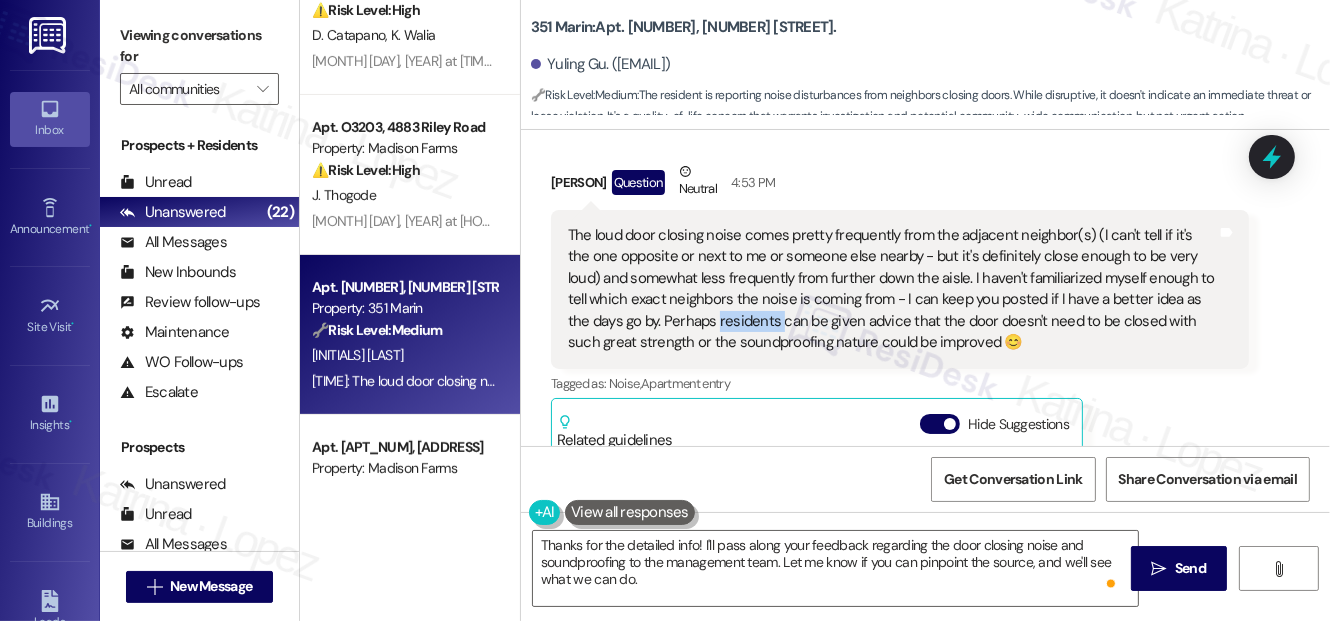 click on "The loud door closing noise comes pretty frequently from the adjacent neighbor(s) (I can't tell if it's the one opposite or next to me or someone else nearby - but it's definitely close enough to be very loud) and somewhat less frequently from further down the aisle. I haven't familiarized myself enough to tell which exact neighbors the noise is coming from - I can keep you posted if I have a better idea as the days go by. Perhaps residents can be given advice that the door doesn't need to be closed with such great strength or the soundproofing nature could be improved 😊" at bounding box center [892, 289] 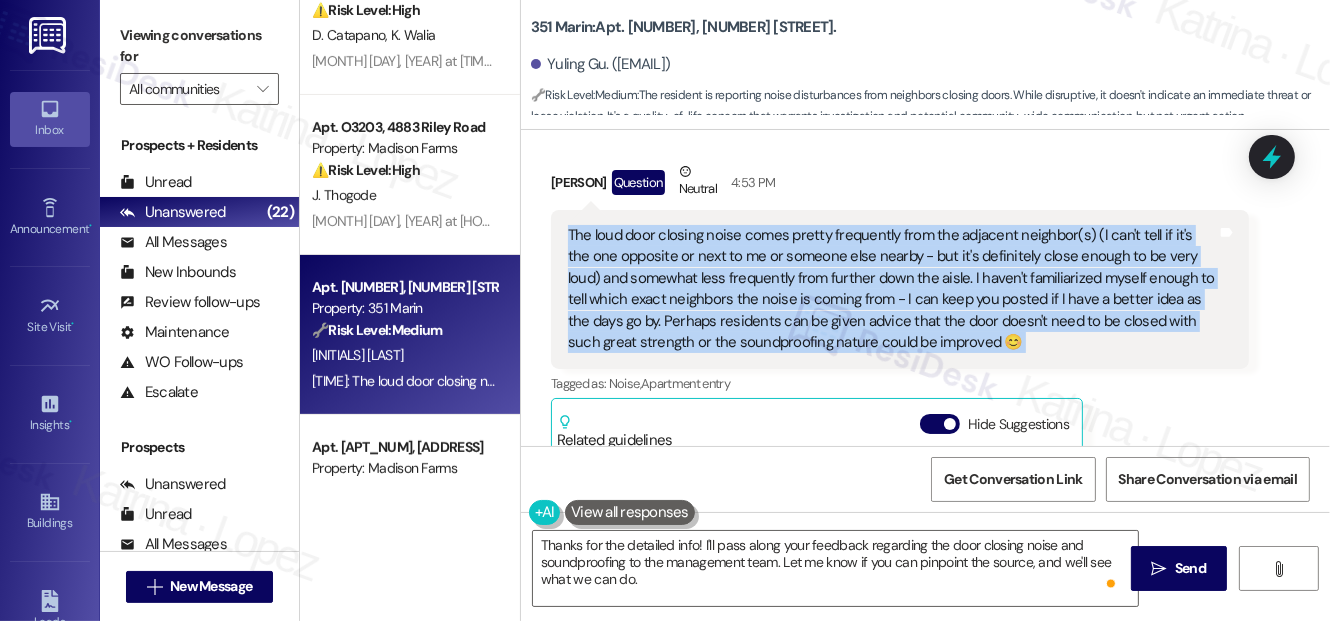 click on "The loud door closing noise comes pretty frequently from the adjacent neighbor(s) (I can't tell if it's the one opposite or next to me or someone else nearby - but it's definitely close enough to be very loud) and somewhat less frequently from further down the aisle. I haven't familiarized myself enough to tell which exact neighbors the noise is coming from - I can keep you posted if I have a better idea as the days go by. Perhaps residents can be given advice that the door doesn't need to be closed with such great strength or the soundproofing nature could be improved 😊" at bounding box center [892, 289] 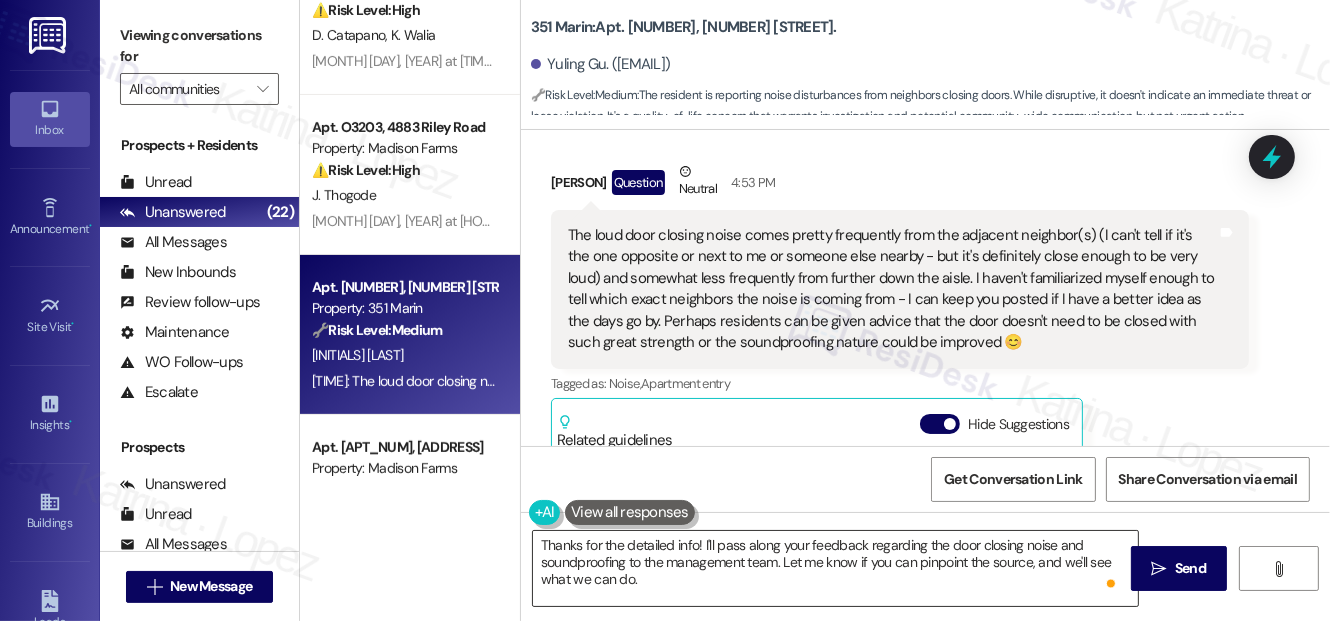click on "Thanks for the detailed info! I'll pass along your feedback regarding the door closing noise and soundproofing to the management team. Let me know if you can pinpoint the source, and we'll see what we can do." at bounding box center [835, 568] 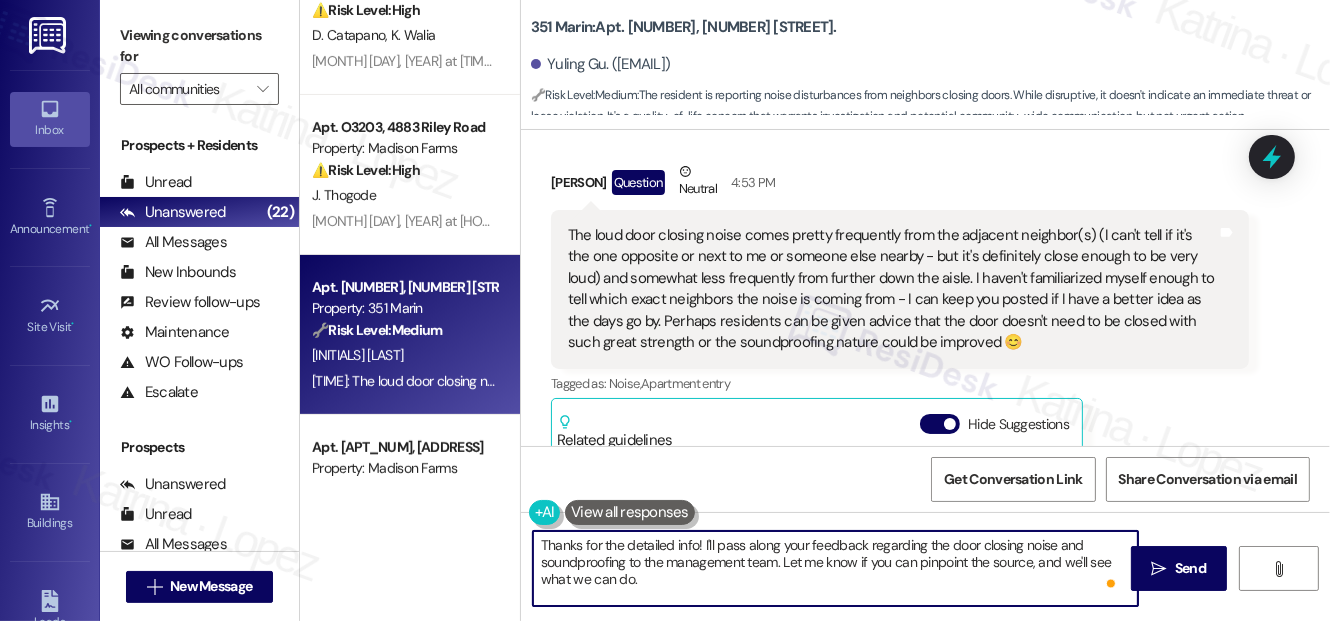 click on "Thanks for the detailed info! I'll pass along your feedback regarding the door closing noise and soundproofing to the management team. Let me know if you can pinpoint the source, and we'll see what we can do." at bounding box center (835, 568) 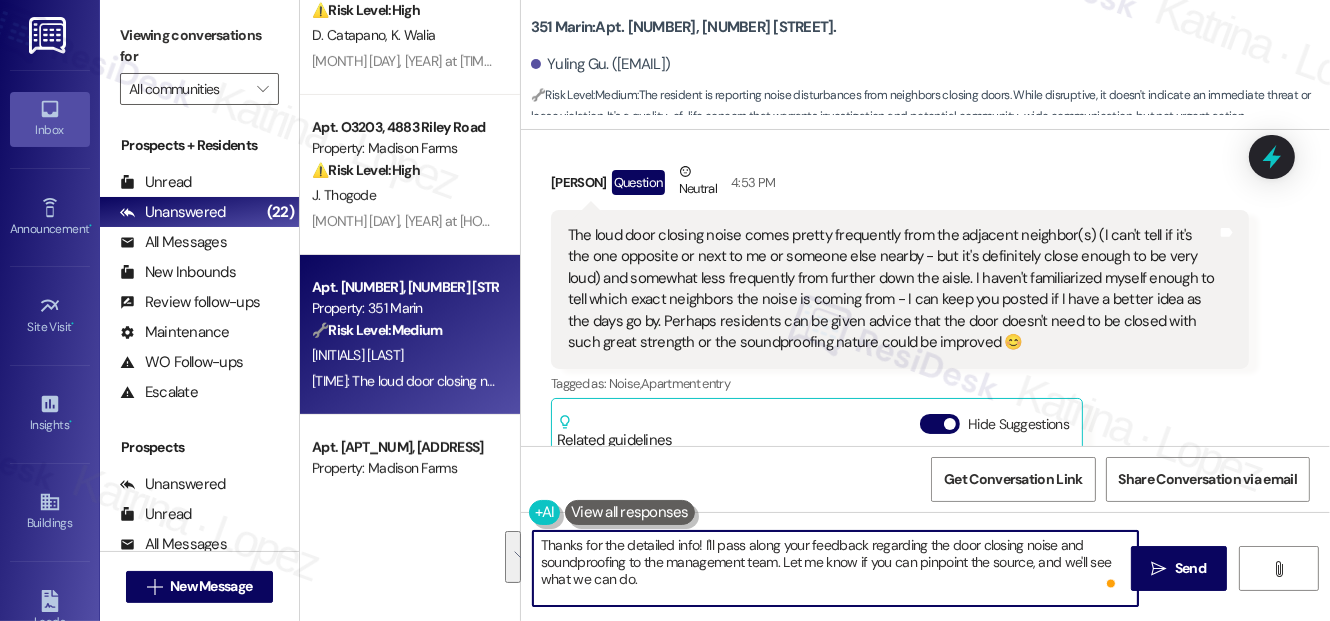 click on "Thanks for the detailed info! I'll pass along your feedback regarding the door closing noise and soundproofing to the management team. Let me know if you can pinpoint the source, and we'll see what we can do." at bounding box center (835, 568) 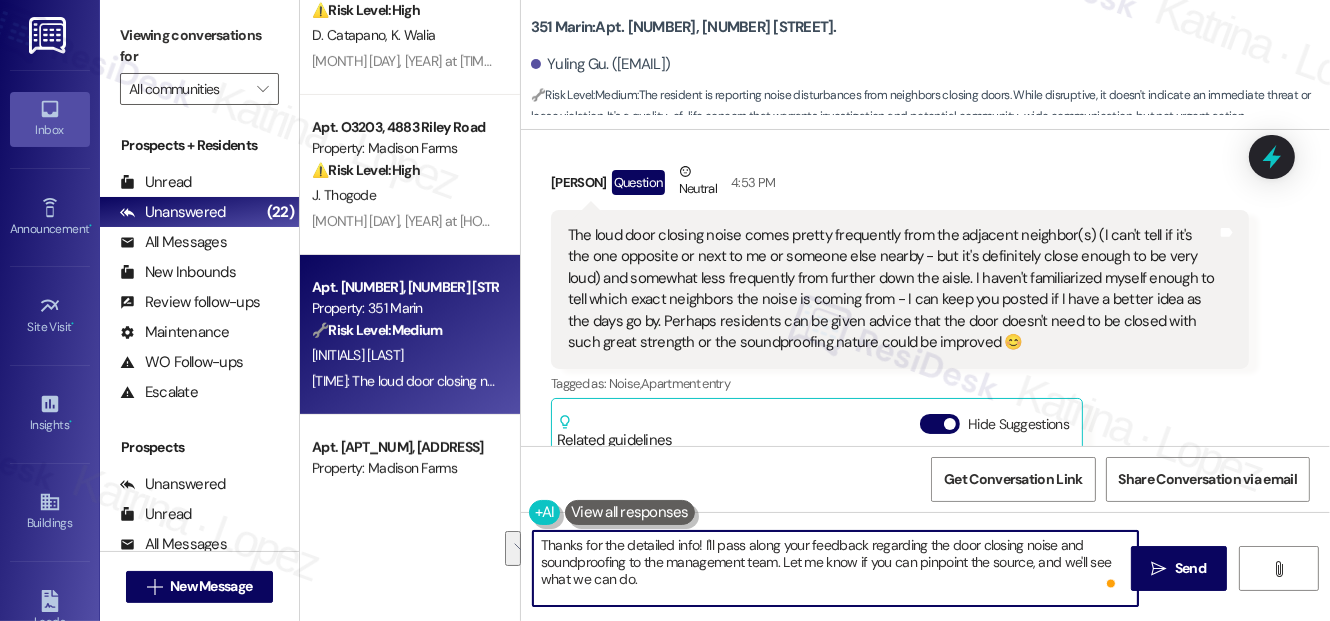 drag, startPoint x: 704, startPoint y: 541, endPoint x: 781, endPoint y: 562, distance: 79.81228 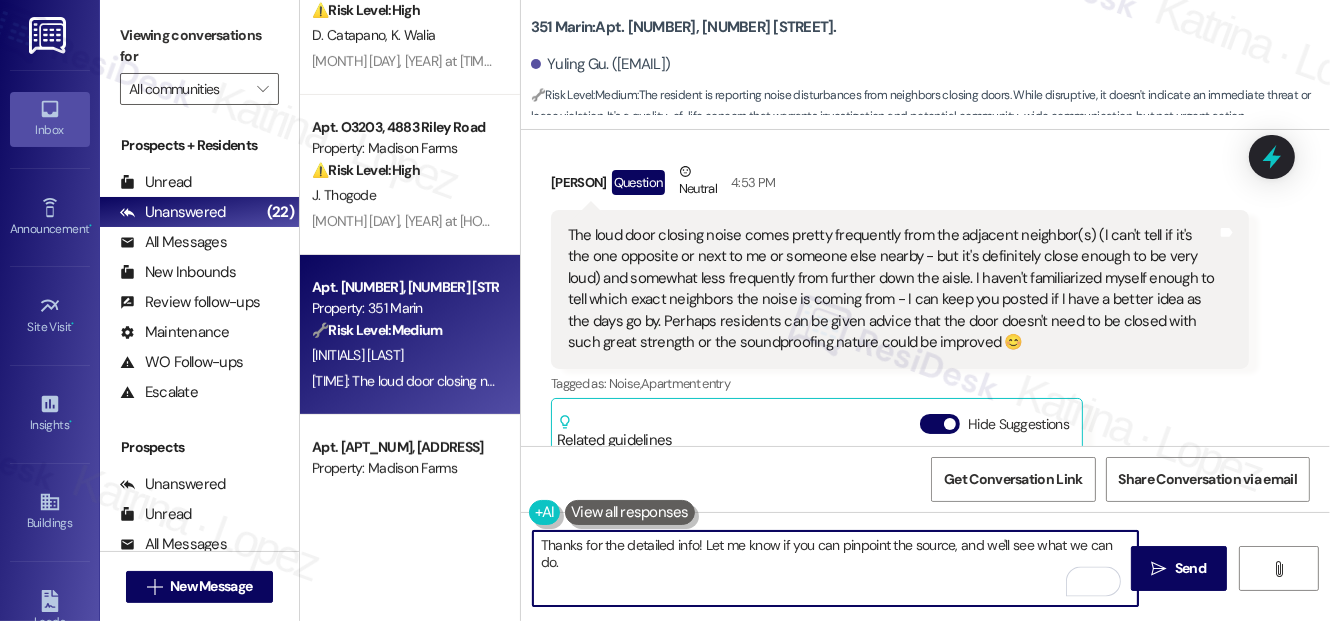 click on "Thanks for the detailed info! Let me know if you can pinpoint the source, and we'll see what we can do." at bounding box center [835, 568] 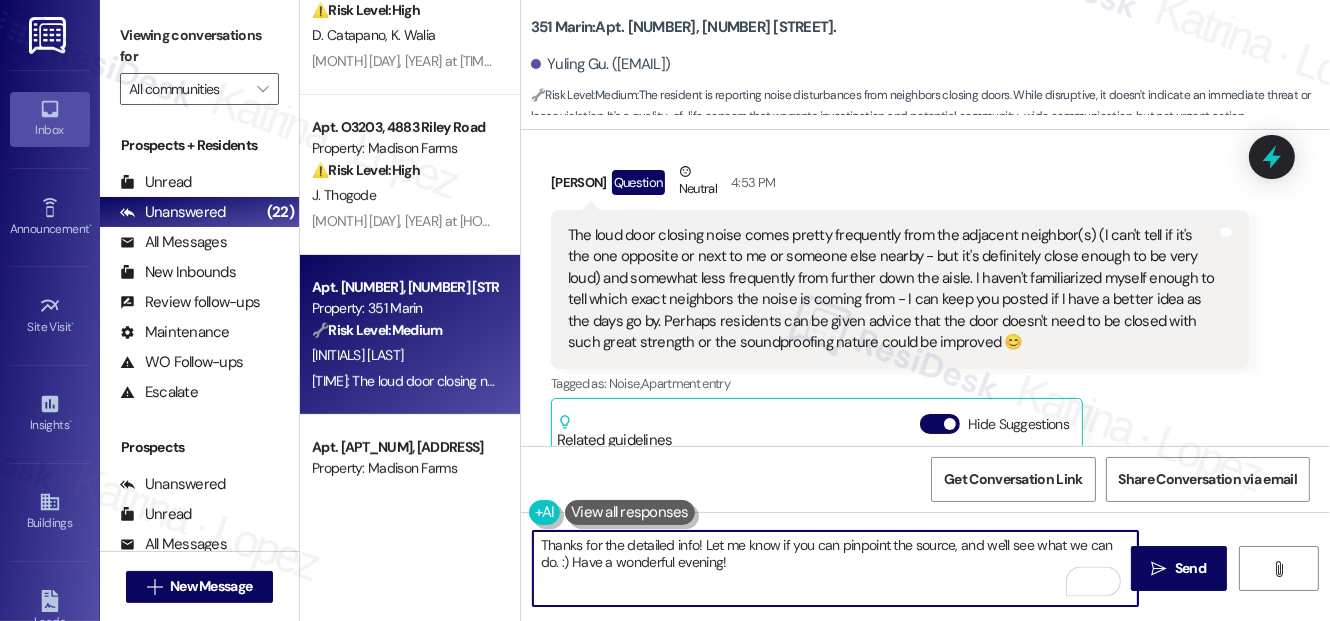 click on "Thanks for the detailed info! Let me know if you can pinpoint the source, and we'll see what we can do. :) Have a wonderful evening!" at bounding box center (835, 568) 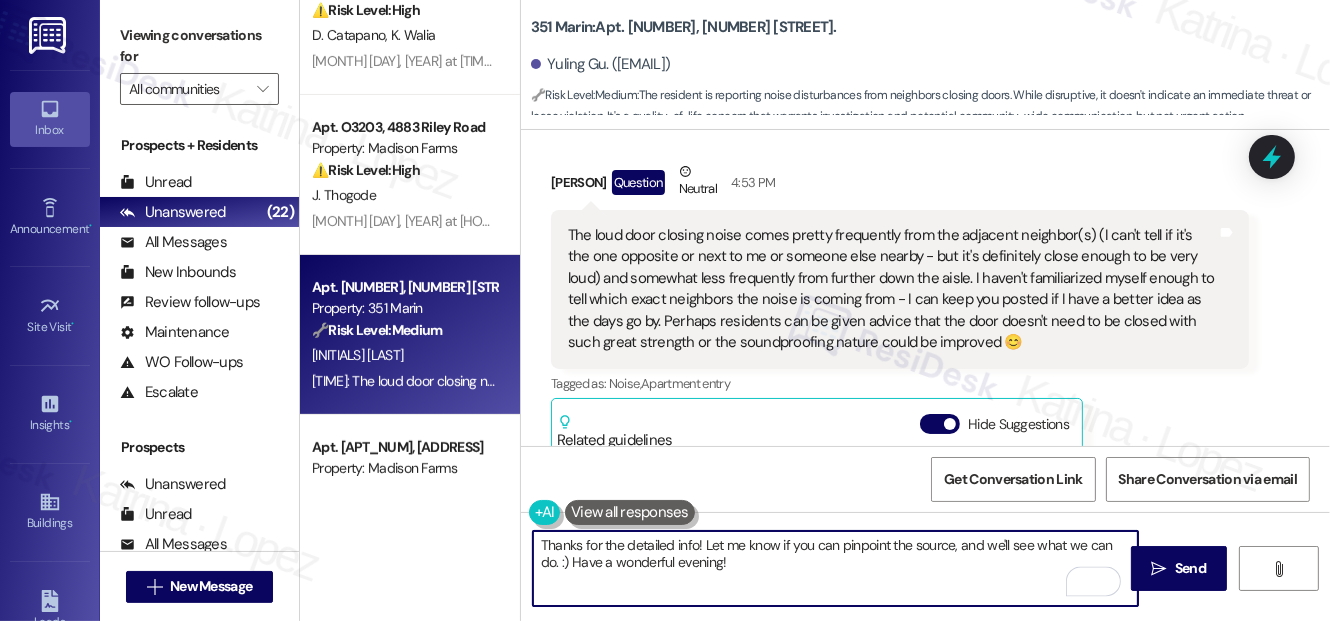 click on "Thanks for the detailed info! Let me know if you can pinpoint the source, and we'll see what we can do. :) Have a wonderful evening!" at bounding box center [835, 568] 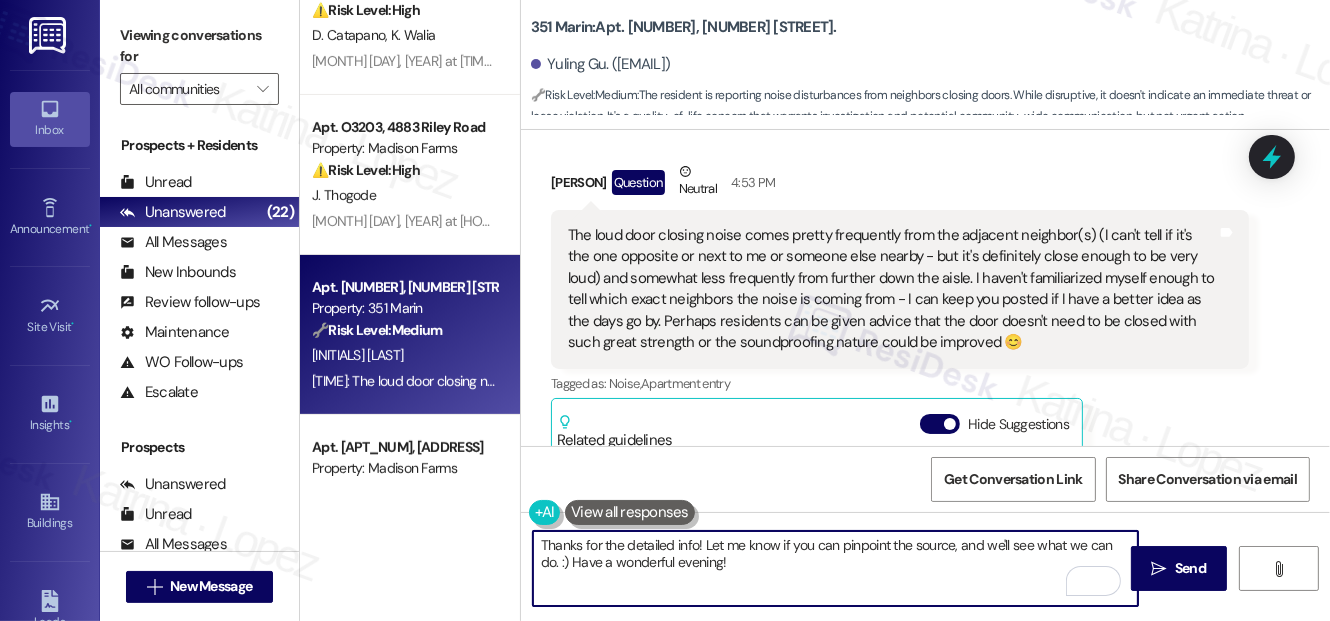 click on "Thanks for the detailed info! Let me know if you can pinpoint the source, and we'll see what we can do. :) Have a wonderful evening!" at bounding box center [835, 568] 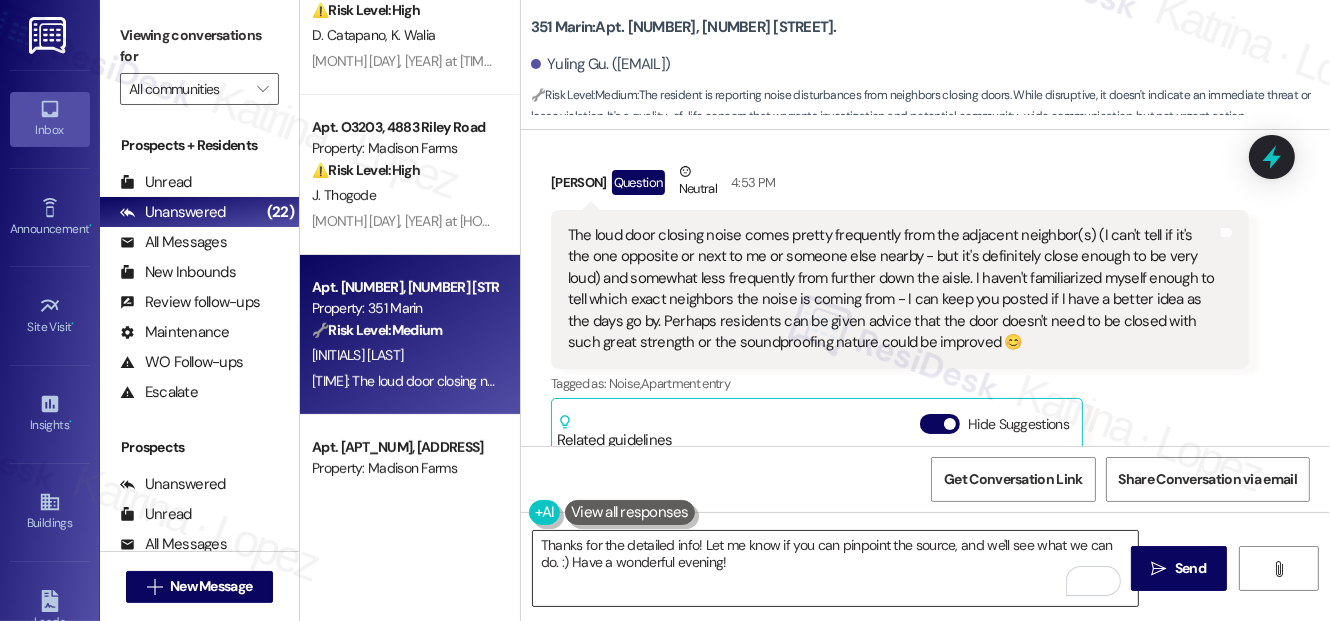 drag, startPoint x: 1170, startPoint y: 559, endPoint x: 712, endPoint y: 547, distance: 458.15717 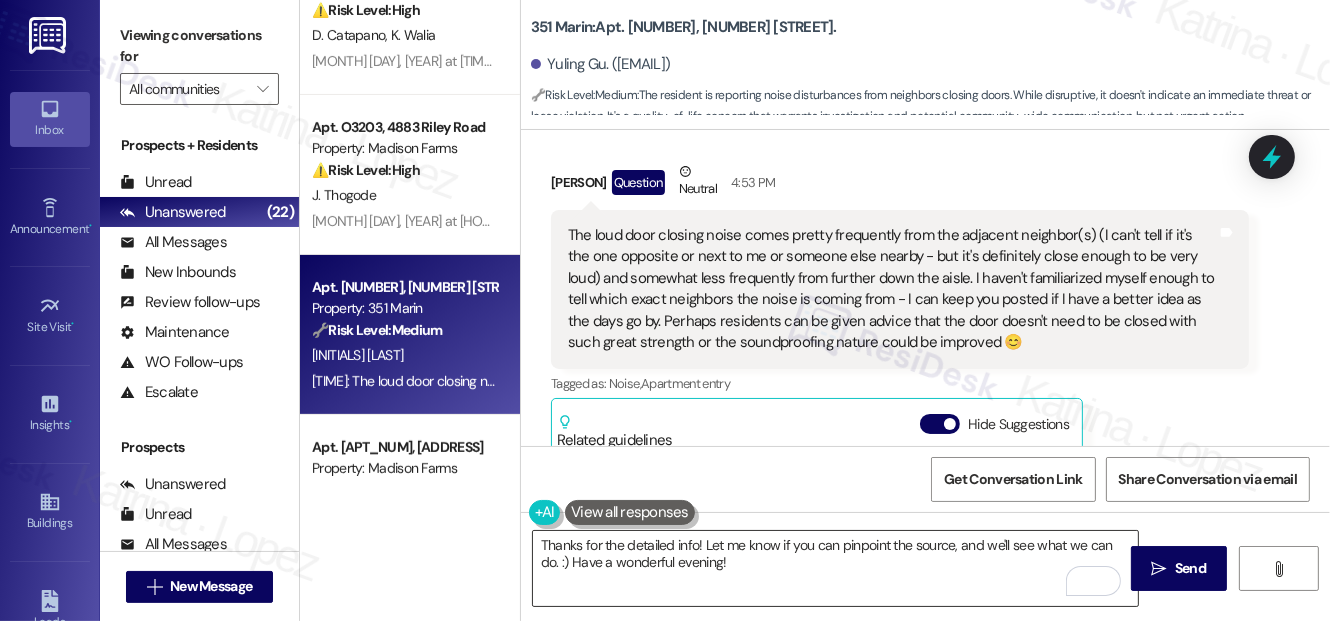 click on "Thanks for the detailed info! Let me know if you can pinpoint the source, and we'll see what we can do. :) Have a wonderful evening!   Send " at bounding box center (925, 587) 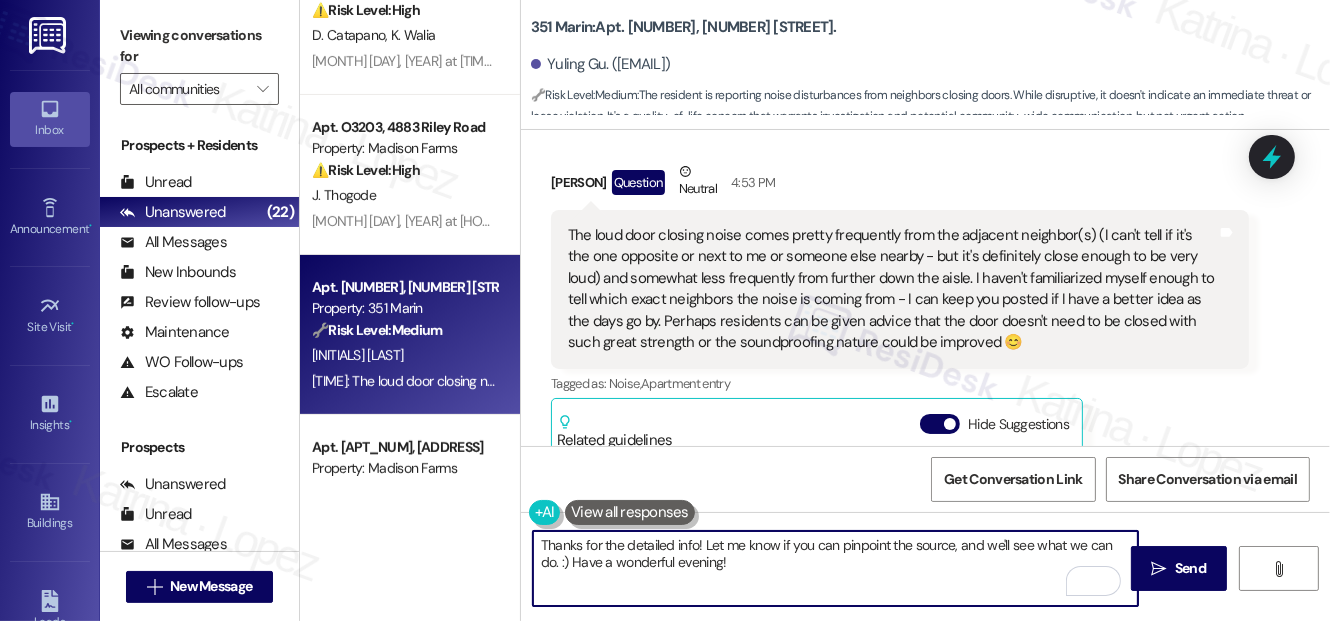 click on "Thanks for the detailed info! Let me know if you can pinpoint the source, and we'll see what we can do. :) Have a wonderful evening!" at bounding box center [835, 568] 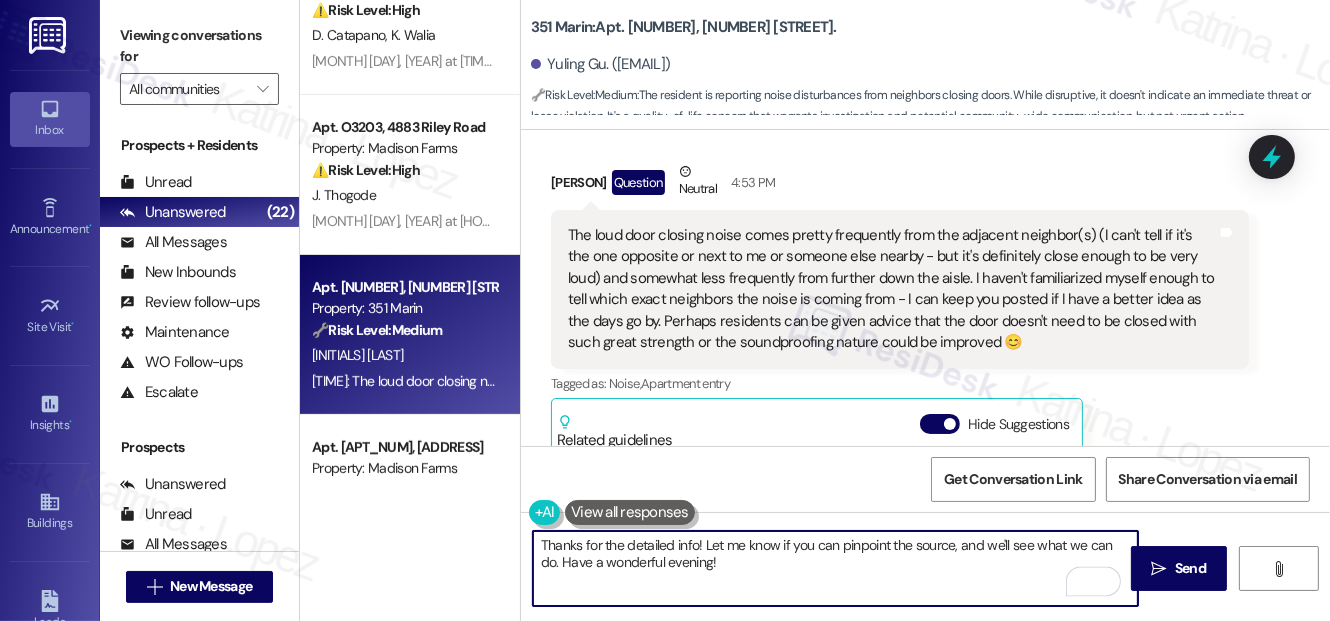 click on "Thanks for the detailed info! Let me know if you can pinpoint the source, and we'll see what we can do. Have a wonderful evening!" at bounding box center (835, 568) 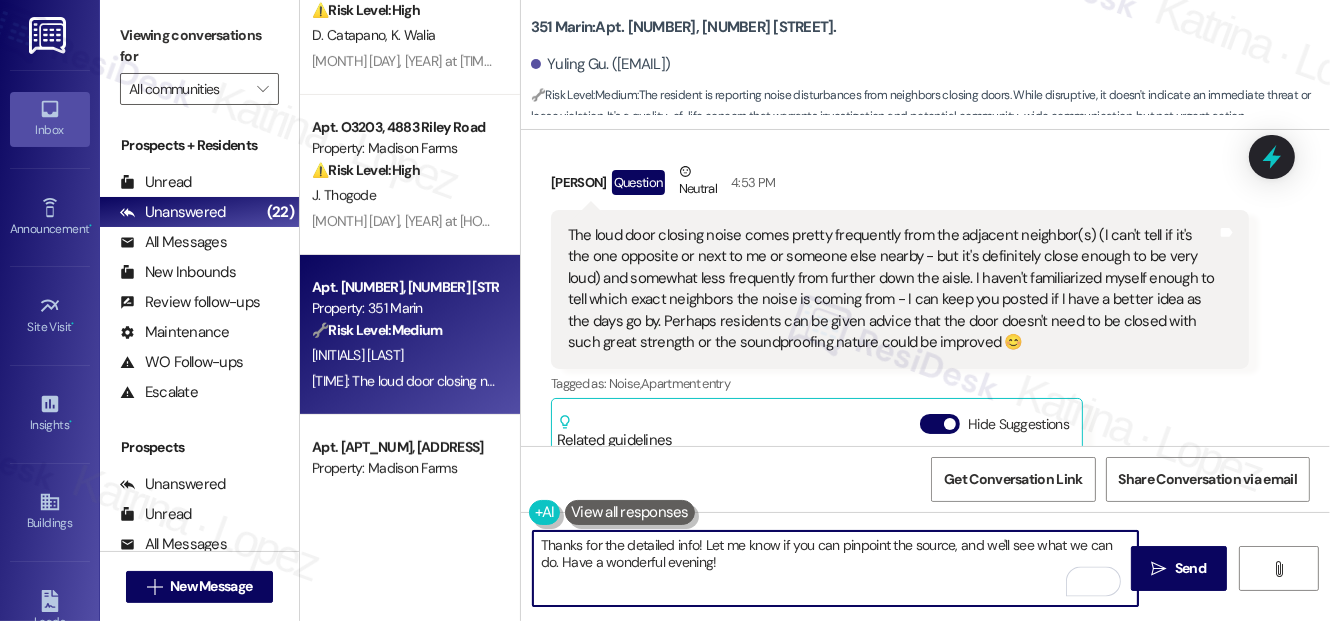 paste on ":)" 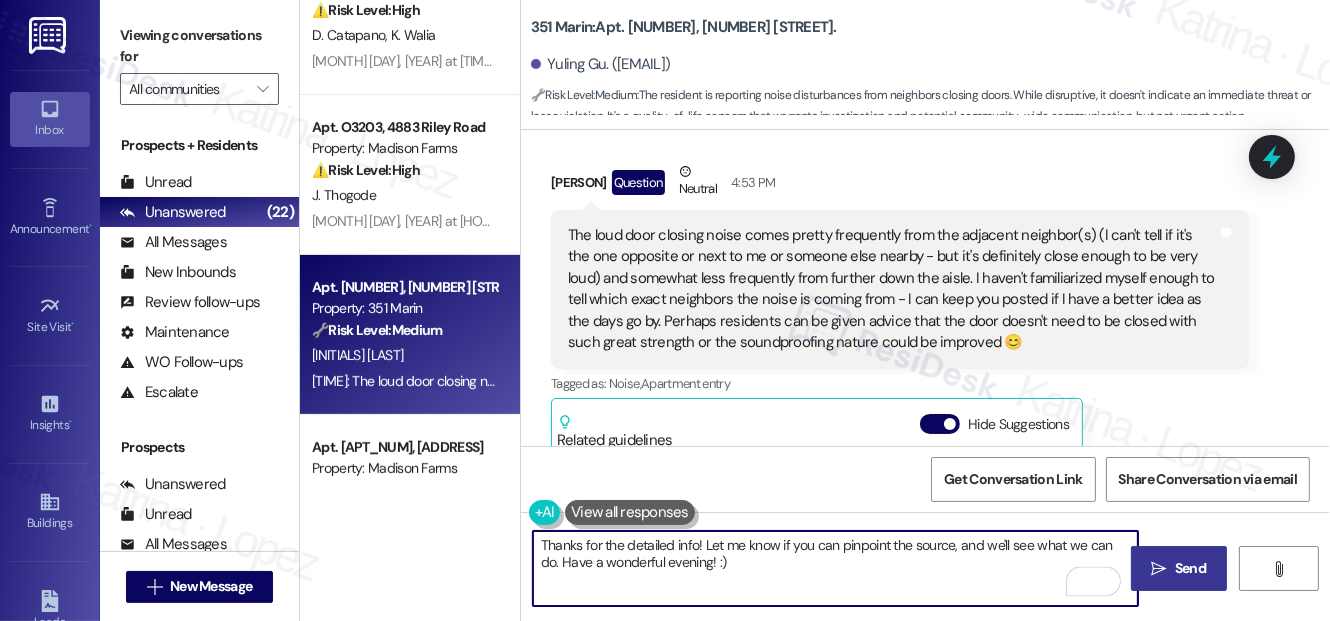 type on "Thanks for the detailed info! Let me know if you can pinpoint the source, and we'll see what we can do. Have a wonderful evening! :)" 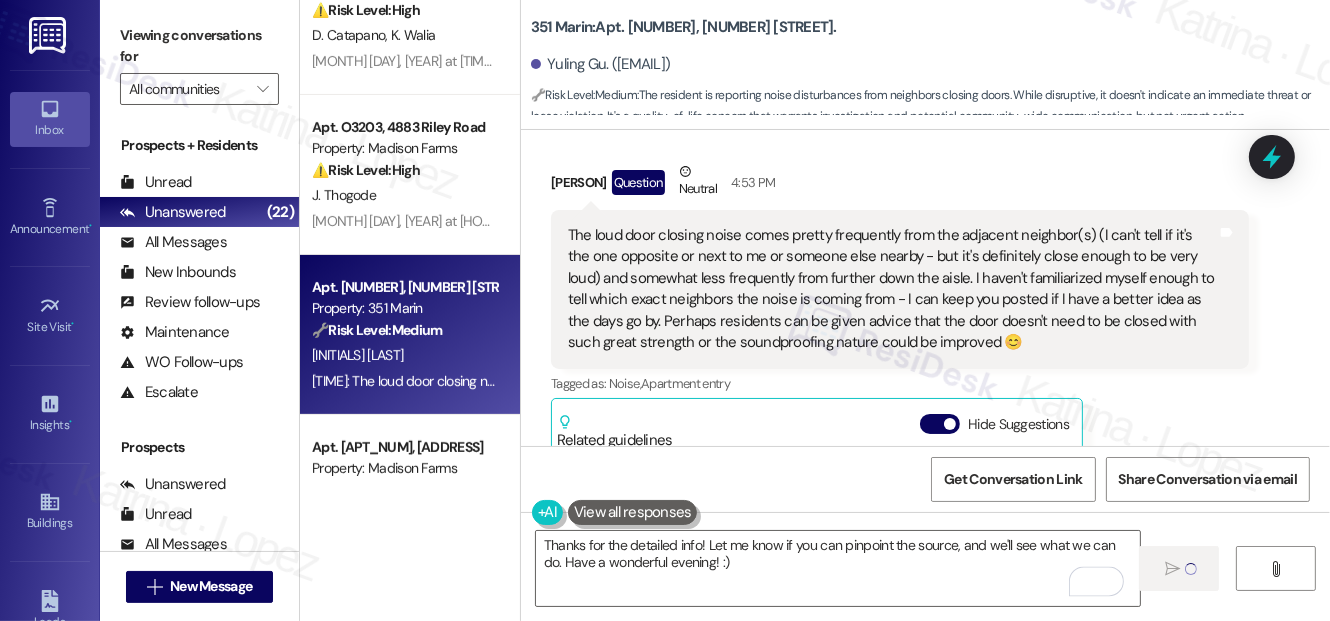 type 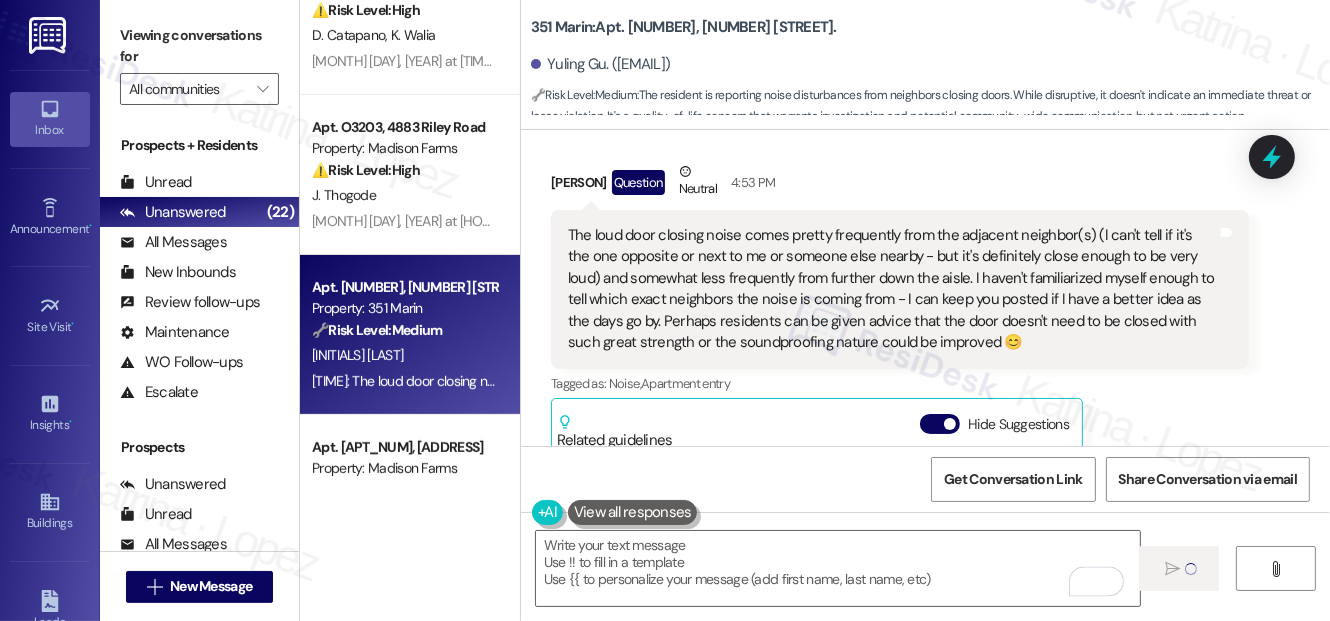 scroll, scrollTop: 0, scrollLeft: 0, axis: both 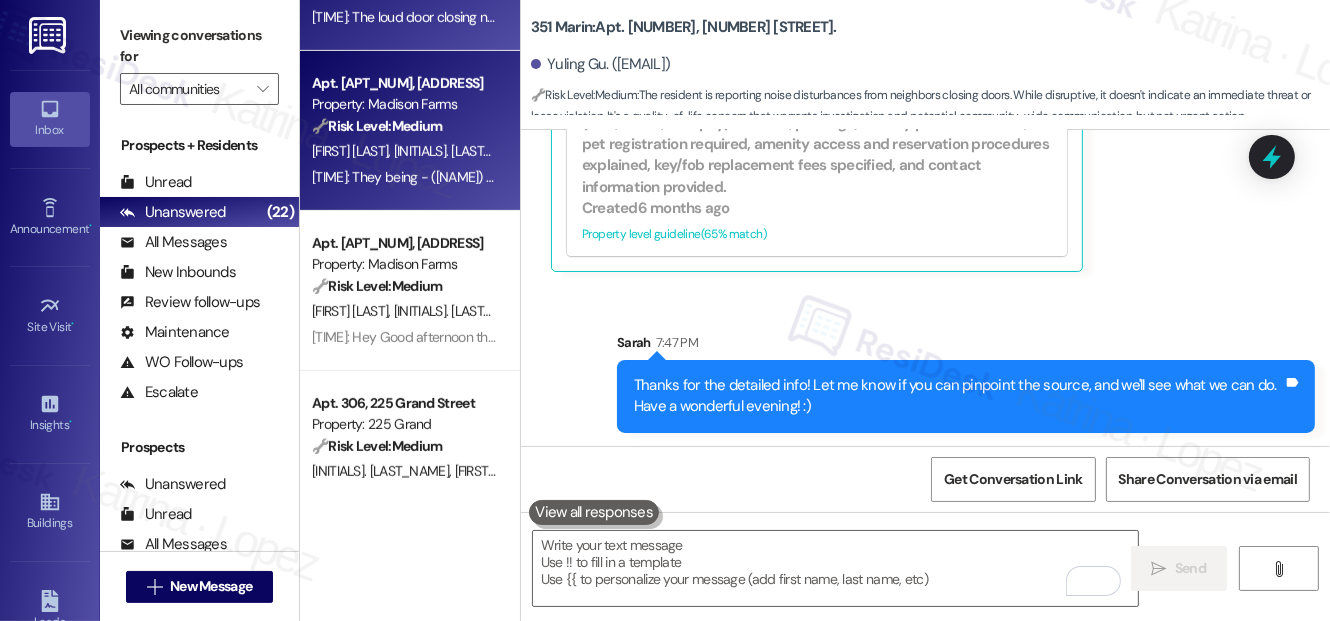 click on "2:02 PM: They being - (Yesica) and (Raul) 2:02 PM: They being - (Yesica) and (Raul)" at bounding box center (438, 177) 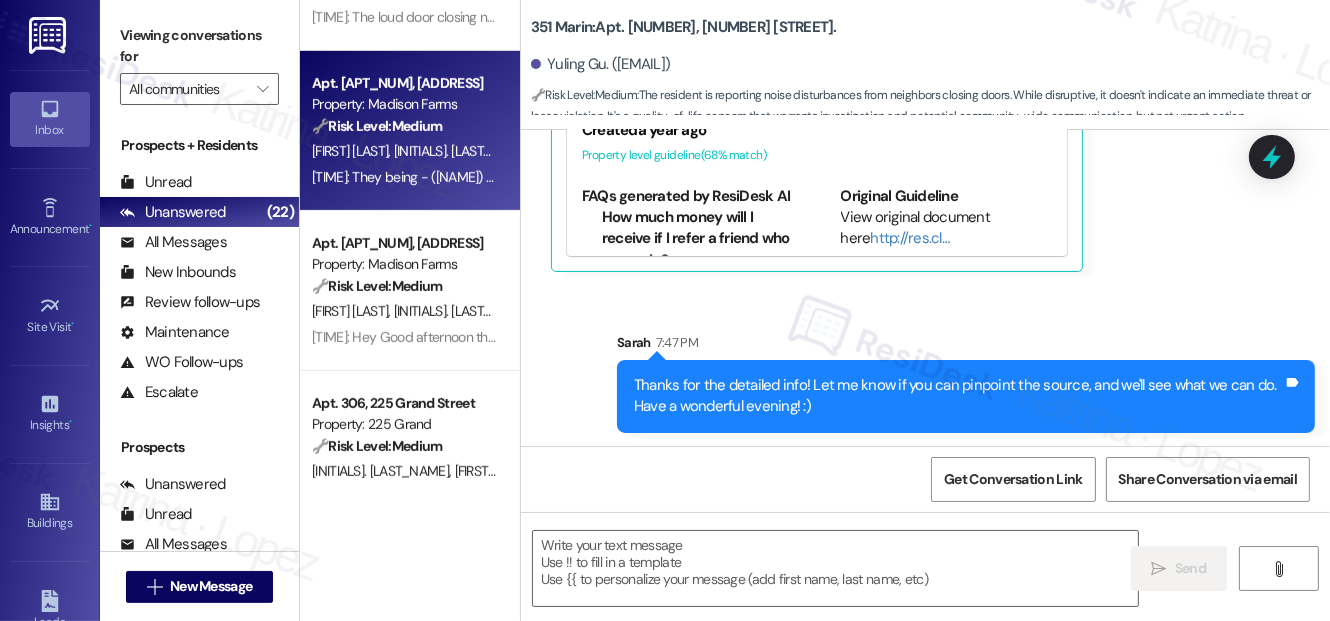 type on "Fetching suggested responses. Please feel free to read through the conversation in the meantime." 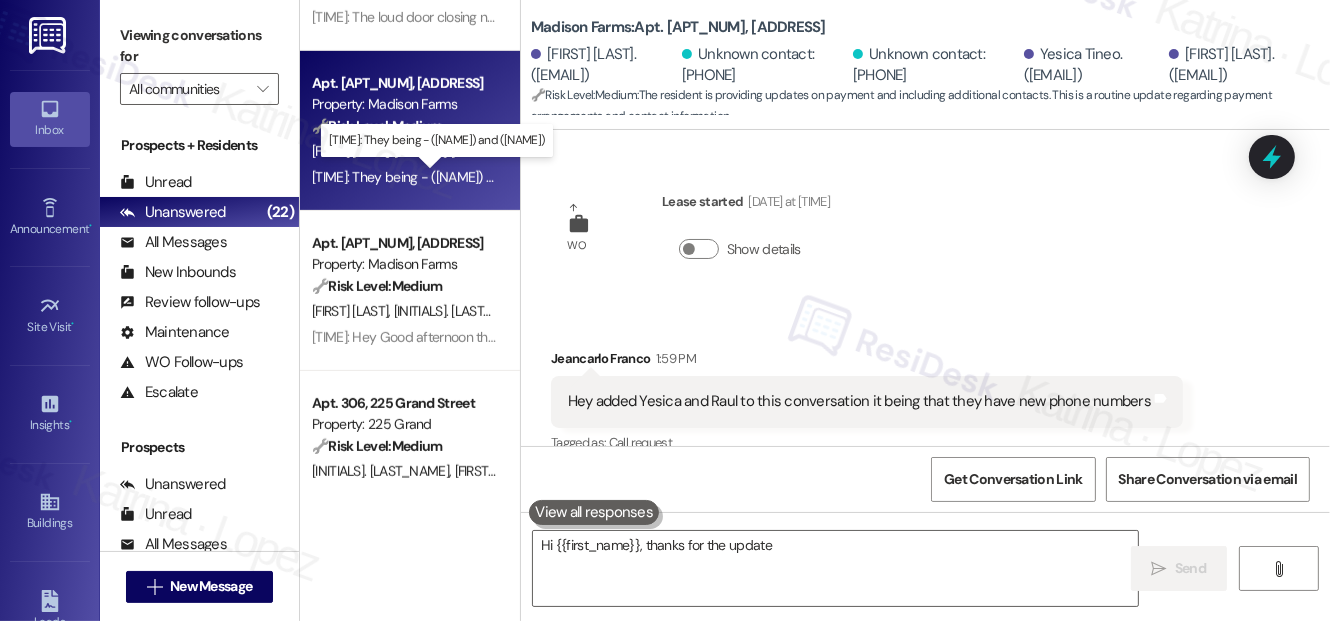 scroll, scrollTop: 960, scrollLeft: 0, axis: vertical 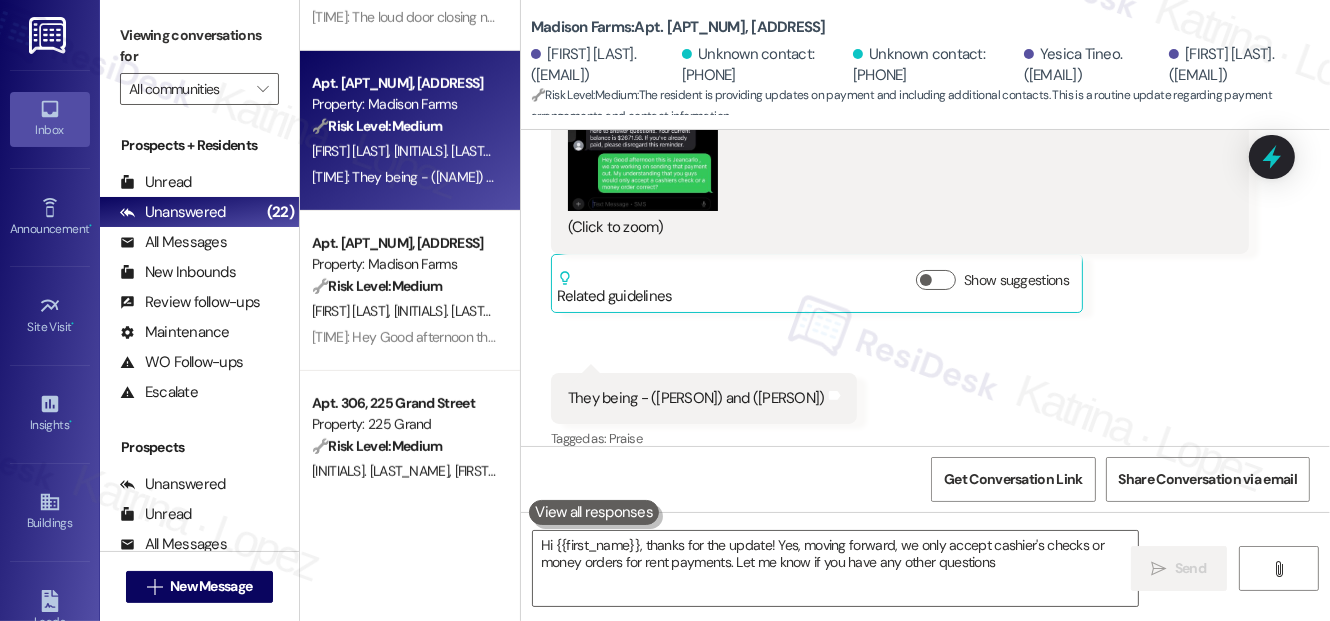 type on "Hi {{first_name}}, thanks for the update! Yes, moving forward, we only accept cashier's checks or money orders for rent payments. Let me know if you have any other questions!" 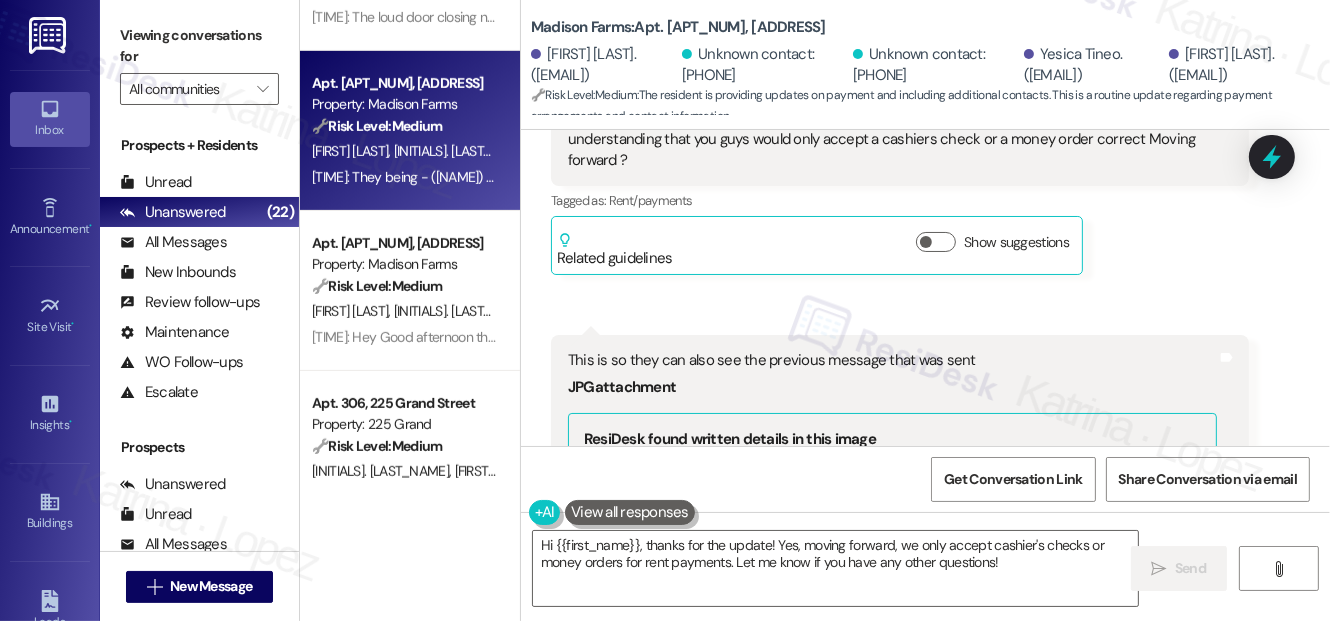 scroll, scrollTop: 415, scrollLeft: 0, axis: vertical 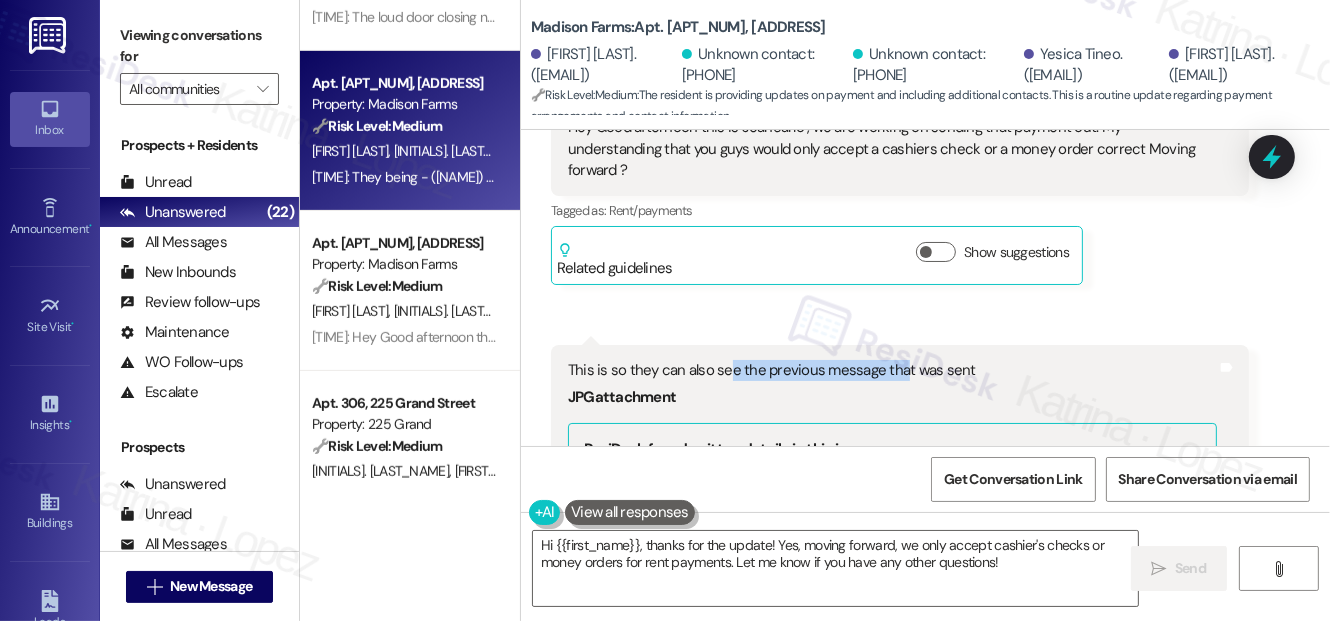 drag, startPoint x: 727, startPoint y: 354, endPoint x: 900, endPoint y: 357, distance: 173.02602 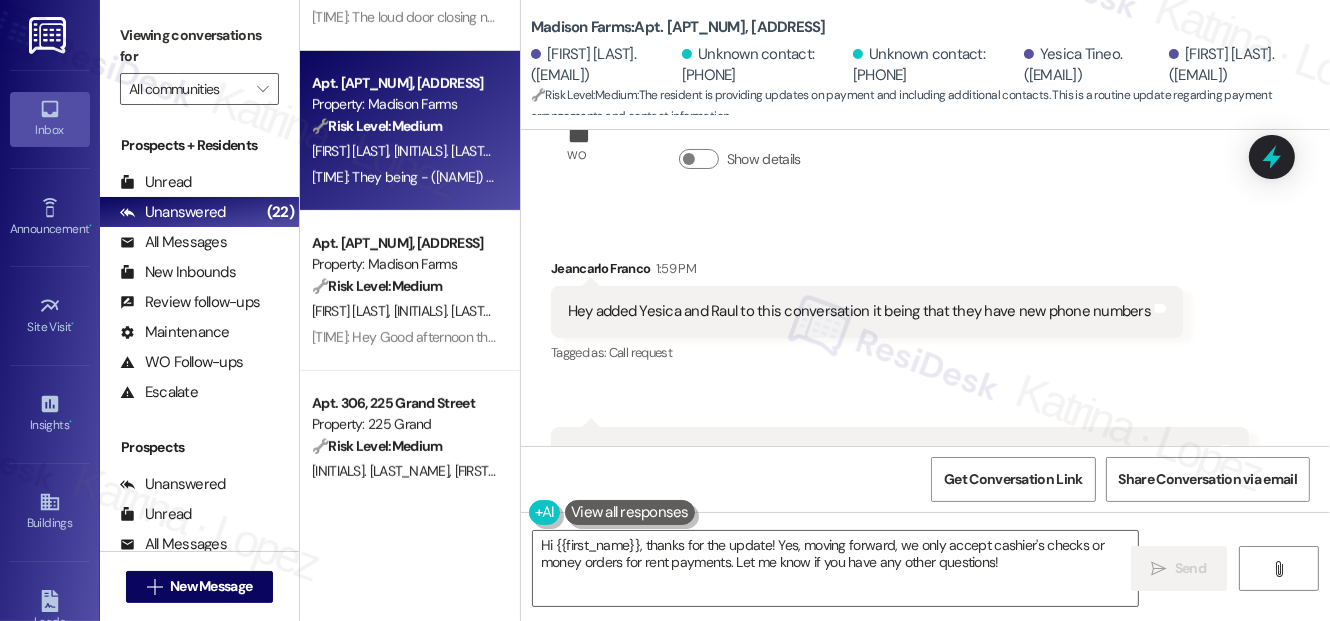 scroll, scrollTop: 51, scrollLeft: 0, axis: vertical 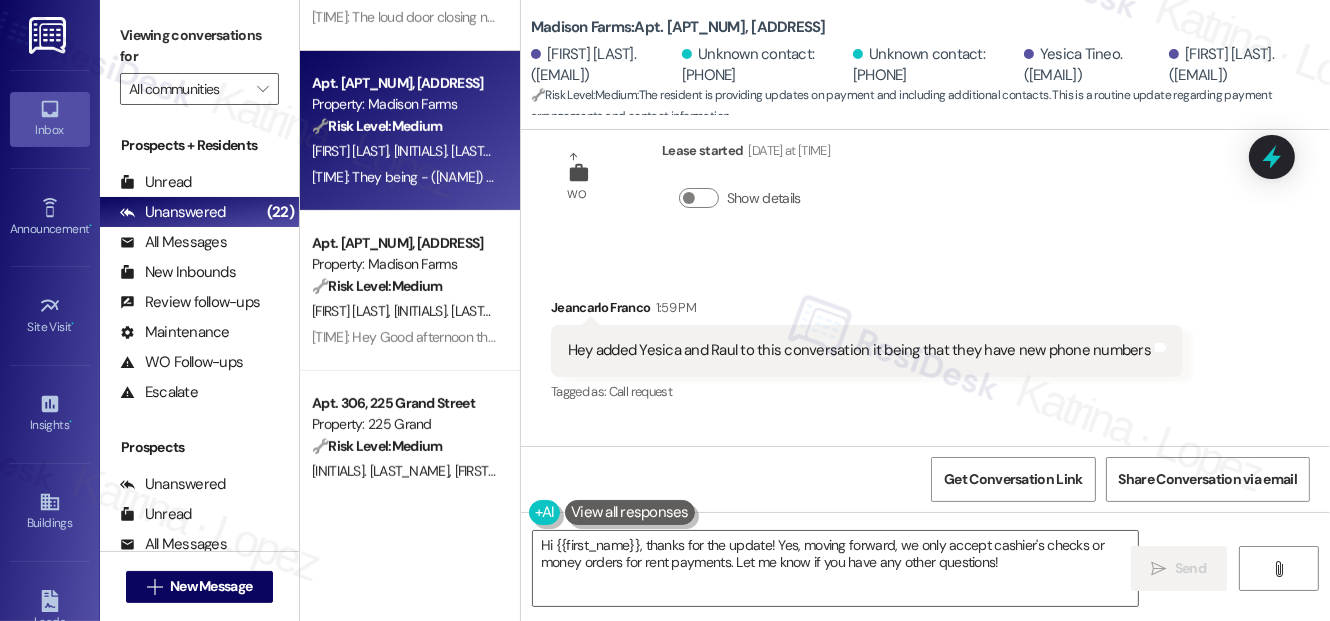 click on "Hey added Yesica and Raul to this conversation it being that they have new phone numbers" at bounding box center [859, 350] 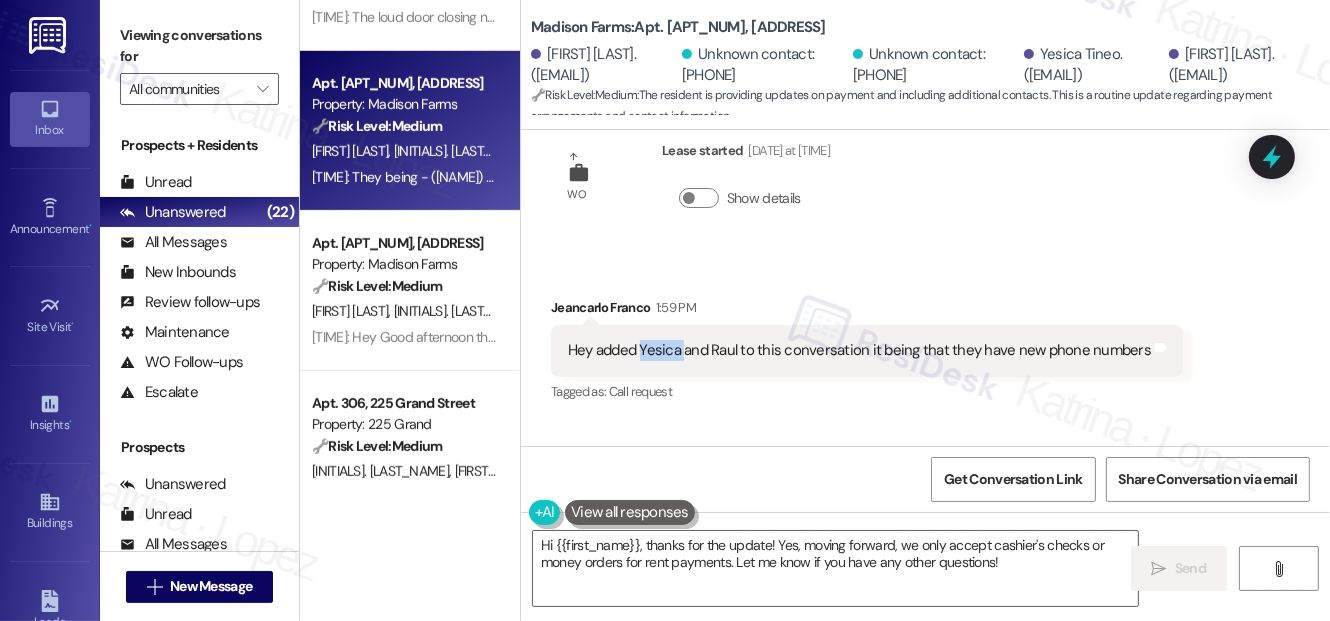 click on "Hey added Yesica and Raul to this conversation it being that they have new phone numbers" at bounding box center (859, 350) 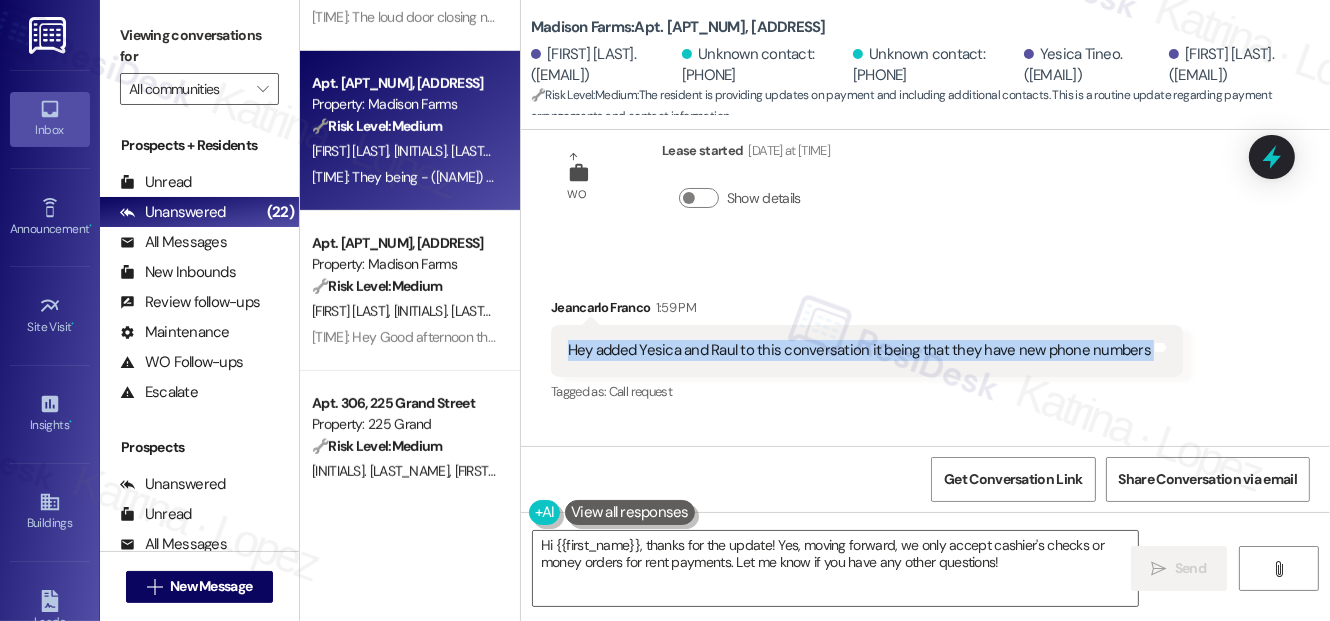 click on "Hey added Yesica and Raul to this conversation it being that they have new phone numbers" at bounding box center [859, 350] 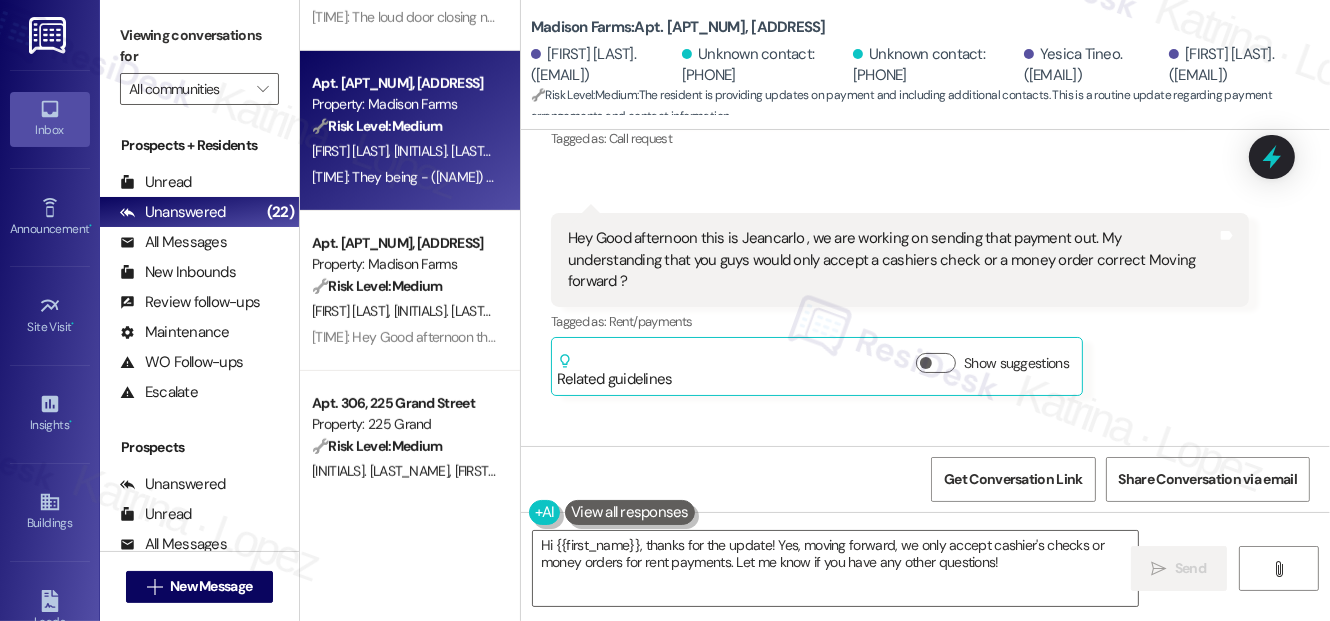 scroll, scrollTop: 181, scrollLeft: 0, axis: vertical 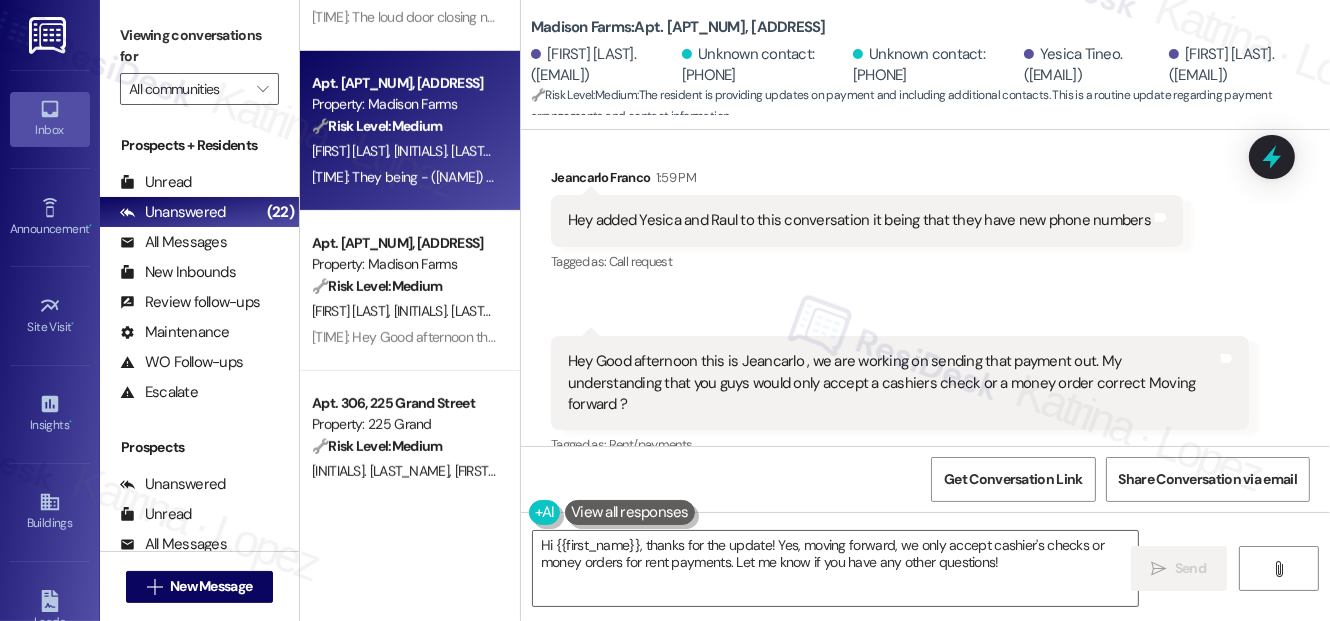 click on "Hey Good afternoon this is Jeancarlo , we are working on sending that payment out. My understanding that you guys would only accept a cashiers check or a money order correct Moving forward ?" at bounding box center (892, 383) 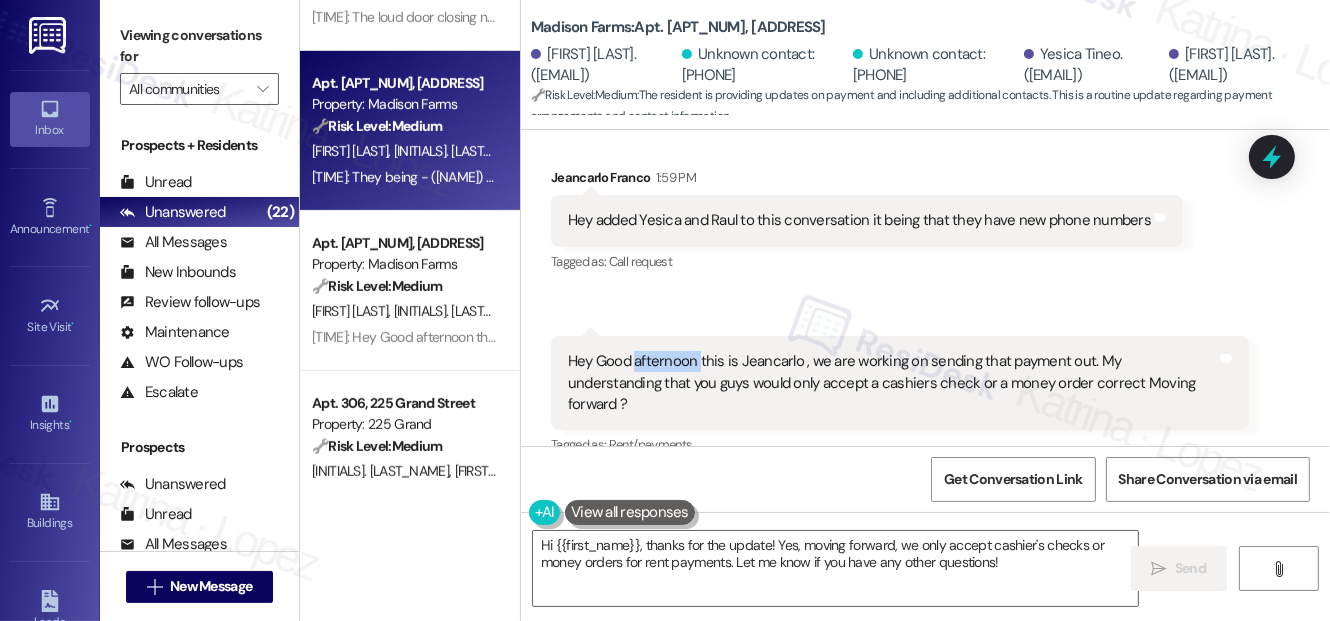 click on "Hey Good afternoon this is Jeancarlo , we are working on sending that payment out. My understanding that you guys would only accept a cashiers check or a money order correct Moving forward ?" at bounding box center (892, 383) 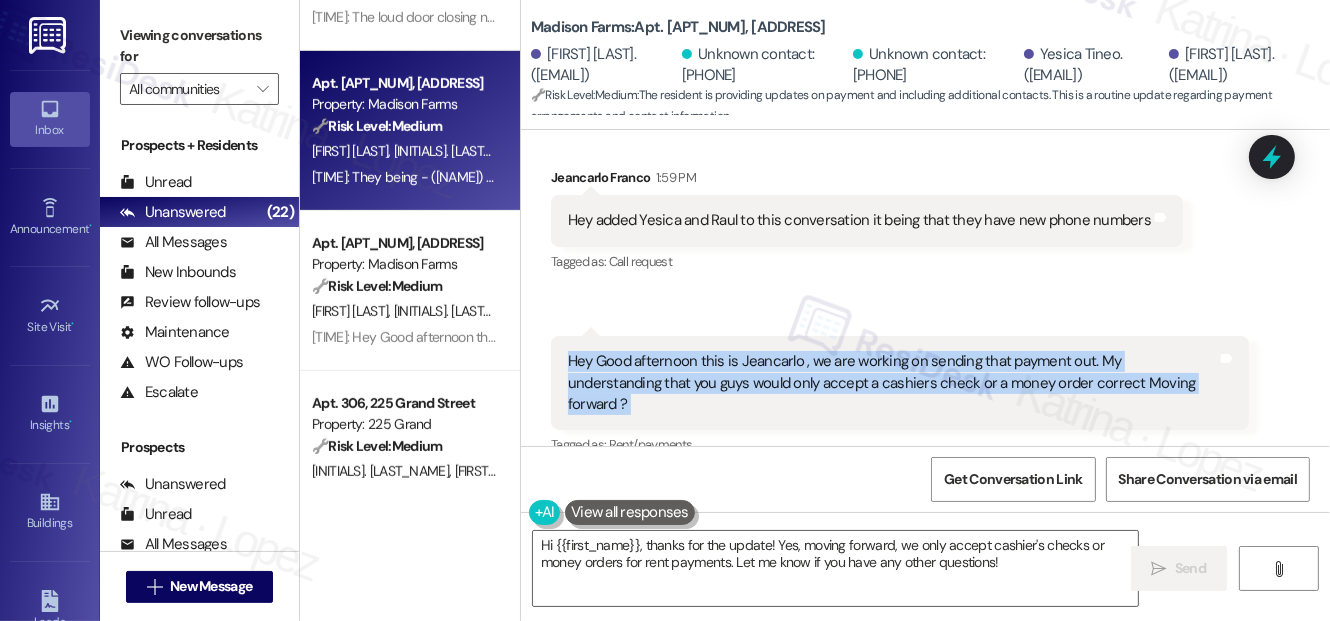 click on "Hey Good afternoon this is Jeancarlo , we are working on sending that payment out. My understanding that you guys would only accept a cashiers check or a money order correct Moving forward ?" at bounding box center (892, 383) 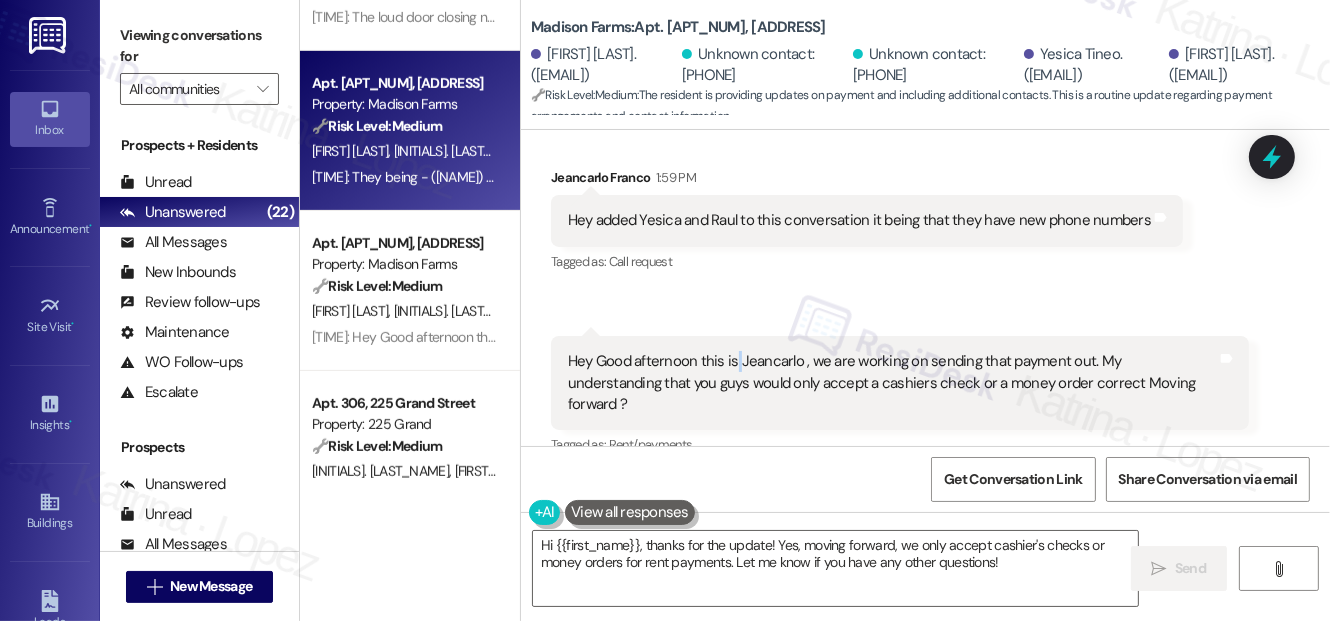 click on "Hey Good afternoon this is Jeancarlo , we are working on sending that payment out. My understanding that you guys would only accept a cashiers check or a money order correct Moving forward ?" at bounding box center [892, 383] 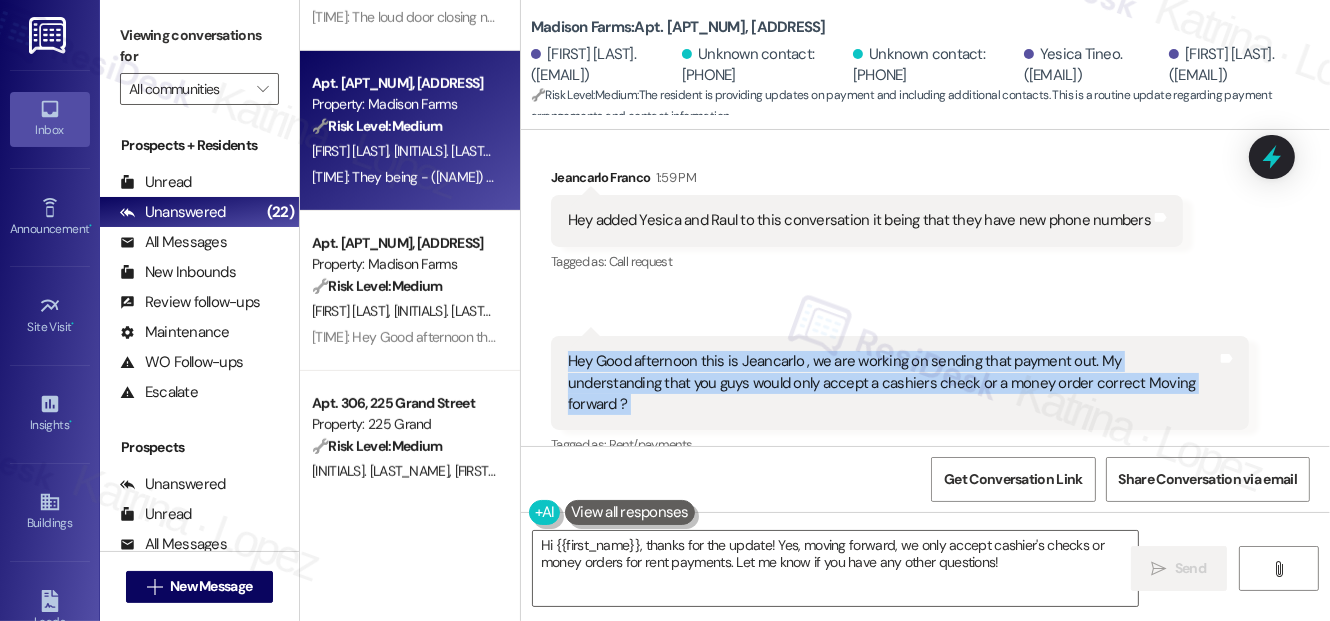 click on "Hey Good afternoon this is Jeancarlo , we are working on sending that payment out. My understanding that you guys would only accept a cashiers check or a money order correct Moving forward ?" at bounding box center (892, 383) 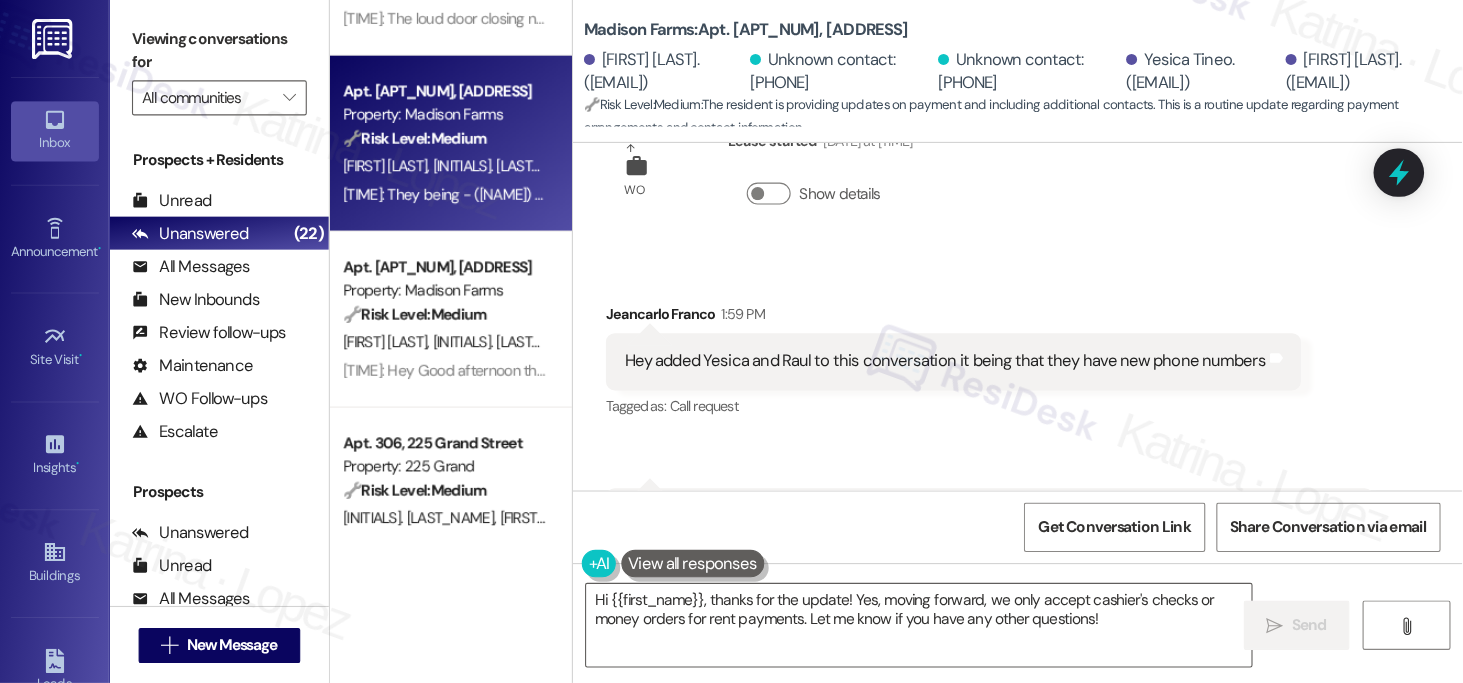 scroll, scrollTop: 0, scrollLeft: 0, axis: both 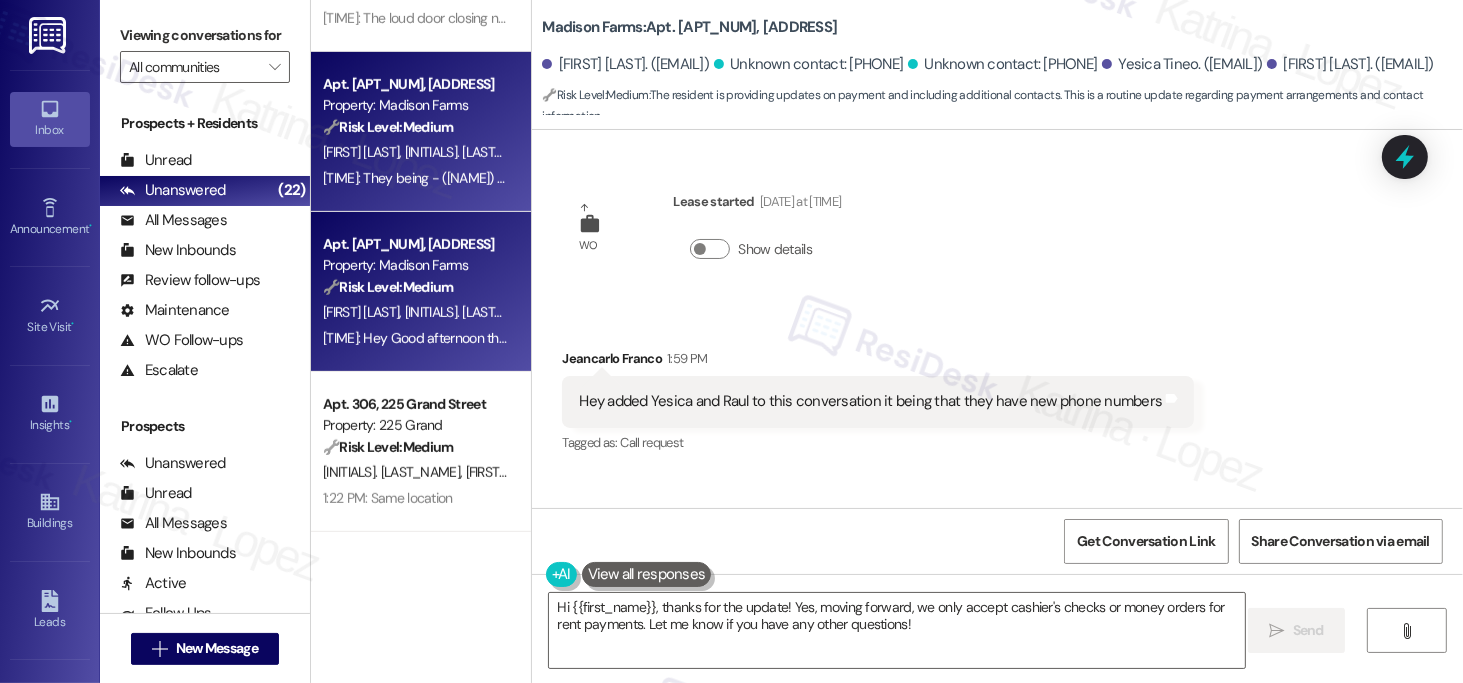 click on "1:57 PM: Hey Good afternoon this is Jeancarlo , we are working on sending that payment out. My understanding that you guys would only accept a cashiers check or a money order correct?  1:57 PM: Hey Good afternoon this is Jeancarlo , we are working on sending that payment out. My understanding that you guys would only accept a cashiers check or a money order correct?" at bounding box center [415, 338] 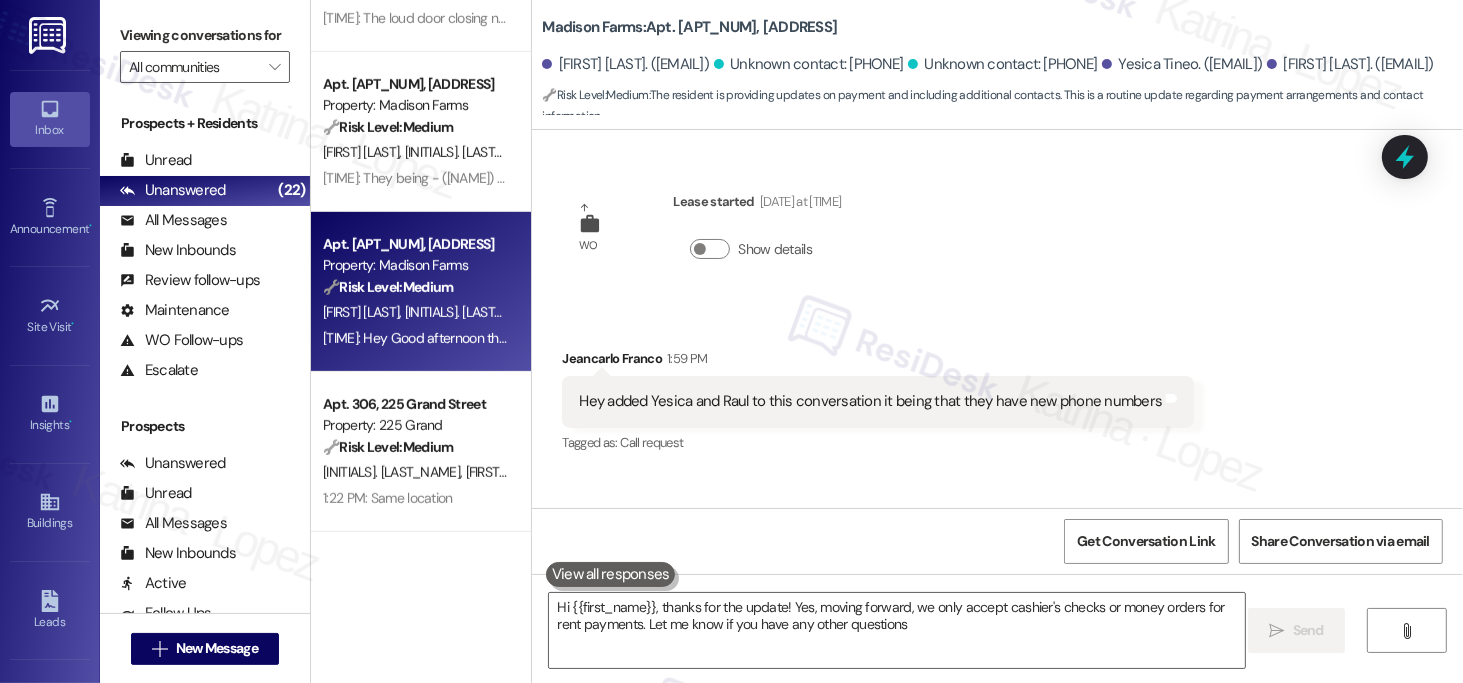 type on "Hi {{first_name}}, thanks for the update! Yes, moving forward, we only accept cashier's checks or money orders for rent payments. Let me know if you have any other questions!" 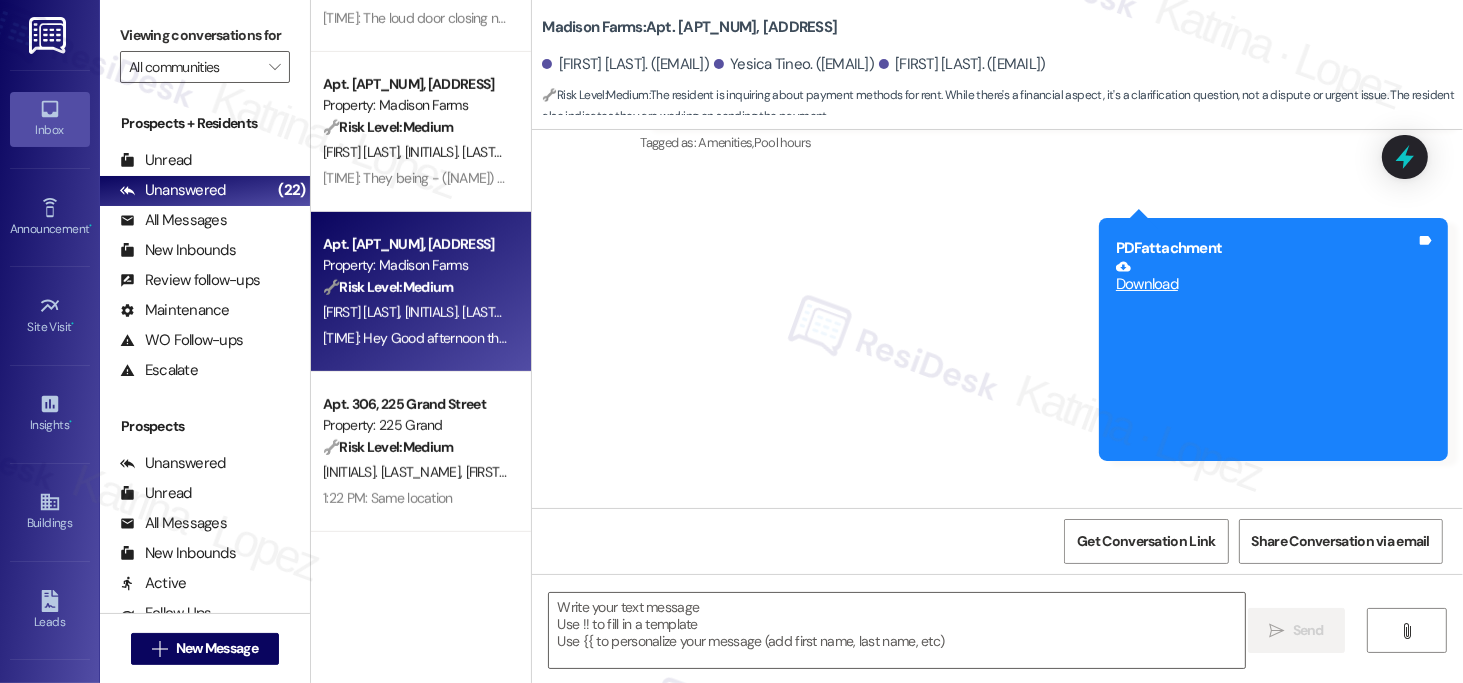 type on "Fetching suggested responses. Please feel free to read through the conversation in the meantime." 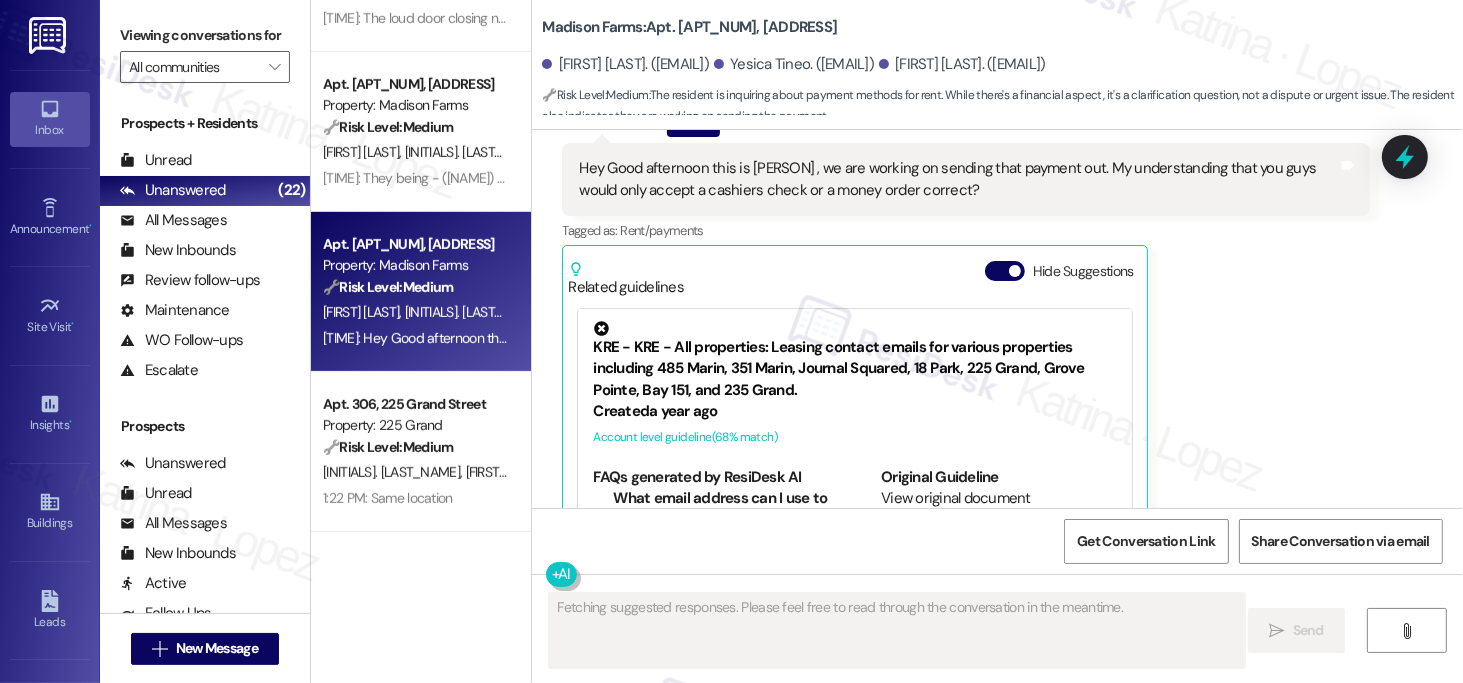 scroll, scrollTop: 2725, scrollLeft: 0, axis: vertical 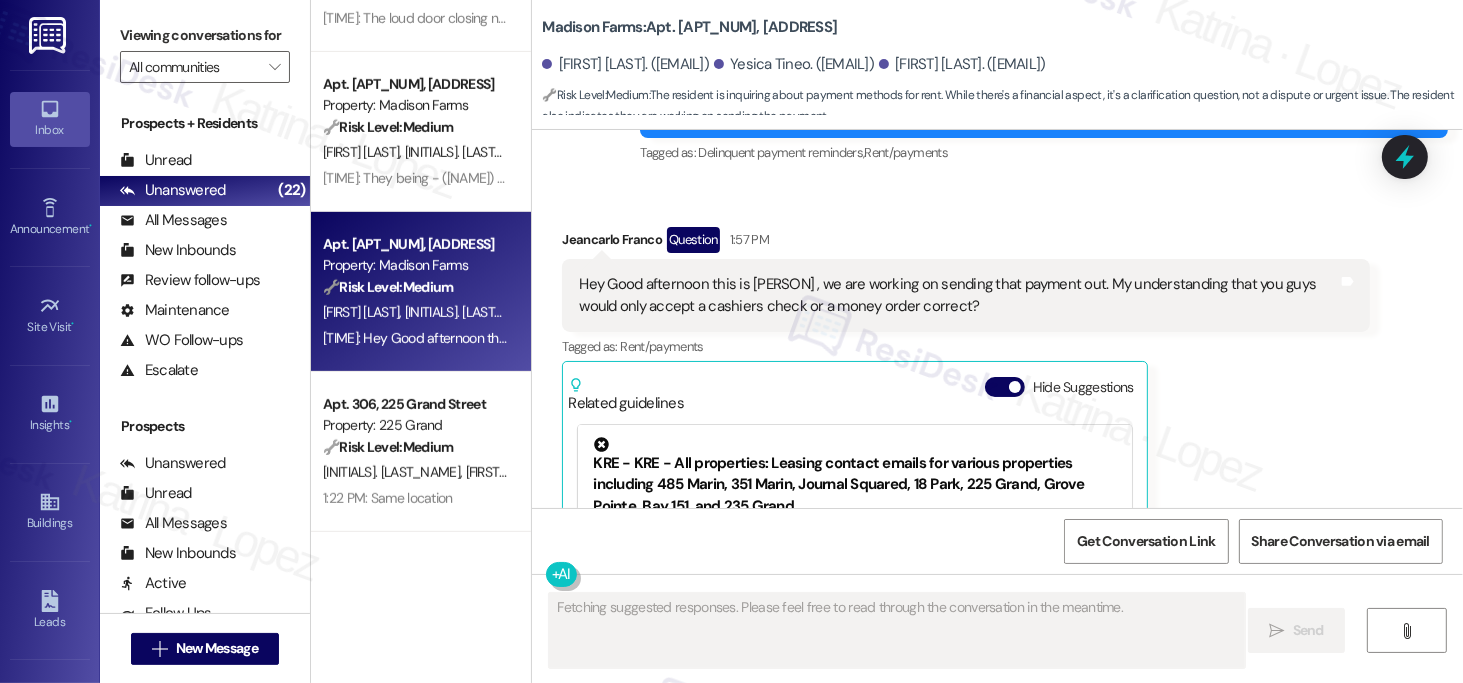 click on "Hey Good afternoon this is [PERSON] , we are working on sending that payment out. My understanding that you guys would only accept a cashiers check or a money order correct?" at bounding box center [958, 295] 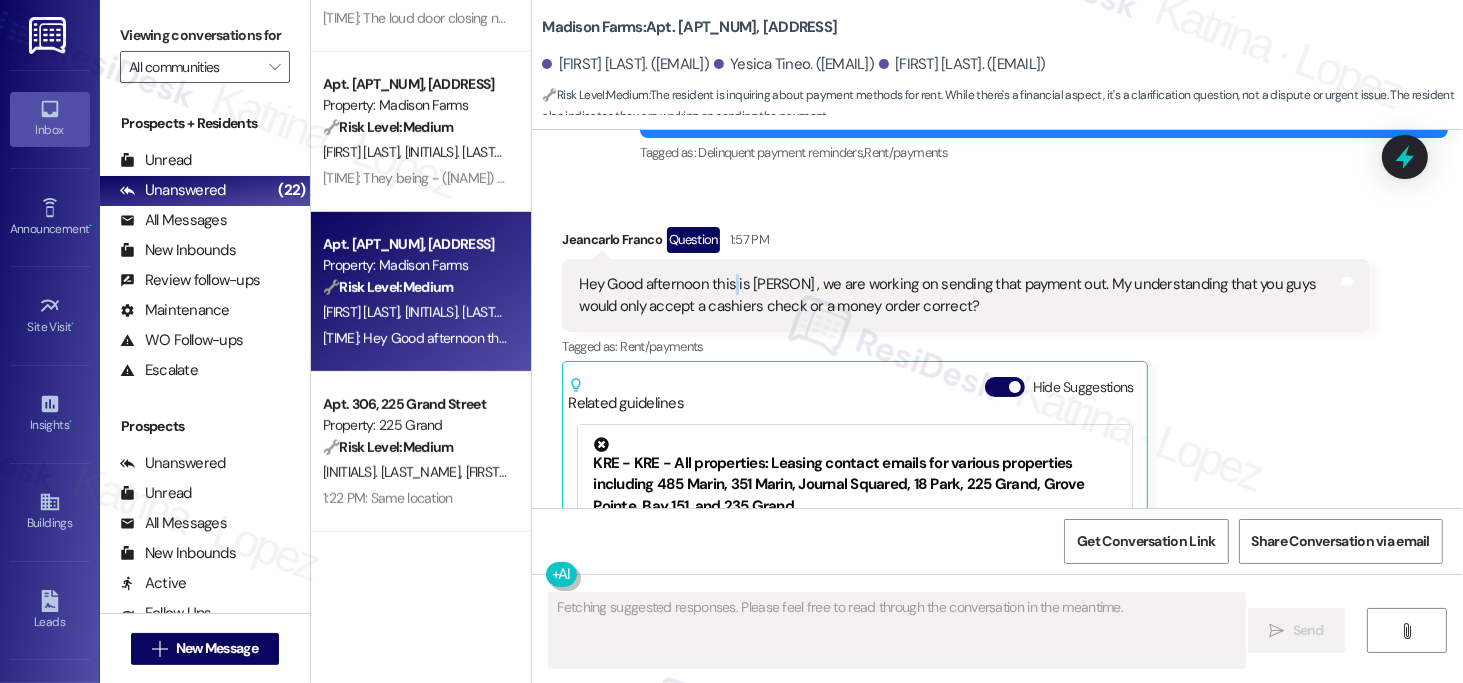 click on "Hey Good afternoon this is [PERSON] , we are working on sending that payment out. My understanding that you guys would only accept a cashiers check or a money order correct?" at bounding box center [958, 295] 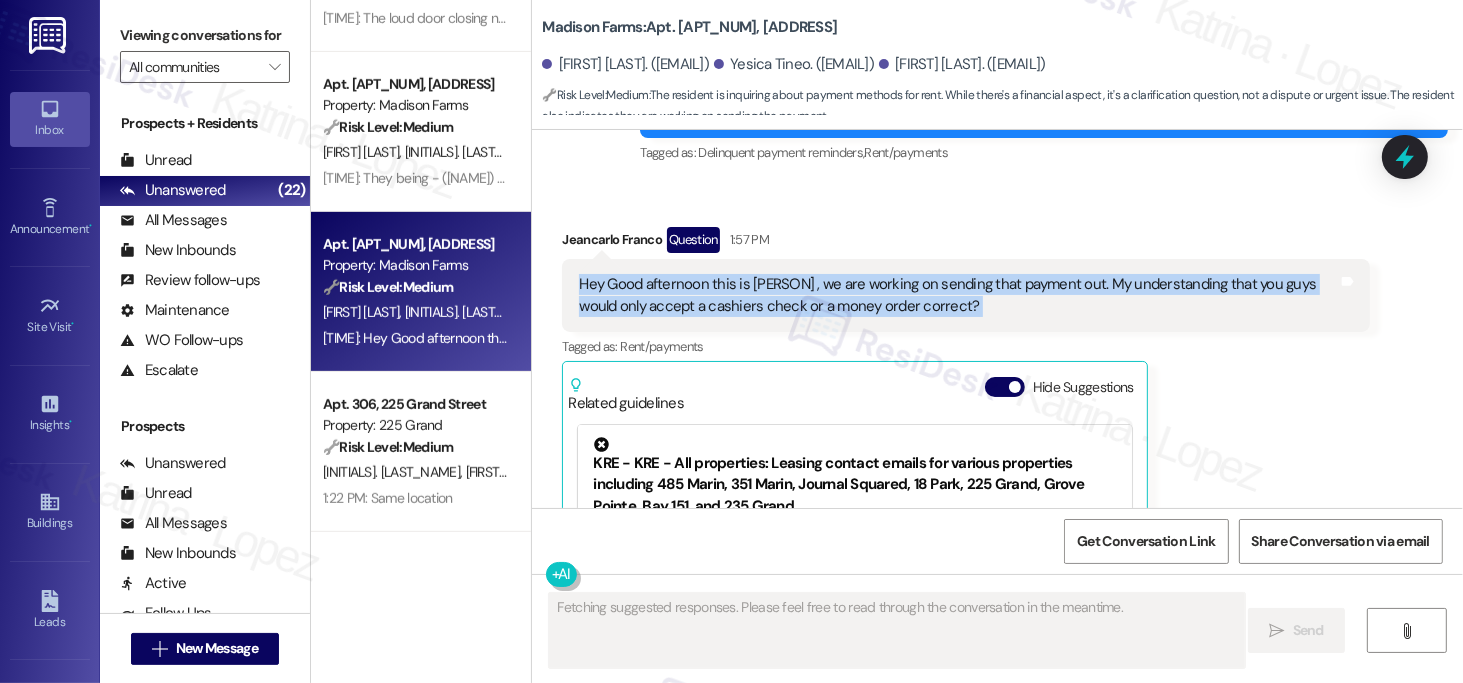 click on "Hey Good afternoon this is [PERSON] , we are working on sending that payment out. My understanding that you guys would only accept a cashiers check or a money order correct?" at bounding box center [958, 295] 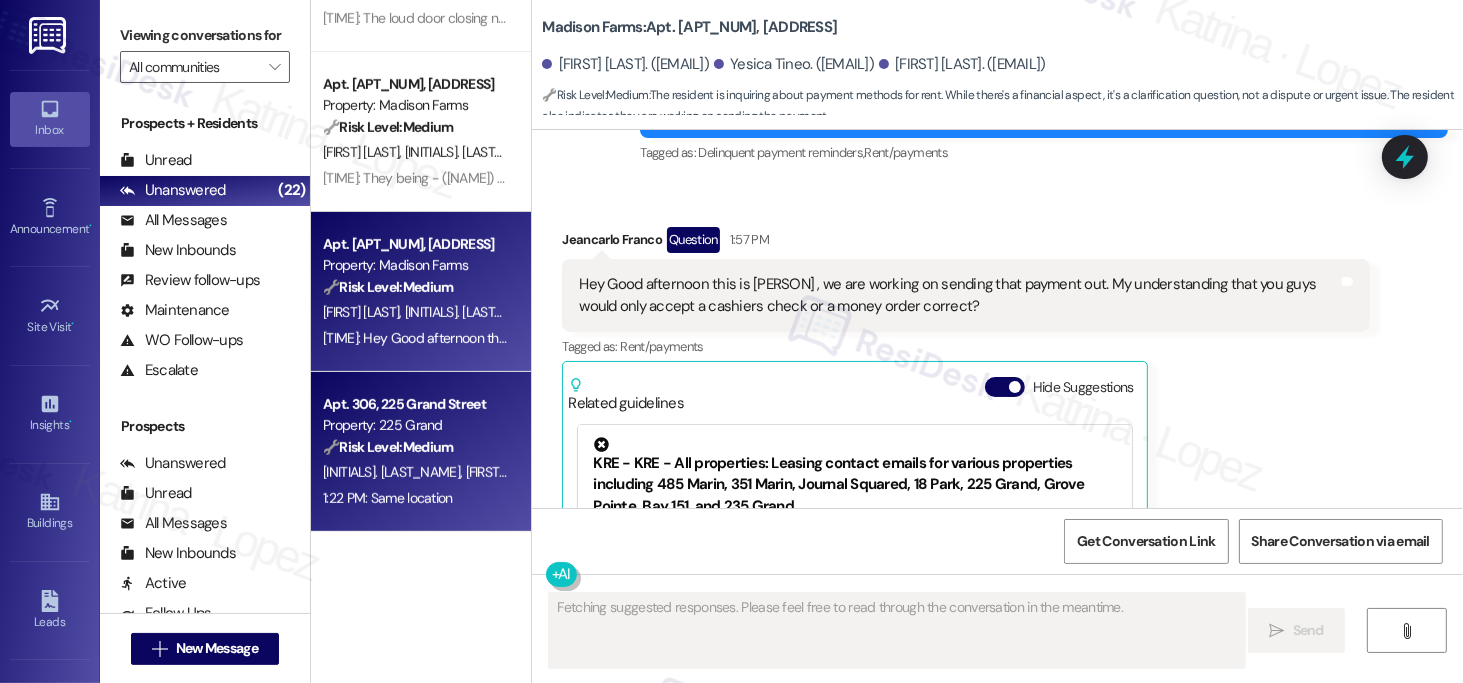 click on "[TIME]: Same location  [TIME]: Same location" at bounding box center [388, 498] 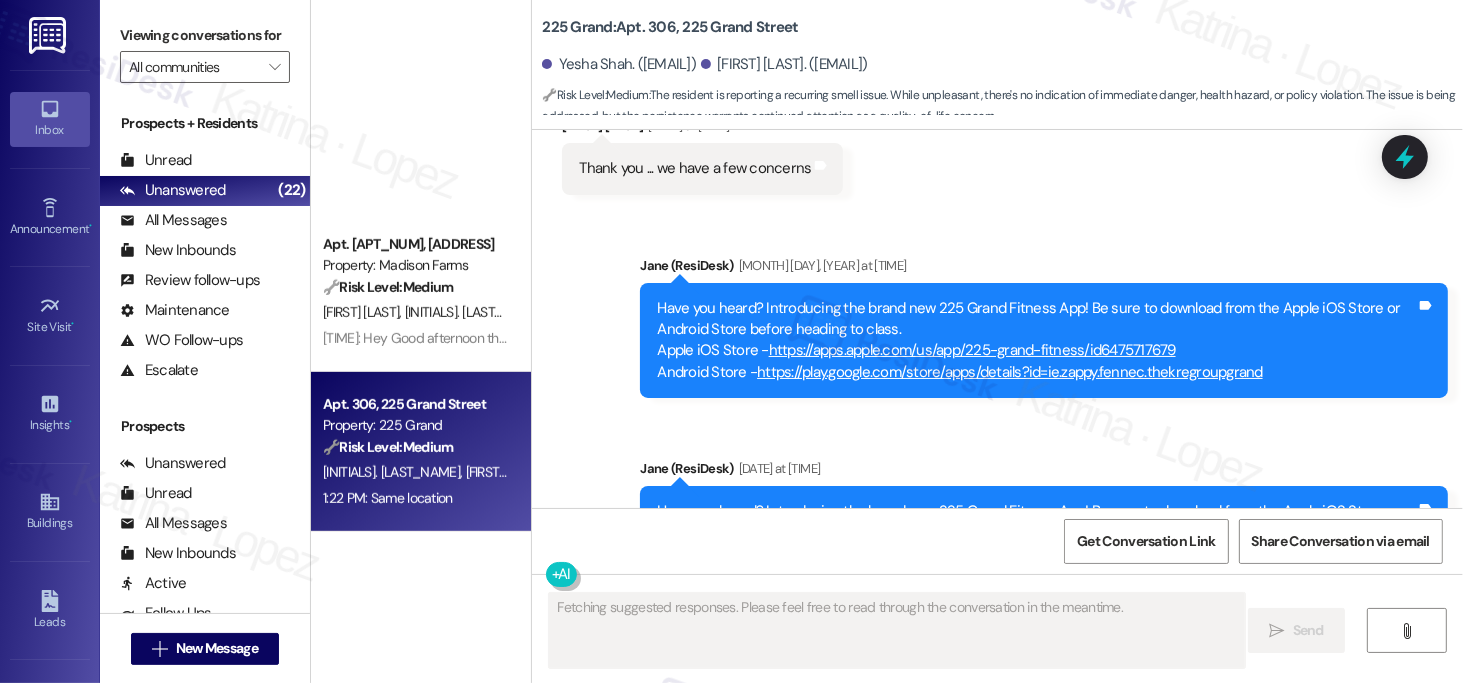 scroll, scrollTop: 2924, scrollLeft: 0, axis: vertical 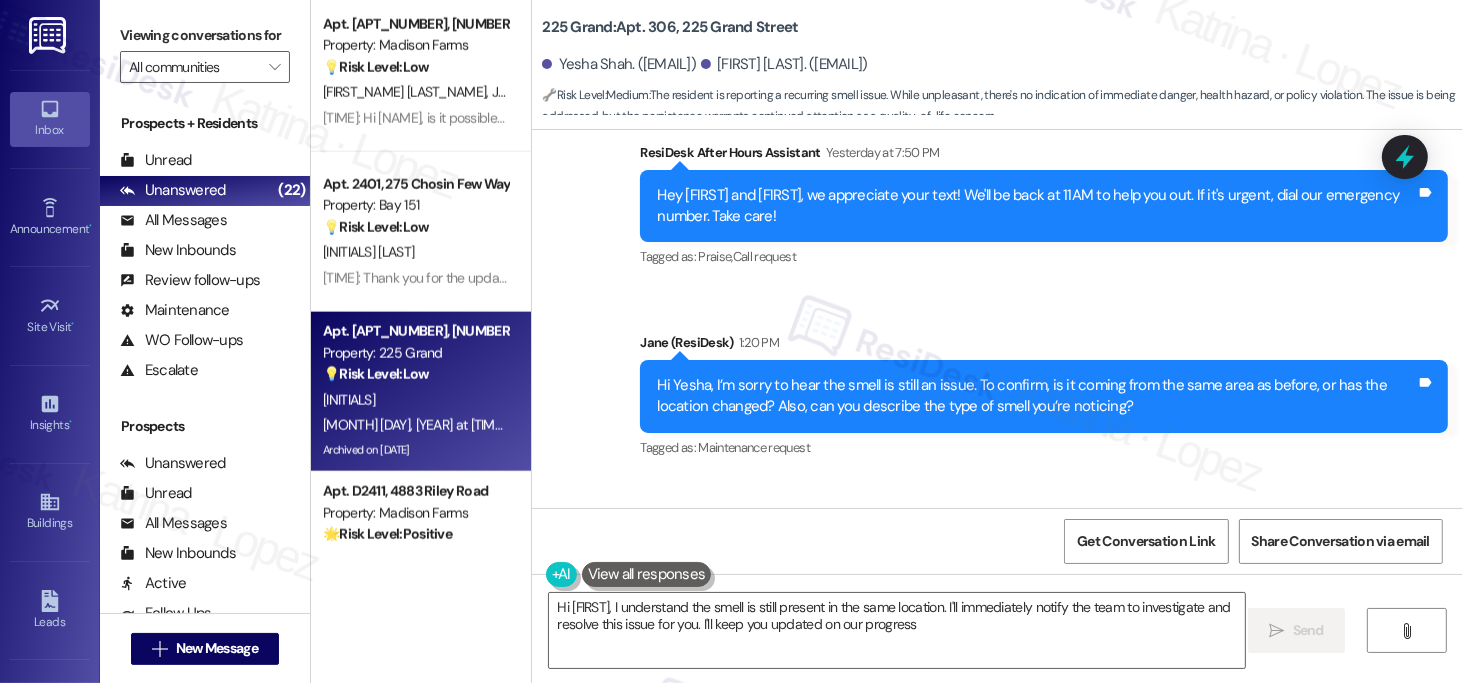 type on "Hi {{first_name}}, I understand the smell is still present in the same location. I'll immediately notify the team to investigate and resolve this issue for you. I'll keep you updated on our progress." 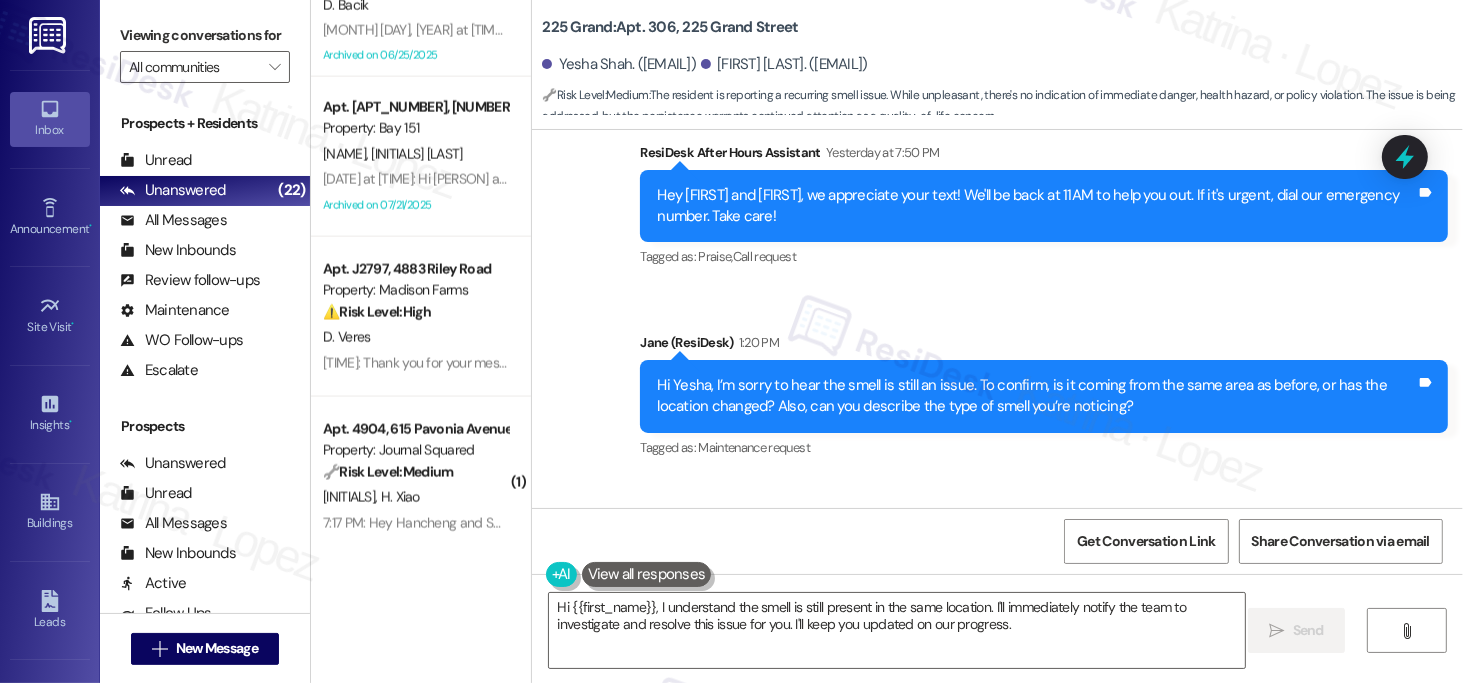 scroll, scrollTop: 2979, scrollLeft: 0, axis: vertical 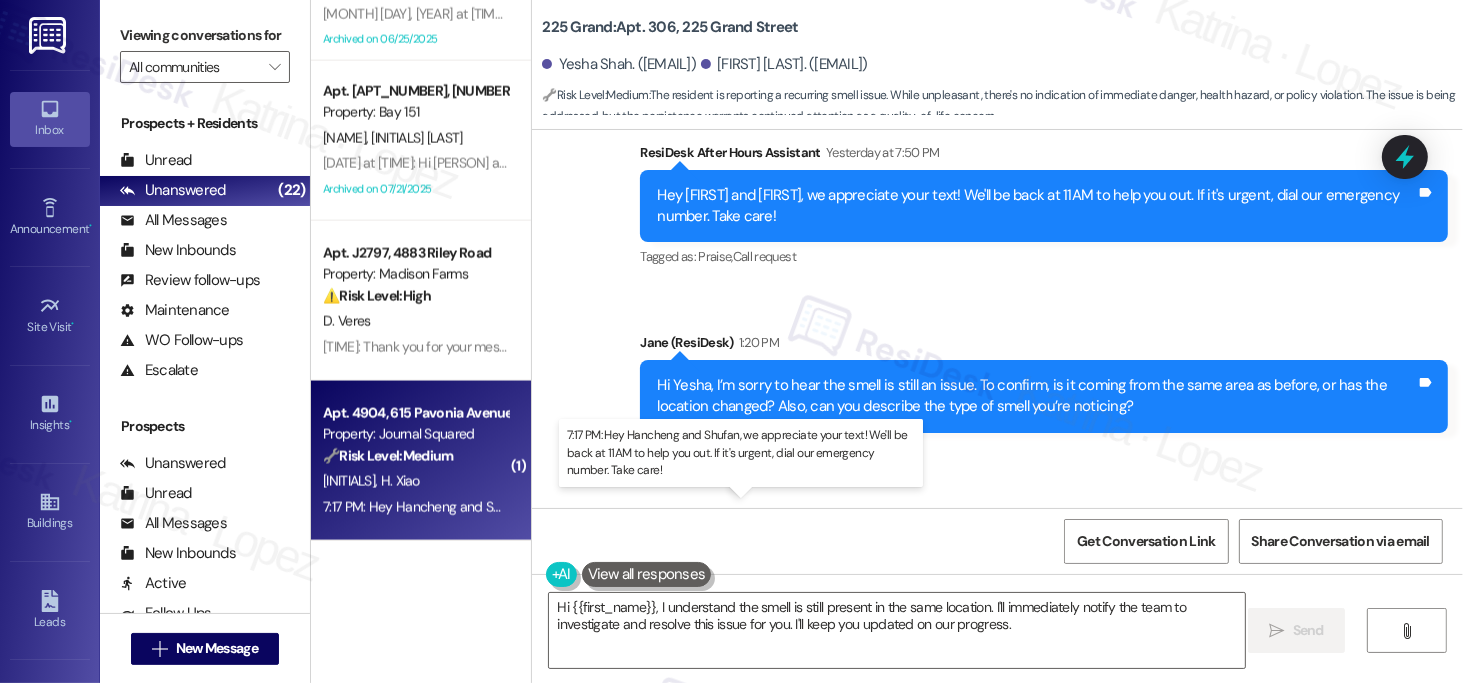 click on "[TIME]: Hey [FIRST_NAME] and [FIRST_NAME], we appreciate your text! We'll be back at 11AM to help you out. If it's urgent, dial our emergency number. Take care! [TIME]: Hey [FIRST_NAME] and [FIRST_NAME], we appreciate your text! We'll be back at 11AM to help you out. If it's urgent, dial our emergency number. Take care!" at bounding box center [756, 507] 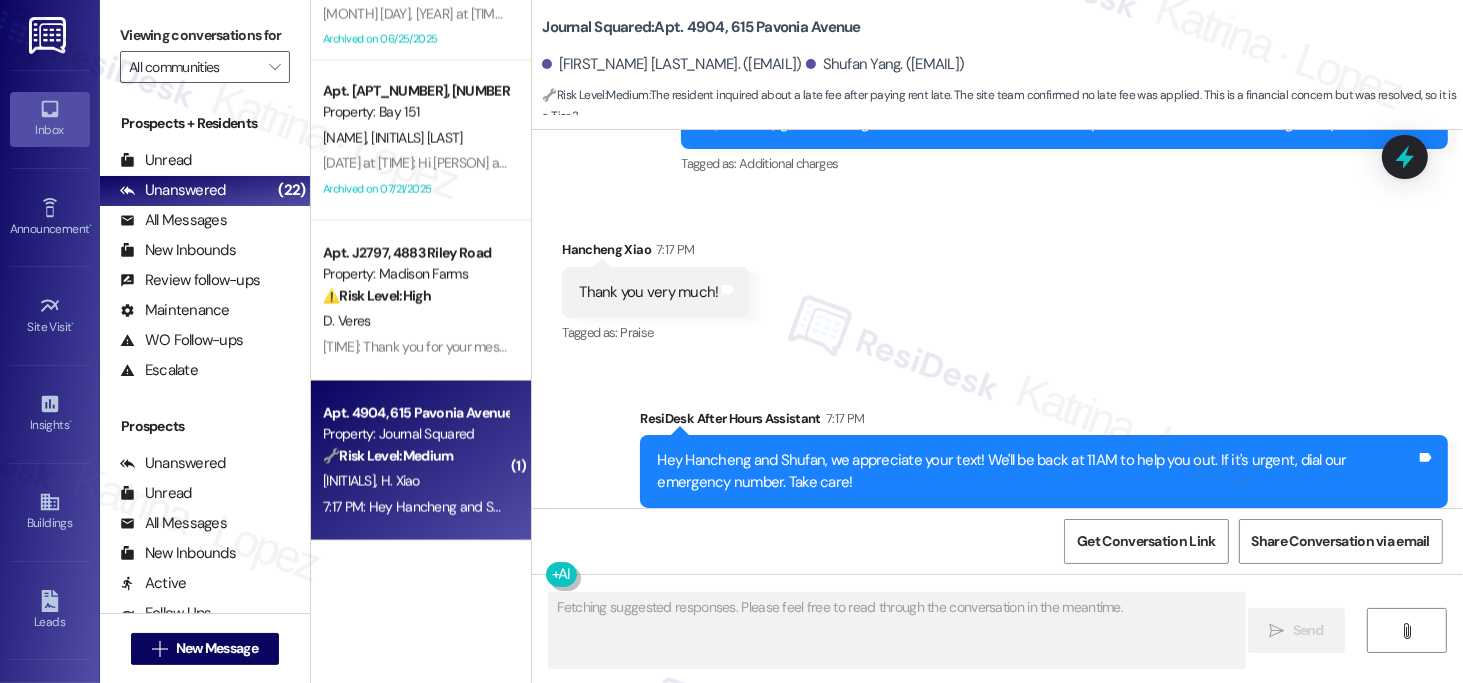 scroll, scrollTop: 18066, scrollLeft: 0, axis: vertical 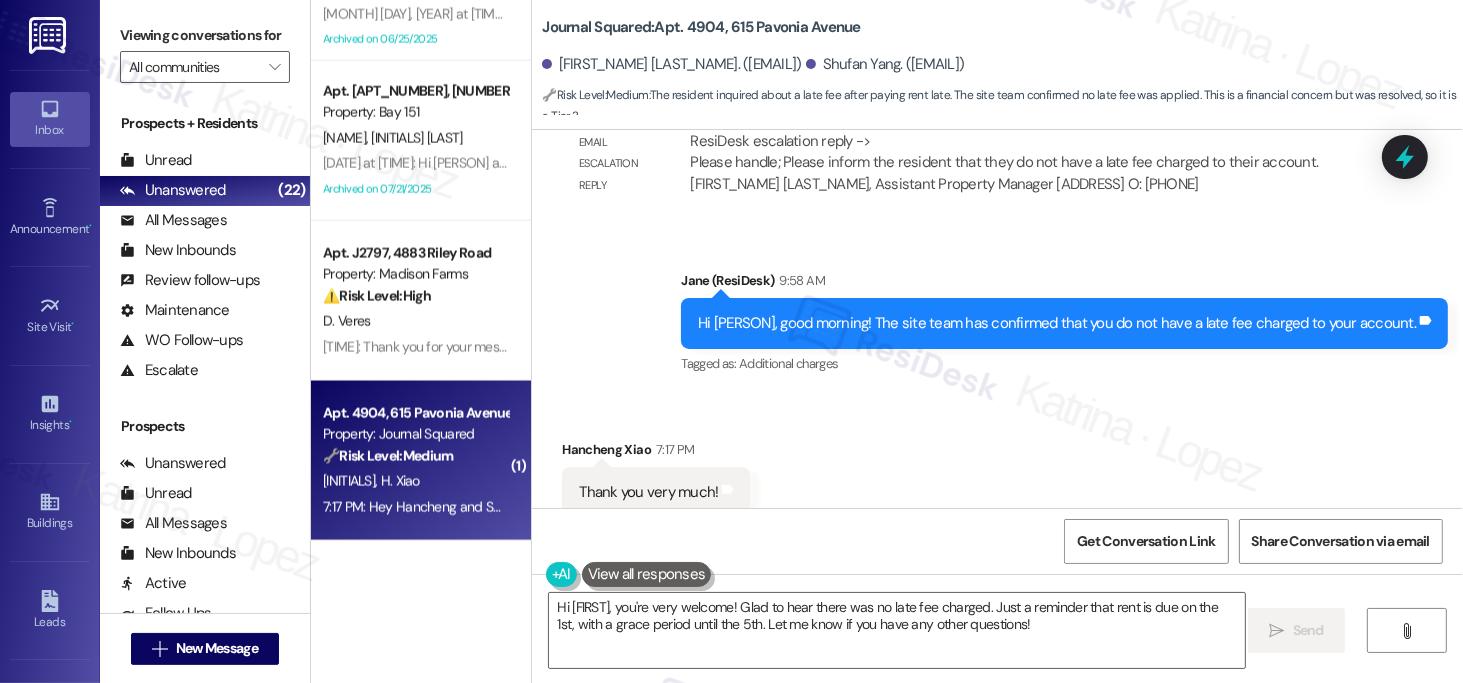 click on "Hi [PERSON], good morning! The site team has confirmed that you do not have a late fee charged to your account." at bounding box center (1057, 323) 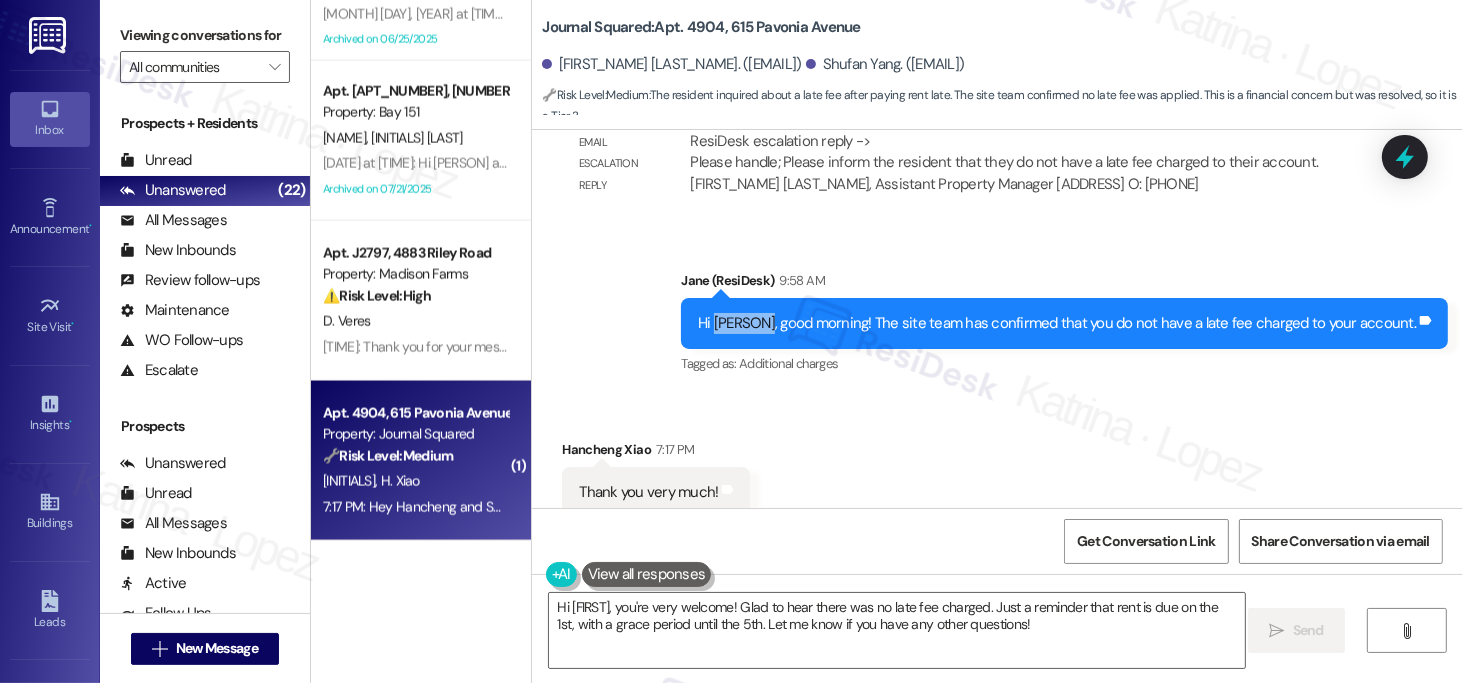 click on "Hi [PERSON], good morning! The site team has confirmed that you do not have a late fee charged to your account." at bounding box center (1057, 323) 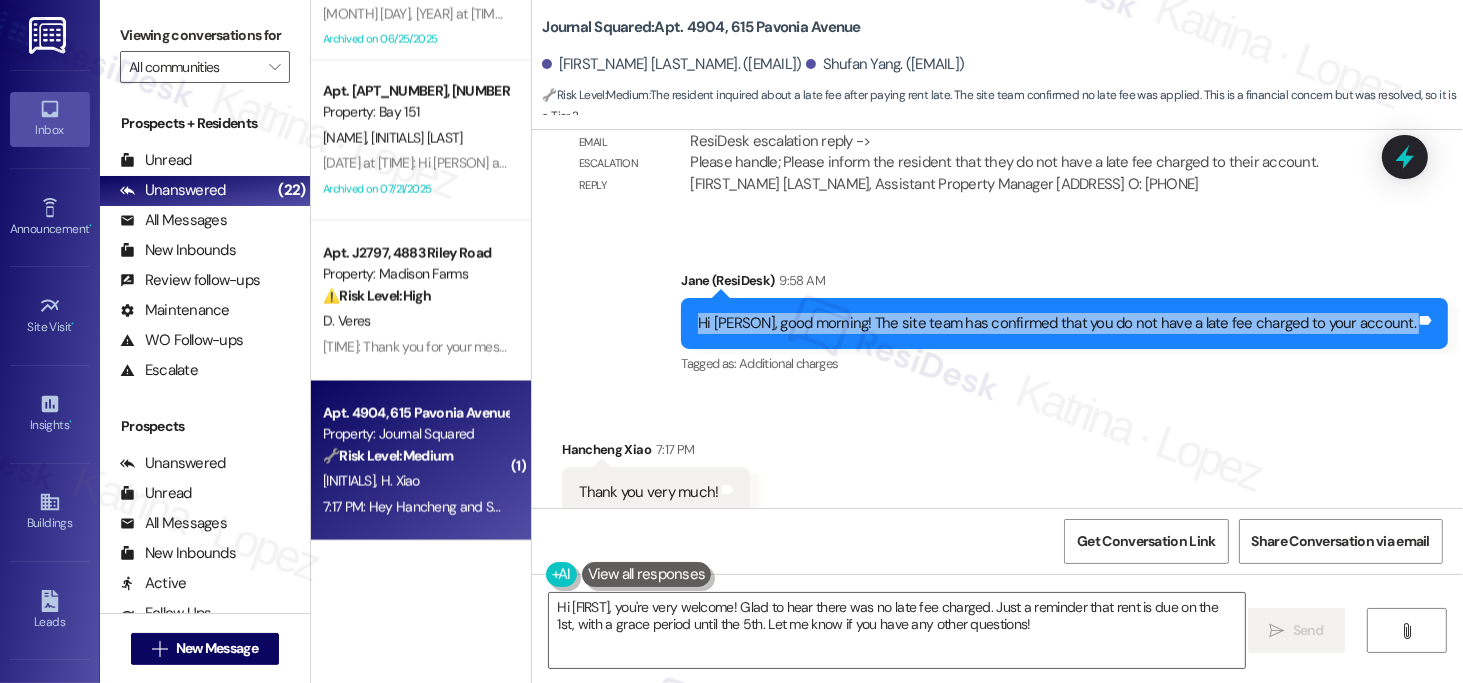 click on "Hi [PERSON], good morning! The site team has confirmed that you do not have a late fee charged to your account." at bounding box center [1057, 323] 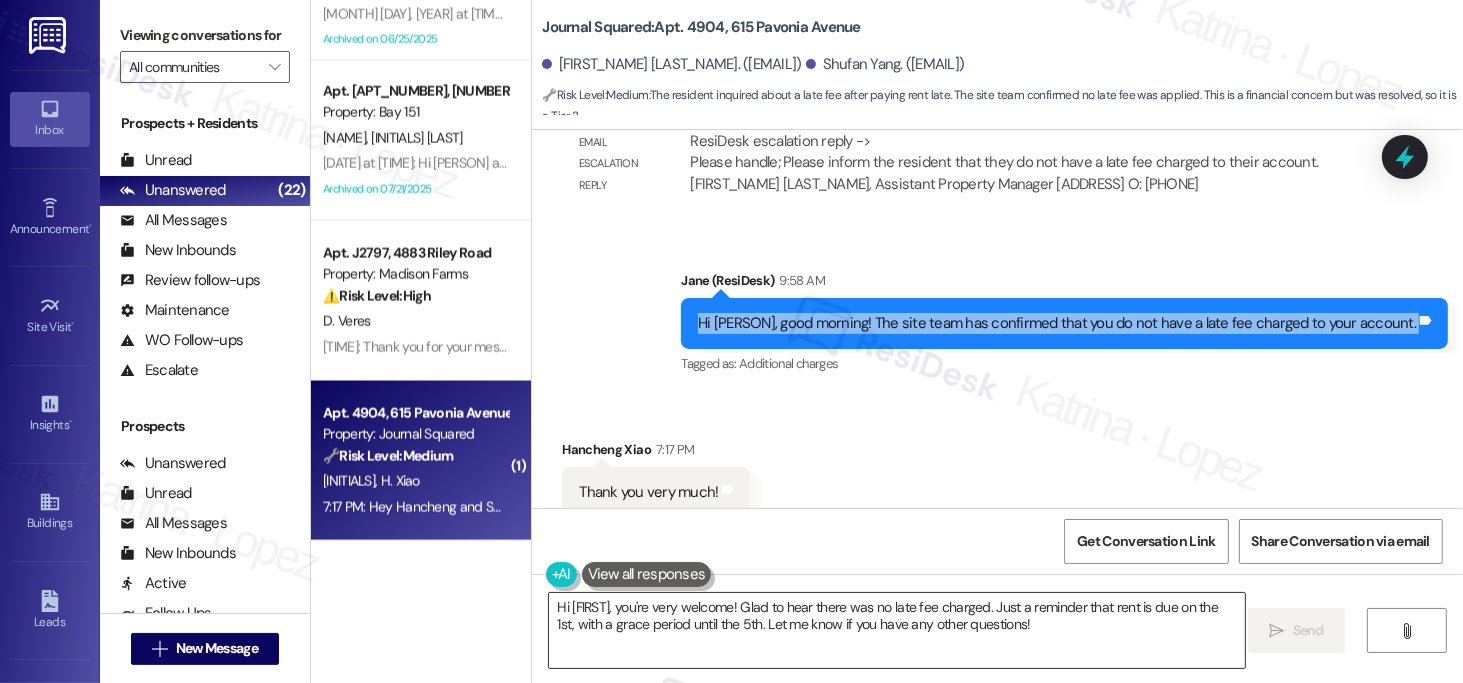 click on "Hi [FIRST], you're very welcome! Glad to hear there was no late fee charged. Just a reminder that rent is due on the 1st, with a grace period until the 5th. Let me know if you have any other questions!" at bounding box center (897, 630) 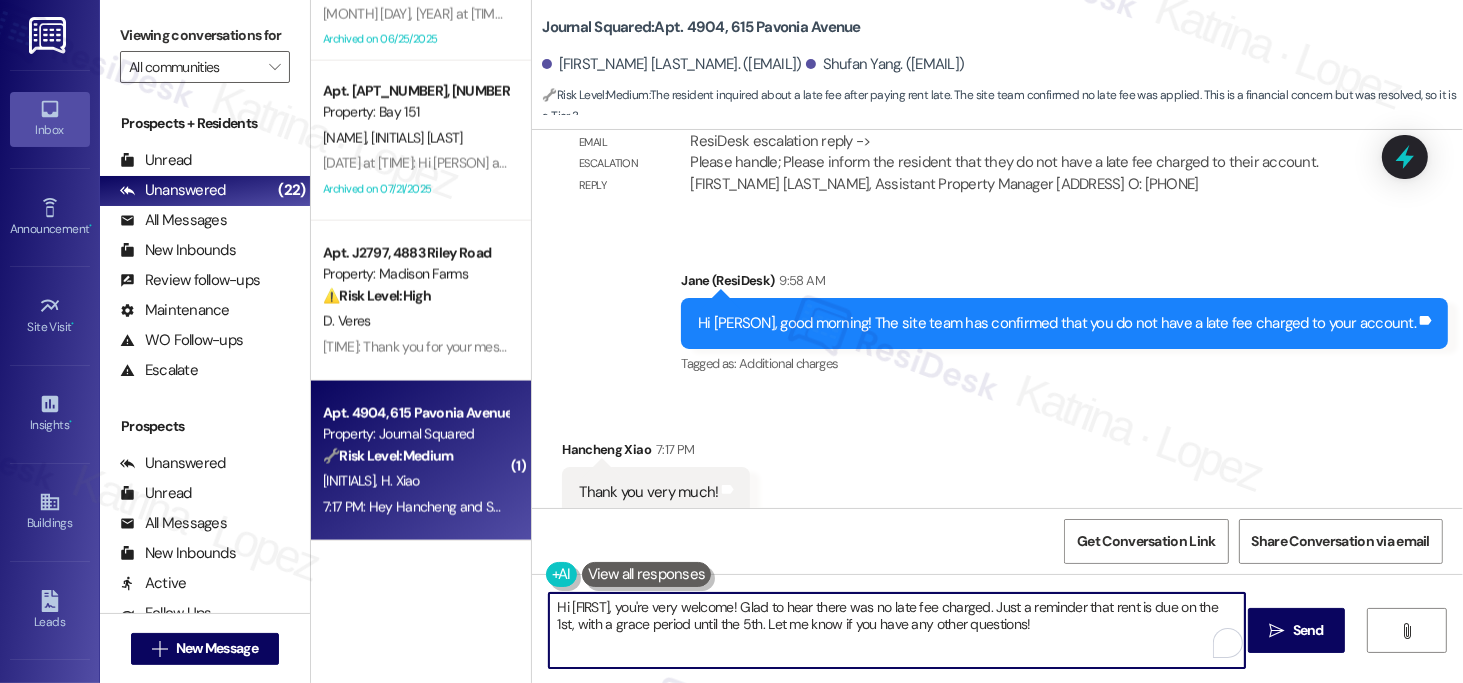 click on "Hi [FIRST], you're very welcome! Glad to hear there was no late fee charged. Just a reminder that rent is due on the 1st, with a grace period until the 5th. Let me know if you have any other questions!" at bounding box center [897, 630] 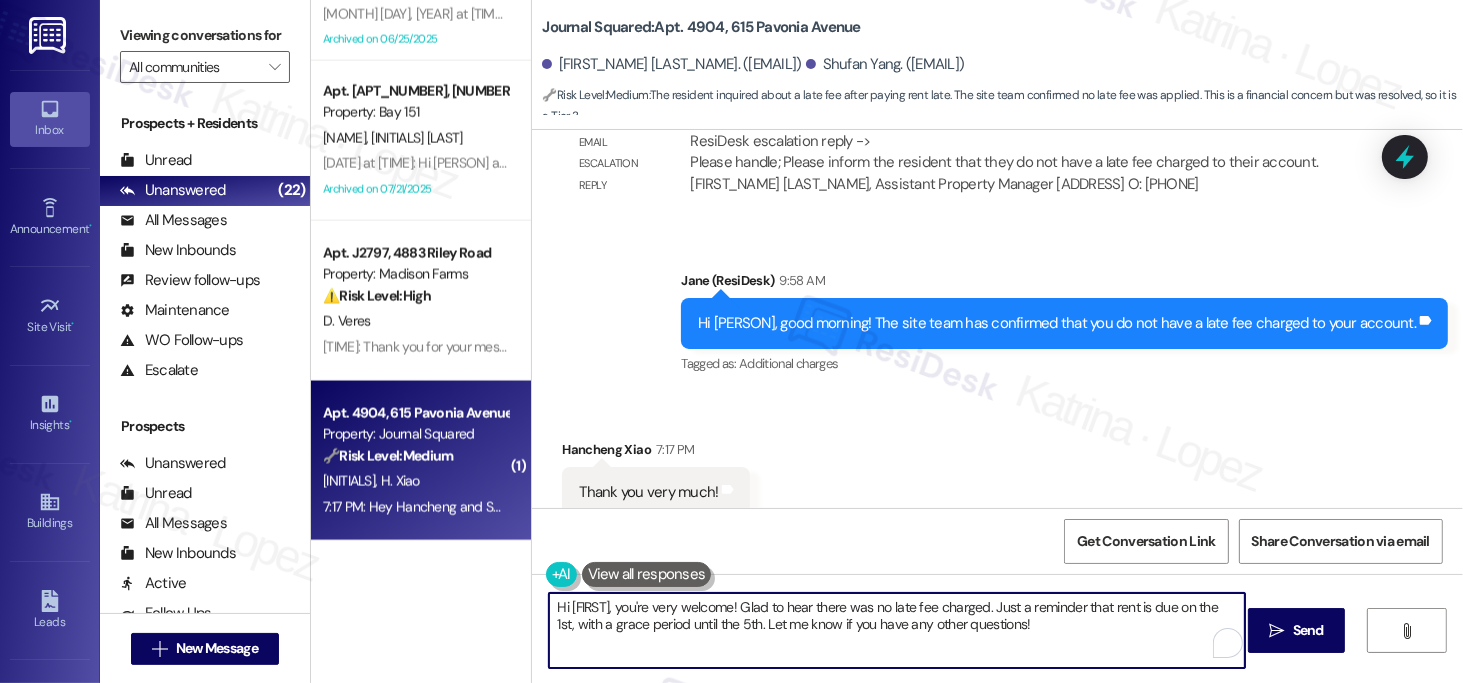 click on "Hi [FIRST], you're very welcome! Glad to hear there was no late fee charged. Just a reminder that rent is due on the 1st, with a grace period until the 5th. Let me know if you have any other questions!" at bounding box center [897, 630] 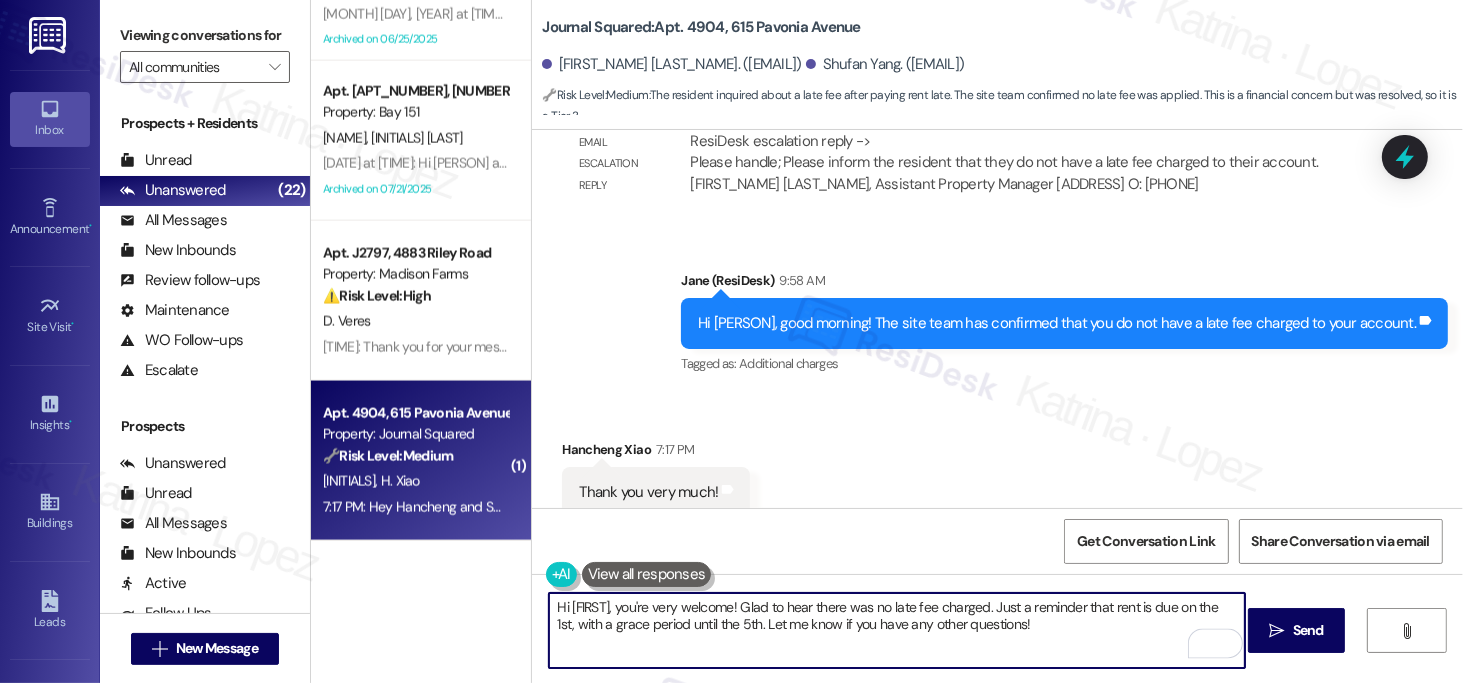 click on "Hi [FIRST], you're very welcome! Glad to hear there was no late fee charged. Just a reminder that rent is due on the 1st, with a grace period until the 5th. Let me know if you have any other questions!" at bounding box center [897, 630] 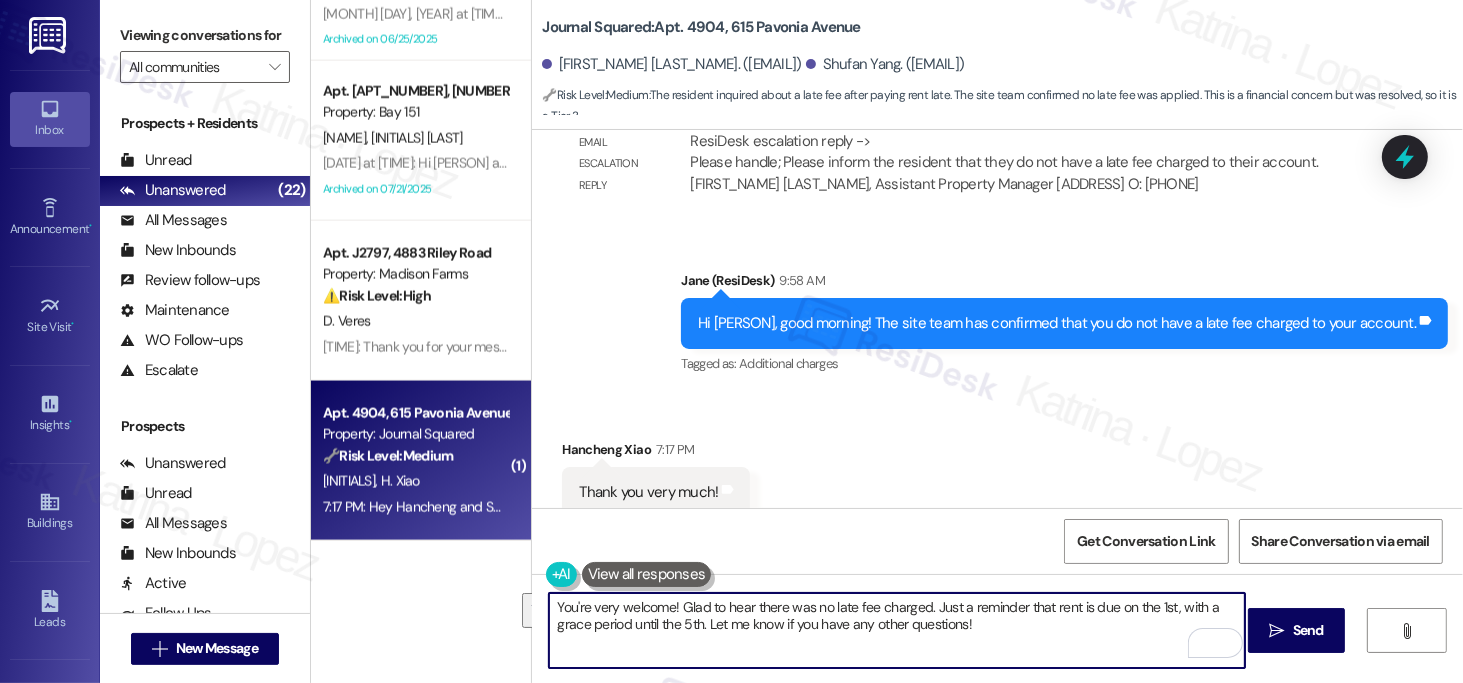 drag, startPoint x: 672, startPoint y: 605, endPoint x: 699, endPoint y: 623, distance: 32.449963 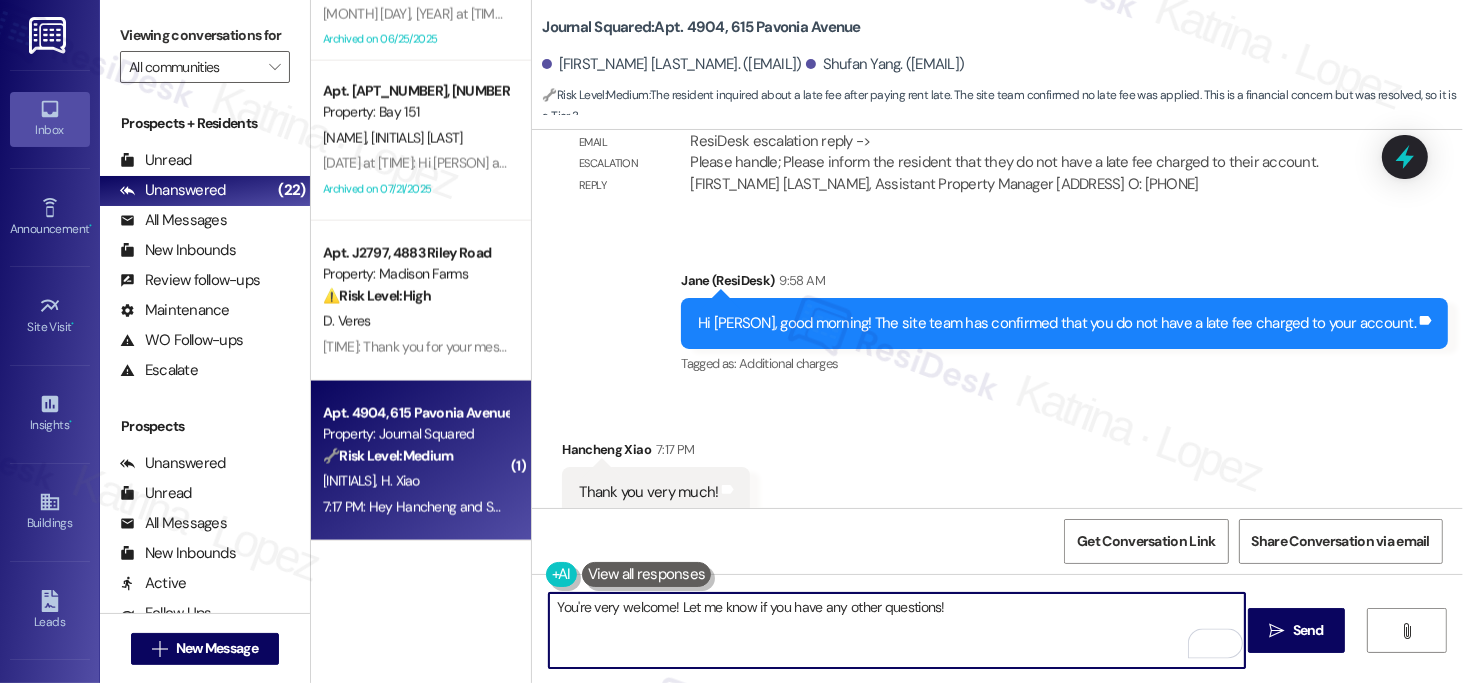 click on "You're very welcome! Let me know if you have any other questions!" at bounding box center [897, 630] 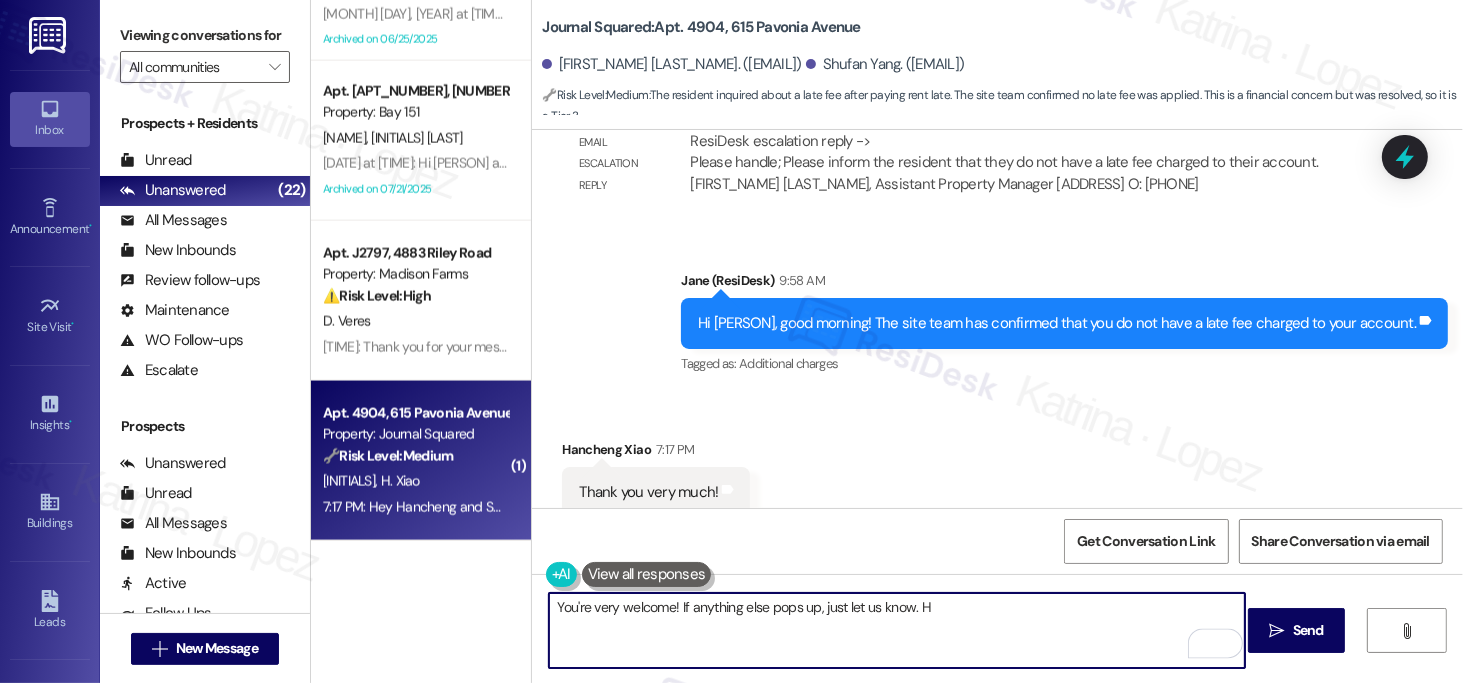 type on "You're very welcome! If anything else pops up, just let us know." 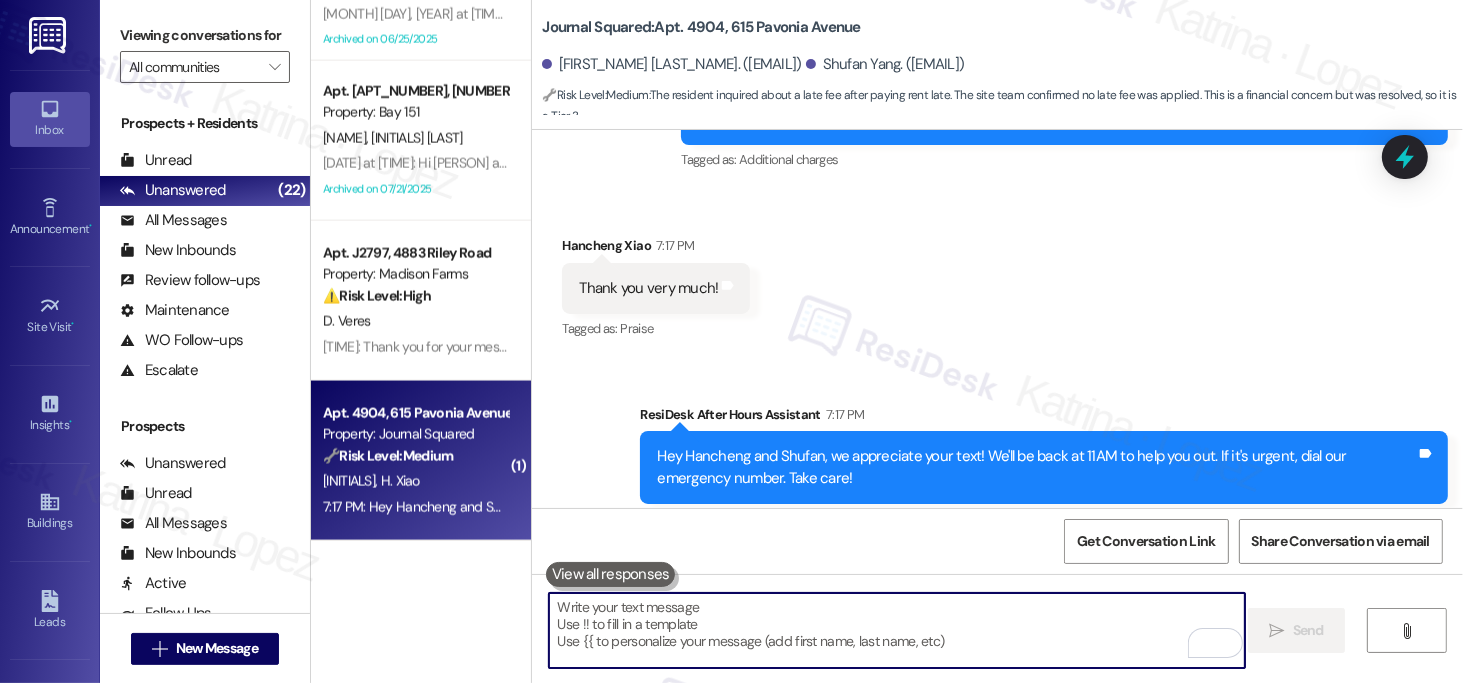 scroll, scrollTop: 18105, scrollLeft: 0, axis: vertical 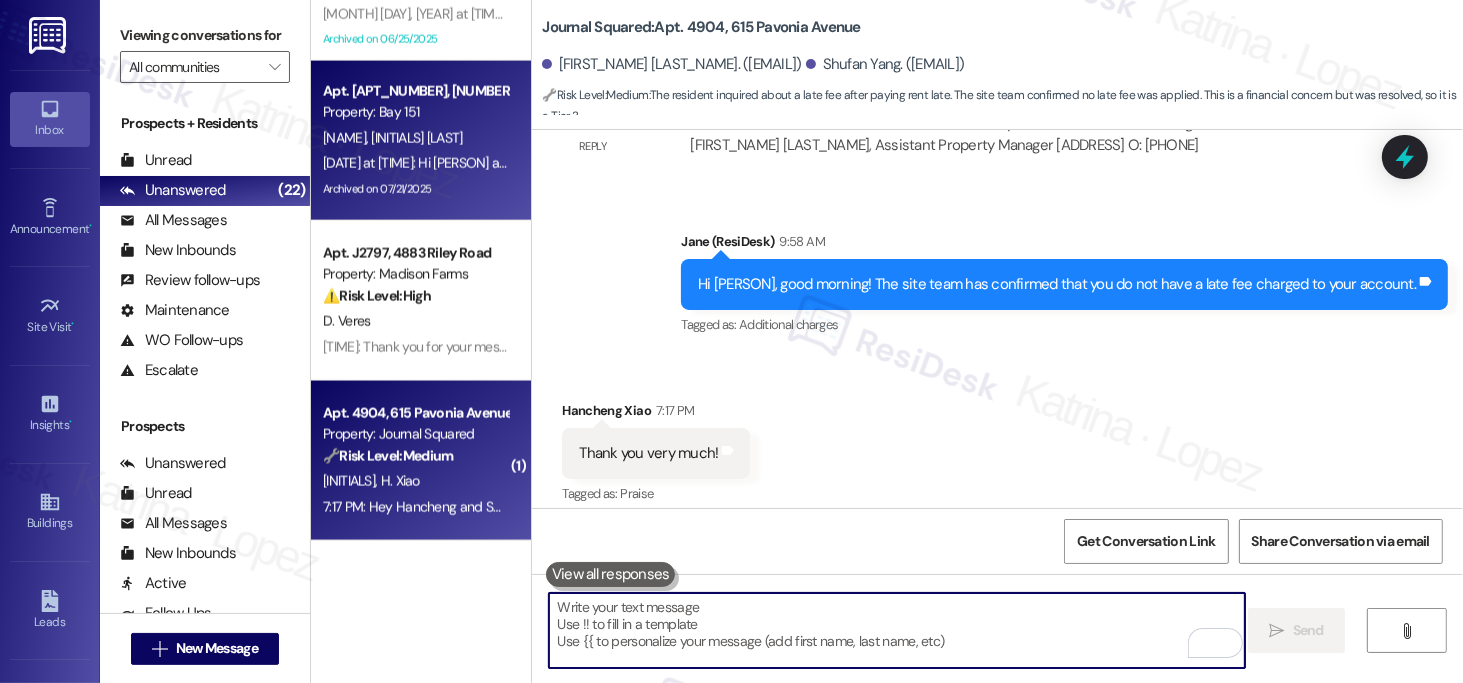 type 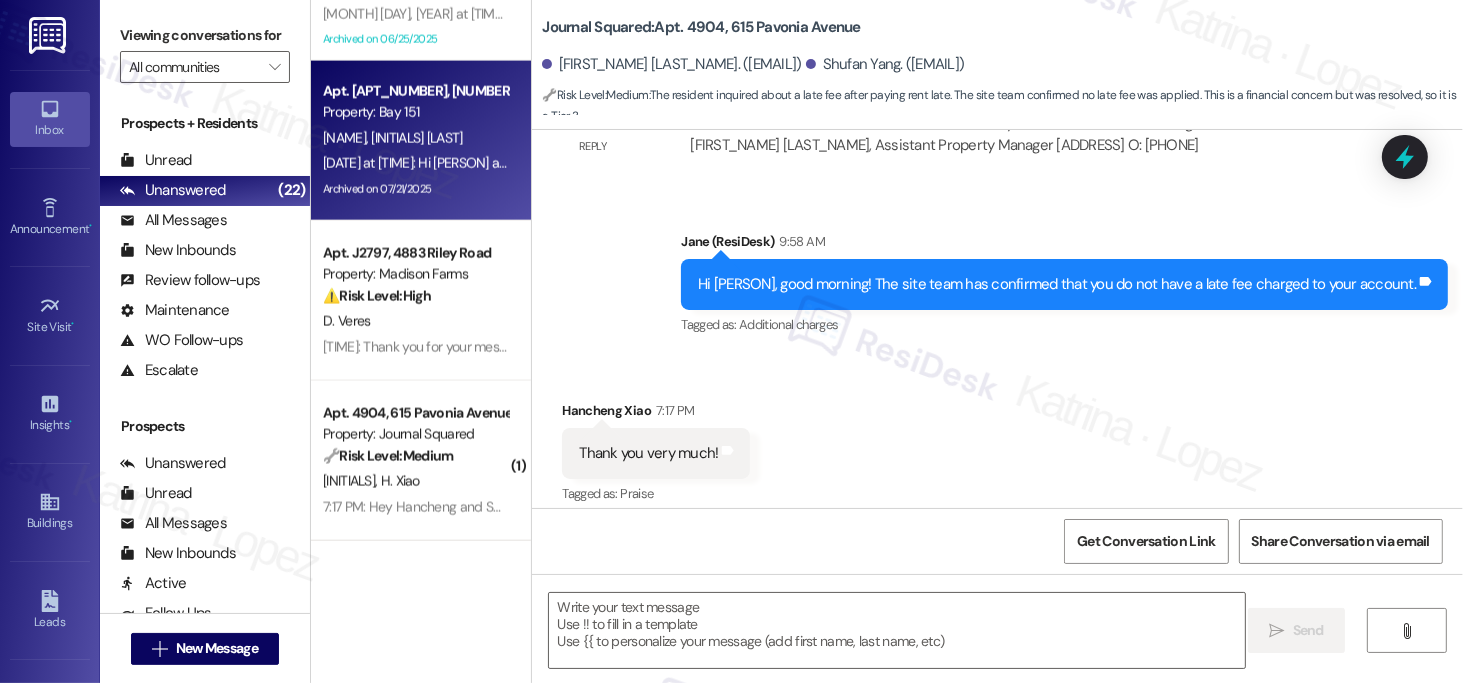 type on "Fetching suggested responses. Please feel free to read through the conversation in the meantime." 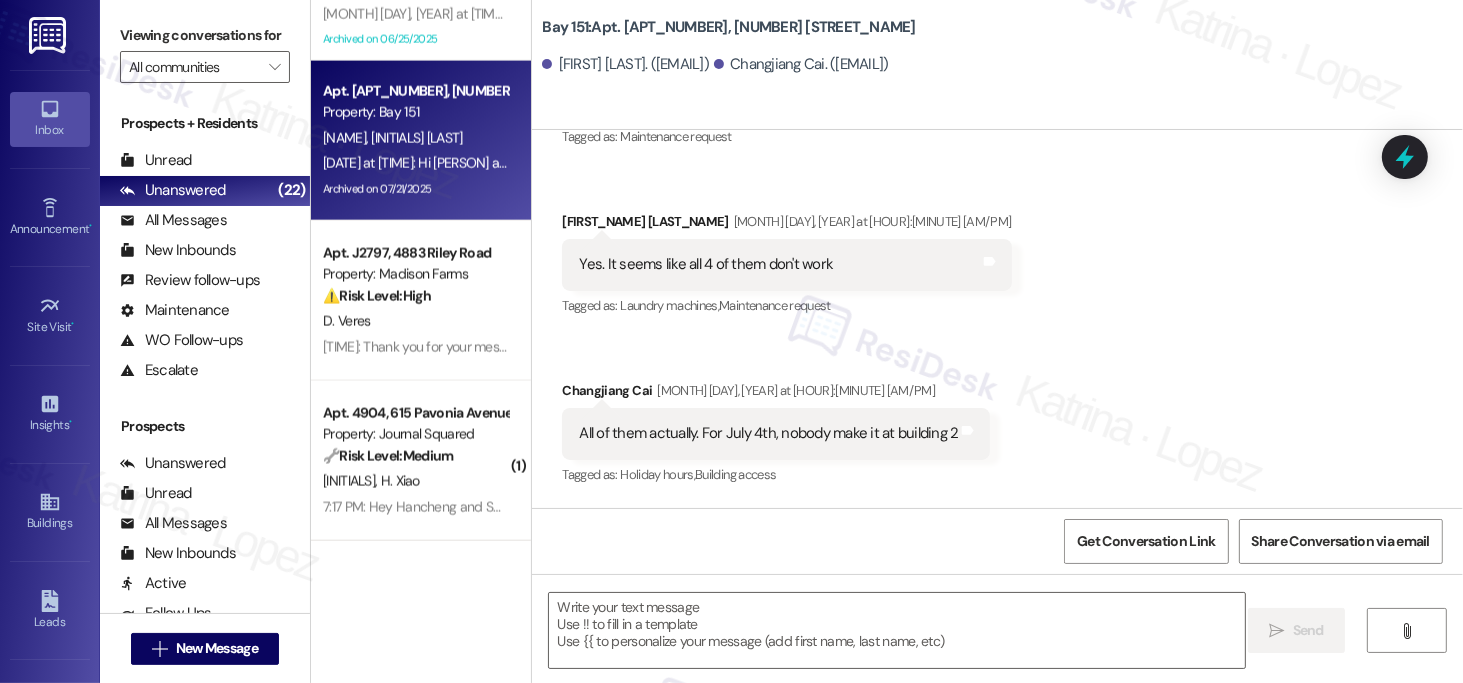 type on "Fetching suggested responses. Please feel free to read through the conversation in the meantime." 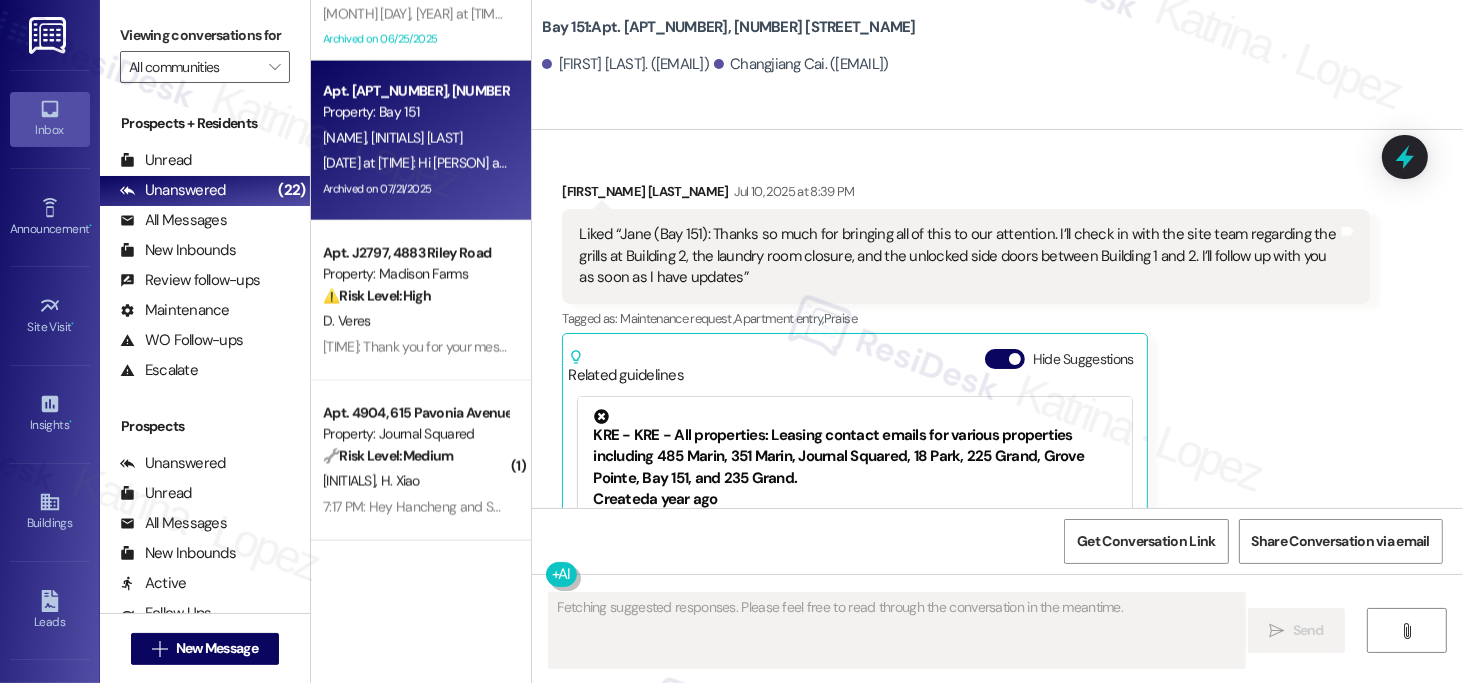 type 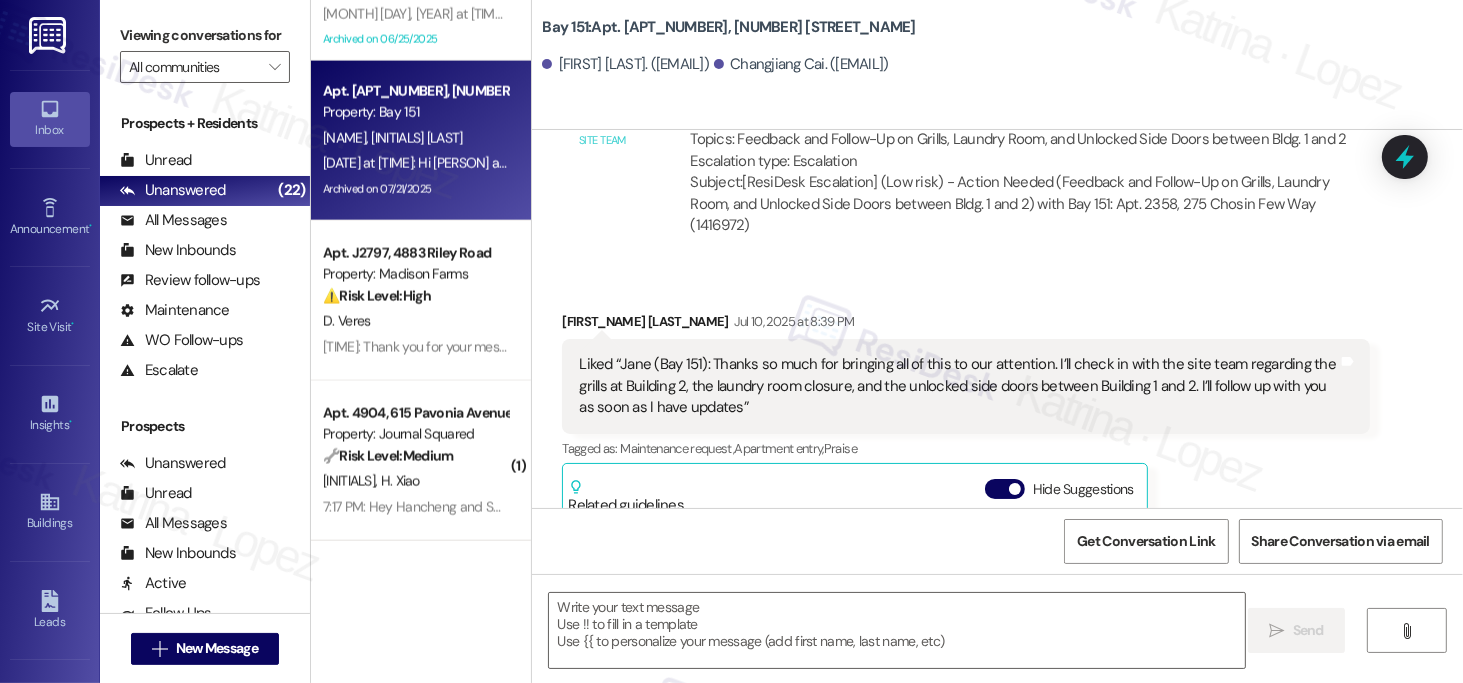 scroll, scrollTop: 2633, scrollLeft: 0, axis: vertical 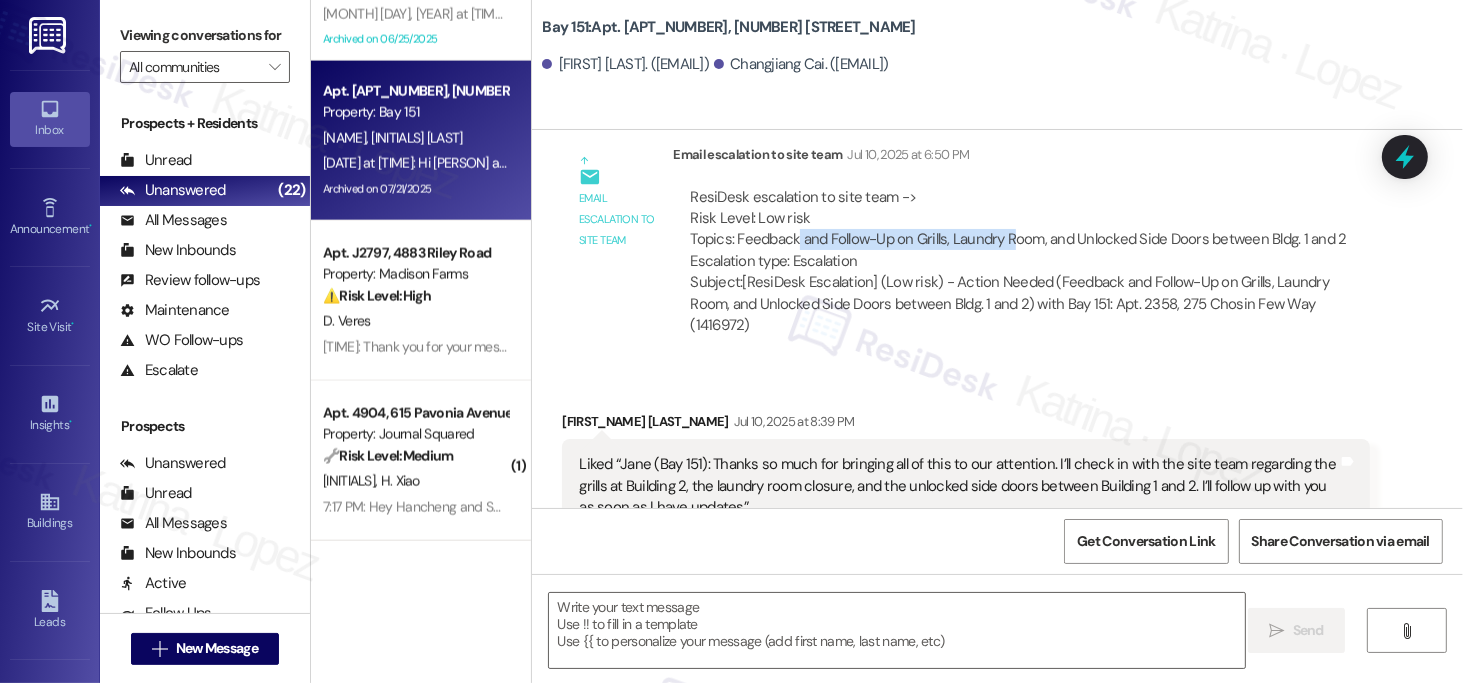 drag, startPoint x: 786, startPoint y: 231, endPoint x: 999, endPoint y: 237, distance: 213.08449 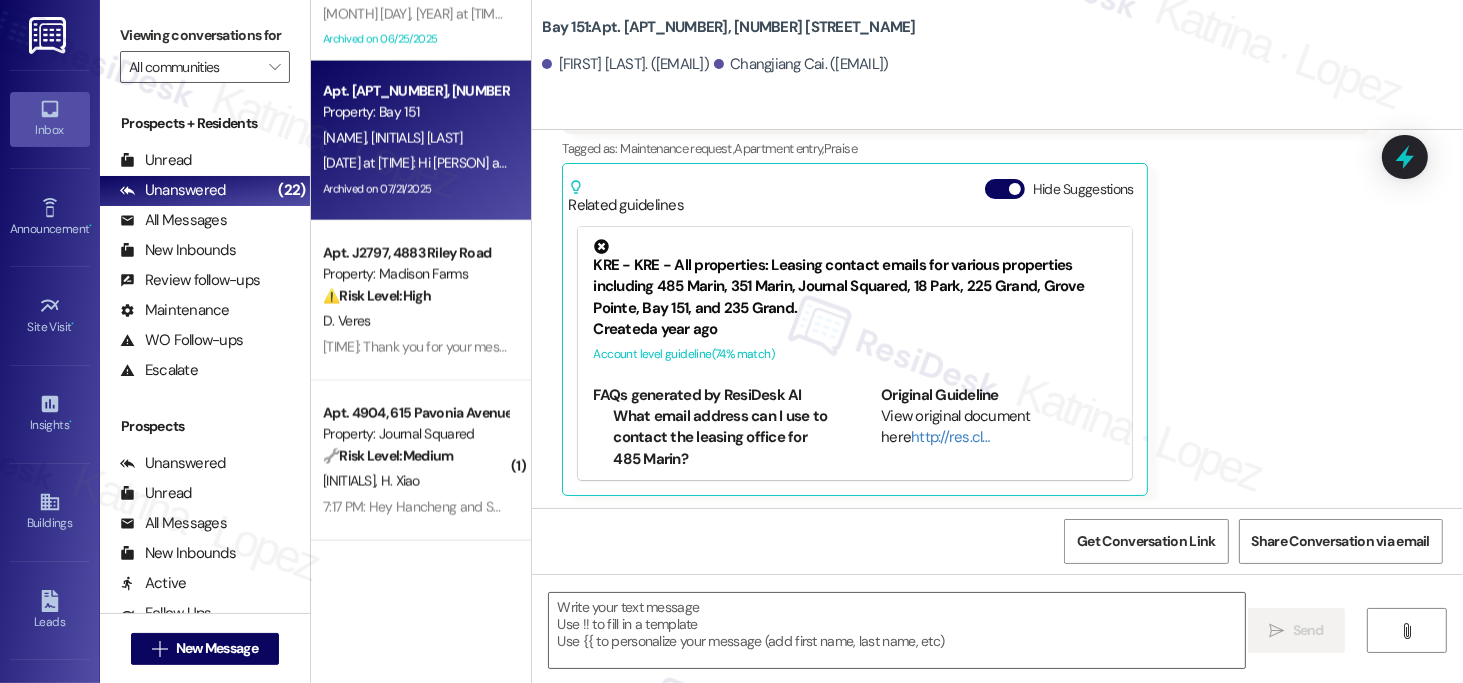 scroll, scrollTop: 2833, scrollLeft: 0, axis: vertical 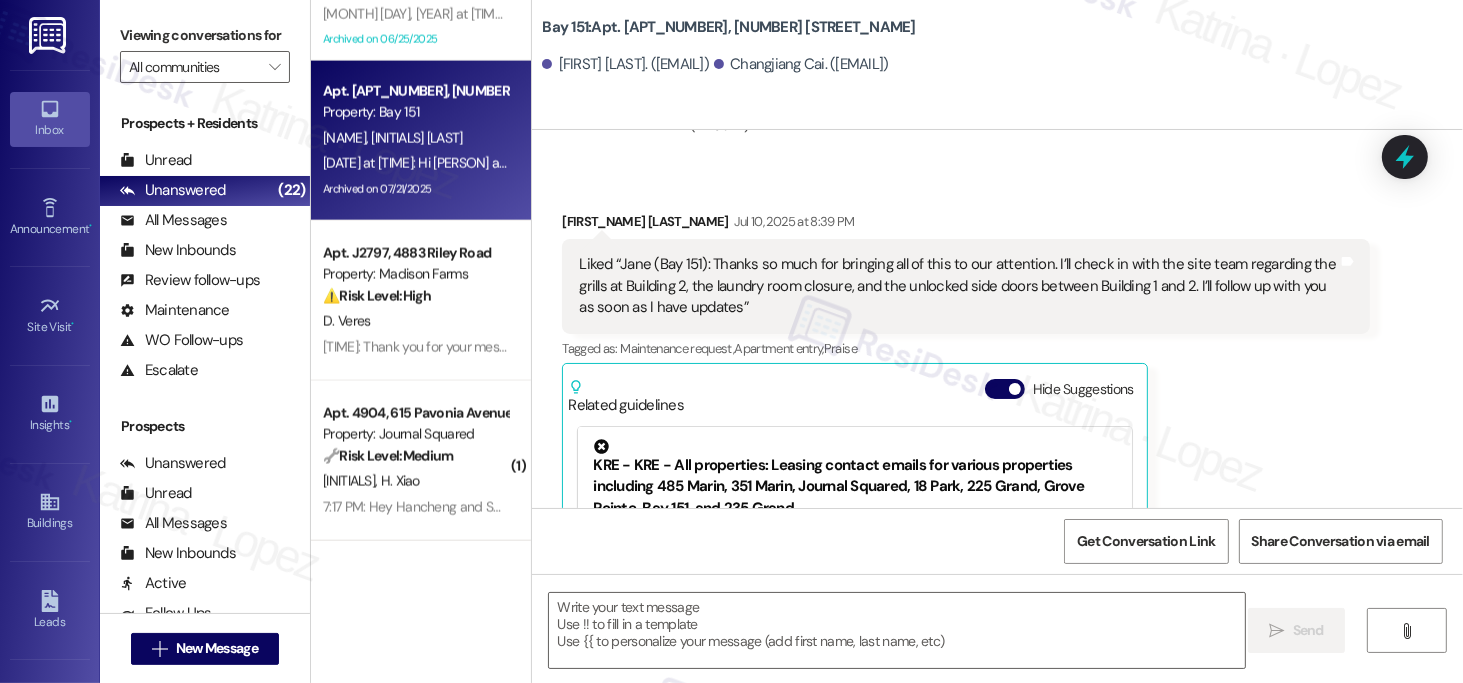 click on "Liked “Jane (Bay 151): Thanks so much for bringing all of this to our attention. I’ll check in with the site team regarding the grills at Building 2, the laundry room closure, and the unlocked side doors between Building 1 and 2. I’ll follow up with you as soon as I have updates”" at bounding box center [958, 286] 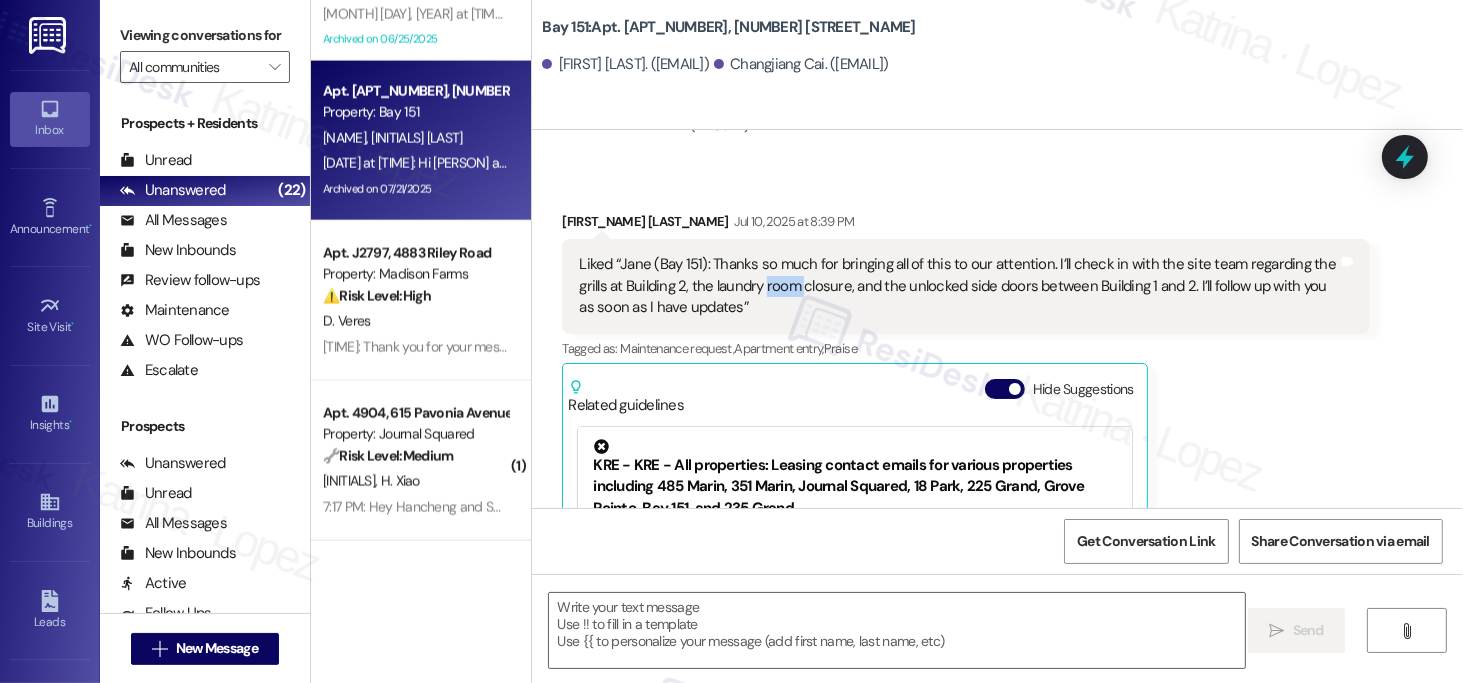 click on "Liked “Jane (Bay 151): Thanks so much for bringing all of this to our attention. I’ll check in with the site team regarding the grills at Building 2, the laundry room closure, and the unlocked side doors between Building 1 and 2. I’ll follow up with you as soon as I have updates”" at bounding box center (958, 286) 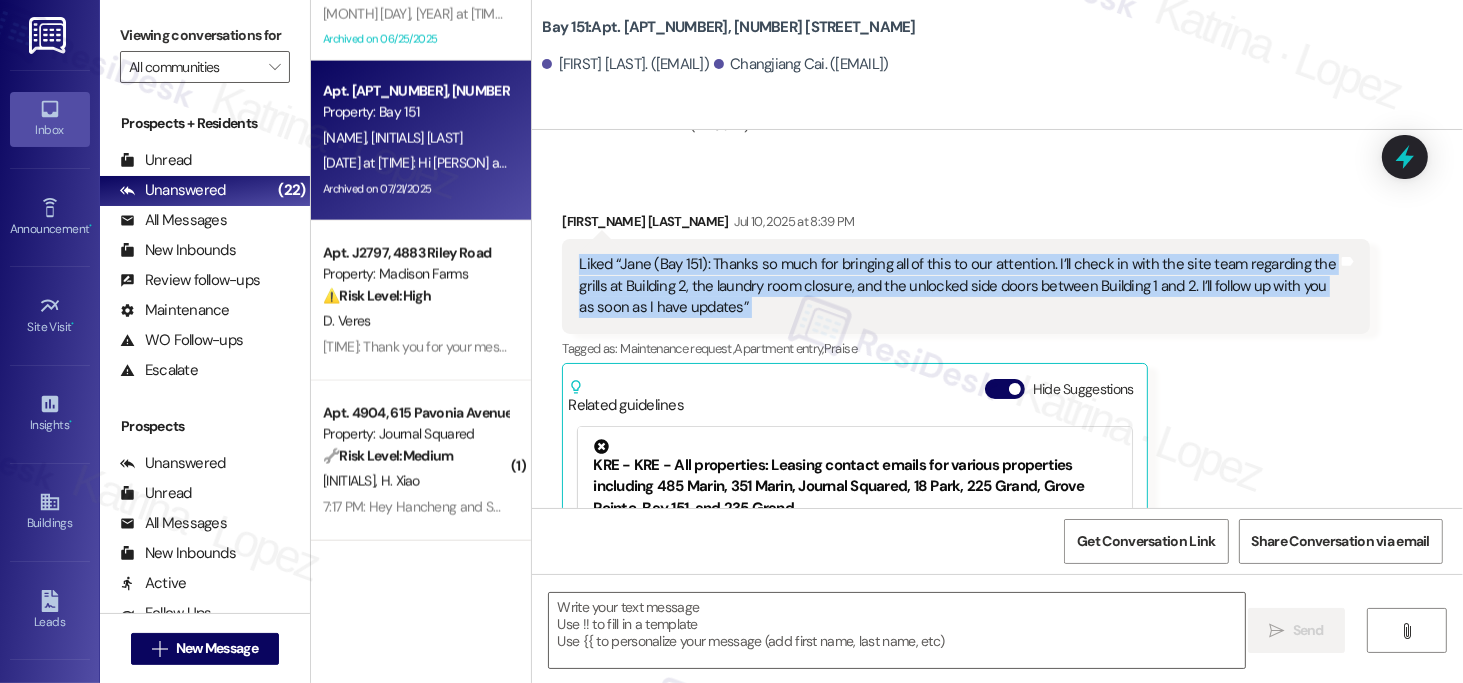 click on "Liked “Jane (Bay 151): Thanks so much for bringing all of this to our attention. I’ll check in with the site team regarding the grills at Building 2, the laundry room closure, and the unlocked side doors between Building 1 and 2. I’ll follow up with you as soon as I have updates”" at bounding box center (958, 286) 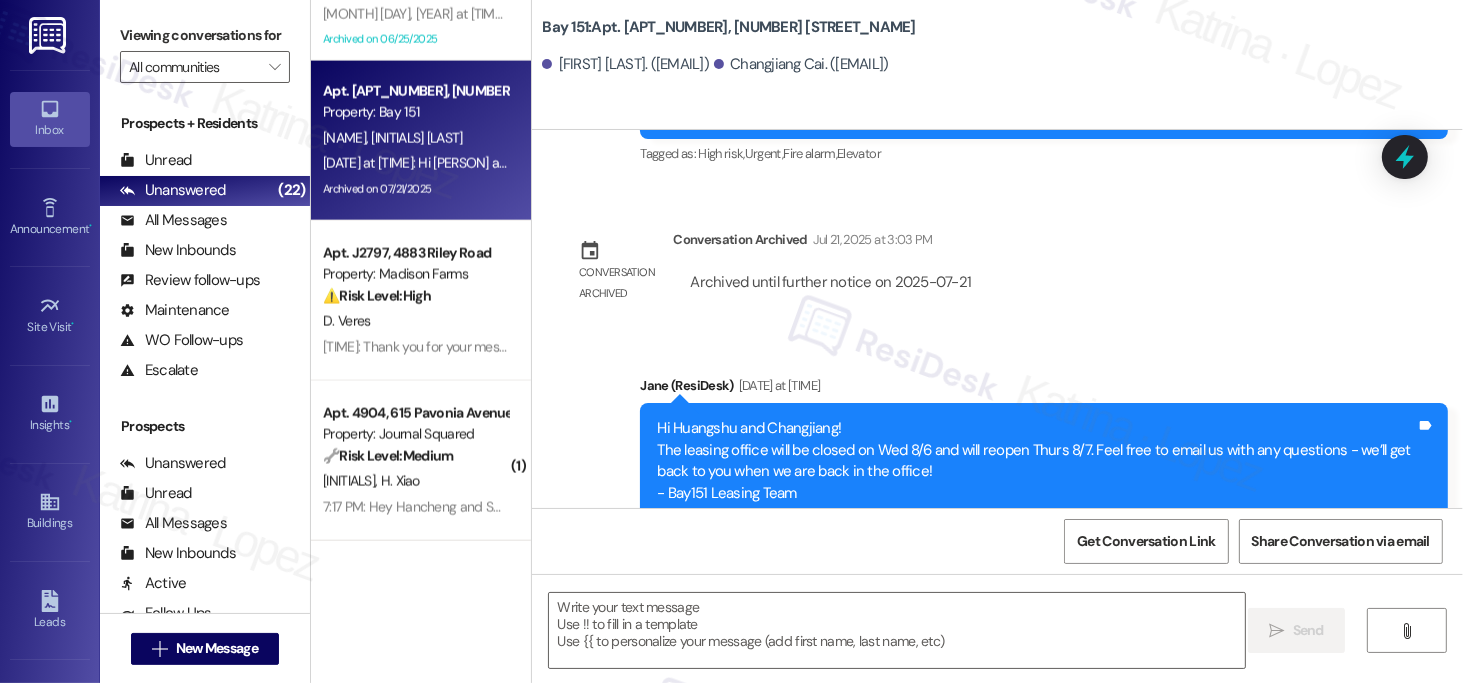 scroll, scrollTop: 4660, scrollLeft: 0, axis: vertical 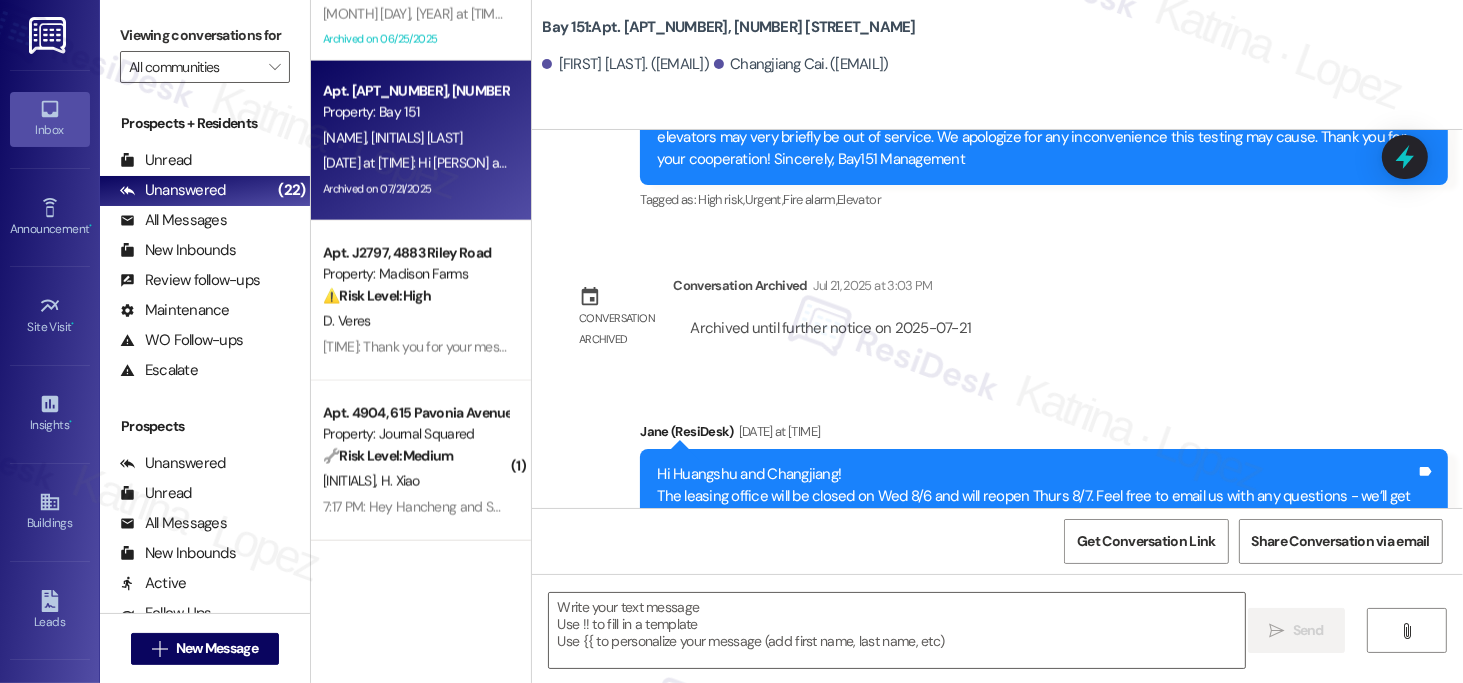 click on "Conversation archived Conversation Archived [DATE] at [TIME] Archived until further notice on [DATE]" at bounding box center (775, 318) 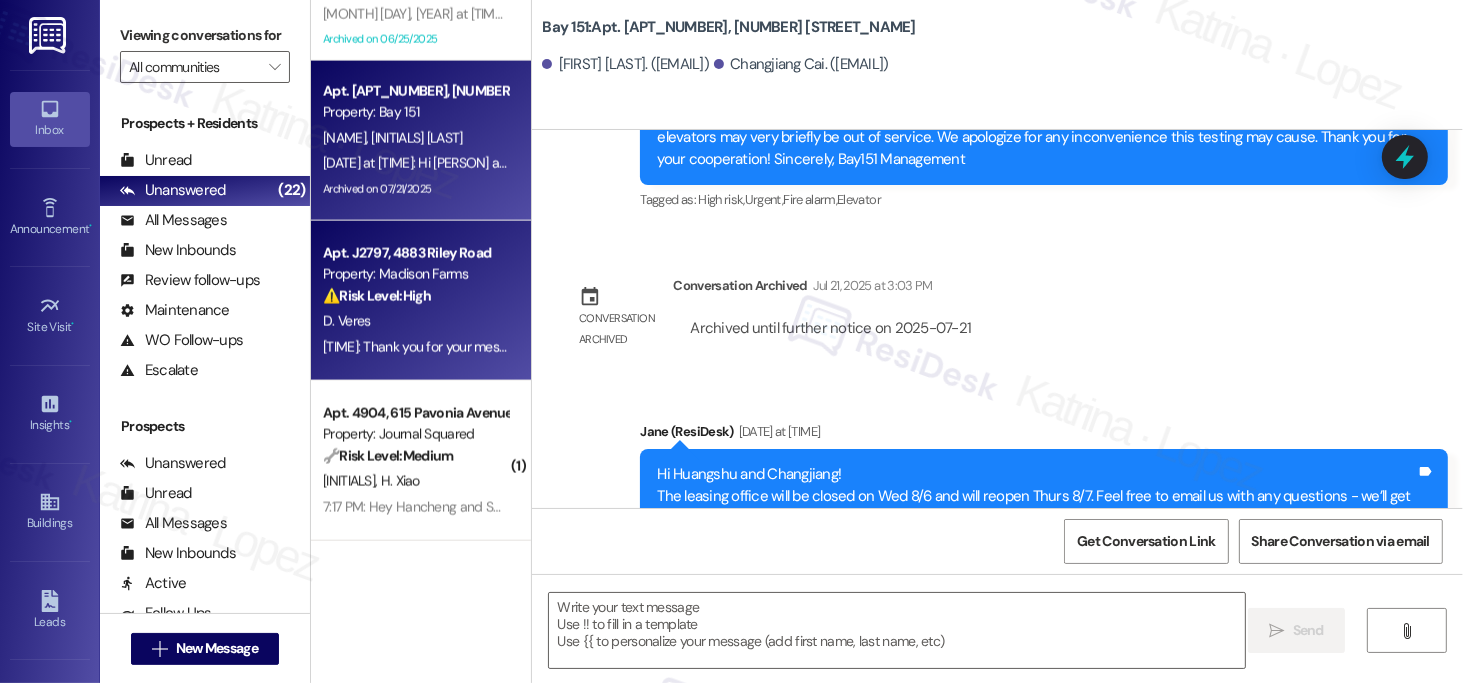 click on "Yesterday at [TIME]: Thank you for your message. Our offices are currently closed, but we will contact you when we resume operations. For emergencies, please contact your emergency number [PHONE]. Yesterday at [TIME]: Thank you for your message. Our offices are currently closed, but we will contact you when we resume operations. For emergencies, please contact your emergency number [PHONE]." at bounding box center (873, 347) 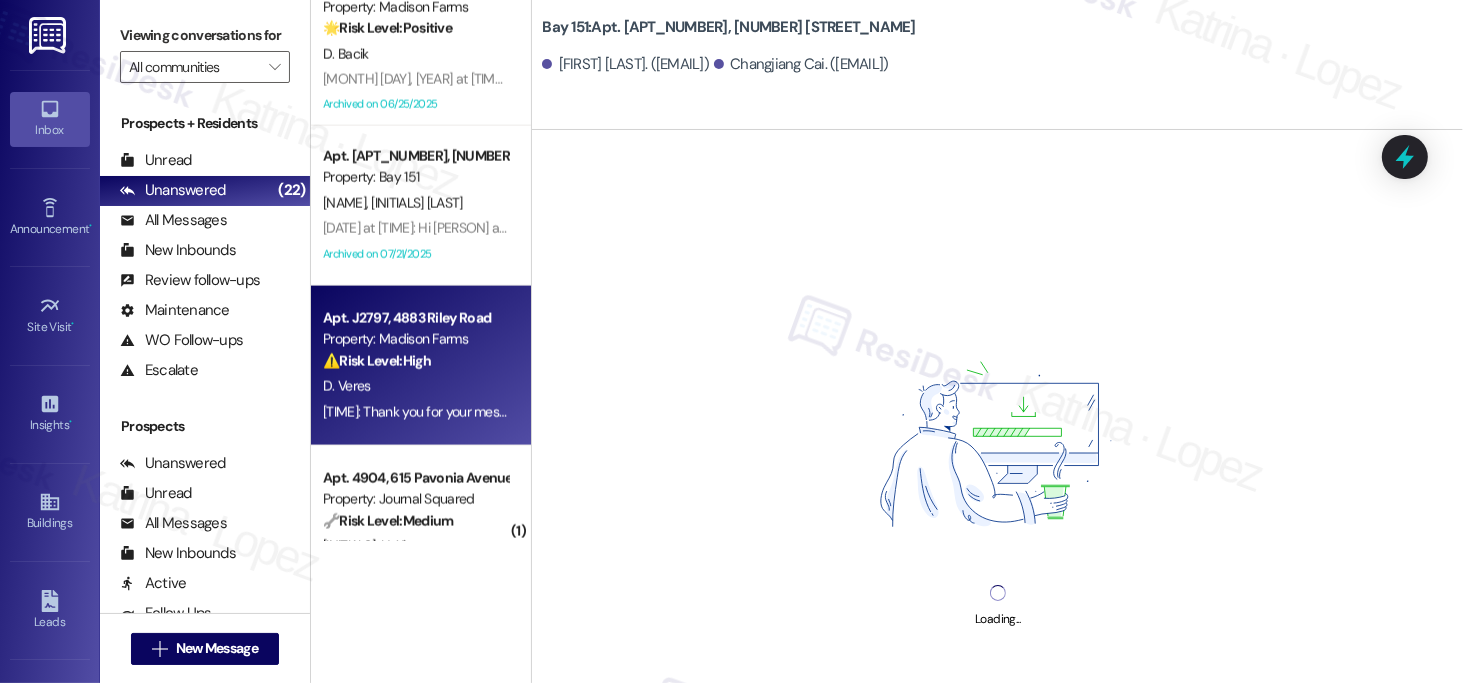scroll, scrollTop: 2879, scrollLeft: 0, axis: vertical 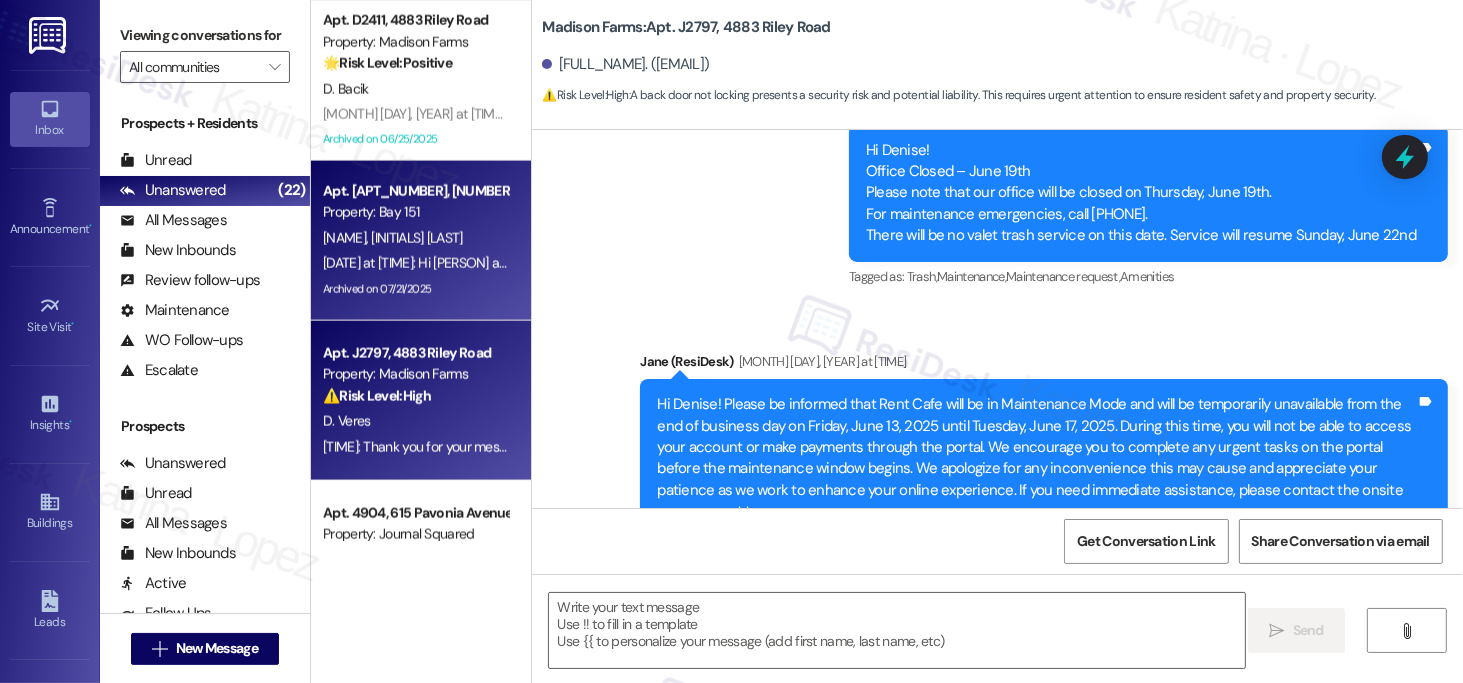 type on "Fetching suggested responses. Please feel free to read through the conversation in the meantime." 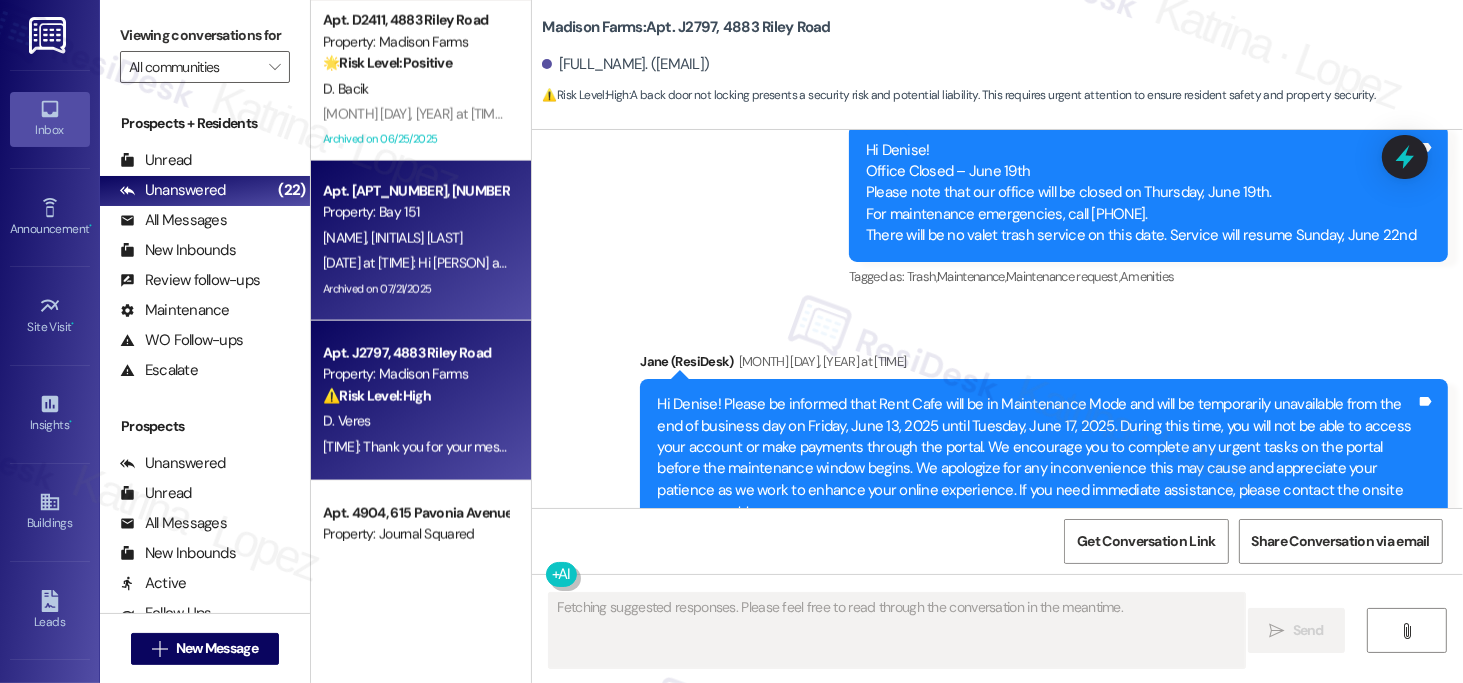 scroll, scrollTop: 2687, scrollLeft: 0, axis: vertical 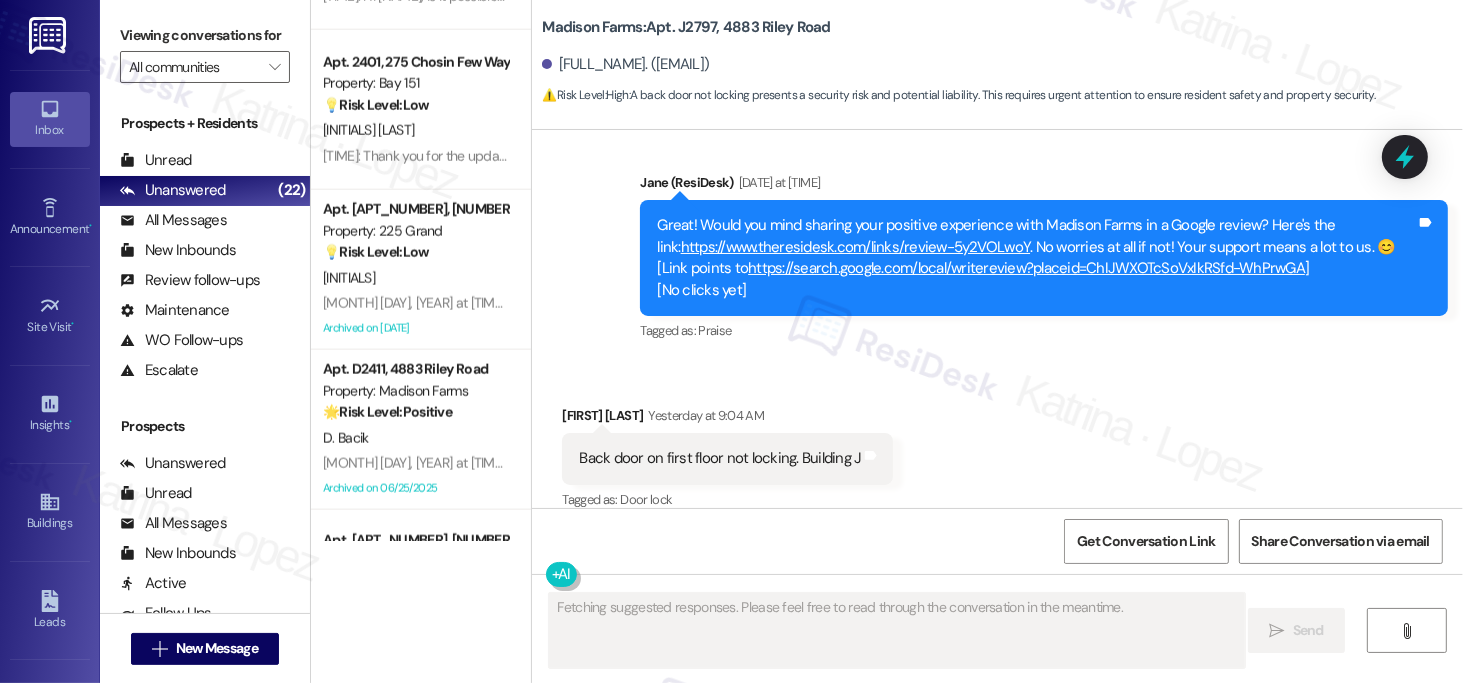 type 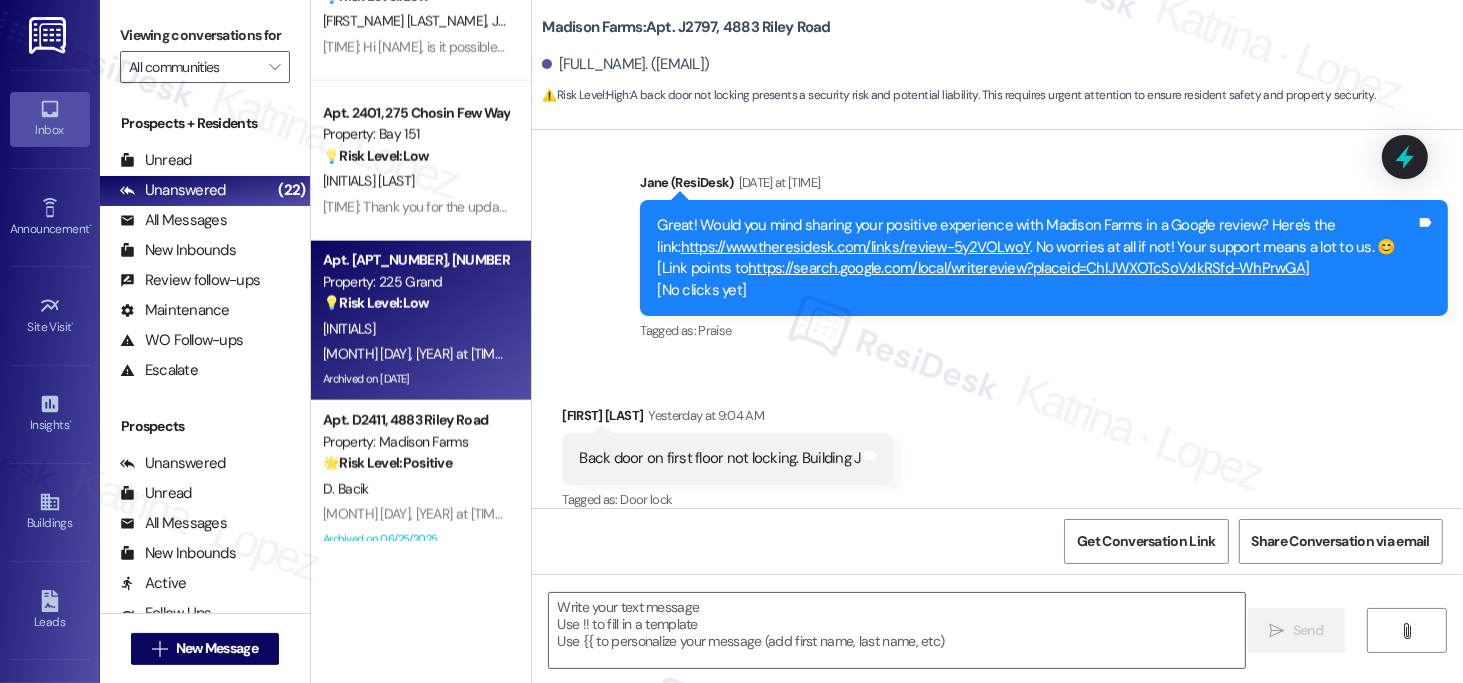 click on "💡  Risk Level:  Low" at bounding box center [376, 303] 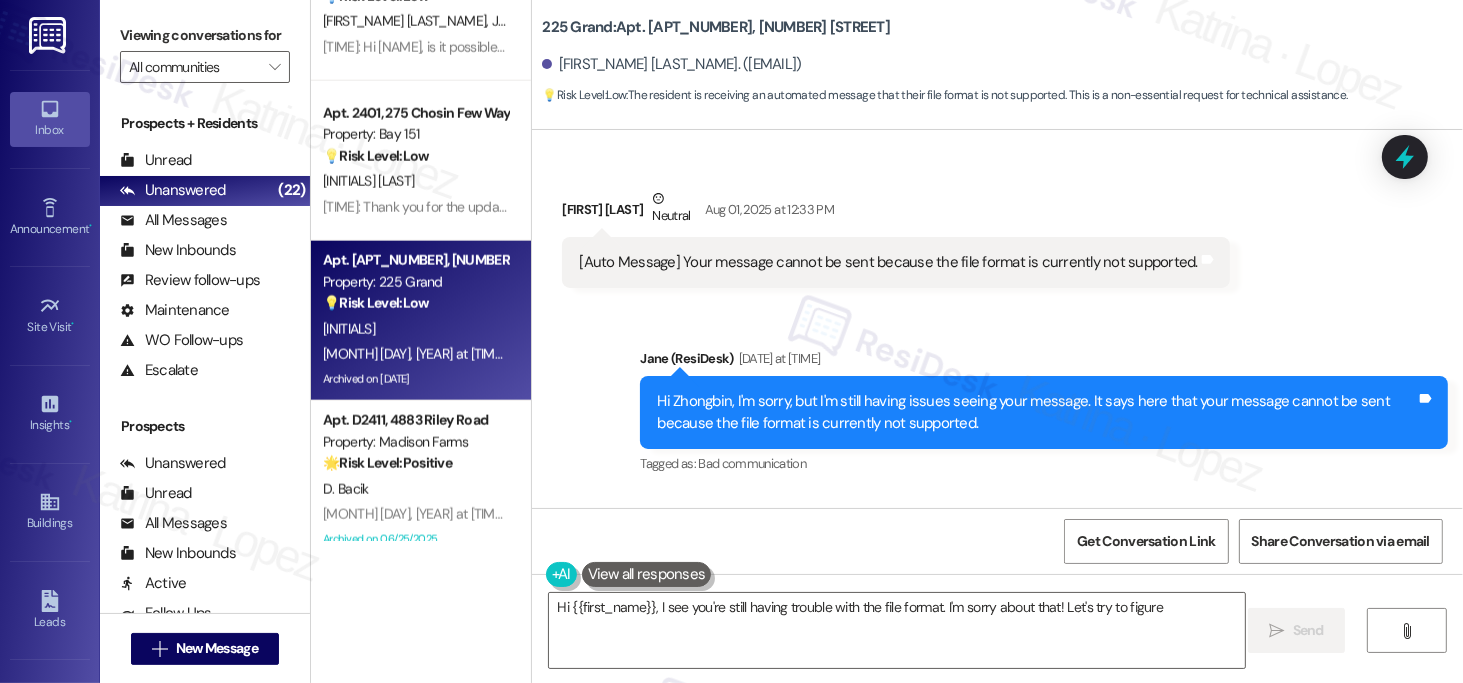 scroll, scrollTop: 5837, scrollLeft: 0, axis: vertical 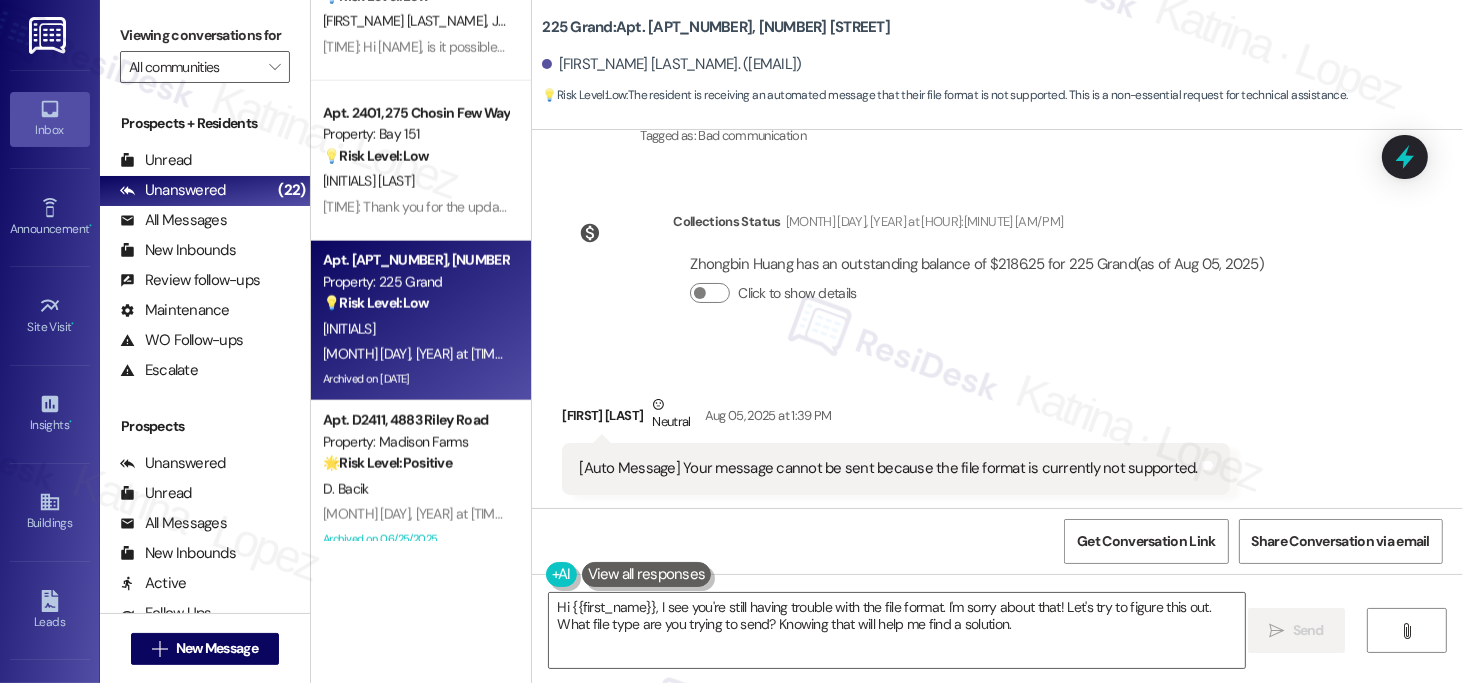click on "[Auto Message] Your message cannot be sent because the file format is currently not supported. Tags and notes" at bounding box center (896, 468) 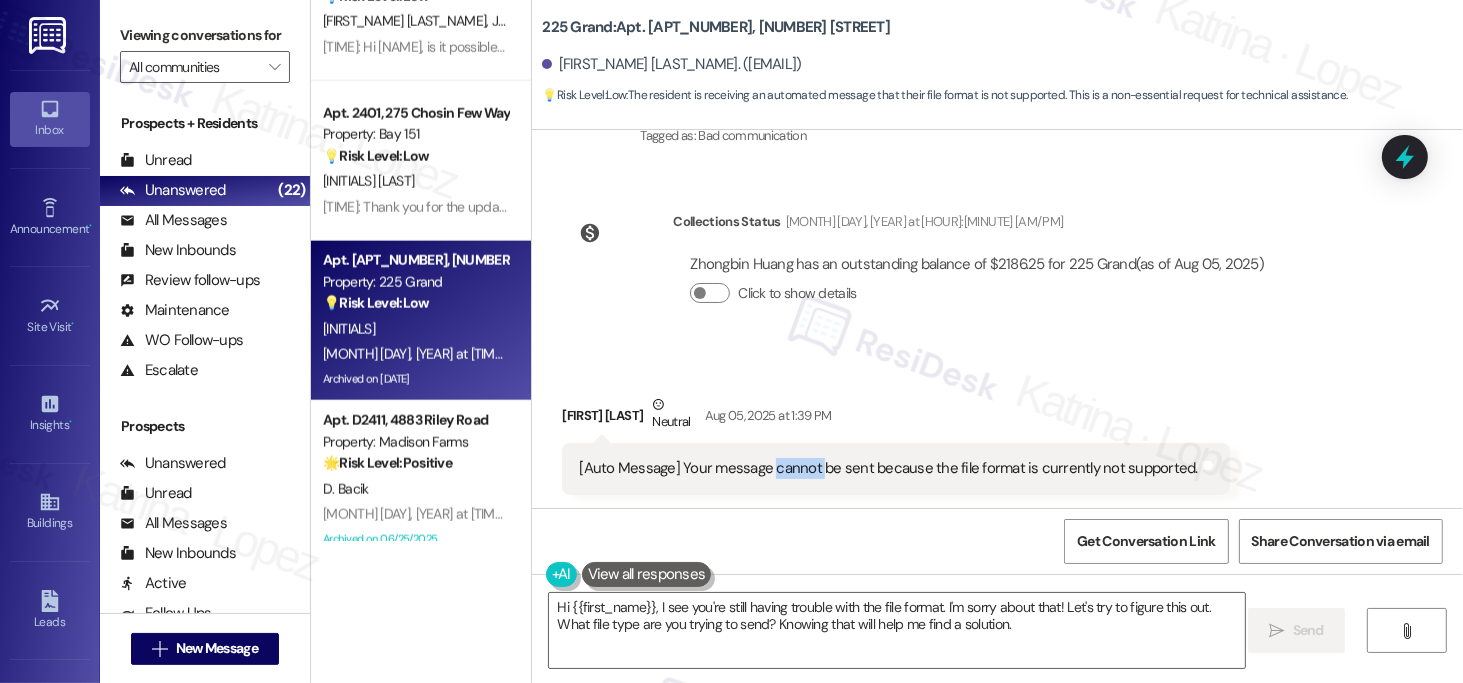 click on "[Auto Message] Your message cannot be sent because the file format is currently not supported. Tags and notes" at bounding box center [896, 468] 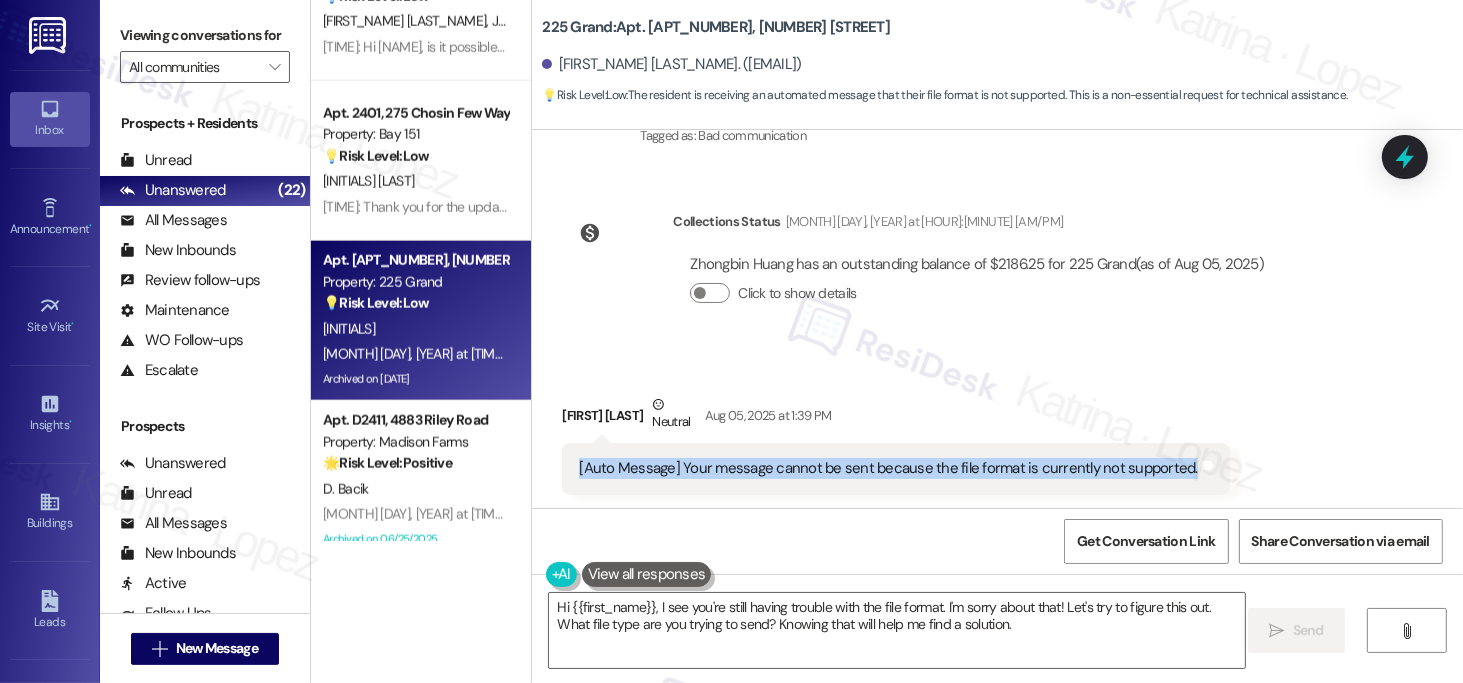 click on "[Auto Message] Your message cannot be sent because the file format is currently not supported. Tags and notes" at bounding box center (896, 468) 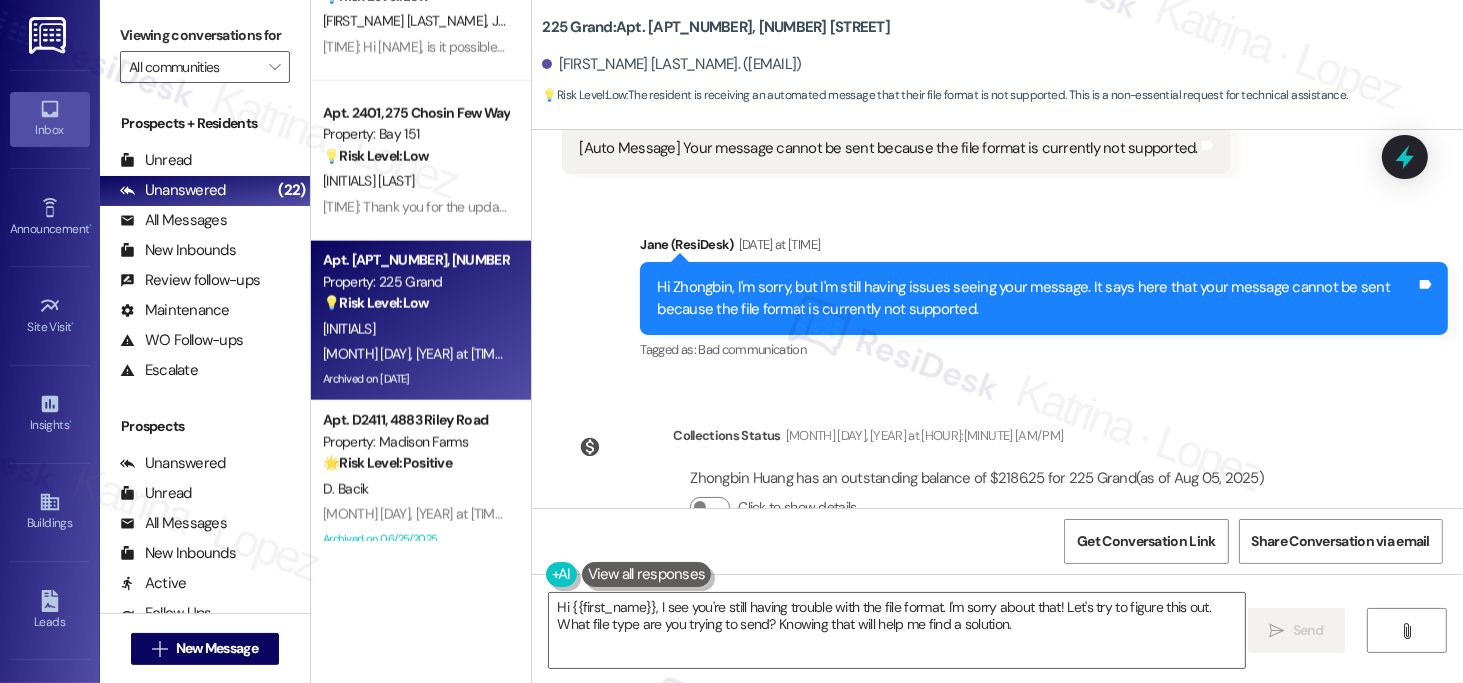 scroll, scrollTop: 5838, scrollLeft: 0, axis: vertical 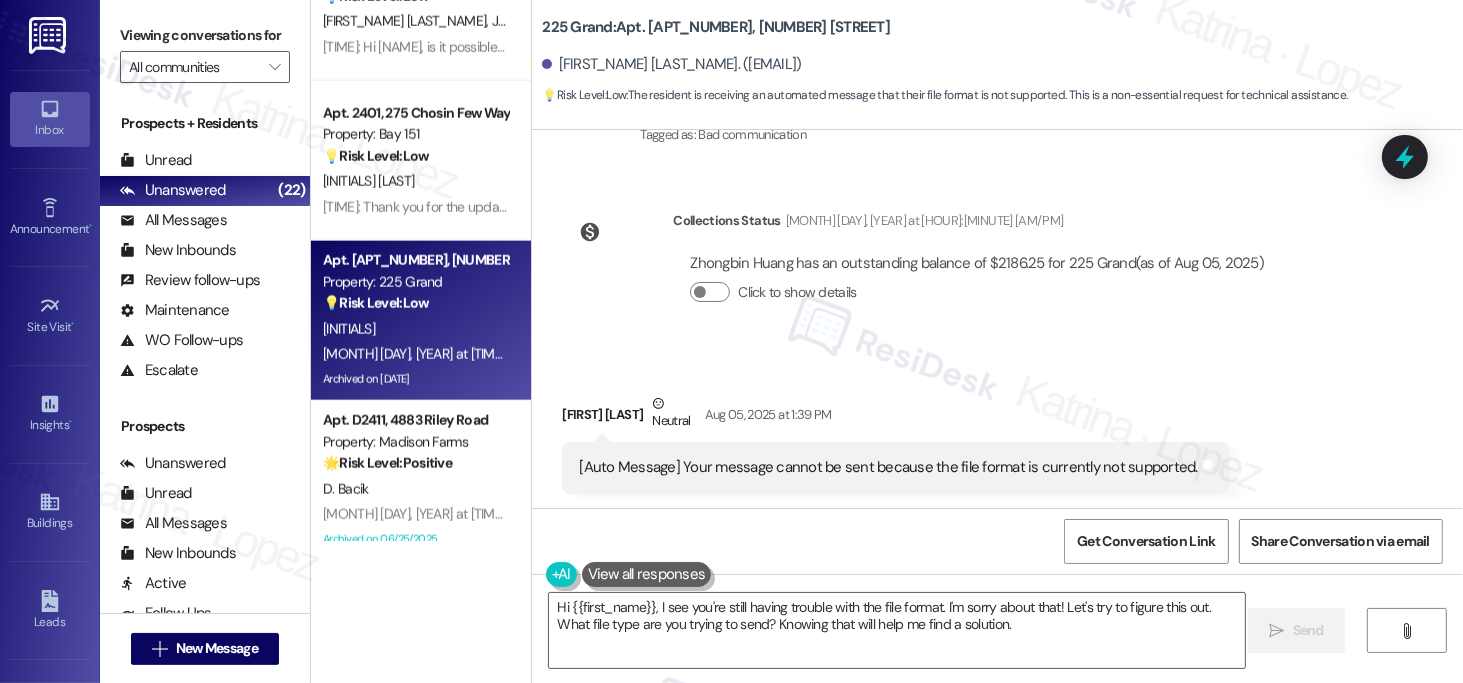 click on "Zhongbin Huang   Neutral [DATE] at [TIME]" at bounding box center (896, 417) 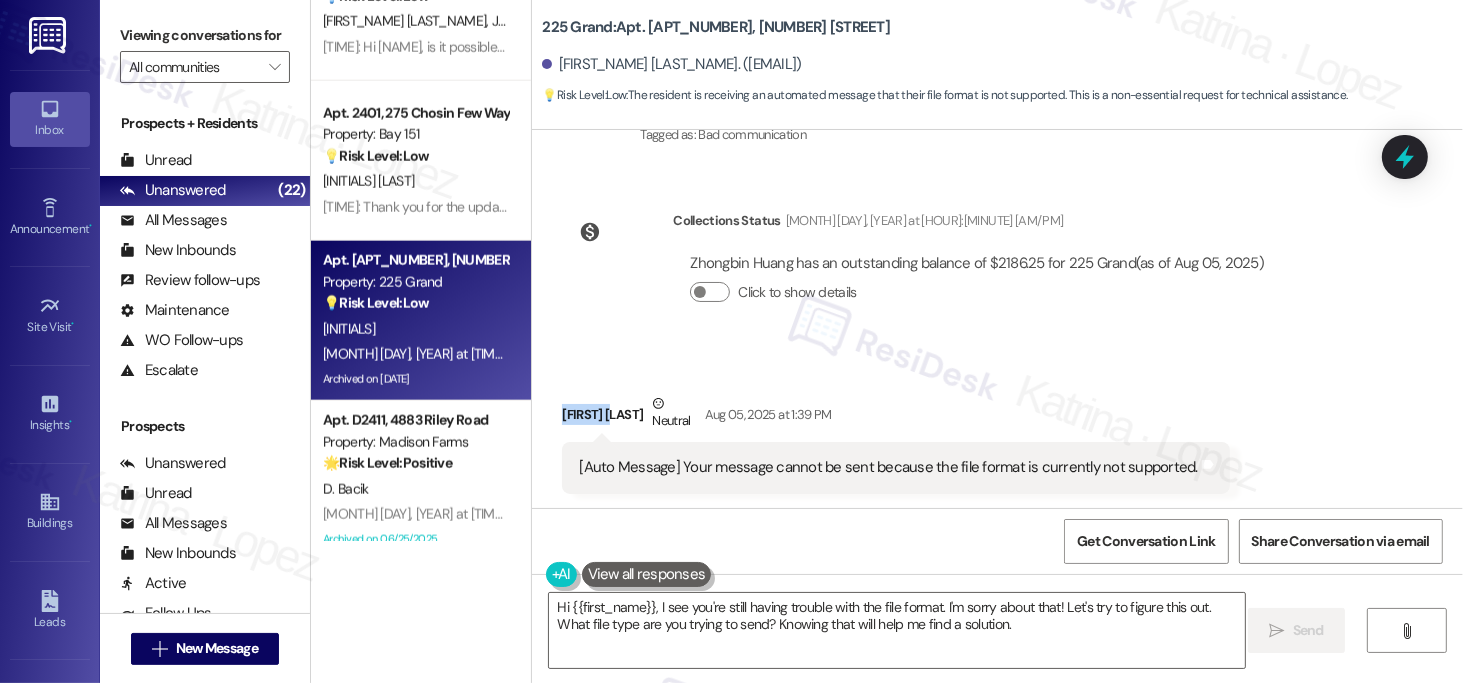 click on "Zhongbin Huang   Neutral [DATE] at [TIME]" at bounding box center [896, 417] 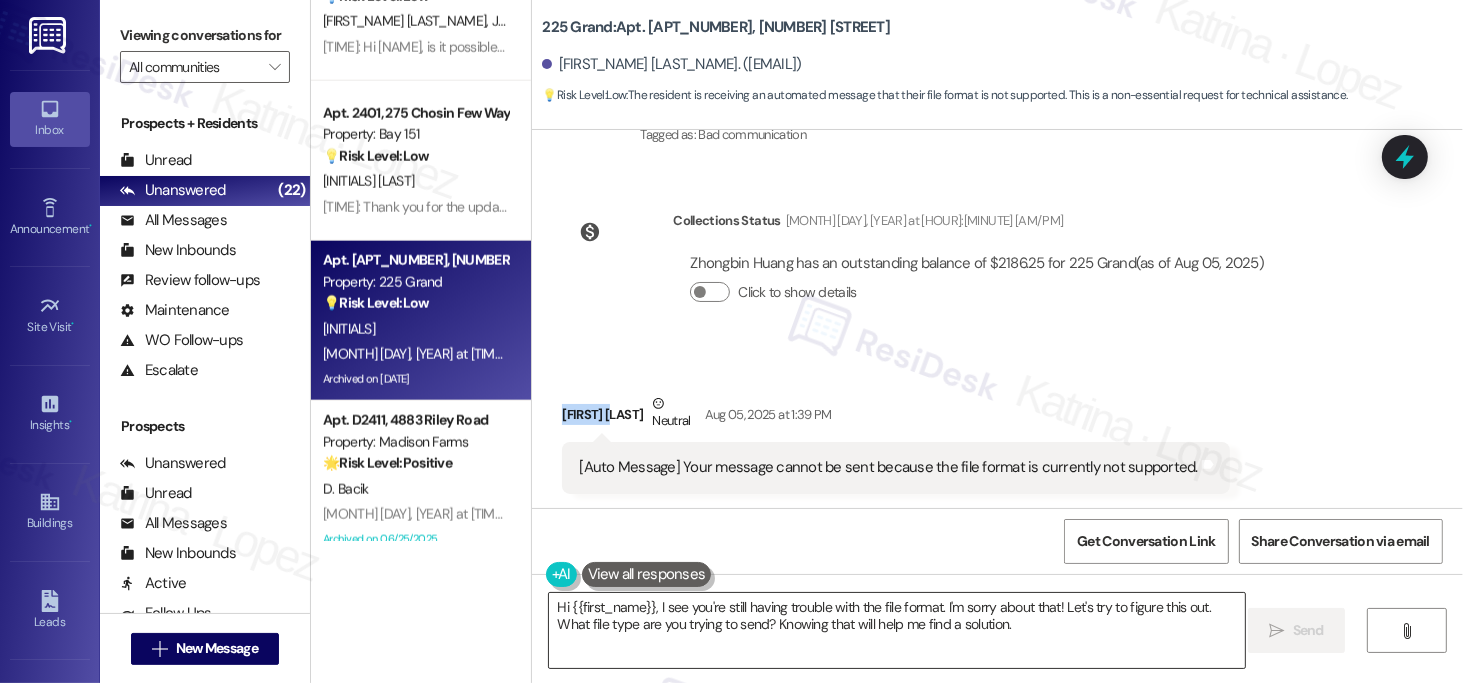 copy on "Zhongbin" 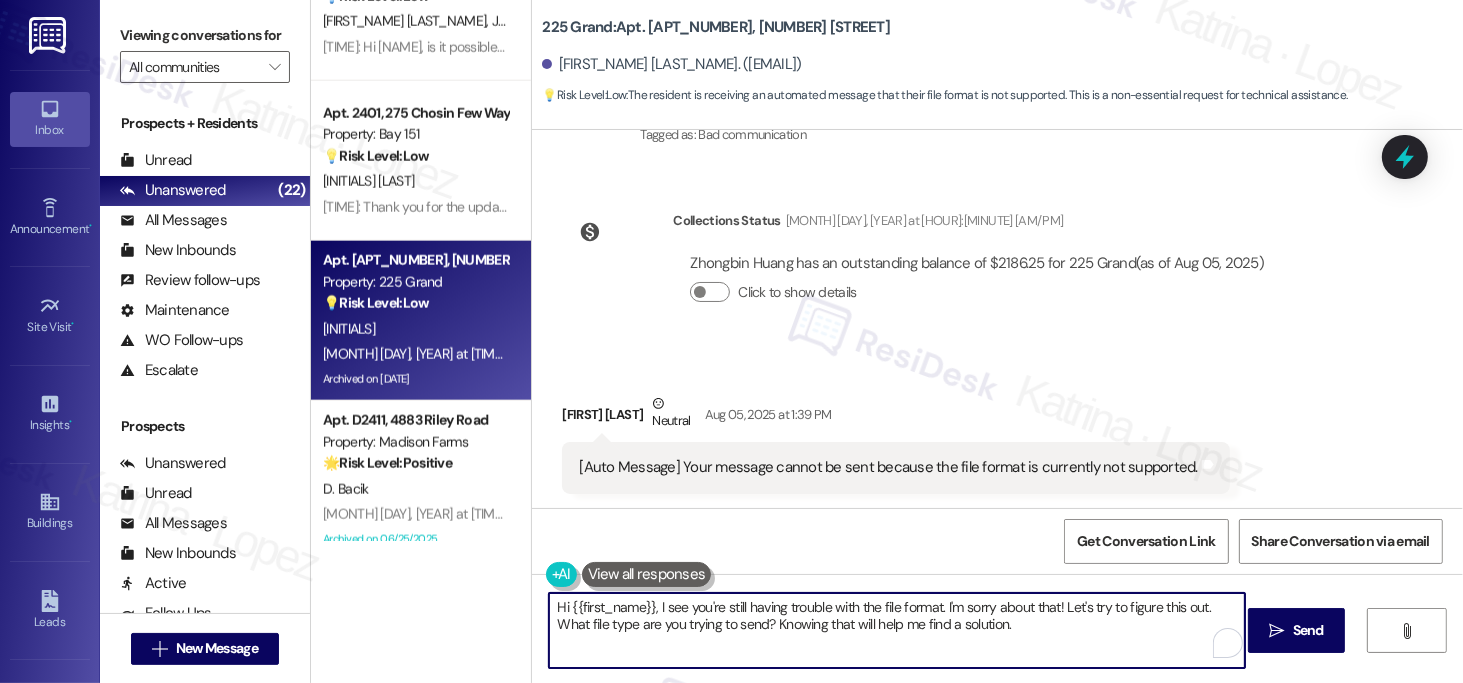 drag, startPoint x: 686, startPoint y: 609, endPoint x: 904, endPoint y: 595, distance: 218.44908 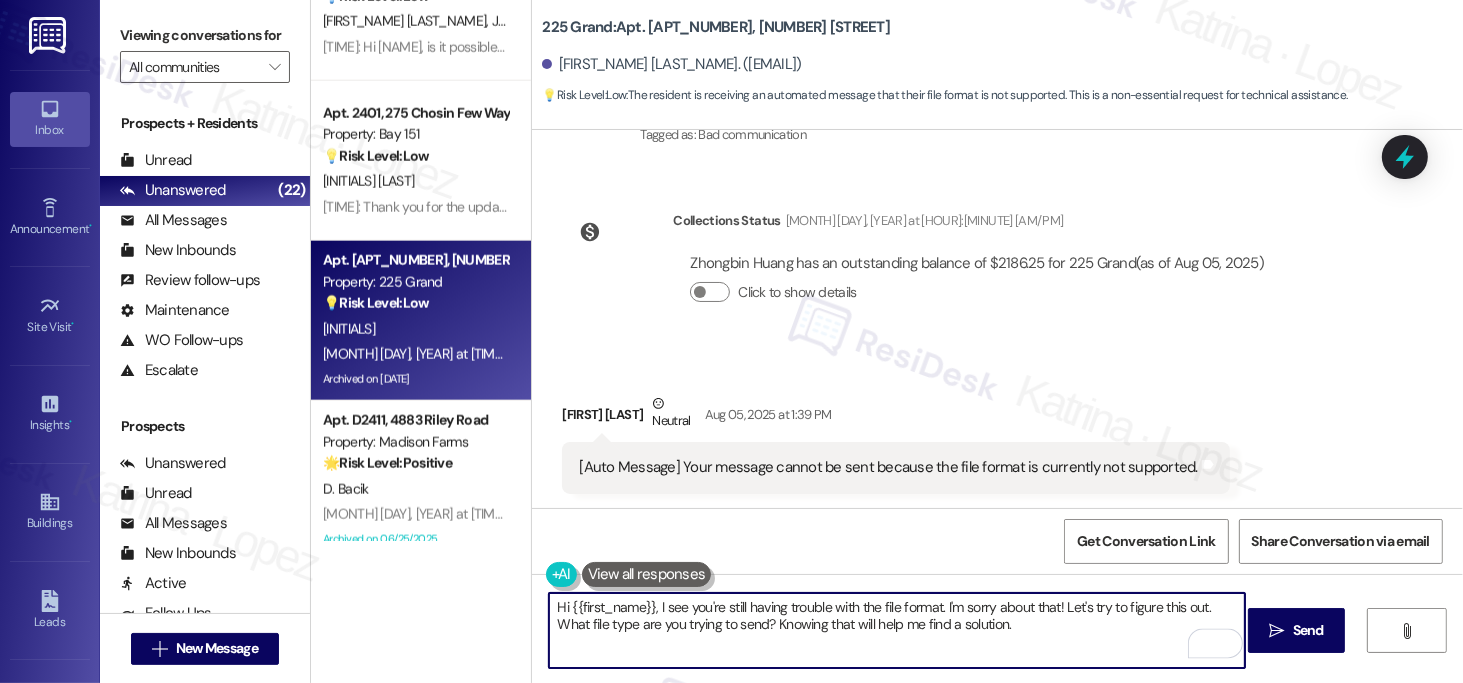 drag, startPoint x: 1089, startPoint y: 621, endPoint x: 761, endPoint y: 596, distance: 328.95135 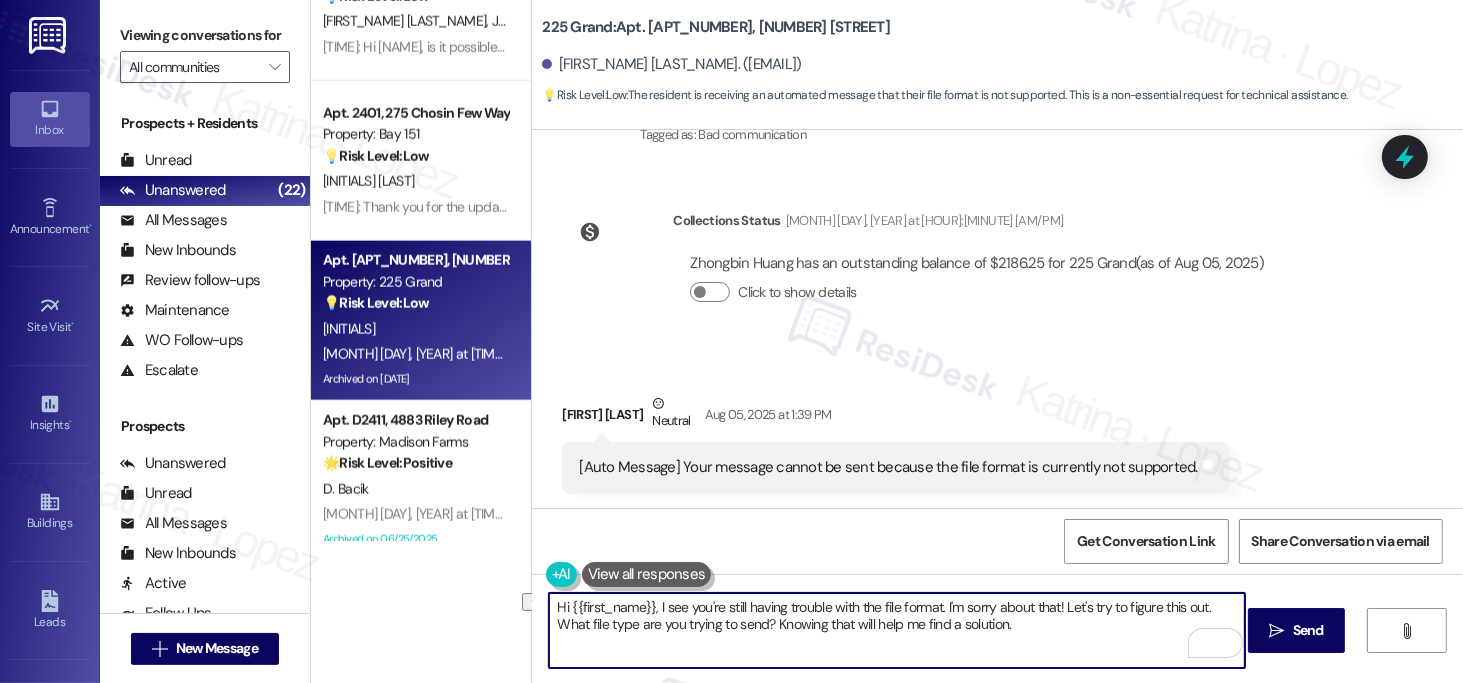 drag, startPoint x: 612, startPoint y: 622, endPoint x: 822, endPoint y: 625, distance: 210.02142 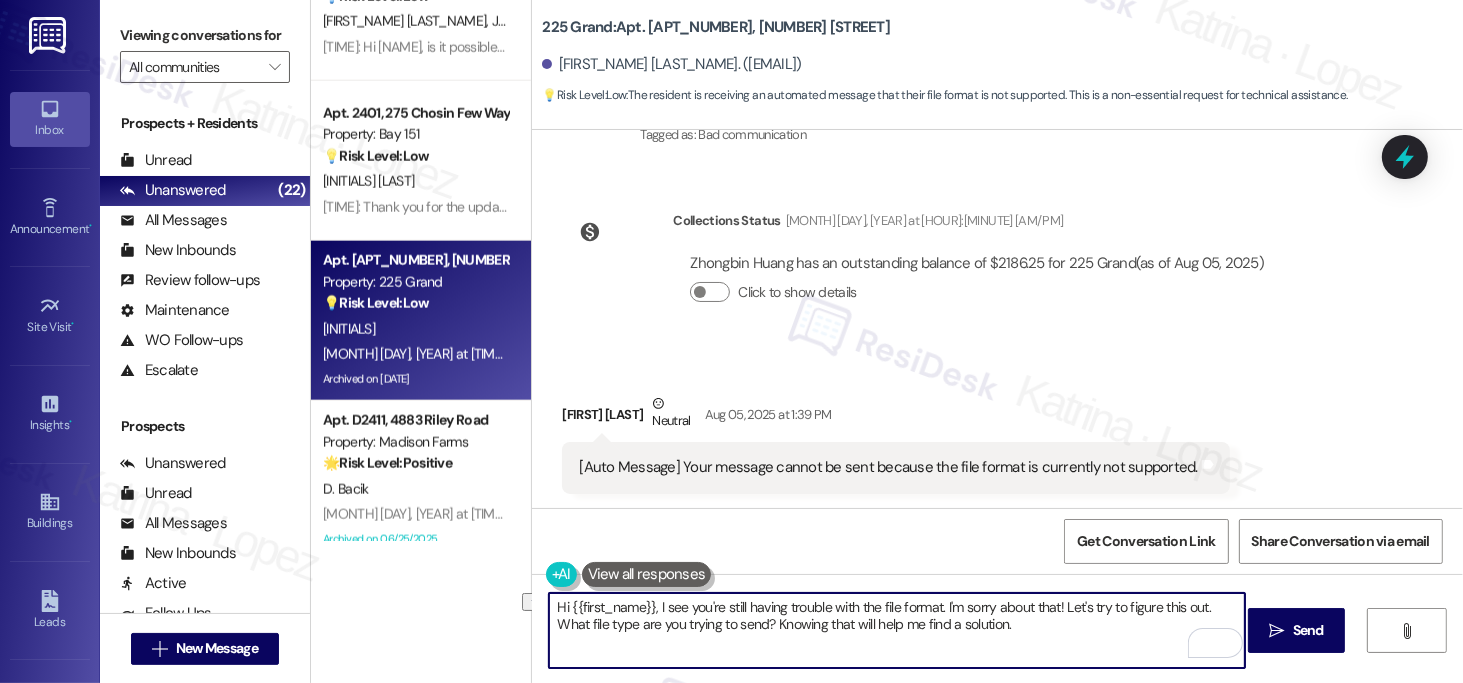 drag, startPoint x: 897, startPoint y: 631, endPoint x: 767, endPoint y: 634, distance: 130.0346 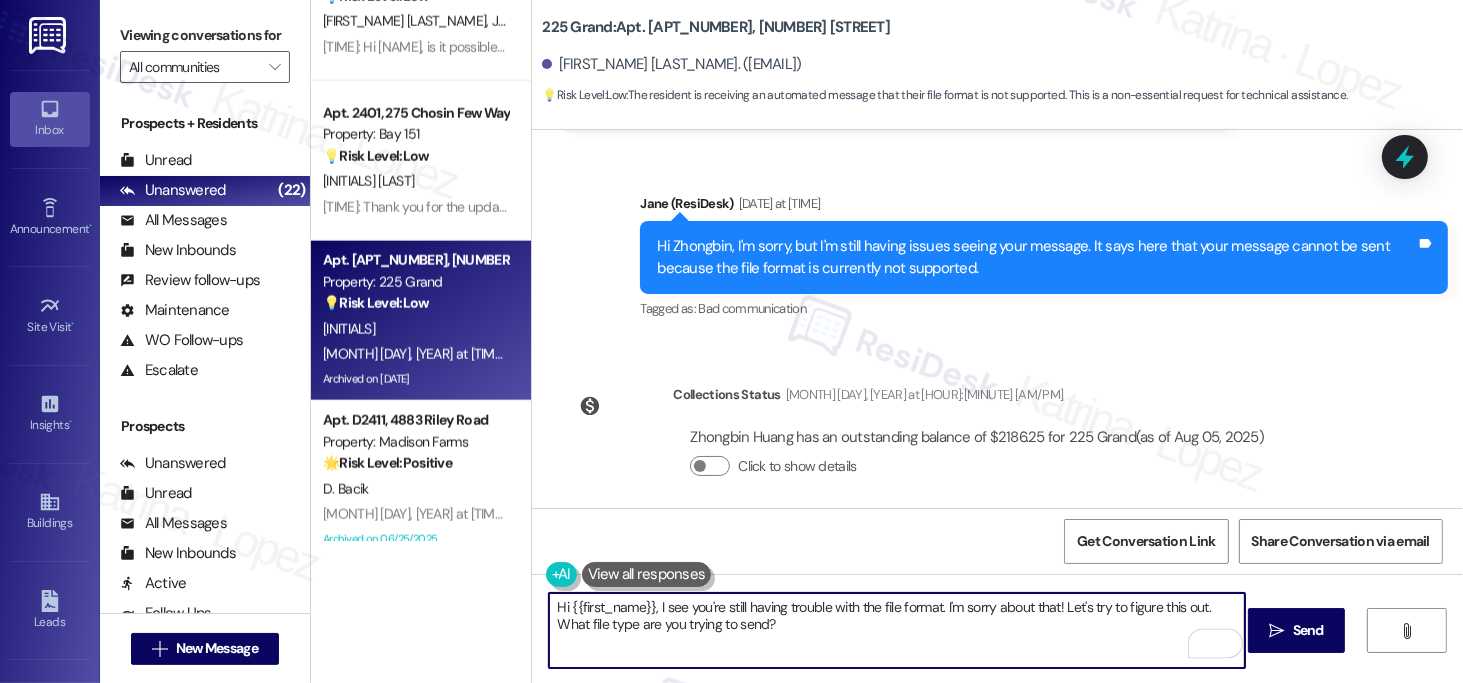 scroll, scrollTop: 5638, scrollLeft: 0, axis: vertical 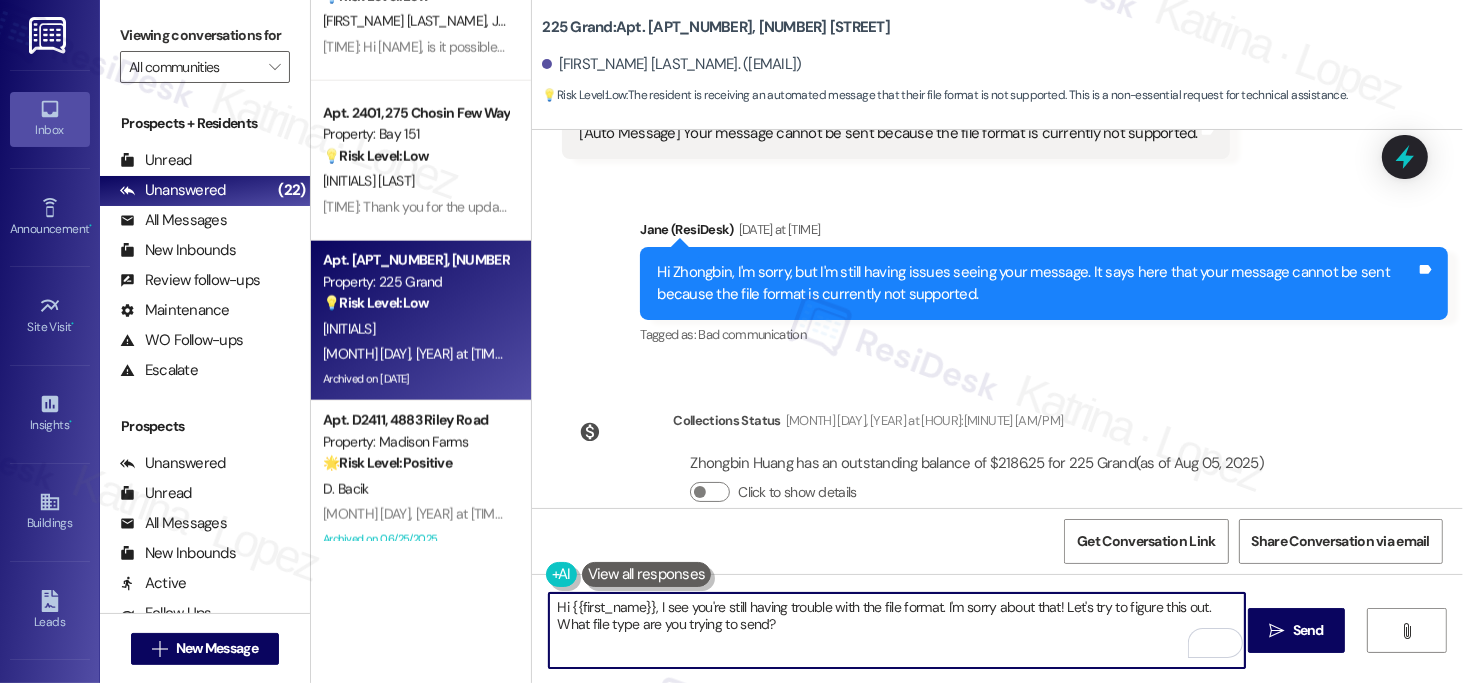 click on "Hi Zhongbin, I'm sorry, but I'm still having issues seeing your message. It says here that your message cannot be sent because the file format is currently not supported." at bounding box center (1036, 283) 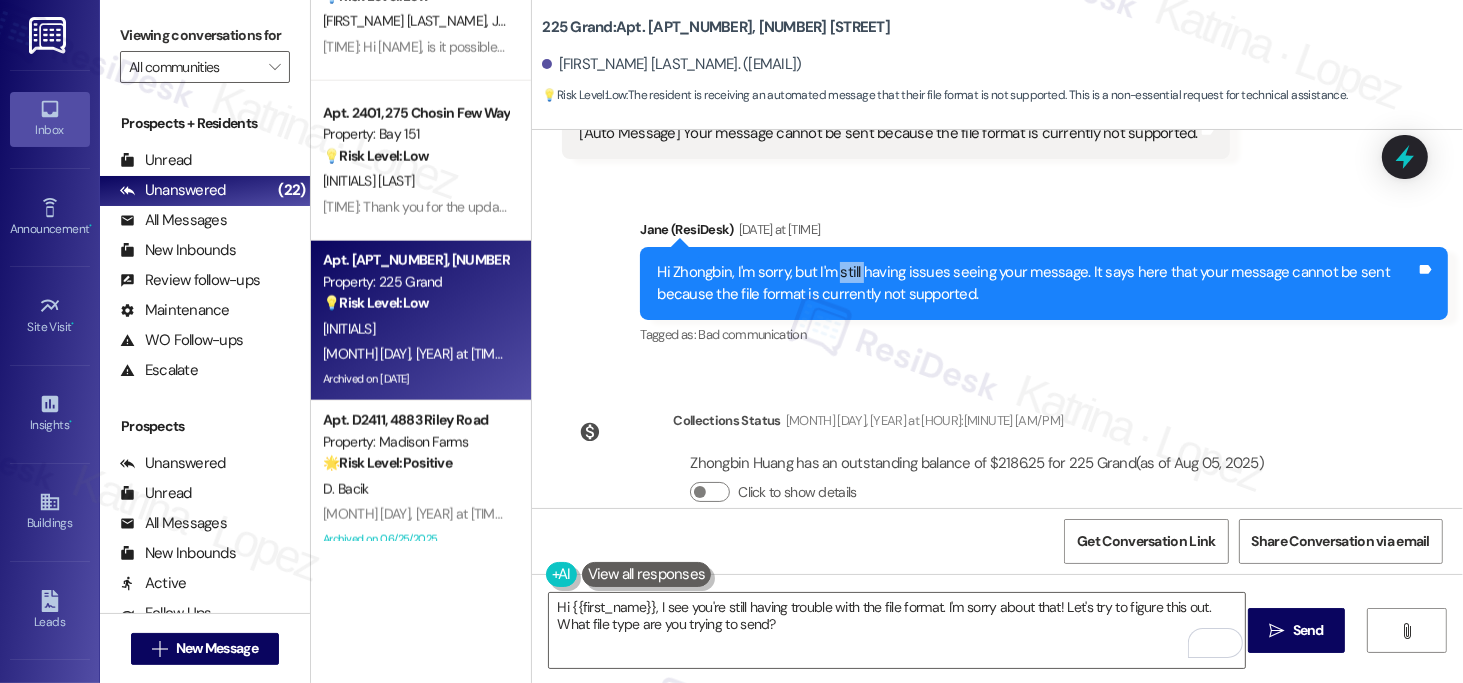 click on "Hi Zhongbin, I'm sorry, but I'm still having issues seeing your message. It says here that your message cannot be sent because the file format is currently not supported." at bounding box center (1036, 283) 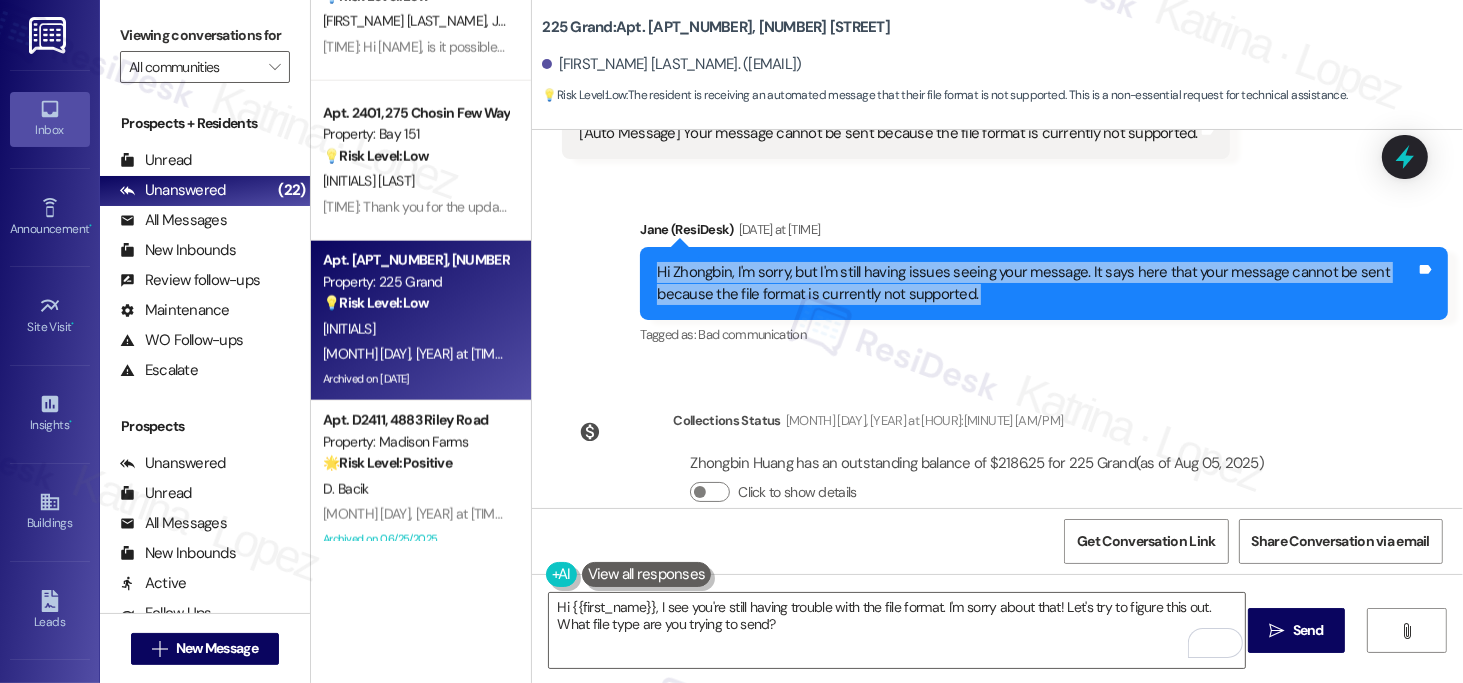 click on "Hi Zhongbin, I'm sorry, but I'm still having issues seeing your message. It says here that your message cannot be sent because the file format is currently not supported." at bounding box center (1036, 283) 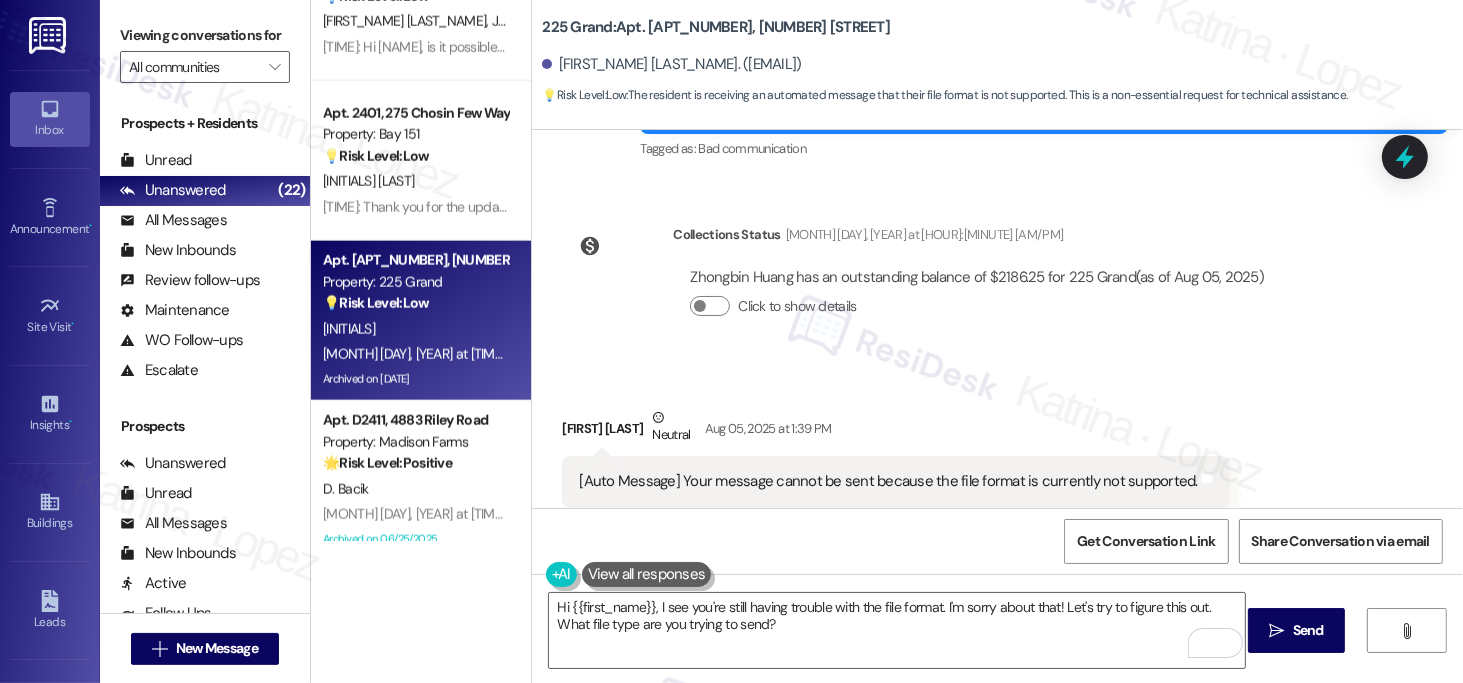 scroll, scrollTop: 5838, scrollLeft: 0, axis: vertical 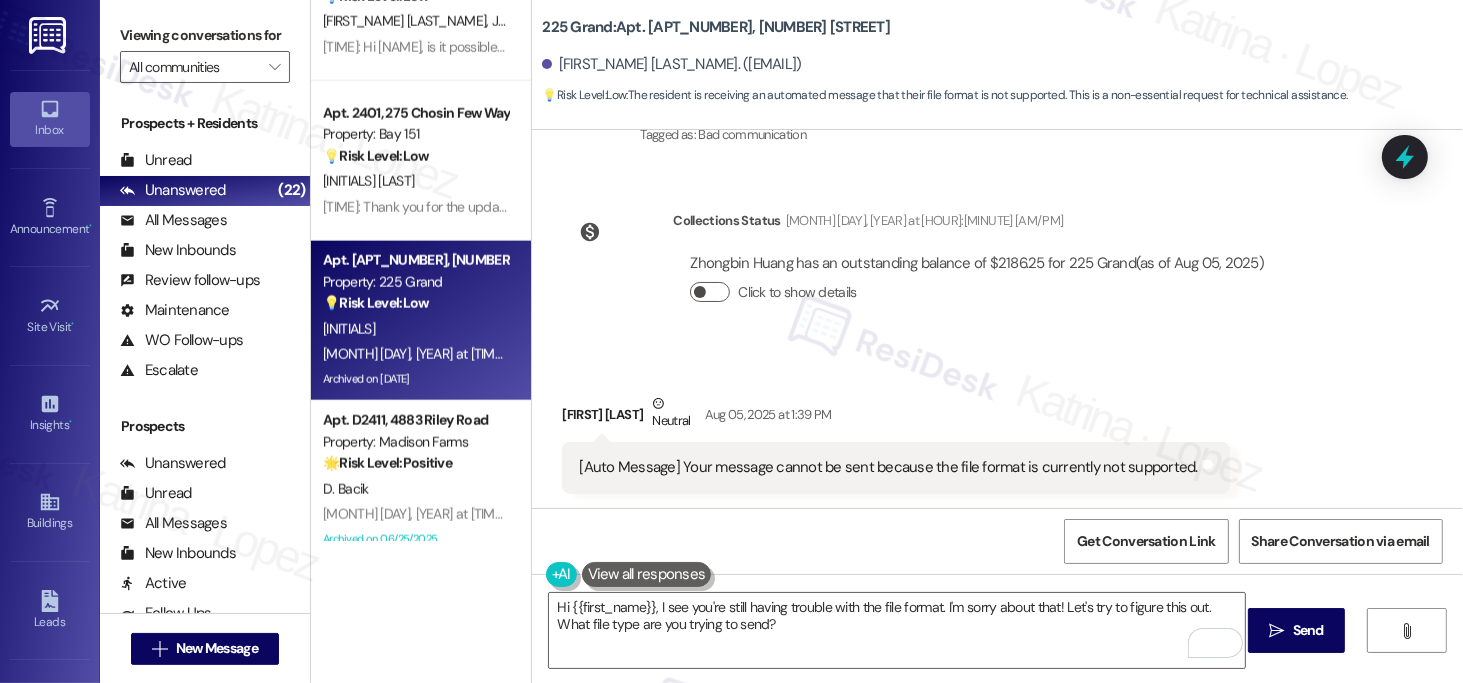 click at bounding box center [700, 292] 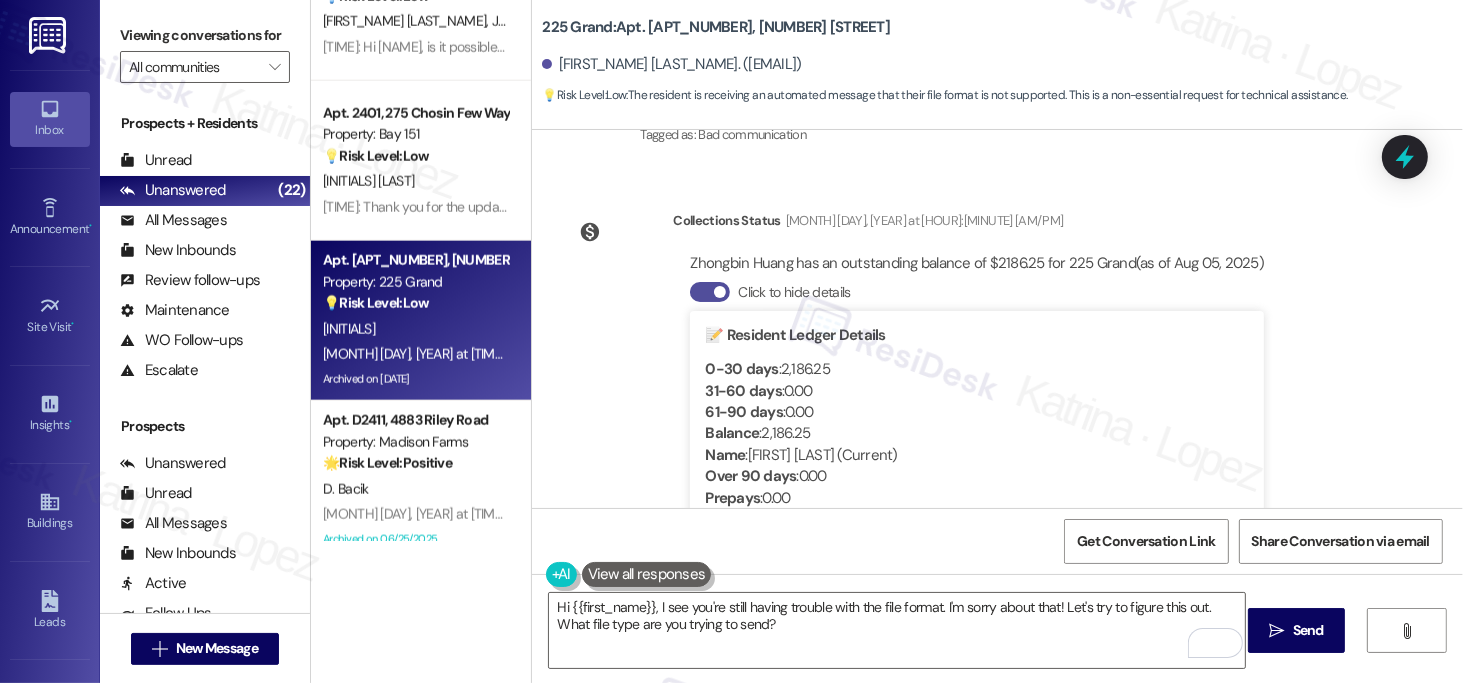 click at bounding box center (720, 292) 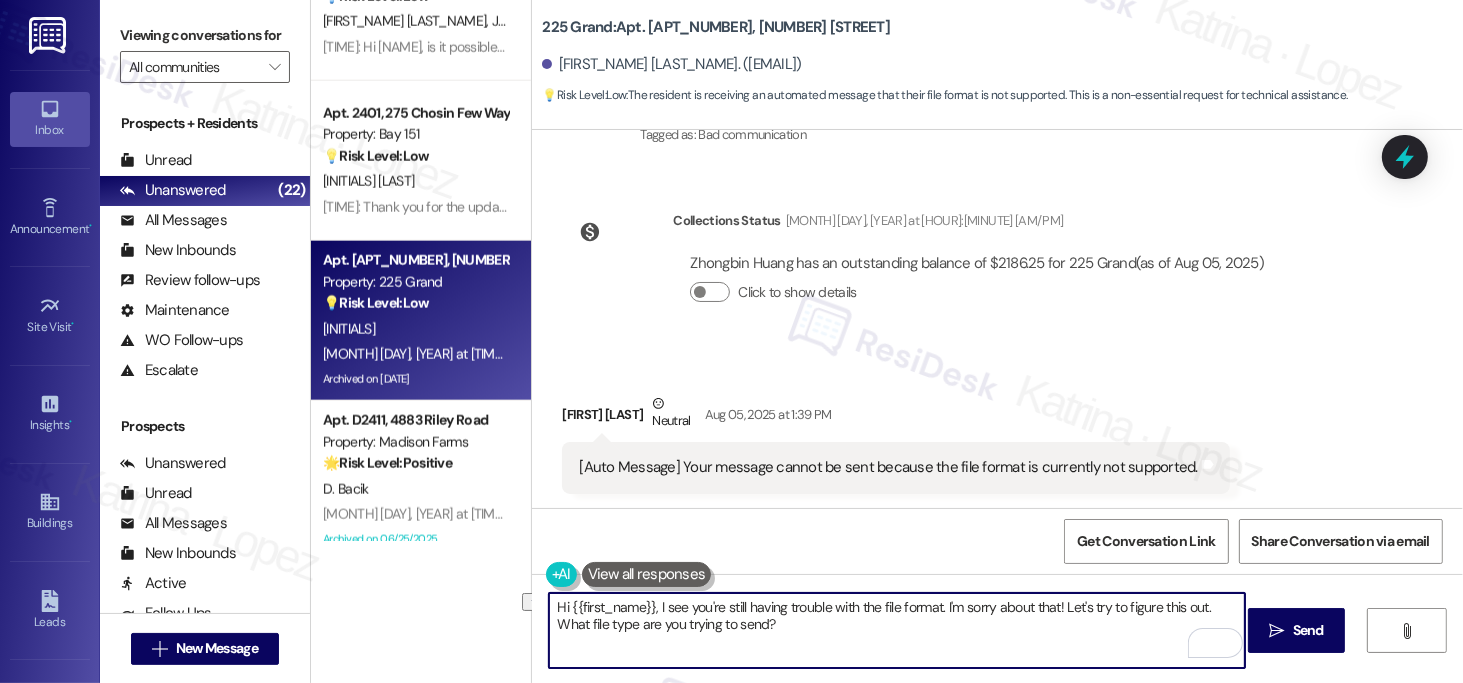 drag, startPoint x: 649, startPoint y: 602, endPoint x: 931, endPoint y: 590, distance: 282.25522 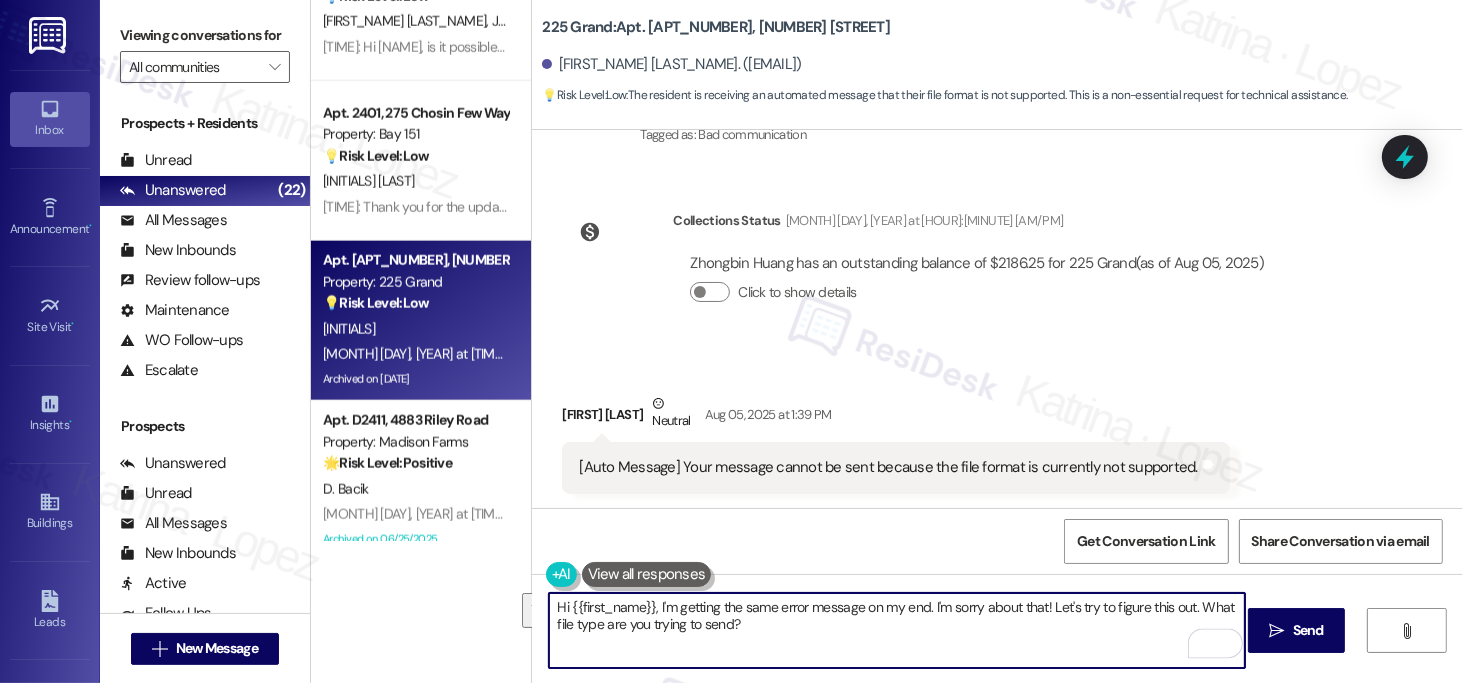 drag, startPoint x: 742, startPoint y: 624, endPoint x: 906, endPoint y: 595, distance: 166.54428 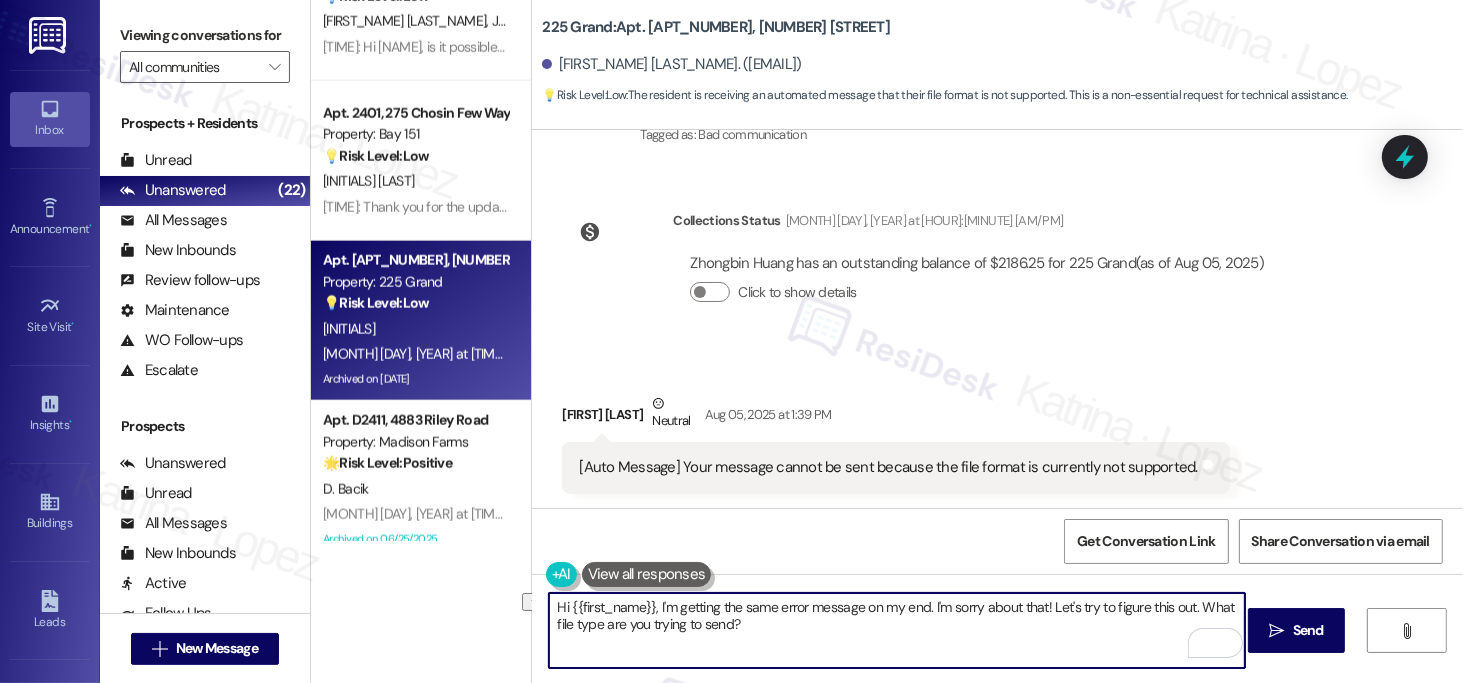 drag, startPoint x: 942, startPoint y: 605, endPoint x: 1185, endPoint y: 590, distance: 243.46252 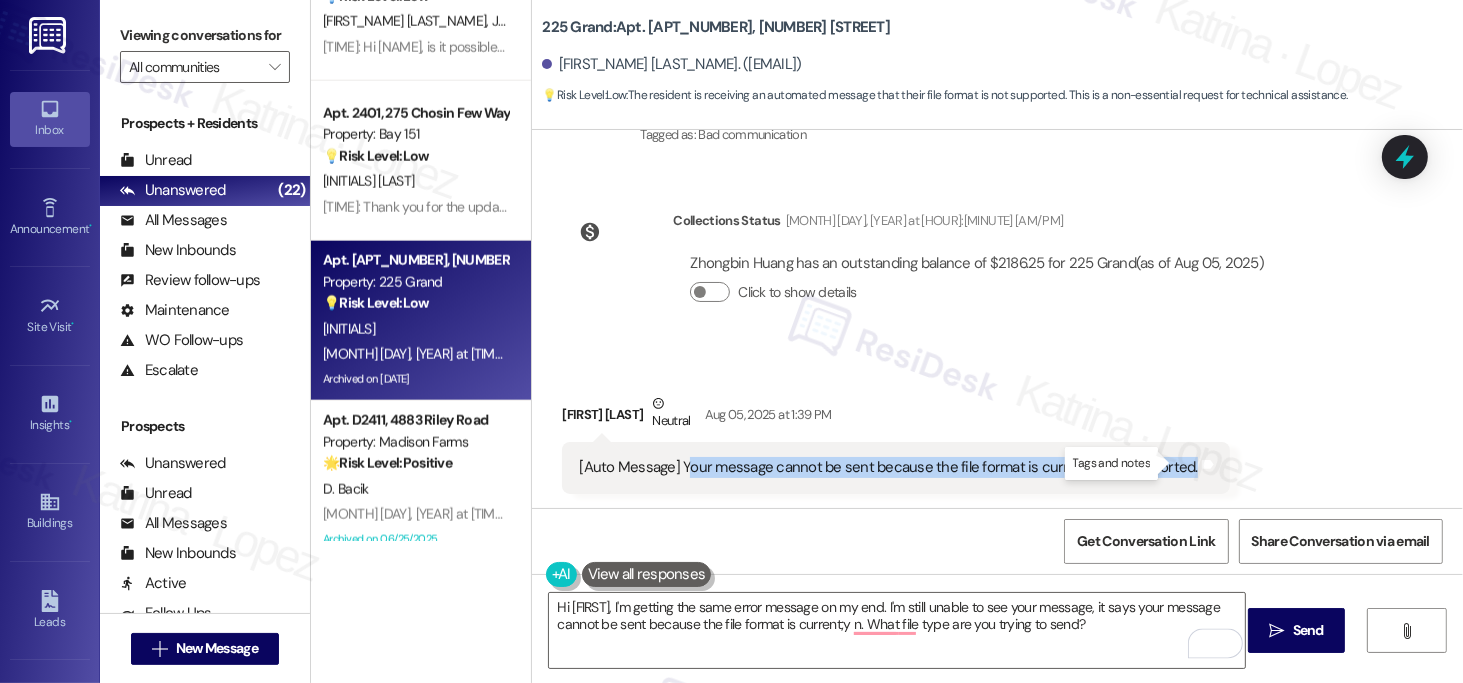 drag, startPoint x: 672, startPoint y: 467, endPoint x: 1149, endPoint y: 462, distance: 477.0262 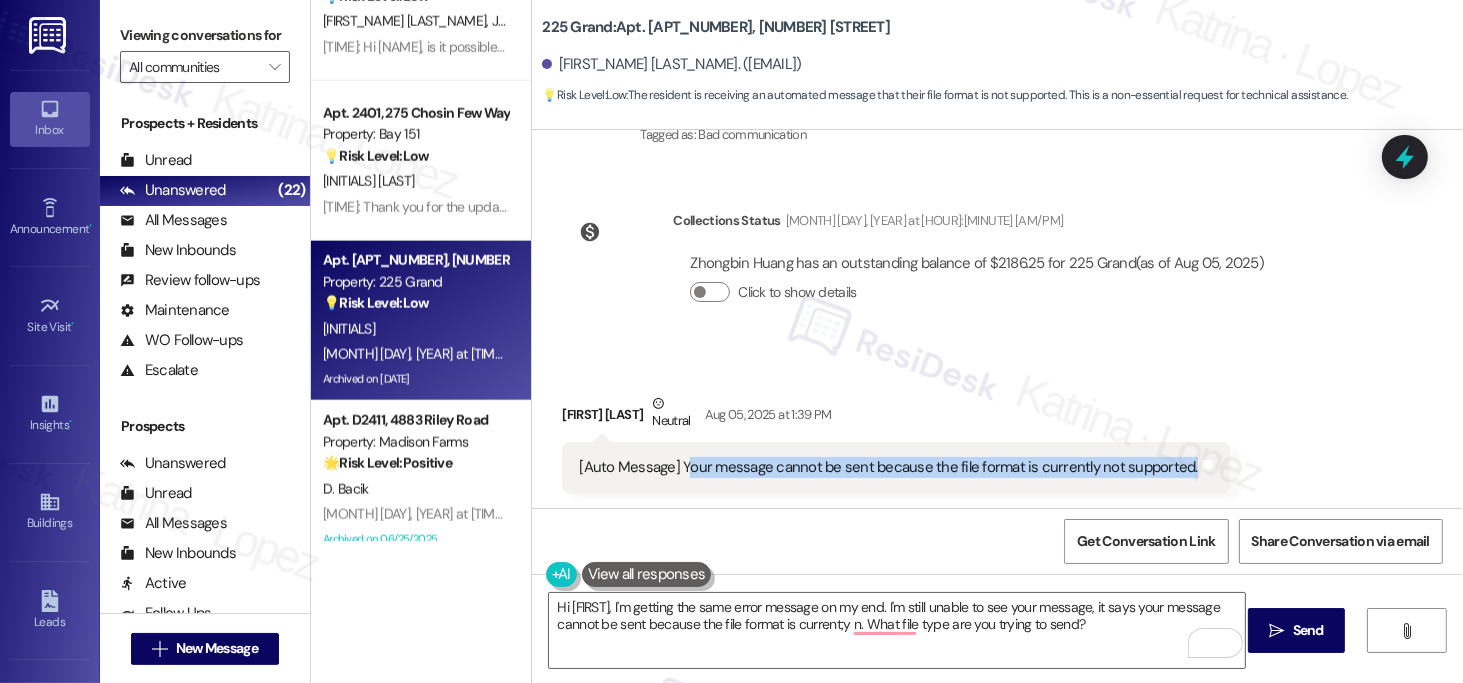 copy on "our message cannot be sent because the file format is currently not supported. Tags and notes" 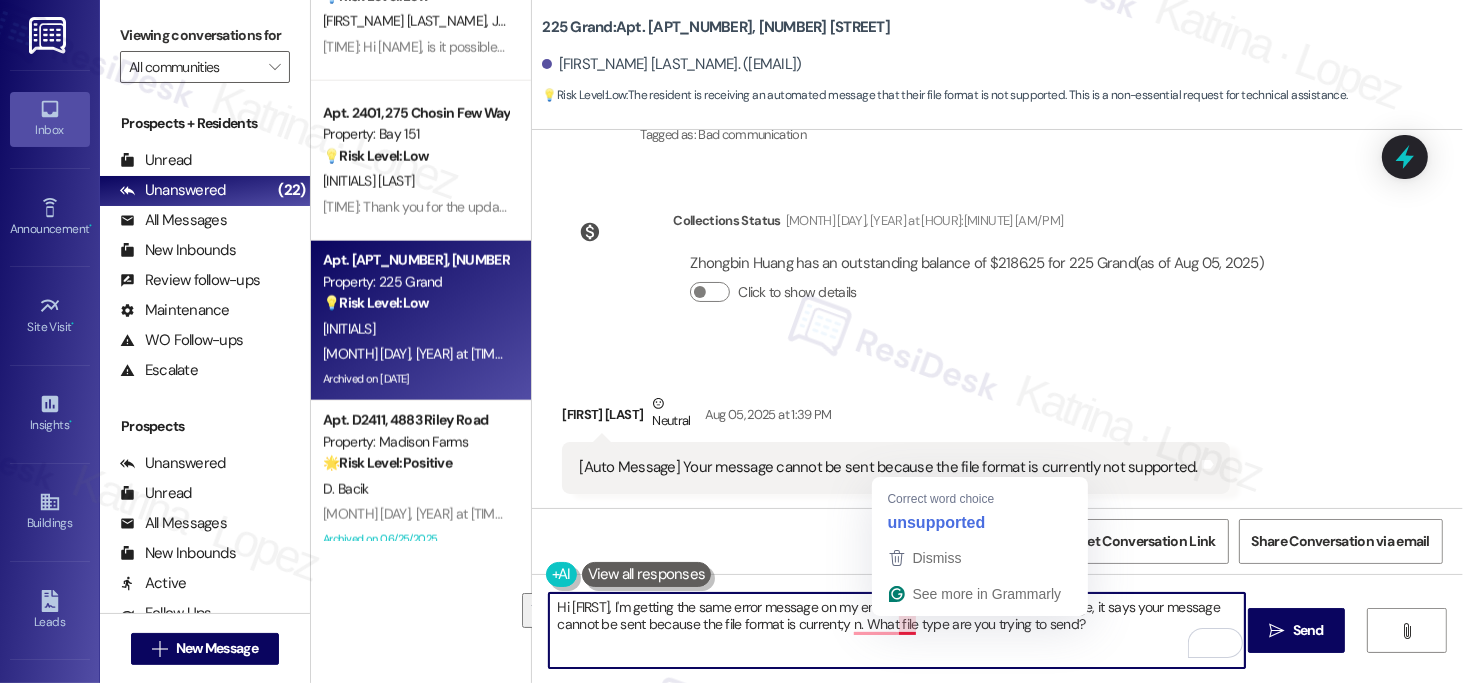 drag, startPoint x: 1176, startPoint y: 606, endPoint x: 905, endPoint y: 631, distance: 272.1507 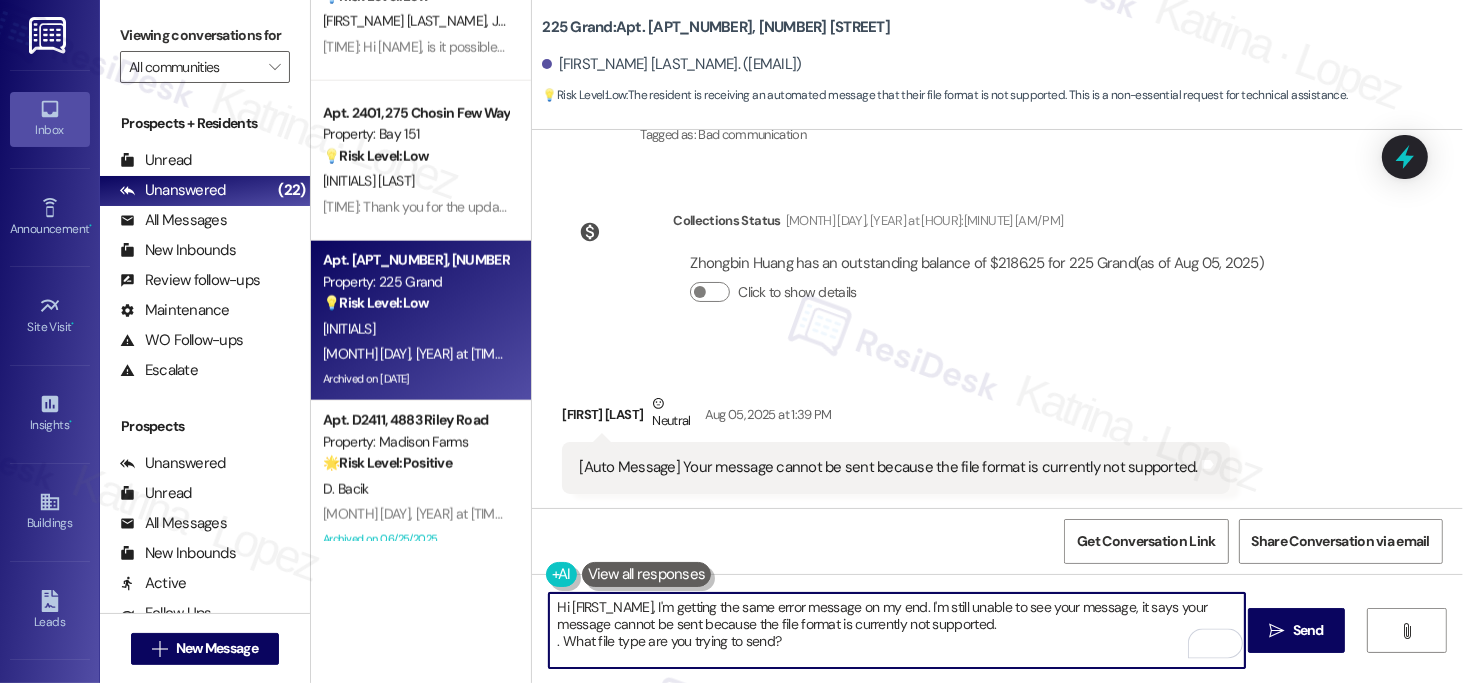 click on "Hi [FIRST_NAME], I'm getting the same error message on my end. I'm still unable to see your message, it says your message cannot be sent because the file format is currently not supported.
. What file type are you trying to send?" at bounding box center (897, 630) 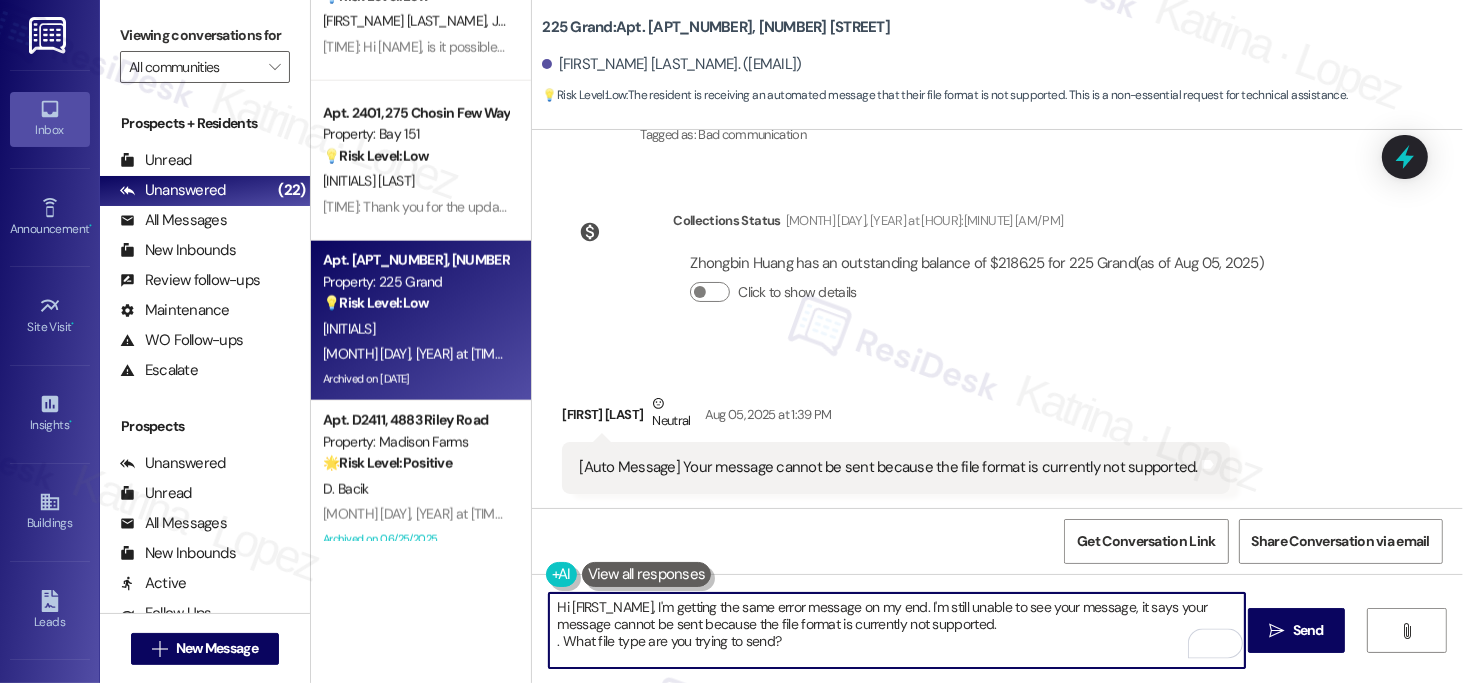 click on "Hi [FIRST_NAME], I'm getting the same error message on my end. I'm still unable to see your message, it says your message cannot be sent because the file format is currently not supported.
. What file type are you trying to send?" at bounding box center [897, 630] 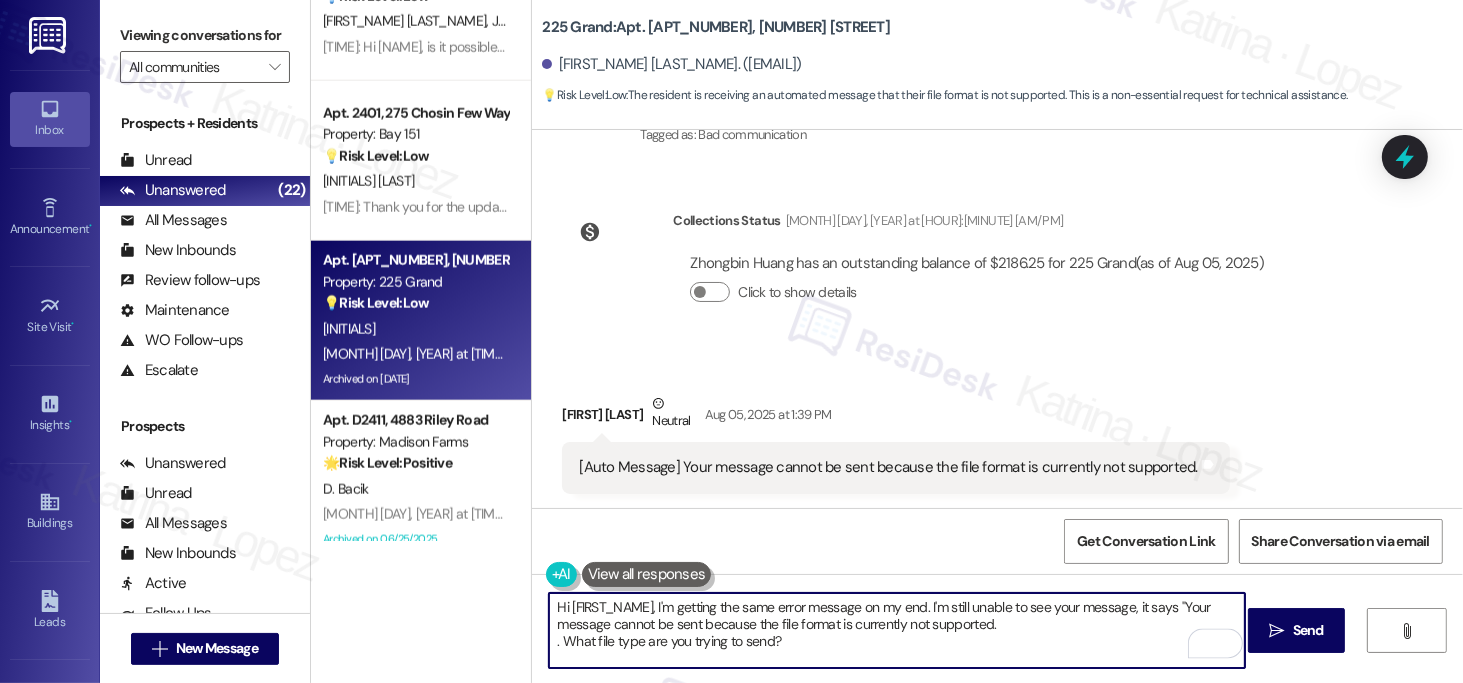 click on "Hi [FIRST_NAME], I'm getting the same error message on my end. I'm still unable to see your message, it says "Your message cannot be sent because the file format is currently not supported.
. What file type are you trying to send?" at bounding box center (897, 630) 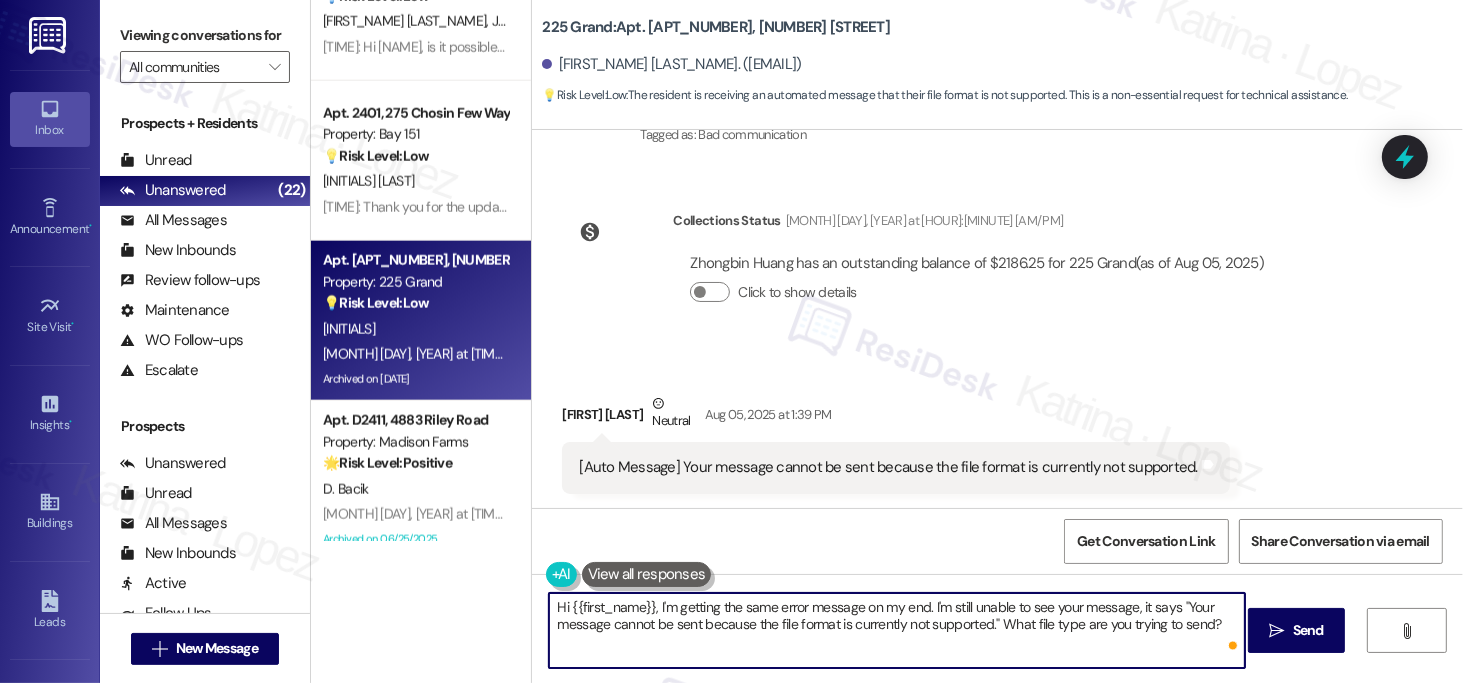 click on "Hi {{first_name}}, I'm getting the same error message on my end. I'm still unable to see your message, it says "Your message cannot be sent because the file format is currently not supported." What file type are you trying to send?" at bounding box center (897, 630) 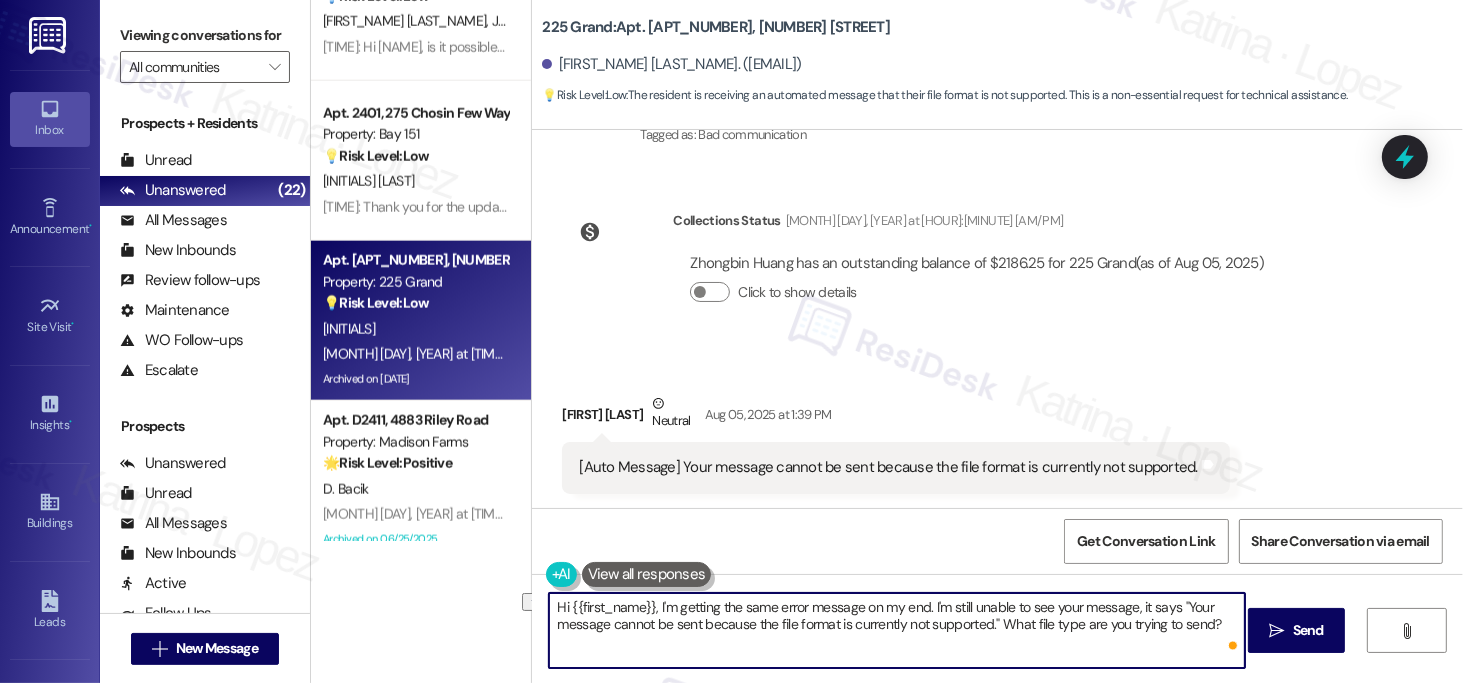 drag, startPoint x: 1217, startPoint y: 621, endPoint x: 992, endPoint y: 625, distance: 225.03555 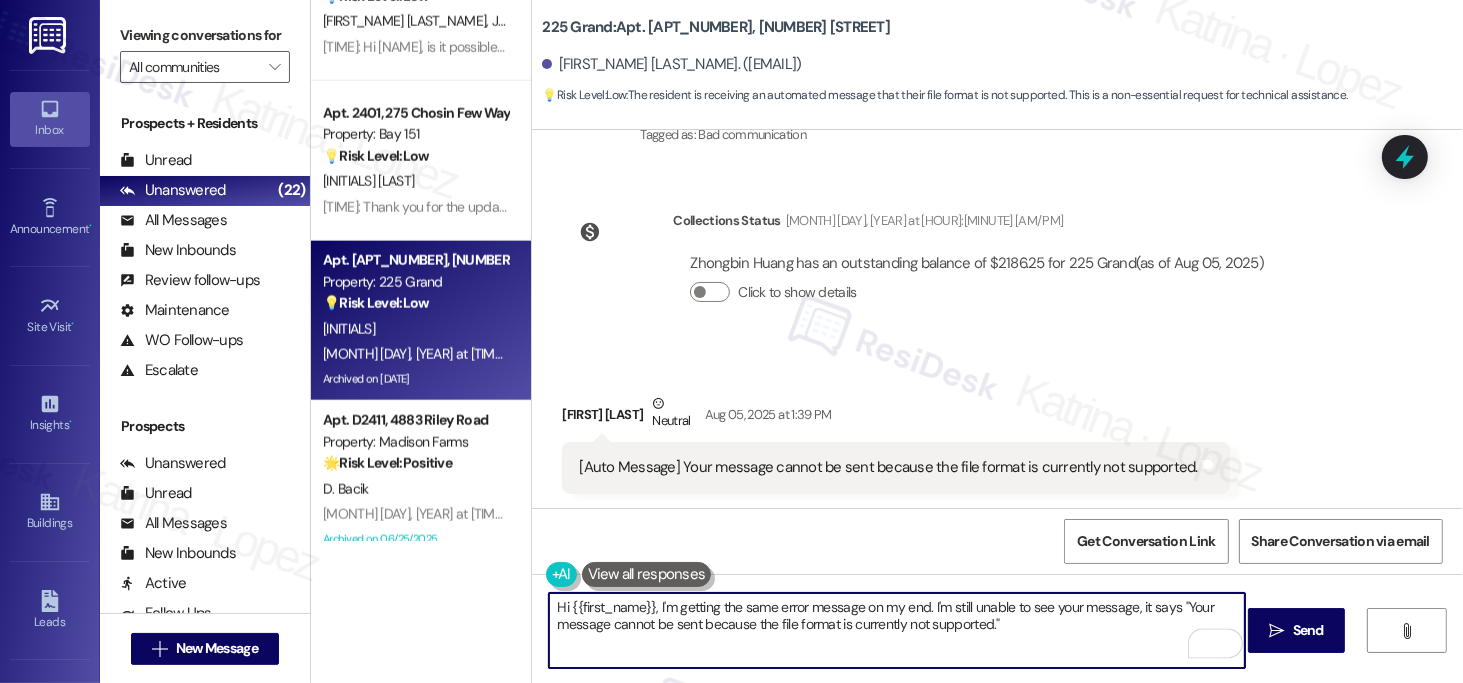 click on "Hi {{first_name}}, I'm getting the same error message on my end. I'm still unable to see your message, it says "Your message cannot be sent because the file format is currently not supported."" at bounding box center [897, 630] 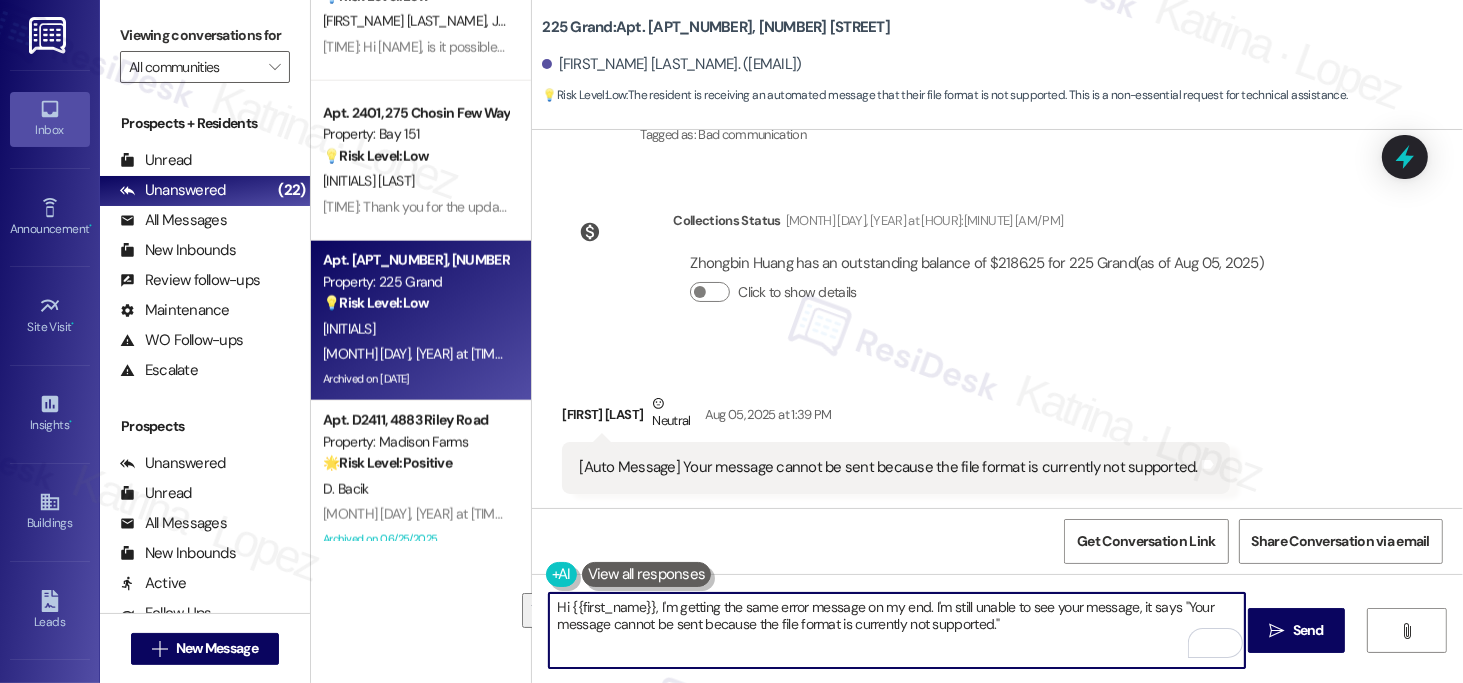 click on "Hi {{first_name}}, I'm getting the same error message on my end. I'm still unable to see your message, it says "Your message cannot be sent because the file format is currently not supported."" at bounding box center (897, 630) 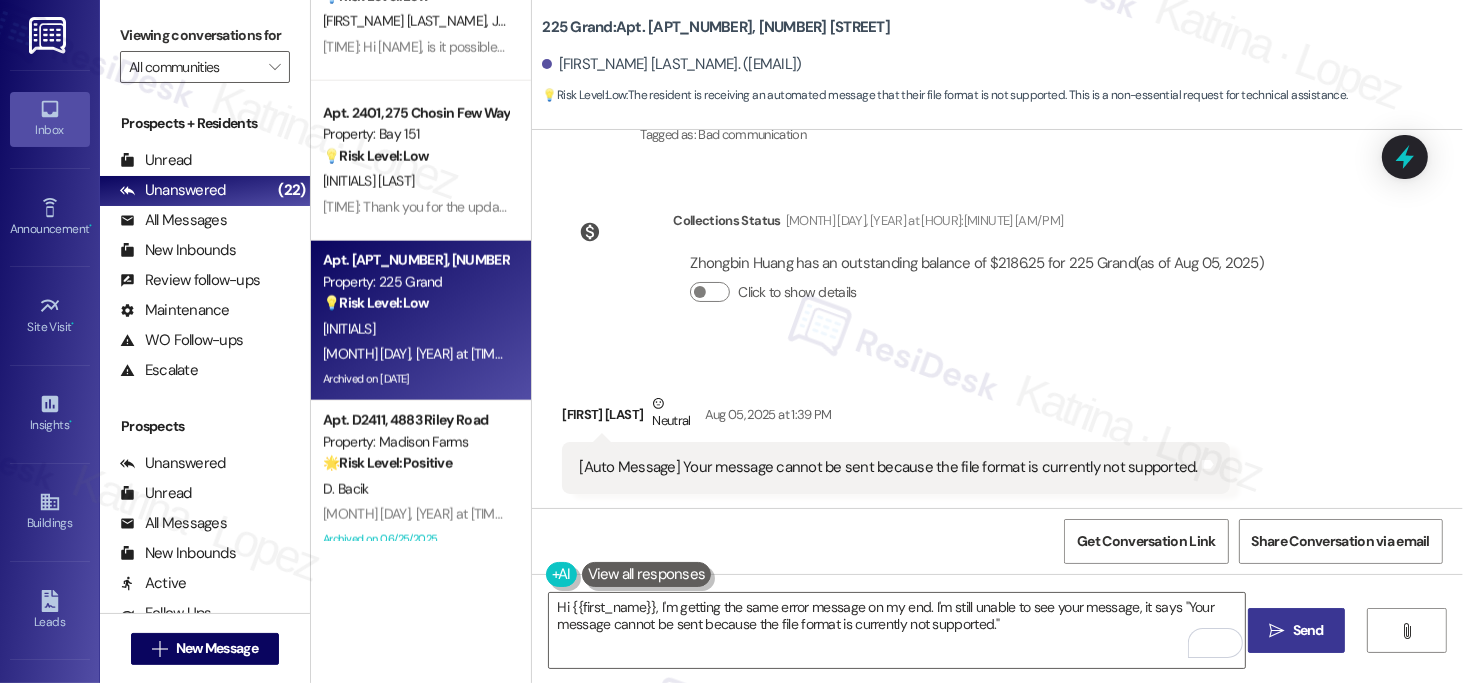 click on " Send" at bounding box center [1296, 630] 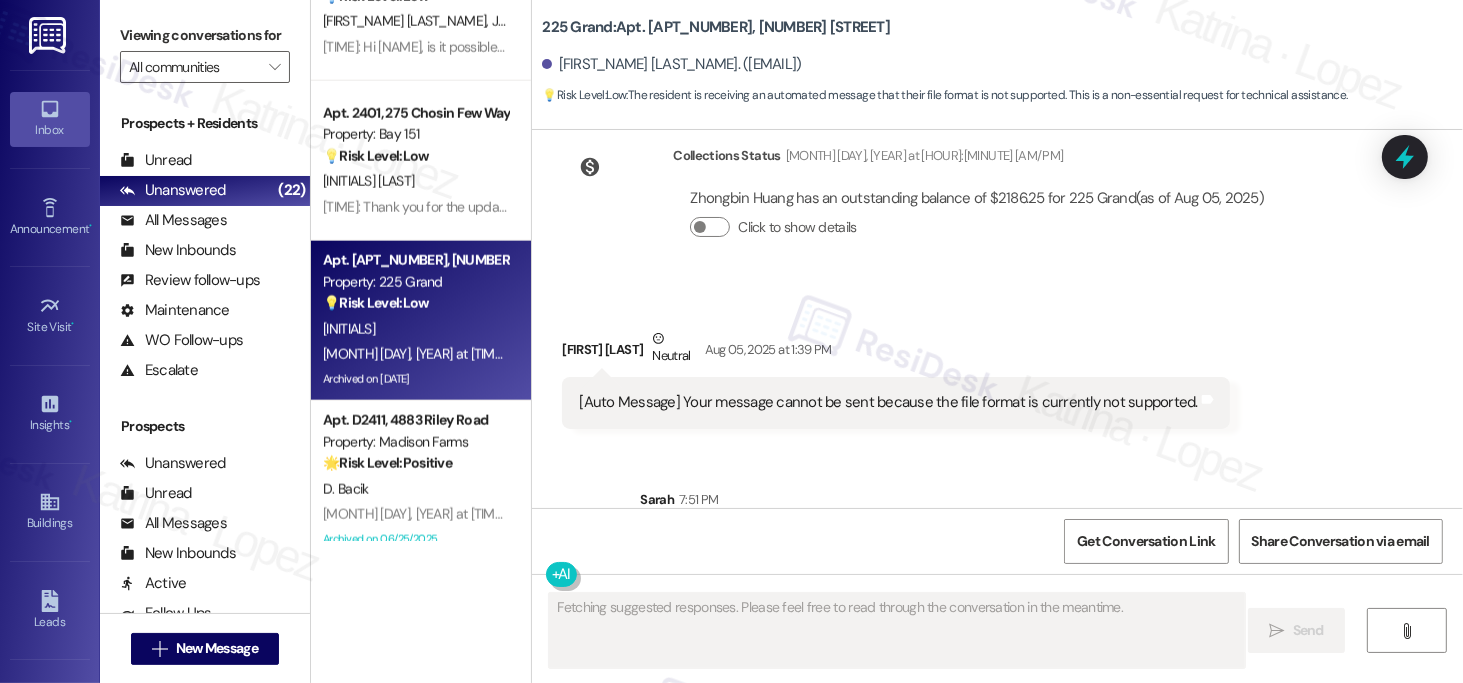 scroll, scrollTop: 5999, scrollLeft: 0, axis: vertical 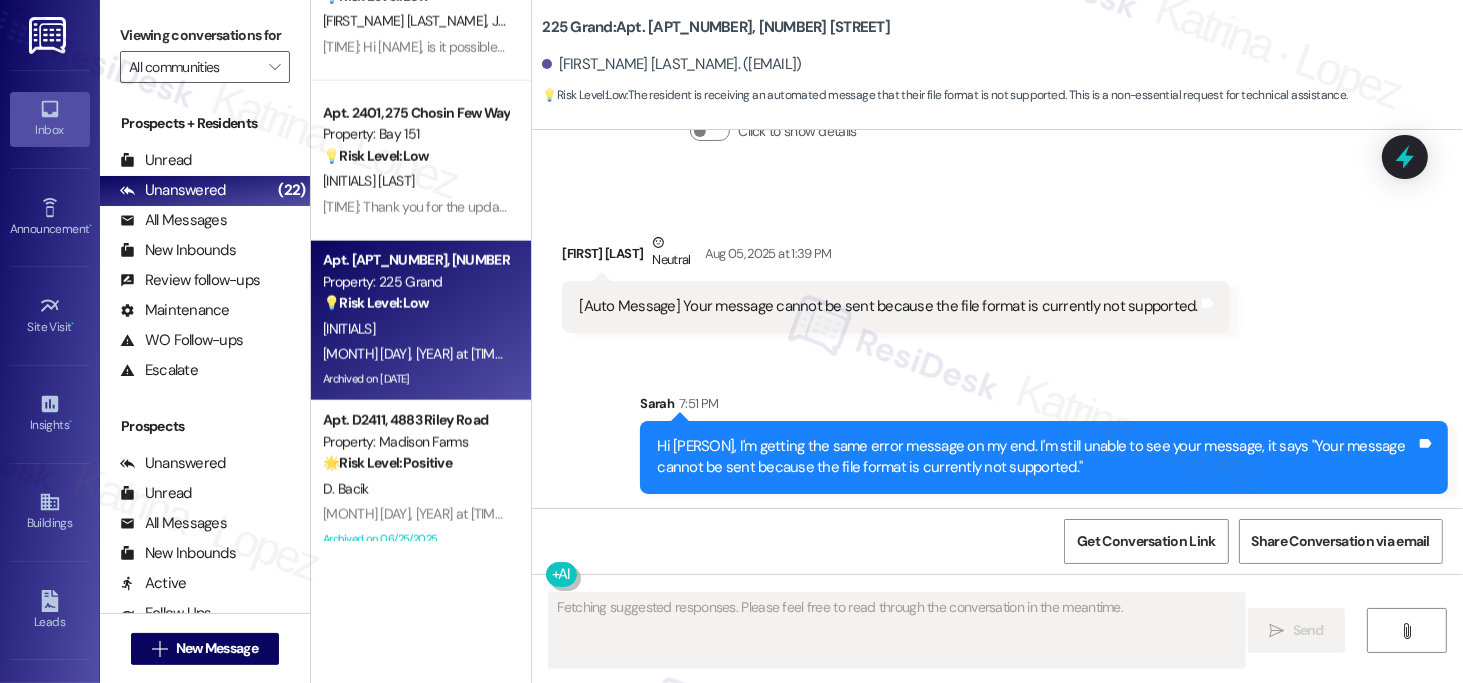 click on "Hi [PERSON], I'm getting the same error message on my end. I'm still unable to see your message, it says "Your message cannot be sent because the file format is currently not supported."" at bounding box center [1036, 457] 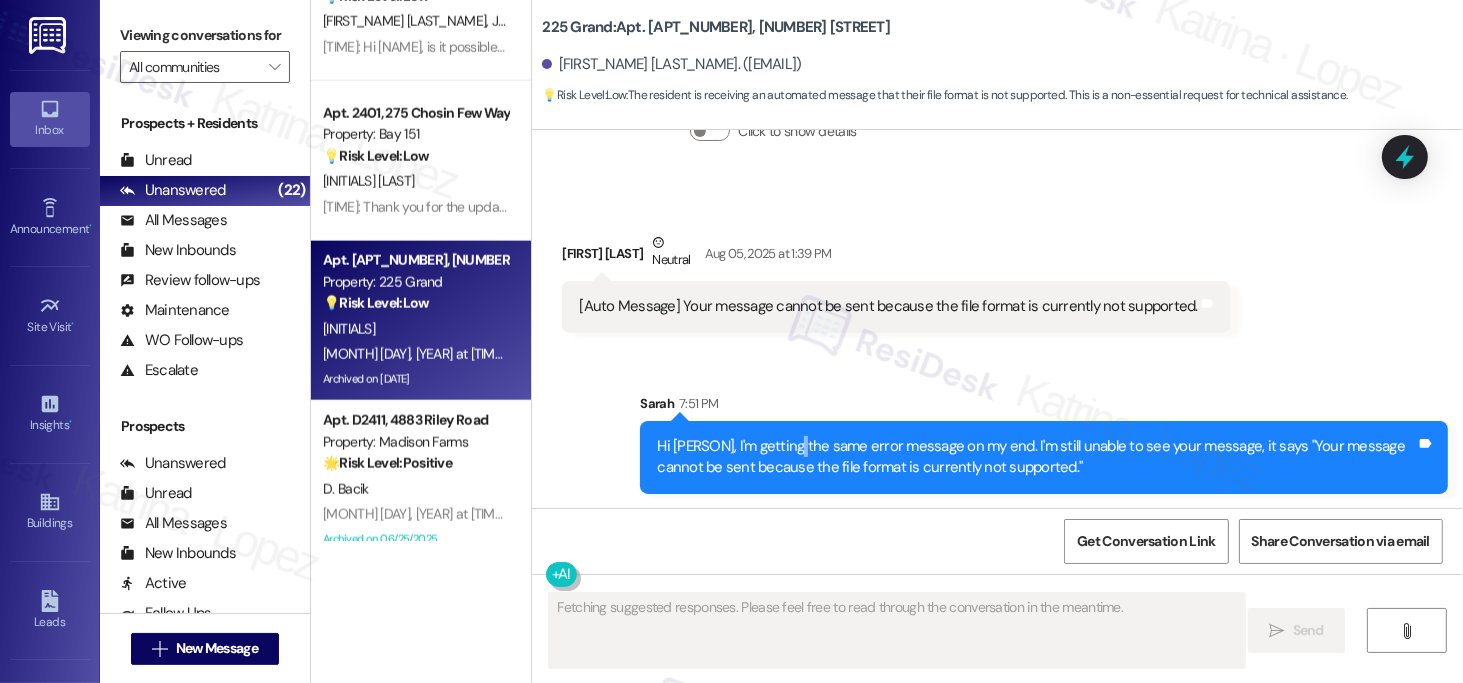 click on "Hi [PERSON], I'm getting the same error message on my end. I'm still unable to see your message, it says "Your message cannot be sent because the file format is currently not supported."" at bounding box center (1036, 457) 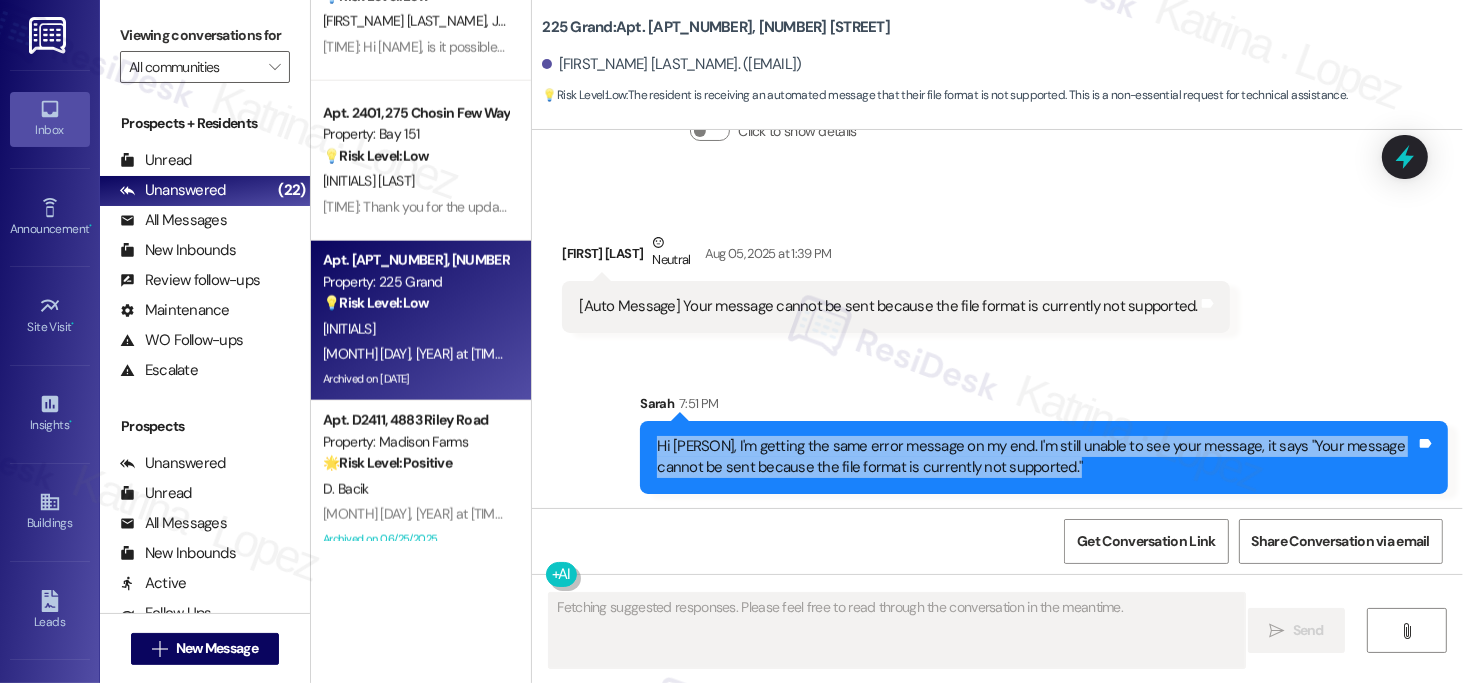 click on "Hi [PERSON], I'm getting the same error message on my end. I'm still unable to see your message, it says "Your message cannot be sent because the file format is currently not supported."" at bounding box center (1036, 457) 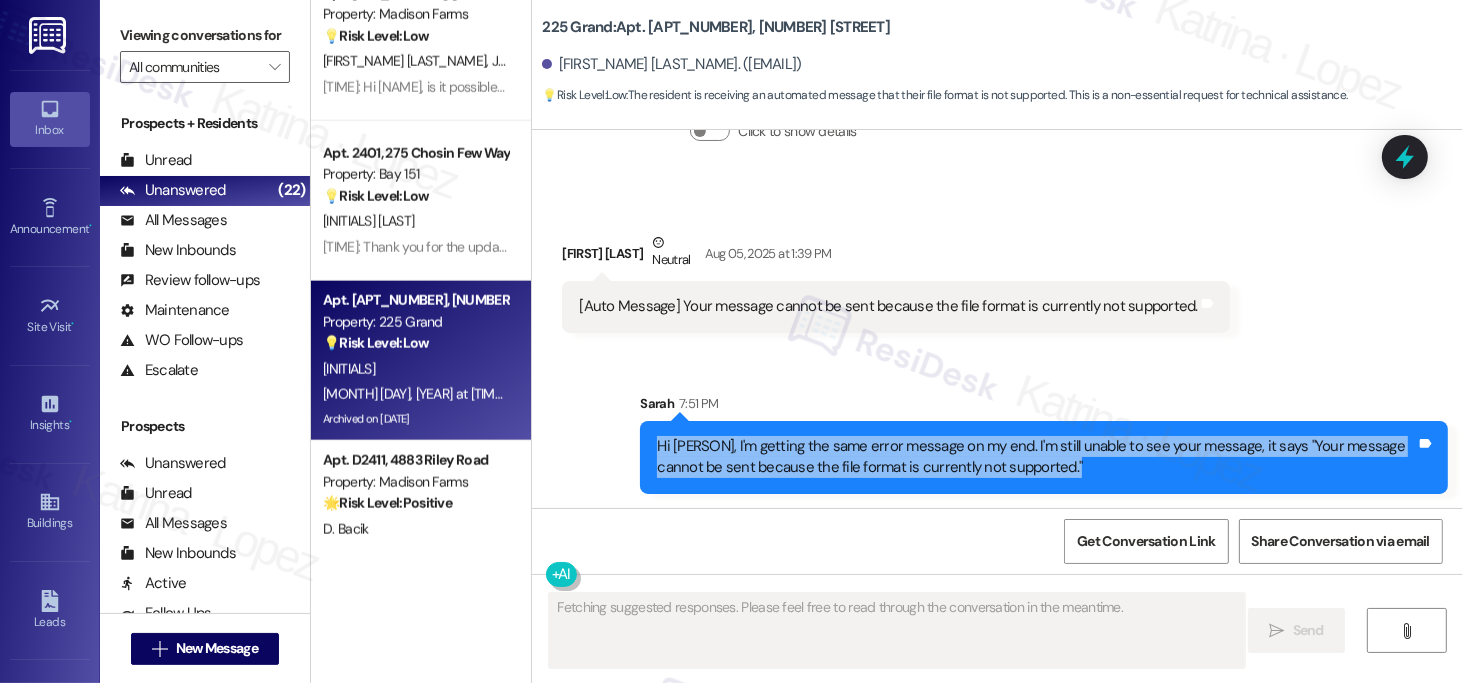 scroll, scrollTop: 2379, scrollLeft: 0, axis: vertical 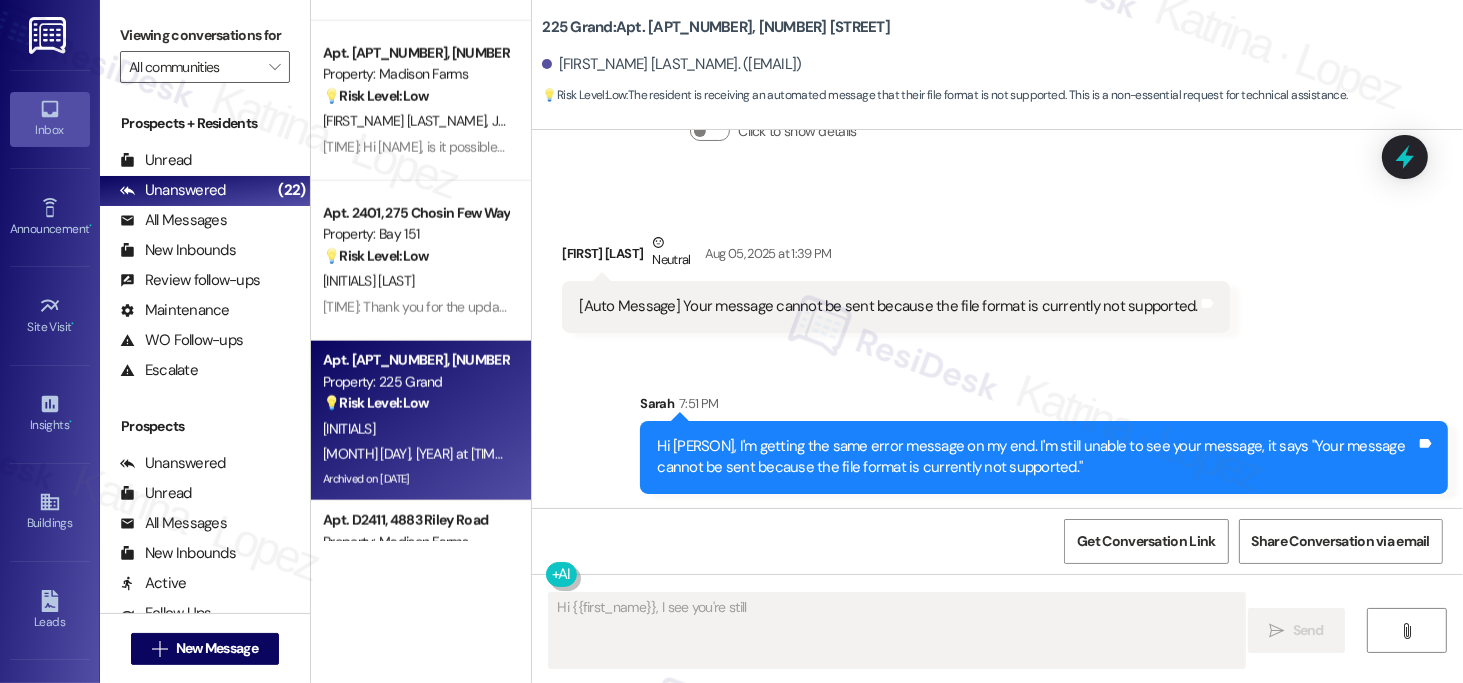 click on "Apt. 532, 225 Grand Street Property: 225 Grand 💡 Risk Level: Low The resident is receiving an automated message that their file format is not supported. This is a non-essential request for technical assistance. Z. Huang Aug 05, 2025 at 1:39 PM: [Auto Message] Your message cannot be sent because the file format is currently not supported. Aug 05, 2025 at 1:39 PM: [Auto Message] Your message cannot be sent because the file format is currently not supported. Archived on 06/03/2025" at bounding box center (421, 421) 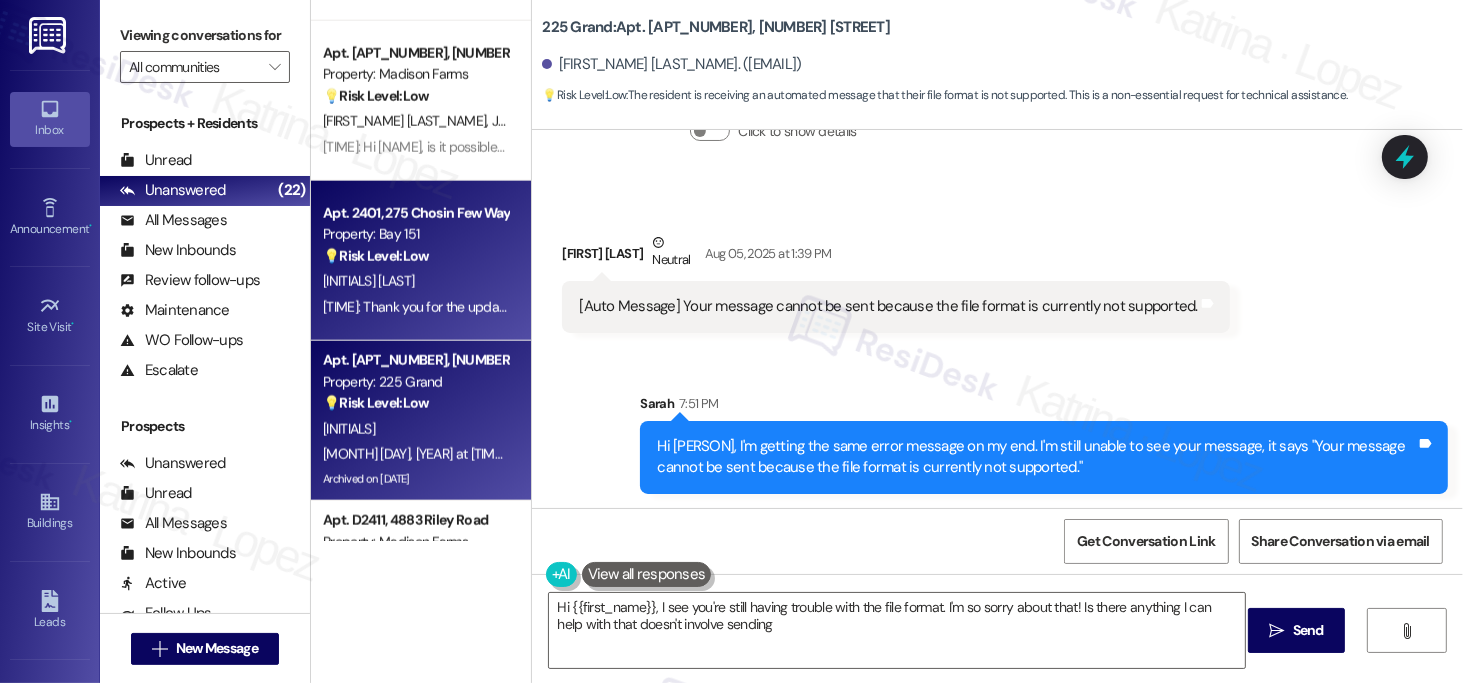 type on "Hi [FIRST_NAME], I see you're still having trouble with the file format. I'm so sorry about that! Is there anything I can help with that doesn't involve sending a" 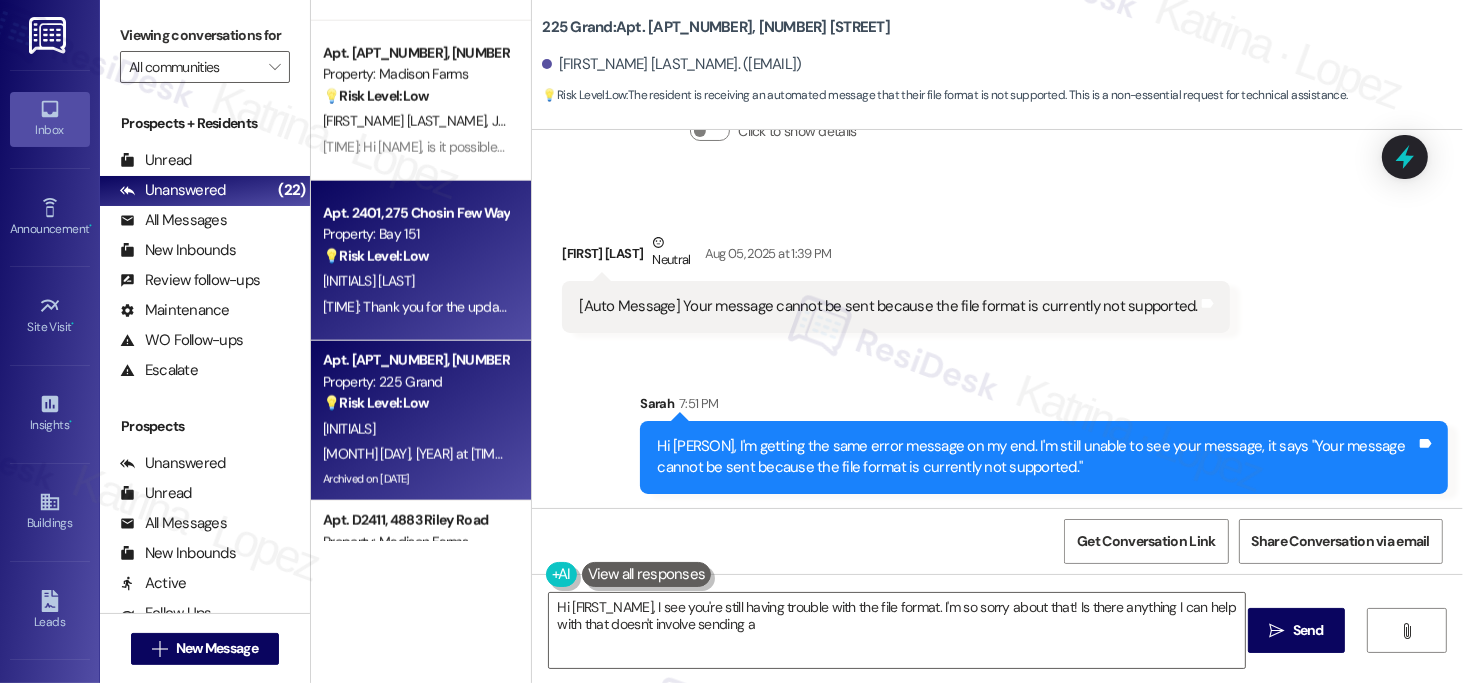 click on "Yesterday at 3:36 PM: Thank you for the update! I appreciate you looking into this Yesterday at 3:36 PM: Thank you for the update! I appreciate you looking into this" at bounding box center [415, 307] 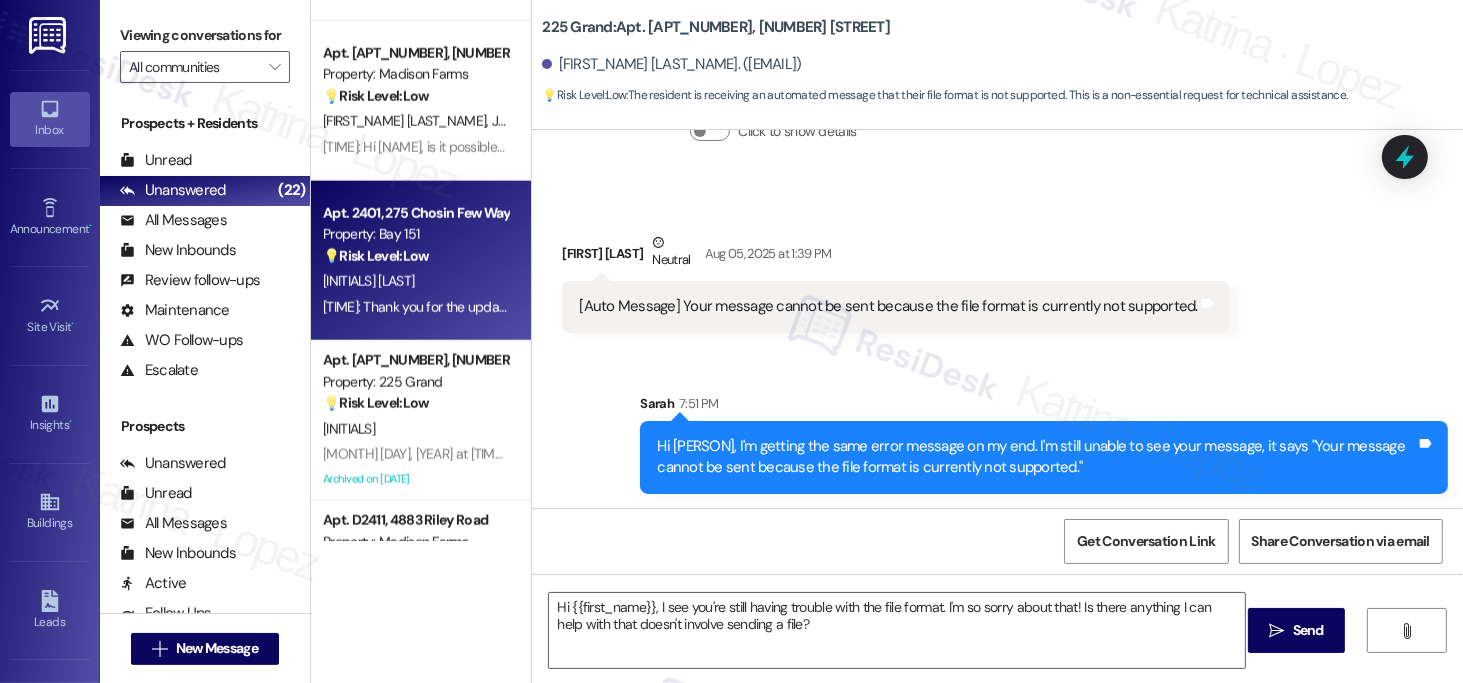 type on "Fetching suggested responses. Please feel free to read through the conversation in the meantime." 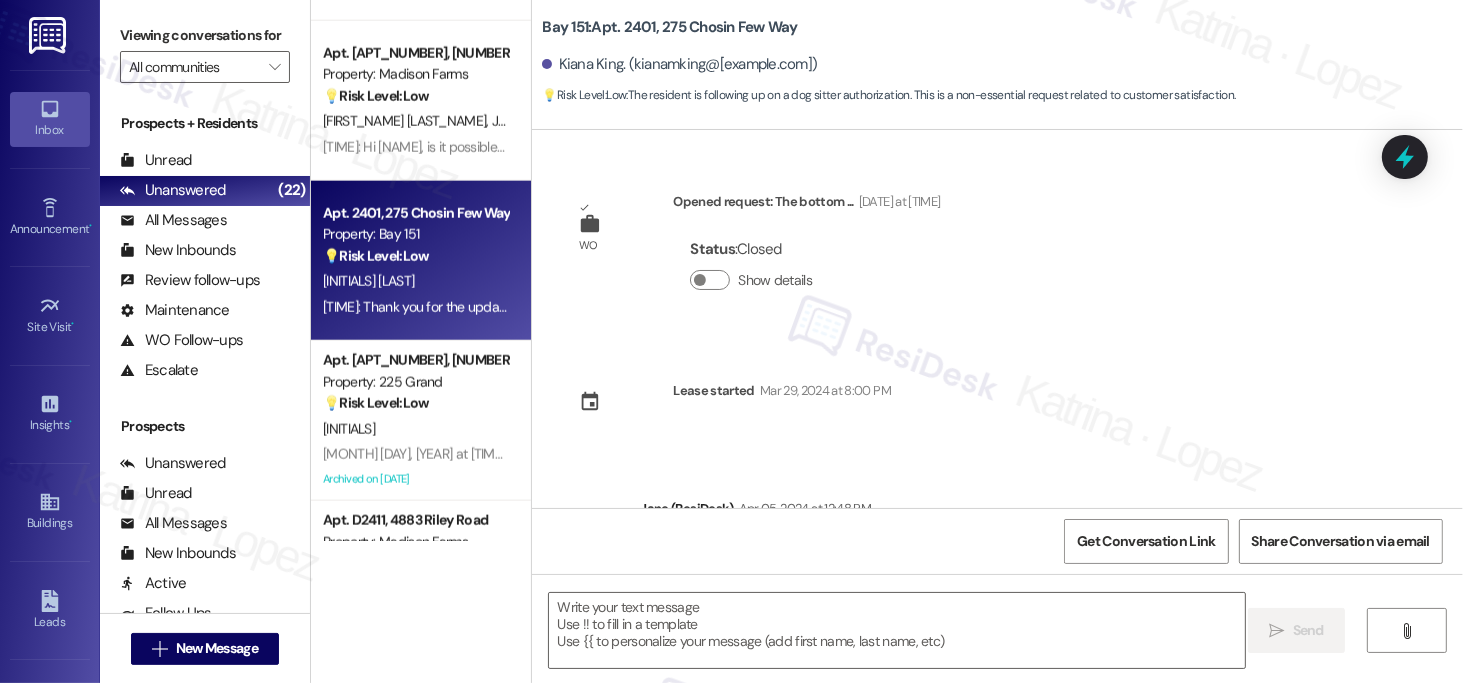 scroll, scrollTop: 56132, scrollLeft: 0, axis: vertical 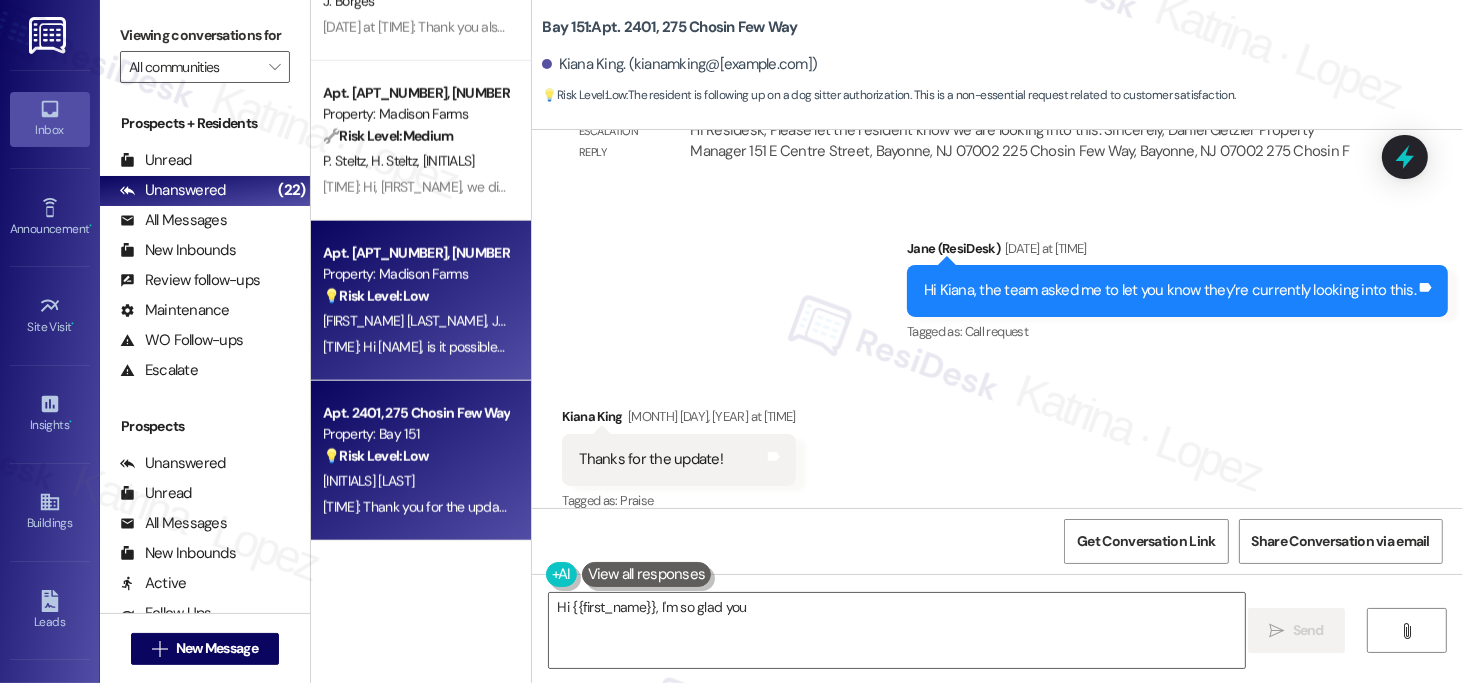 type on "Hi {{first_name}}, I'm so glad you appreciate" 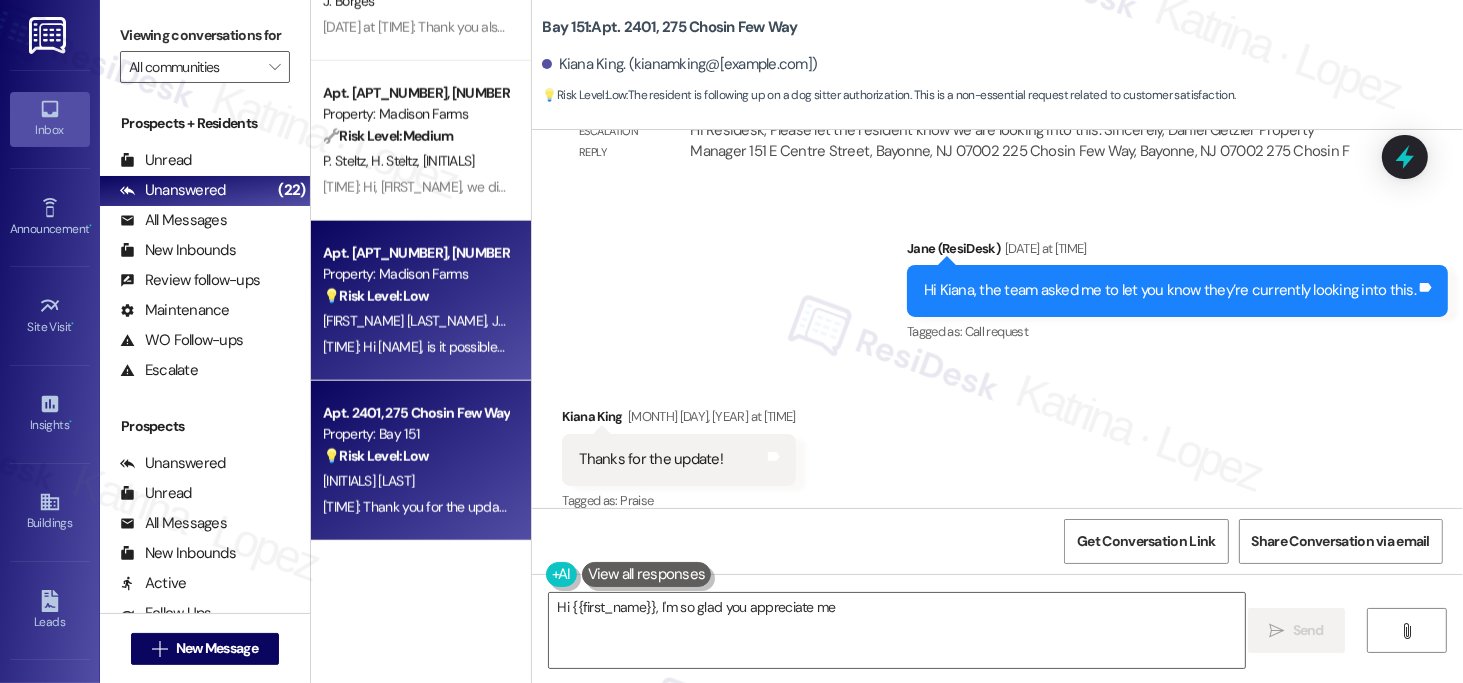 click on "💡  Risk Level:  Low" at bounding box center (376, 296) 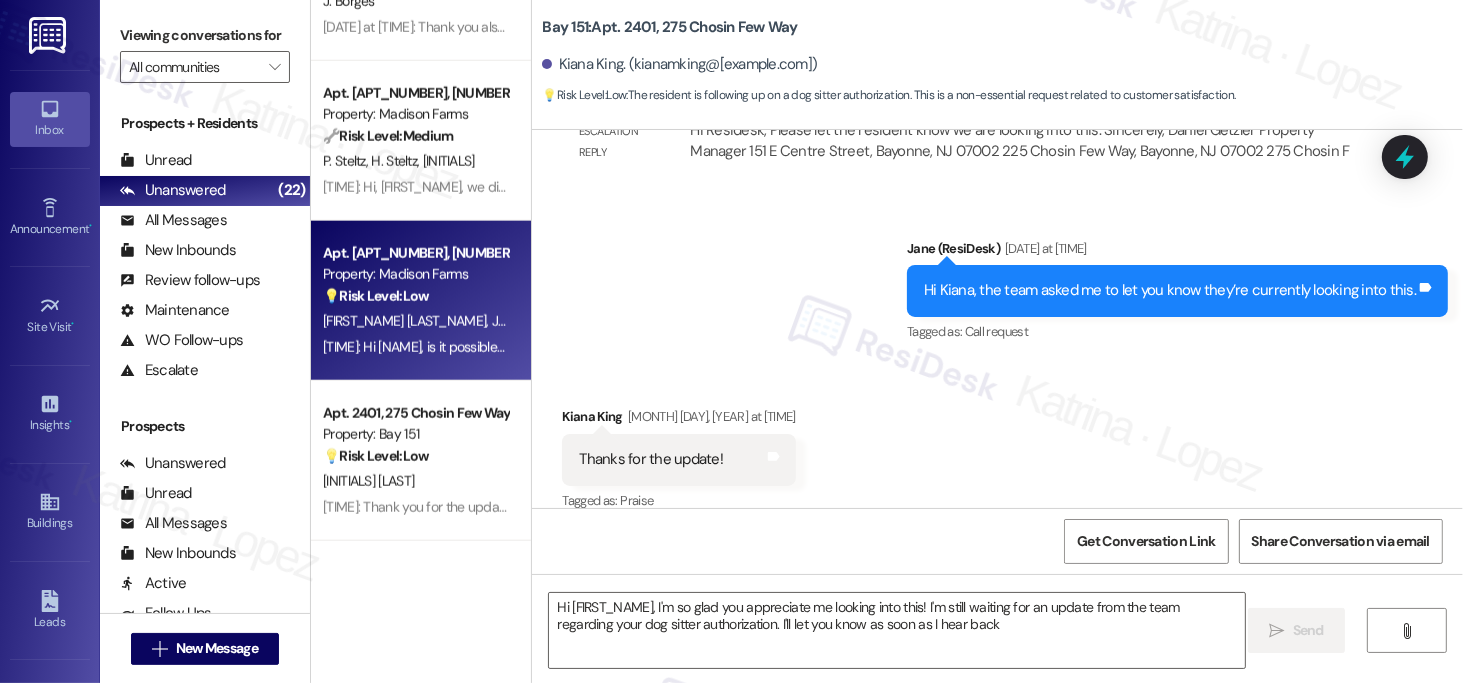 type on "Hi [FIRST]! I'm happy to help. Please submit a maintenance request via Building Link at www.madisonfarmsresidents.com, and maintenance will be in touch to schedule a time to replace the washing machine" 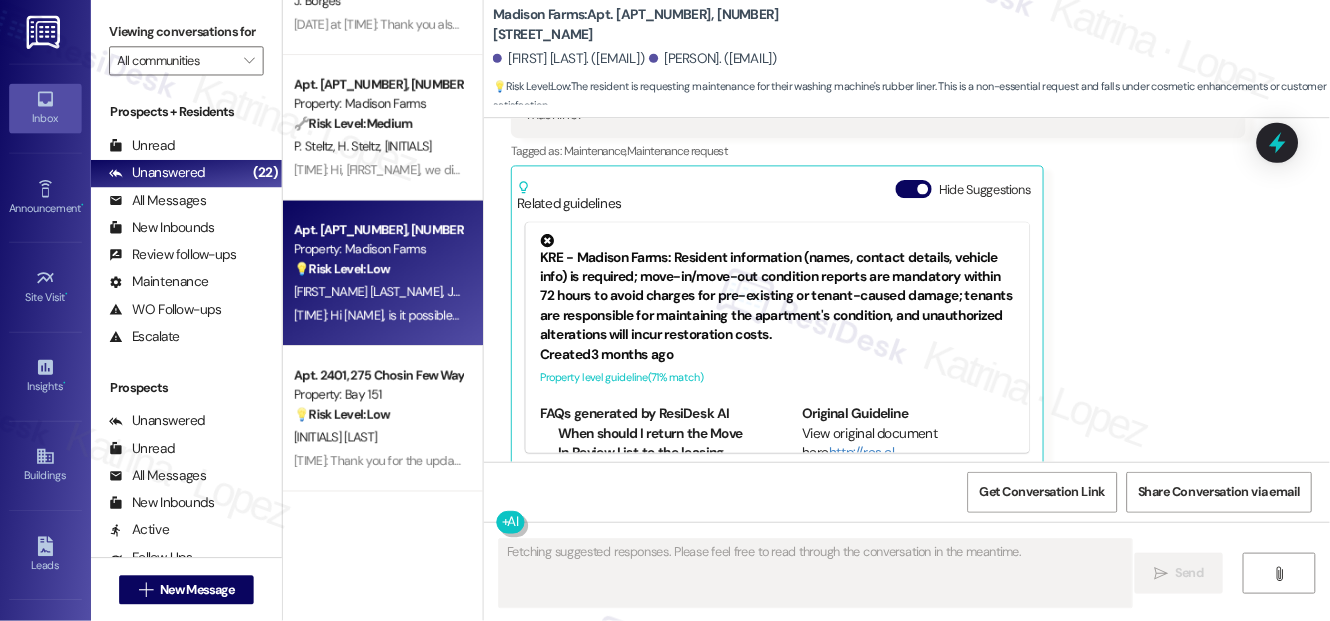 scroll, scrollTop: 2032, scrollLeft: 0, axis: vertical 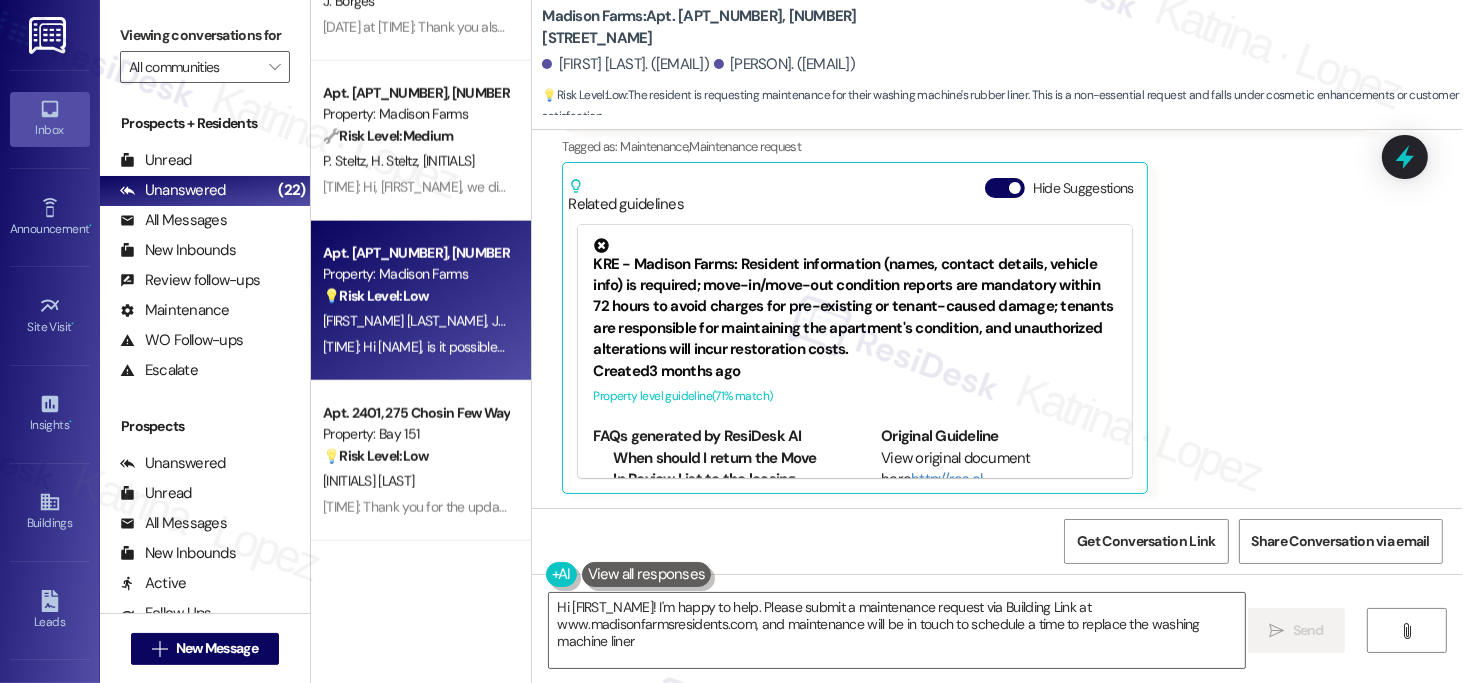 type on "Hi [FIRST]! I'm happy to help. Please submit a maintenance request via Building Link at www.madisonfarmsresidents.com, and maintenance will be in touch to schedule a time to replace the washing machine liner." 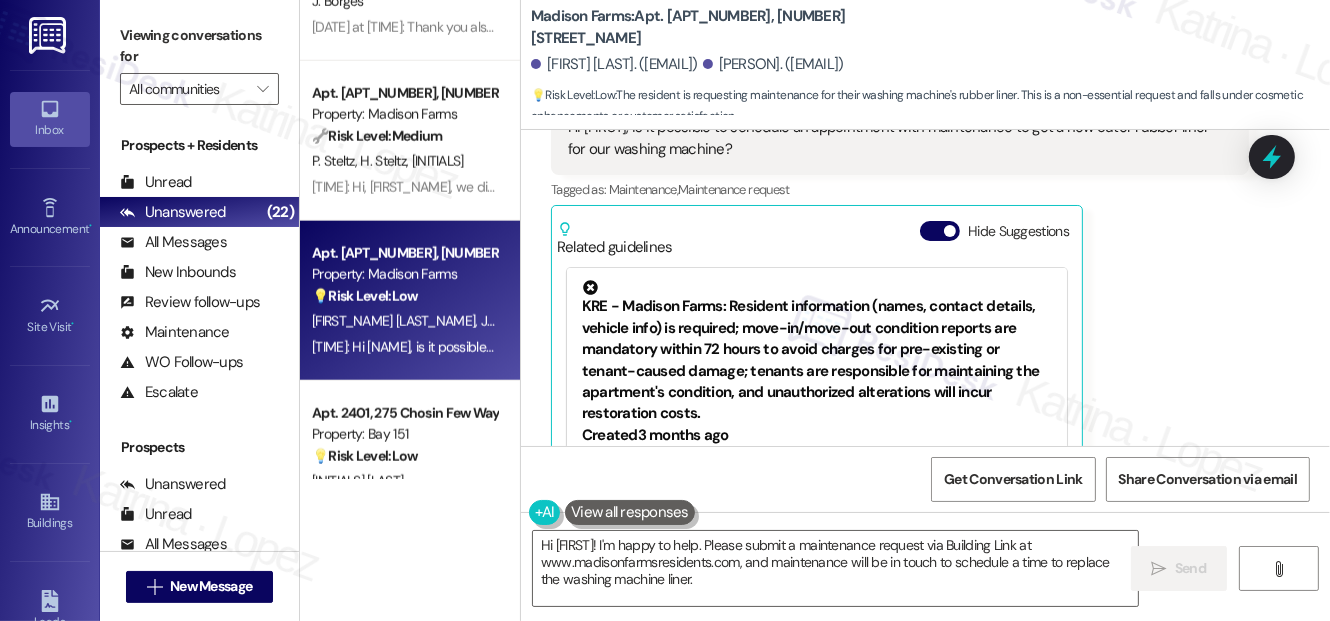 scroll, scrollTop: 2178, scrollLeft: 0, axis: vertical 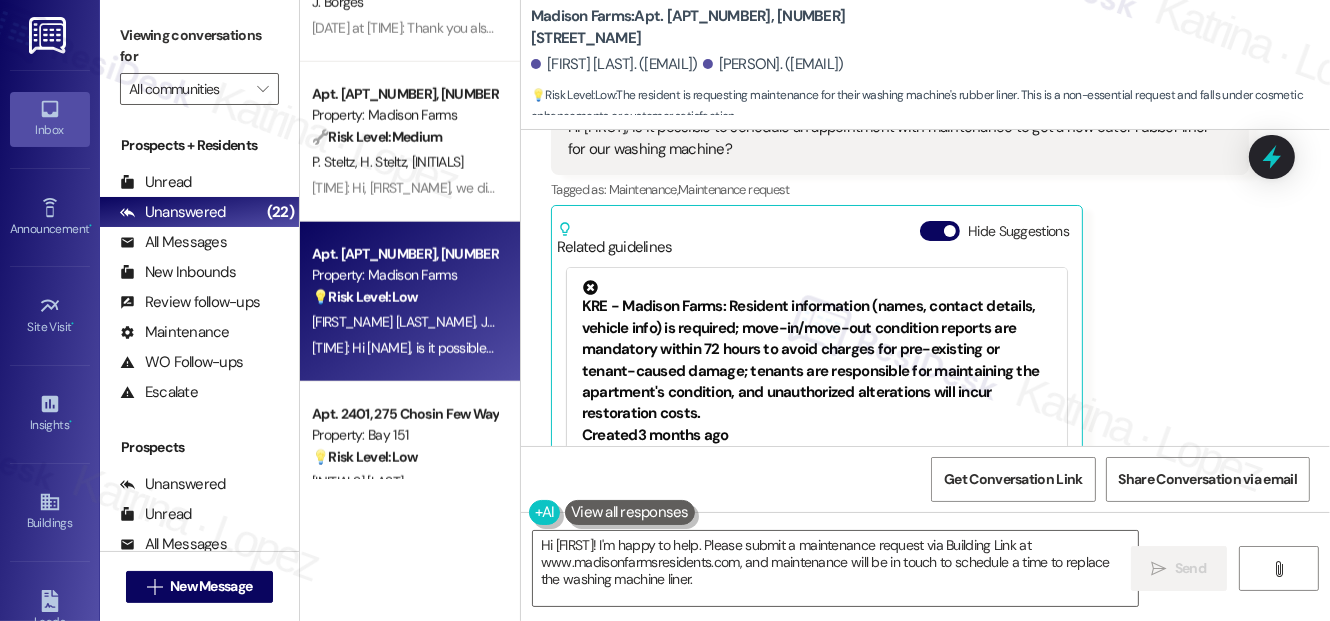 click on "[FIRST] [LAST]. ([EMAIL])" at bounding box center (614, 64) 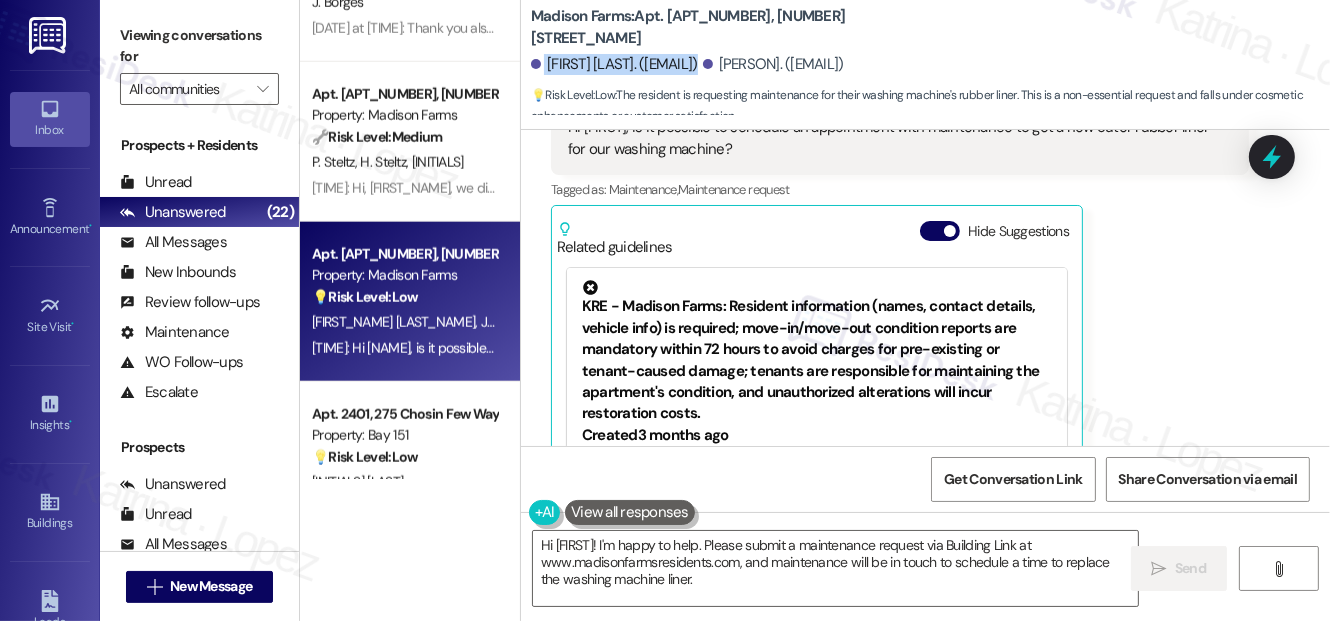 click on "[FIRST] [LAST]. ([EMAIL])" at bounding box center (614, 64) 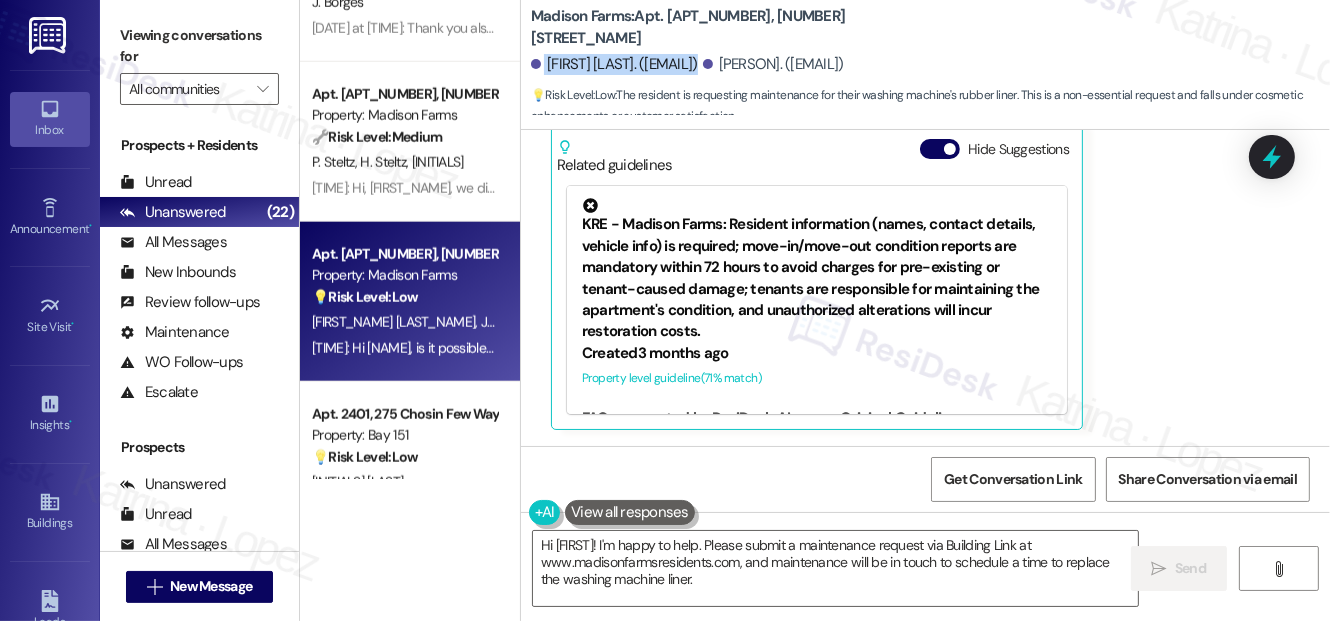 scroll, scrollTop: 0, scrollLeft: 0, axis: both 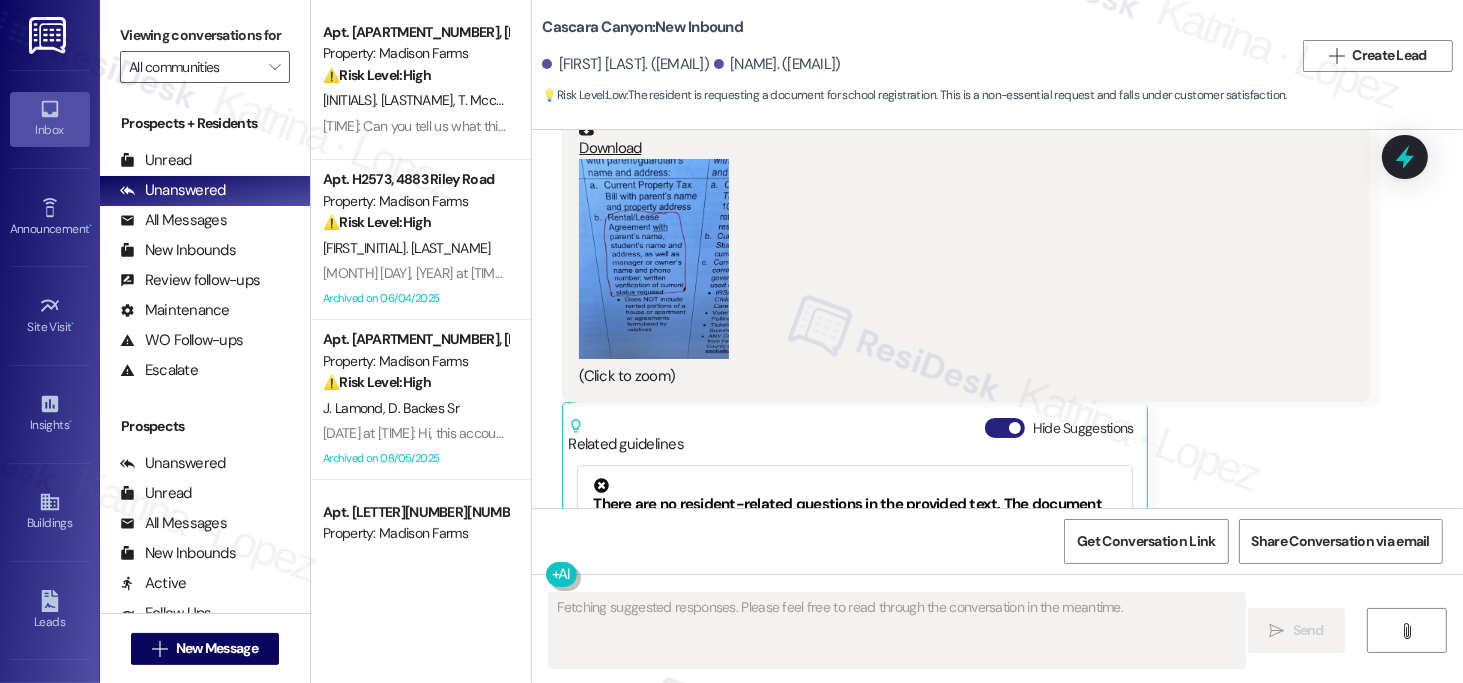 click on "Hide Suggestions" at bounding box center [1005, 428] 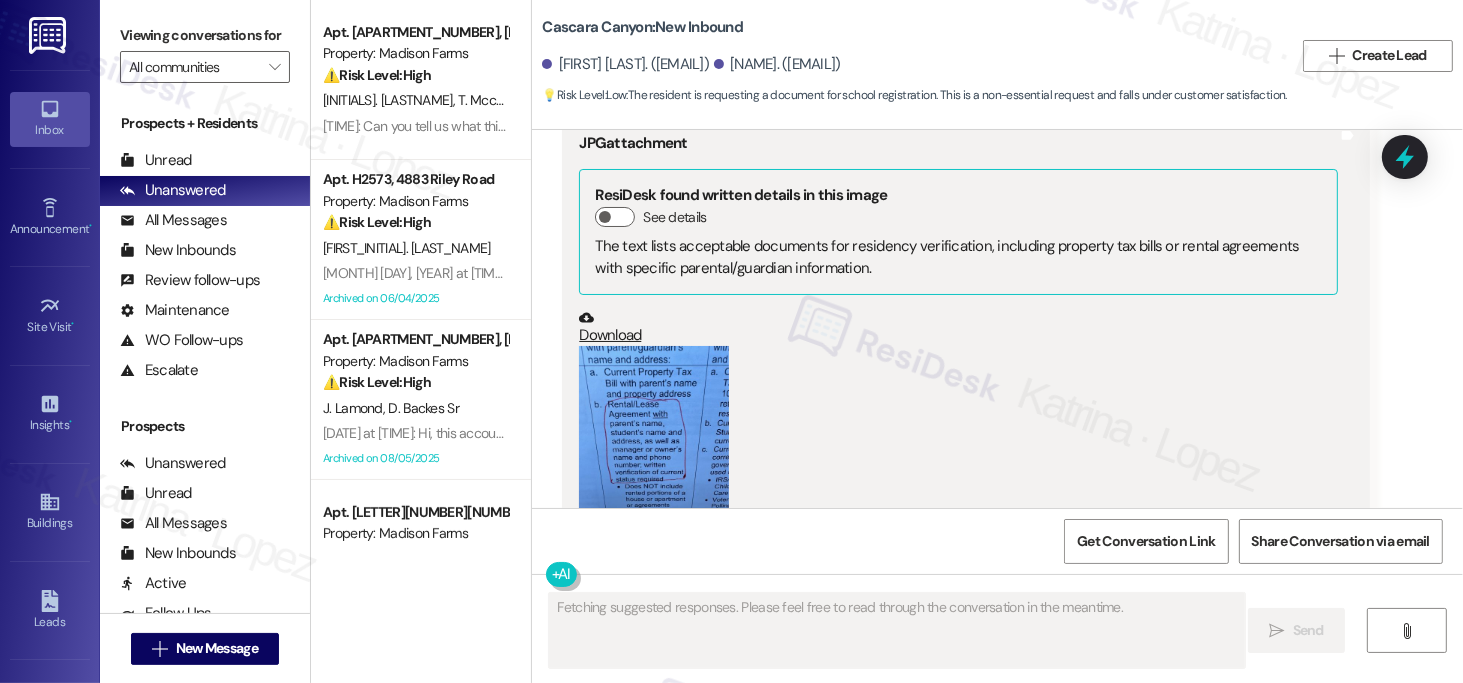 scroll, scrollTop: 8918, scrollLeft: 0, axis: vertical 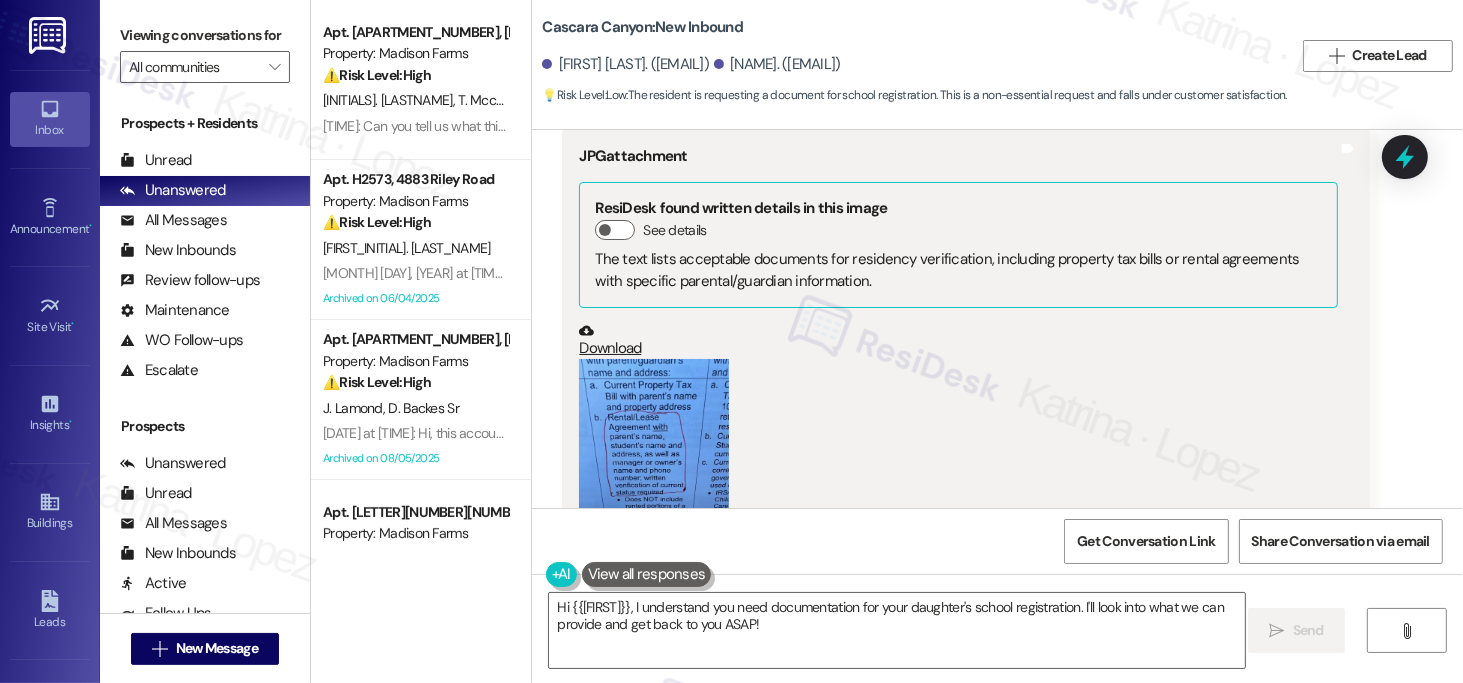 click at bounding box center (654, 459) 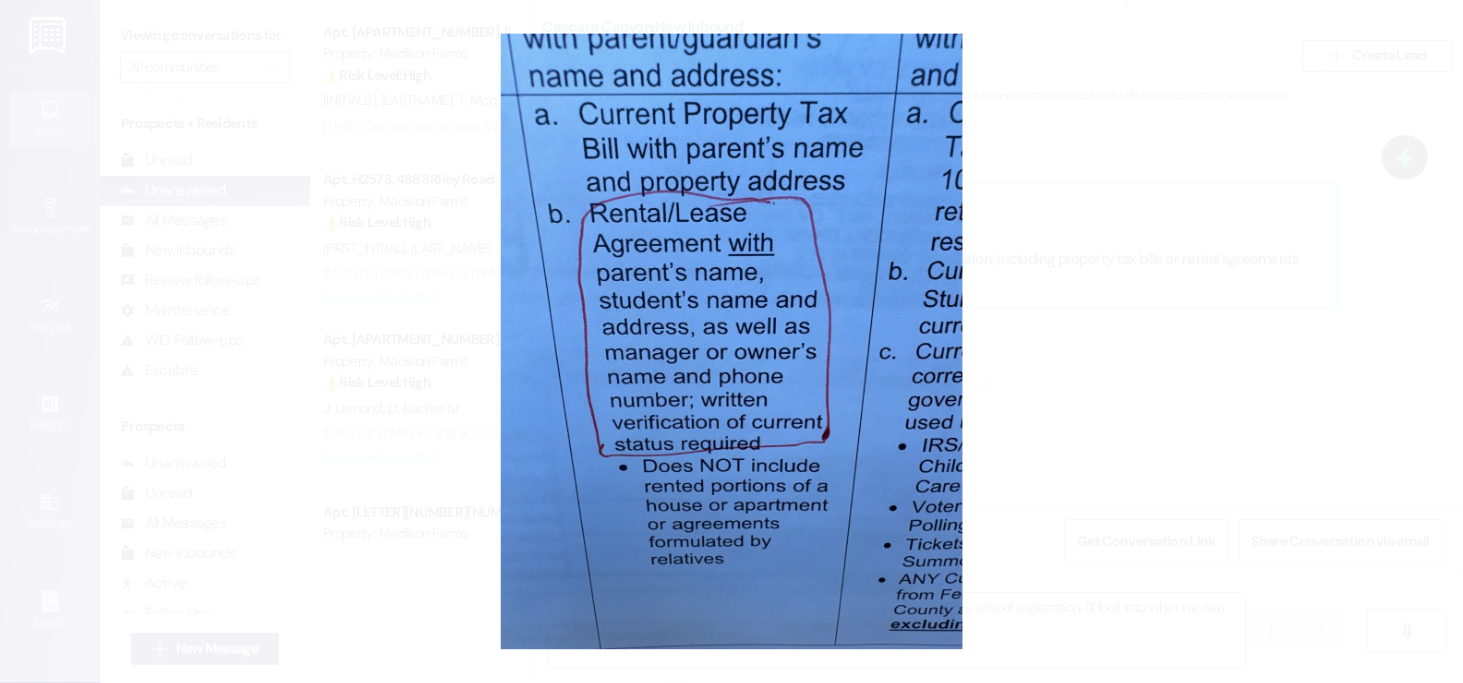 click at bounding box center (731, 341) 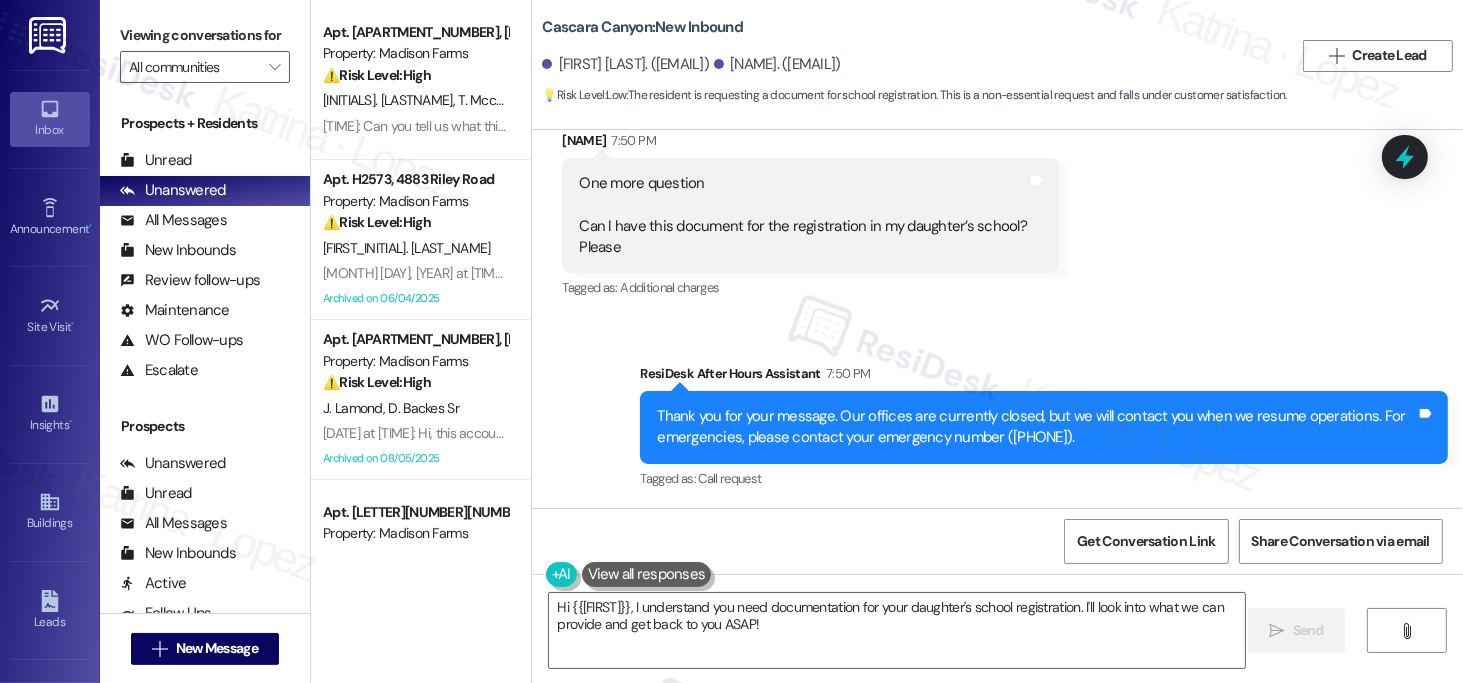 scroll, scrollTop: 8418, scrollLeft: 0, axis: vertical 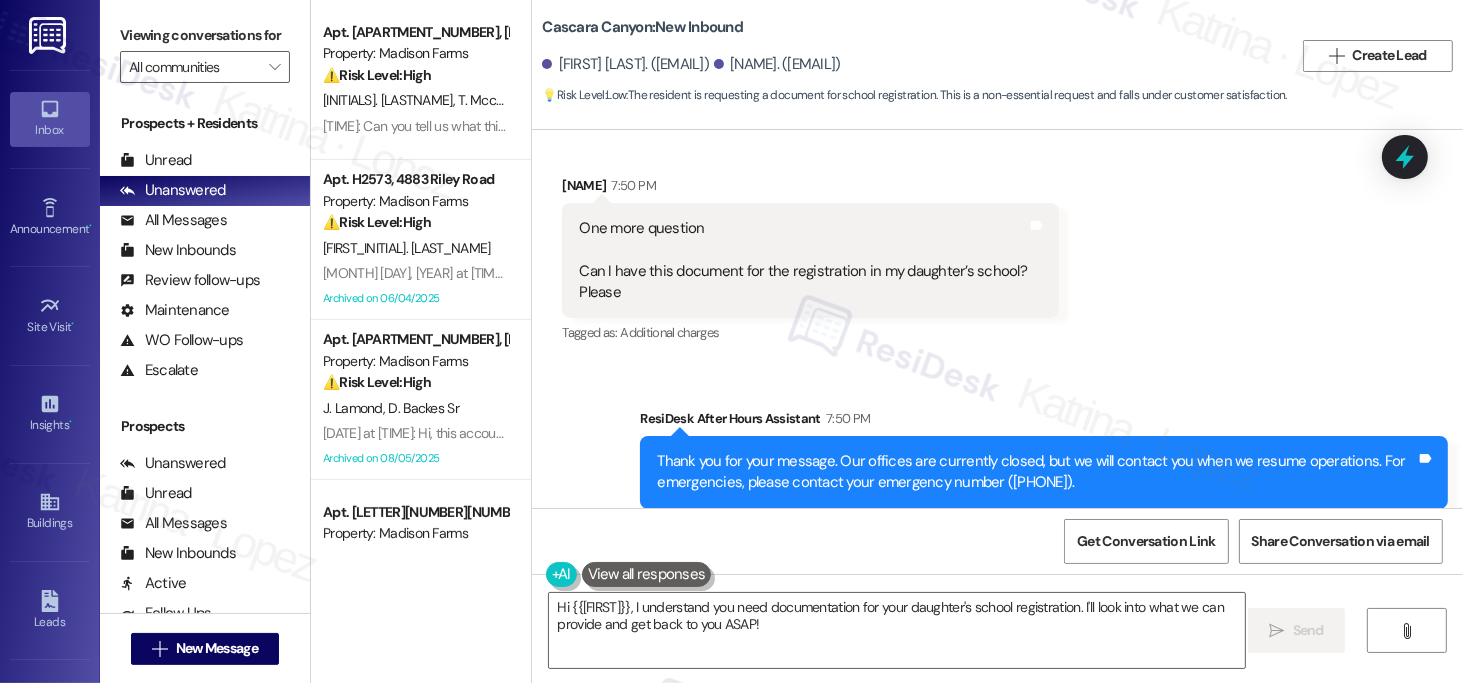 click on "One more question
Can I have this document for the registration in my daughter’s school?
Please" at bounding box center [803, 261] 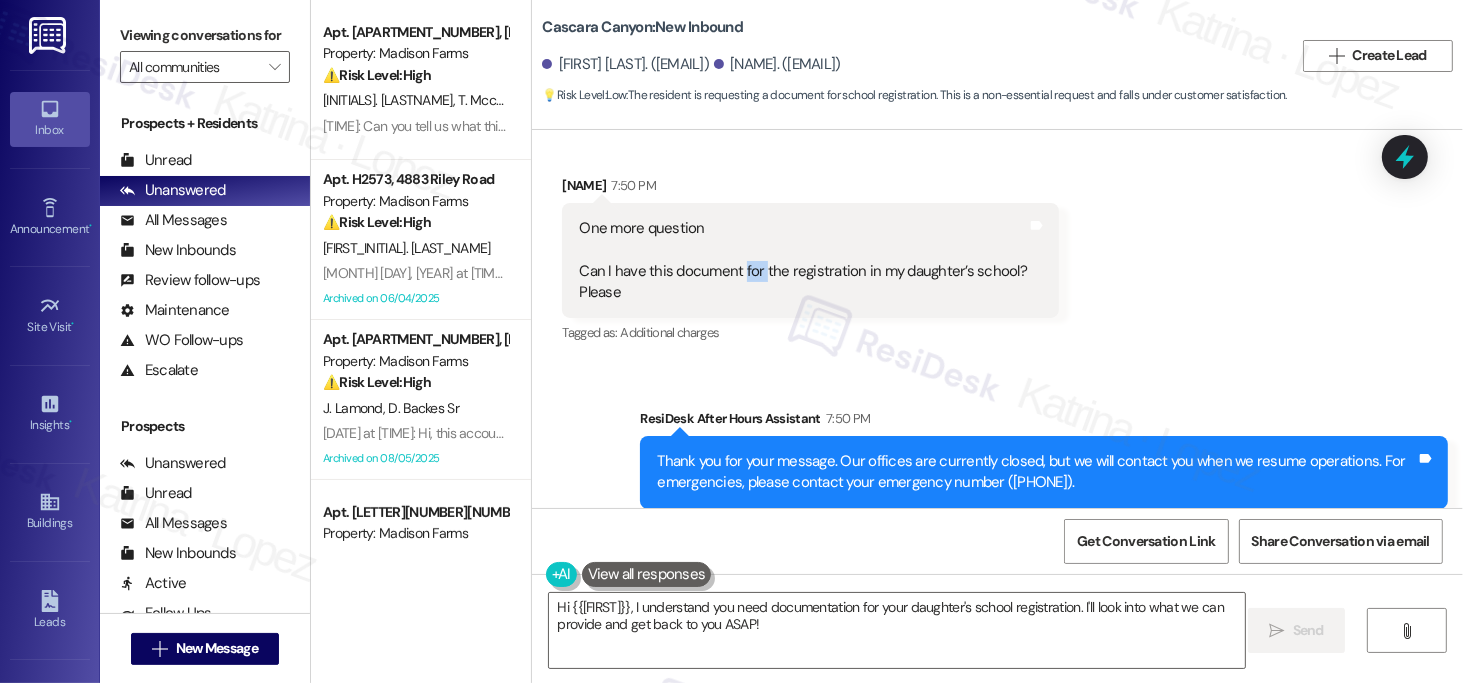 click on "One more question
Can I have this document for the registration in my daughter’s school?
Please" at bounding box center (803, 261) 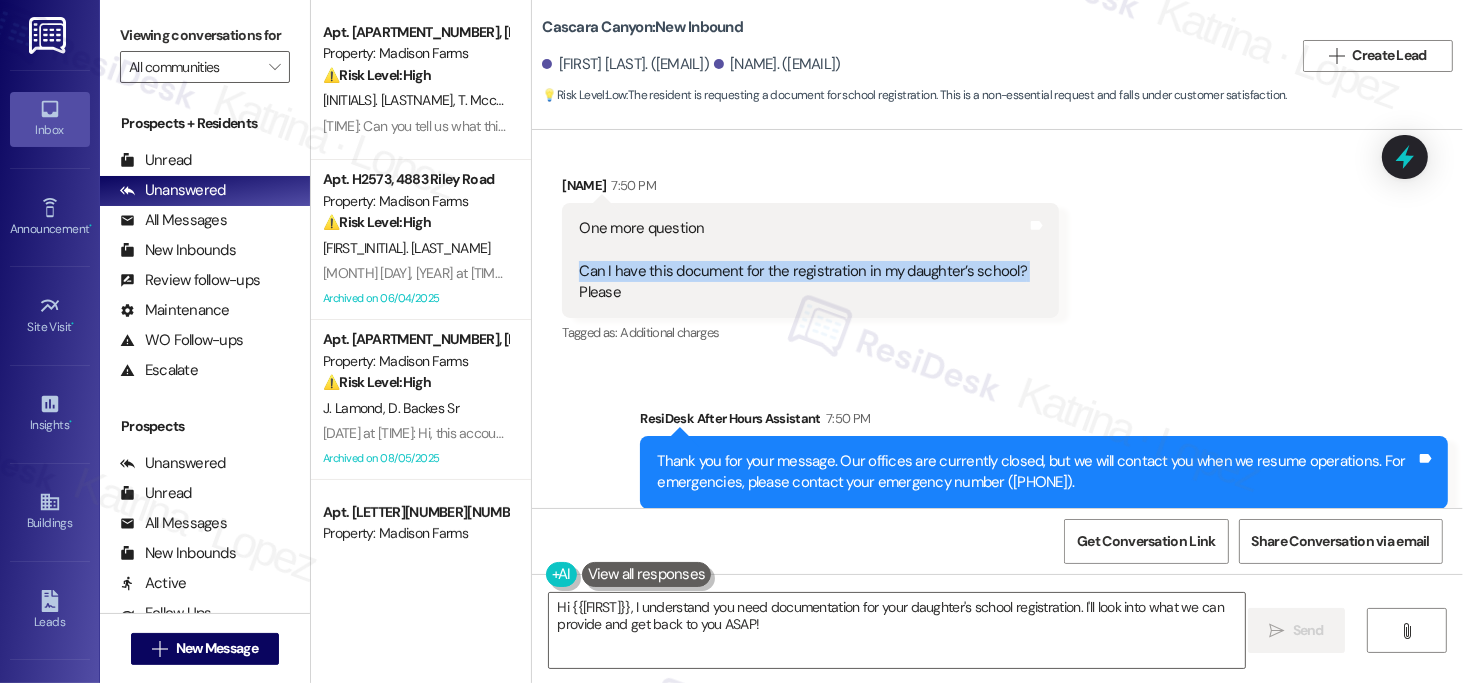 click on "One more question
Can I have this document for the registration in my daughter’s school?
Please" at bounding box center [803, 261] 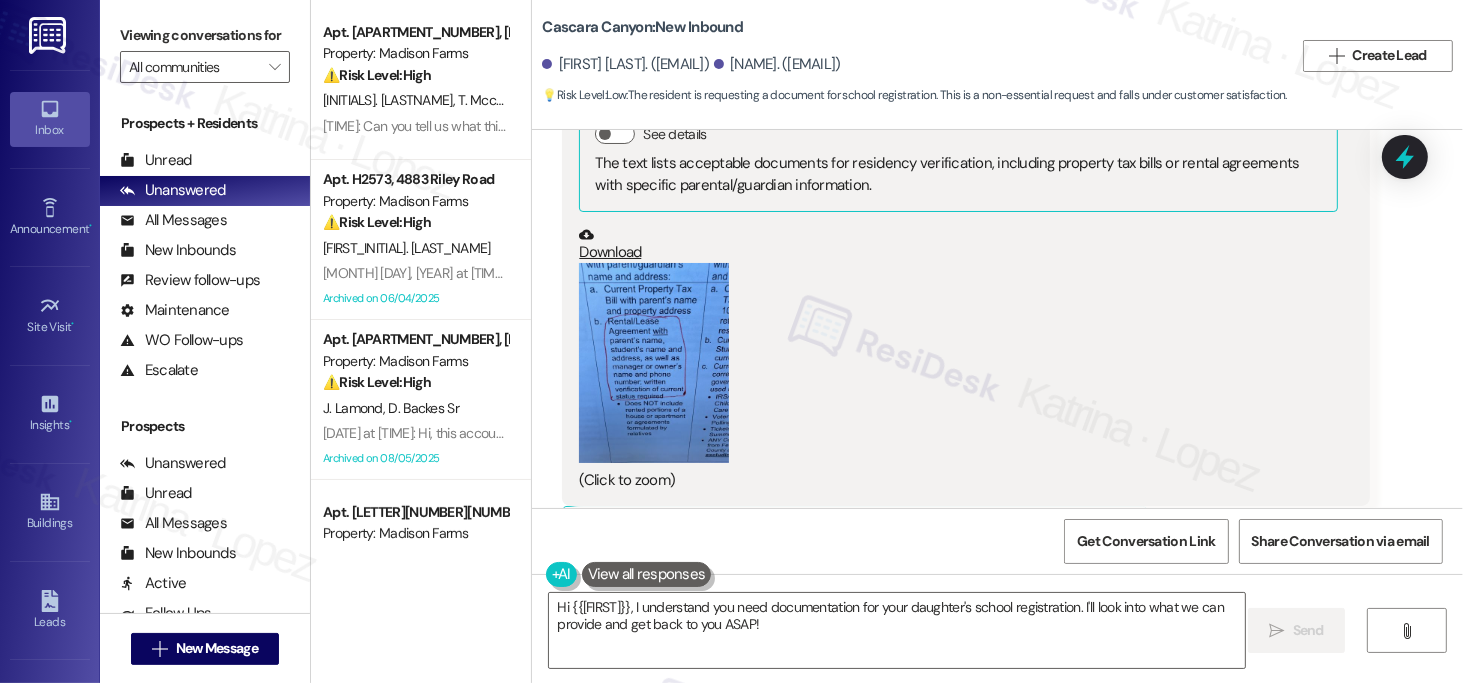 scroll, scrollTop: 8944, scrollLeft: 0, axis: vertical 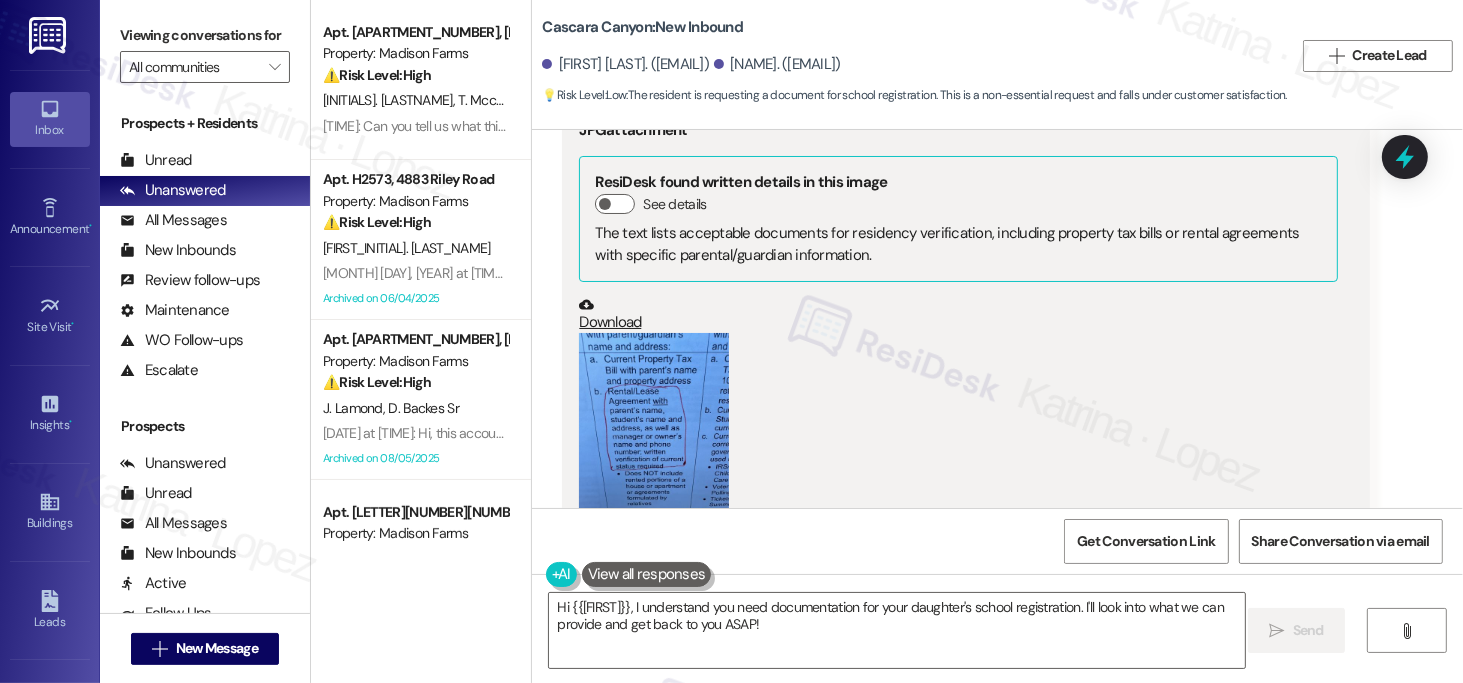 click at bounding box center (654, 433) 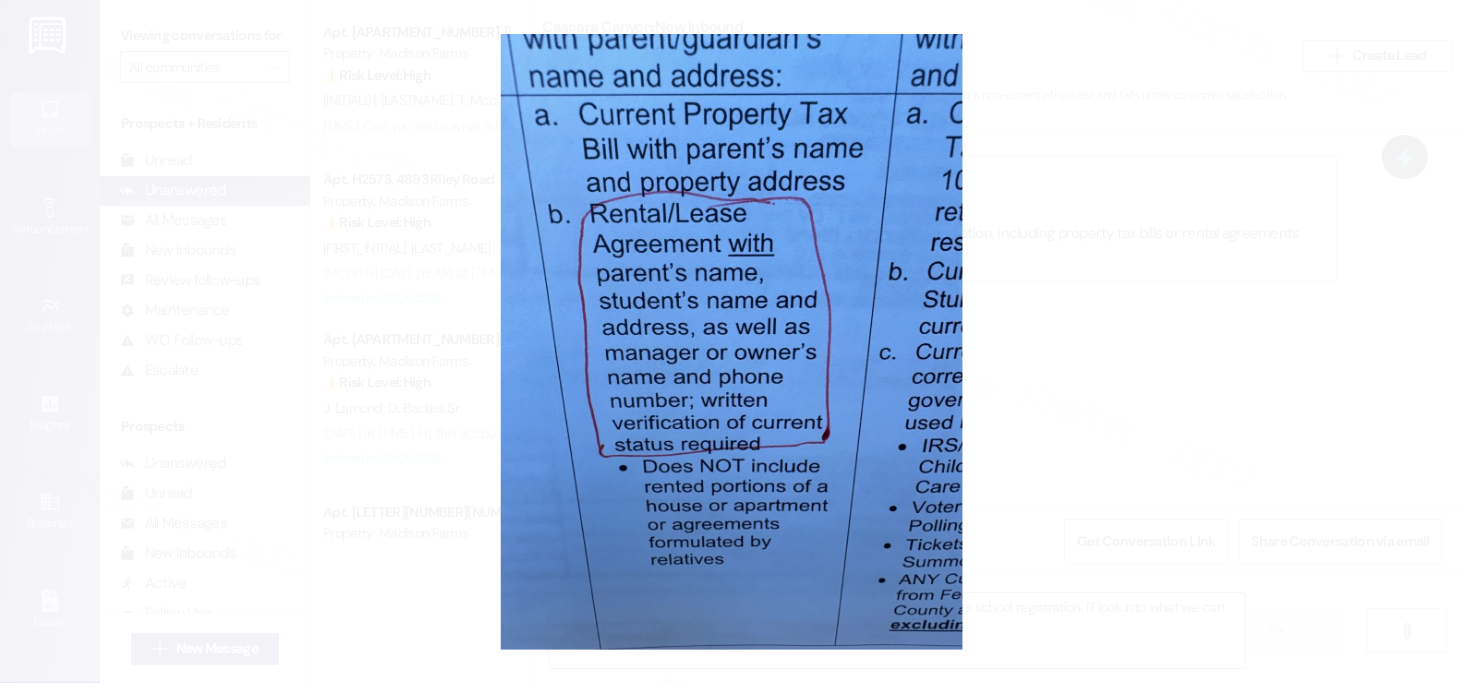 click at bounding box center (731, 341) 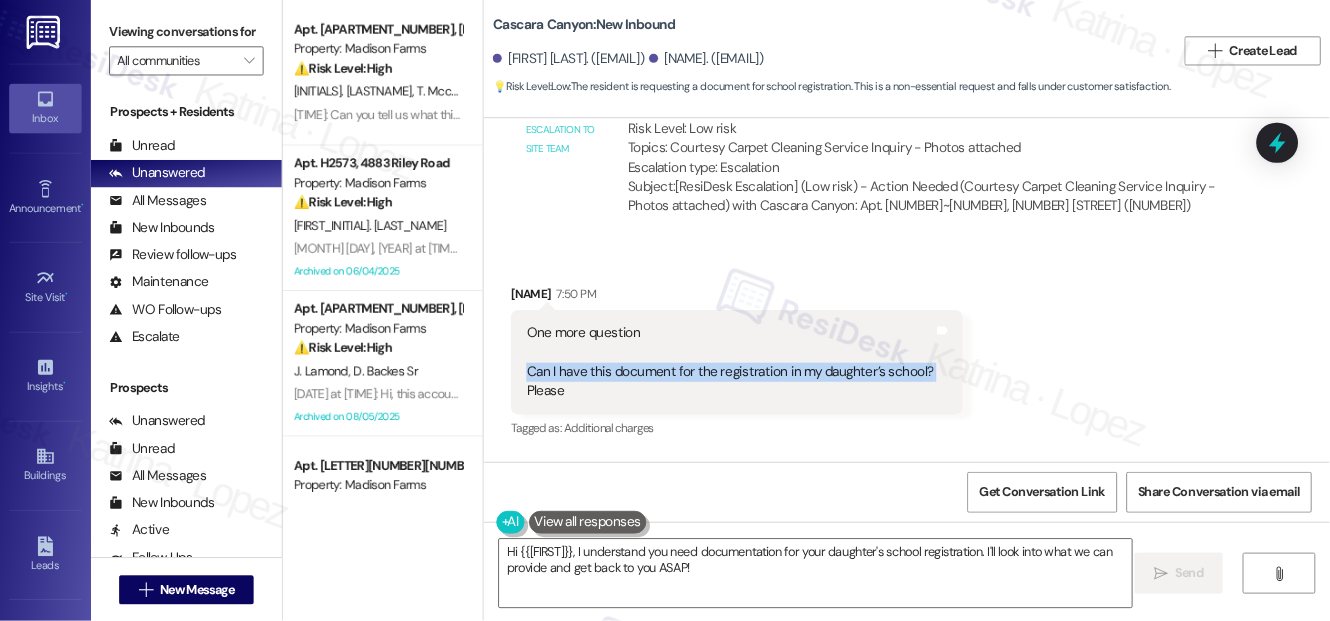 scroll, scrollTop: 8244, scrollLeft: 0, axis: vertical 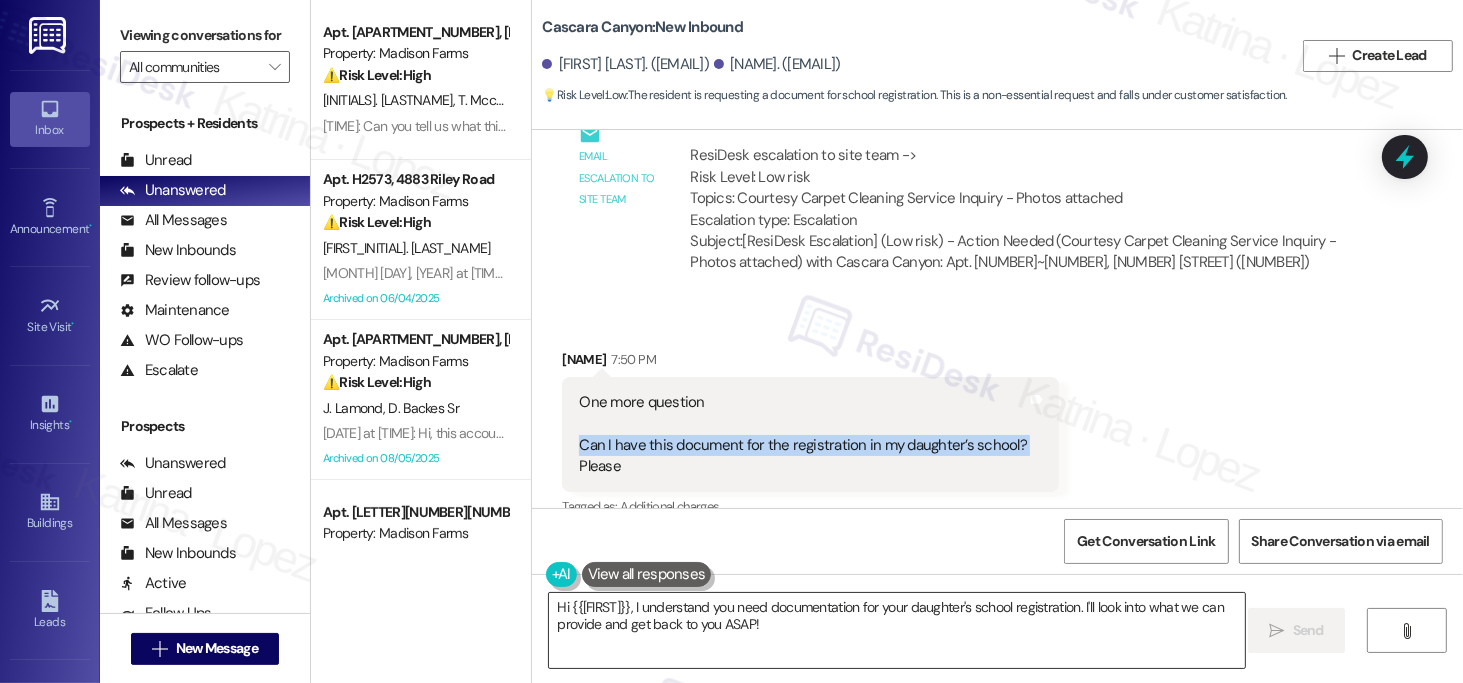 click on "Hi {{[FIRST]}}, I understand you need documentation for your daughter's school registration. I'll look into what we can provide and get back to you ASAP!" at bounding box center (897, 630) 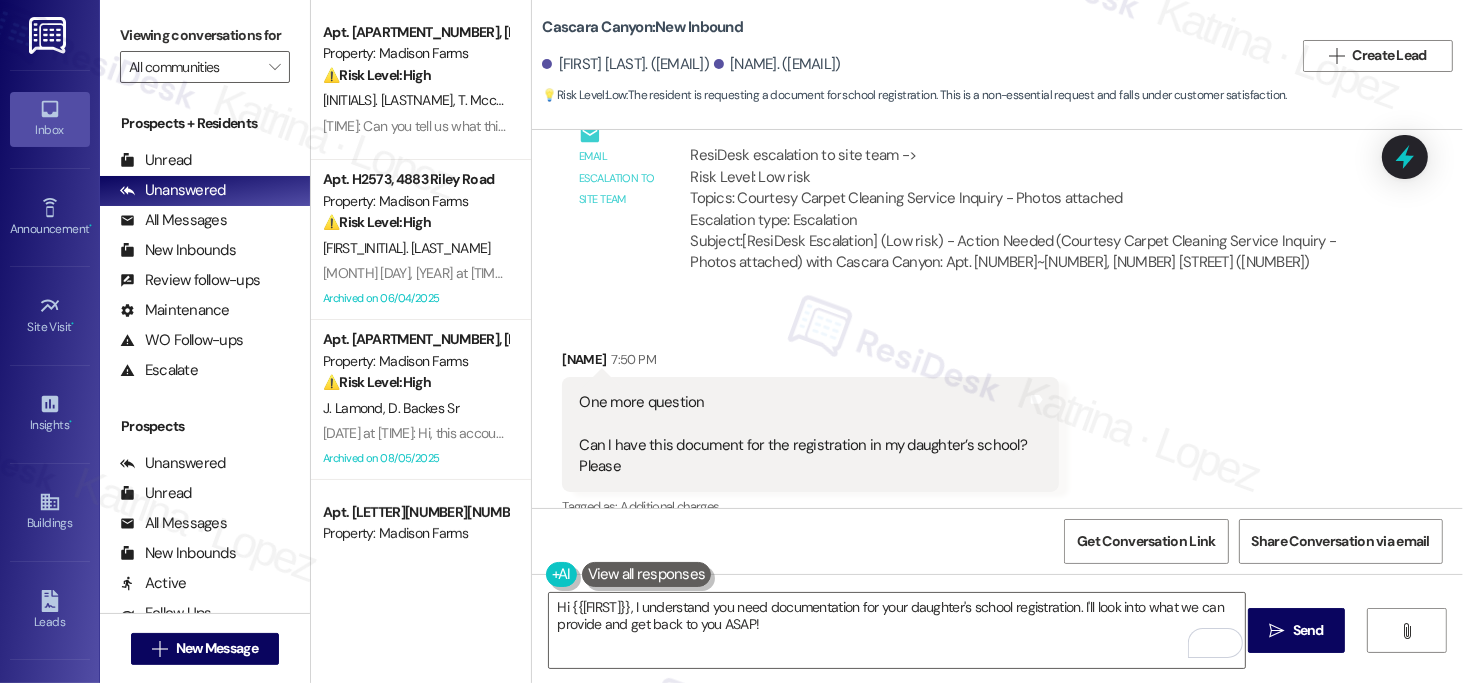 click on "[FIRST] [LAST] [TIME]" at bounding box center (810, 363) 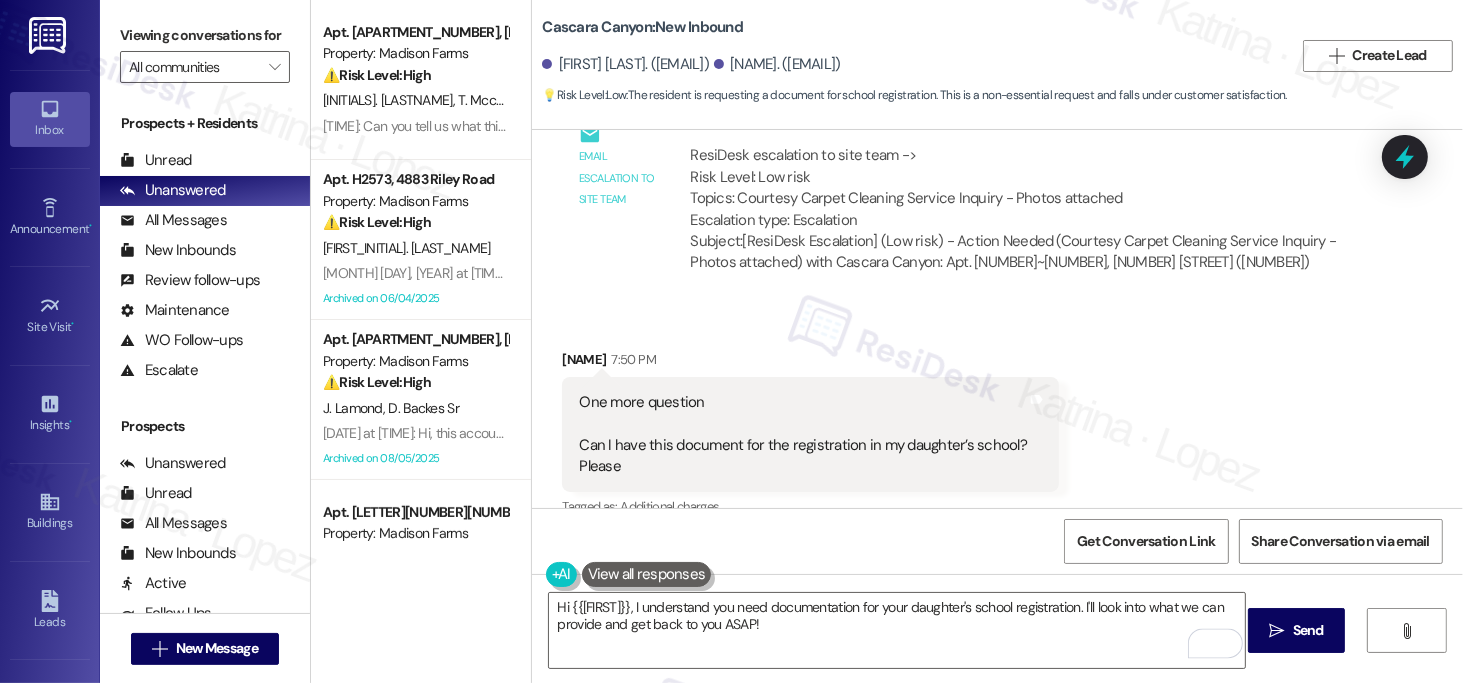 click on "[FIRST] [LAST] [TIME]" at bounding box center [810, 363] 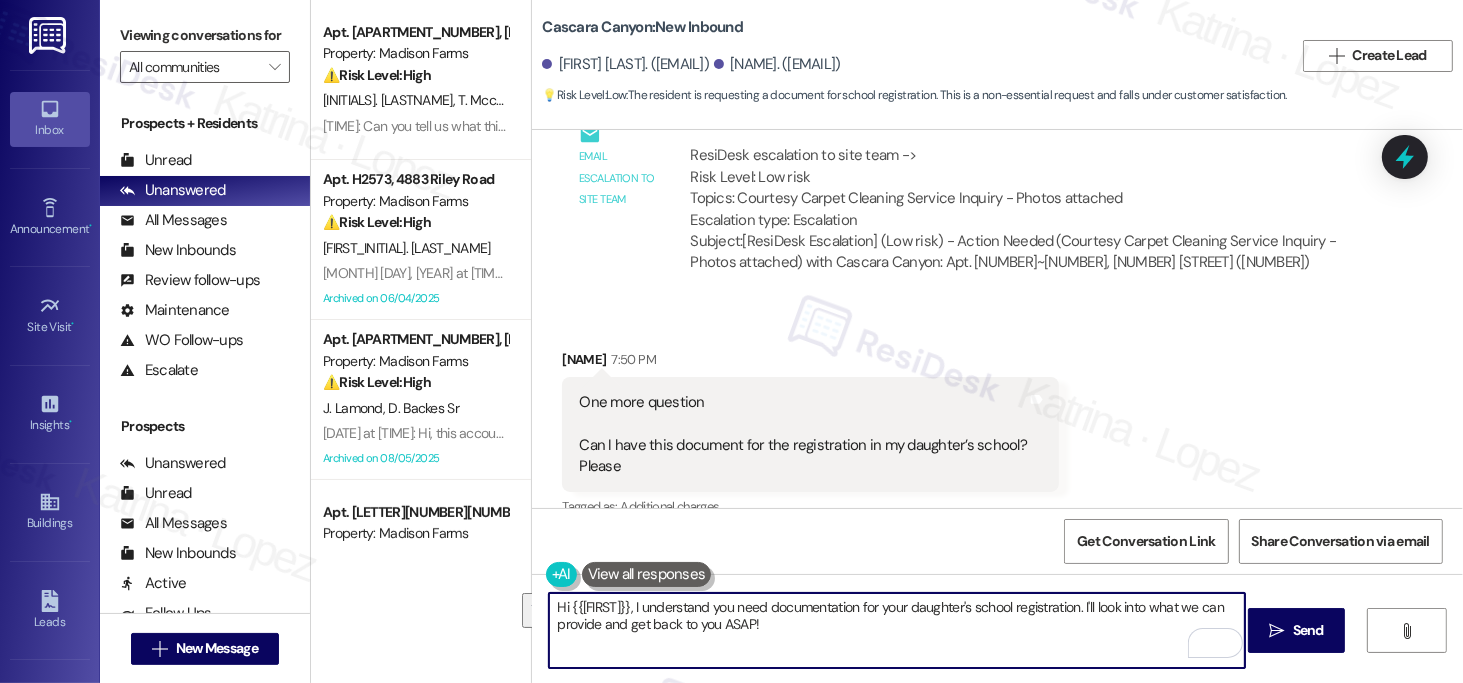 drag, startPoint x: 810, startPoint y: 638, endPoint x: 650, endPoint y: 611, distance: 162.26213 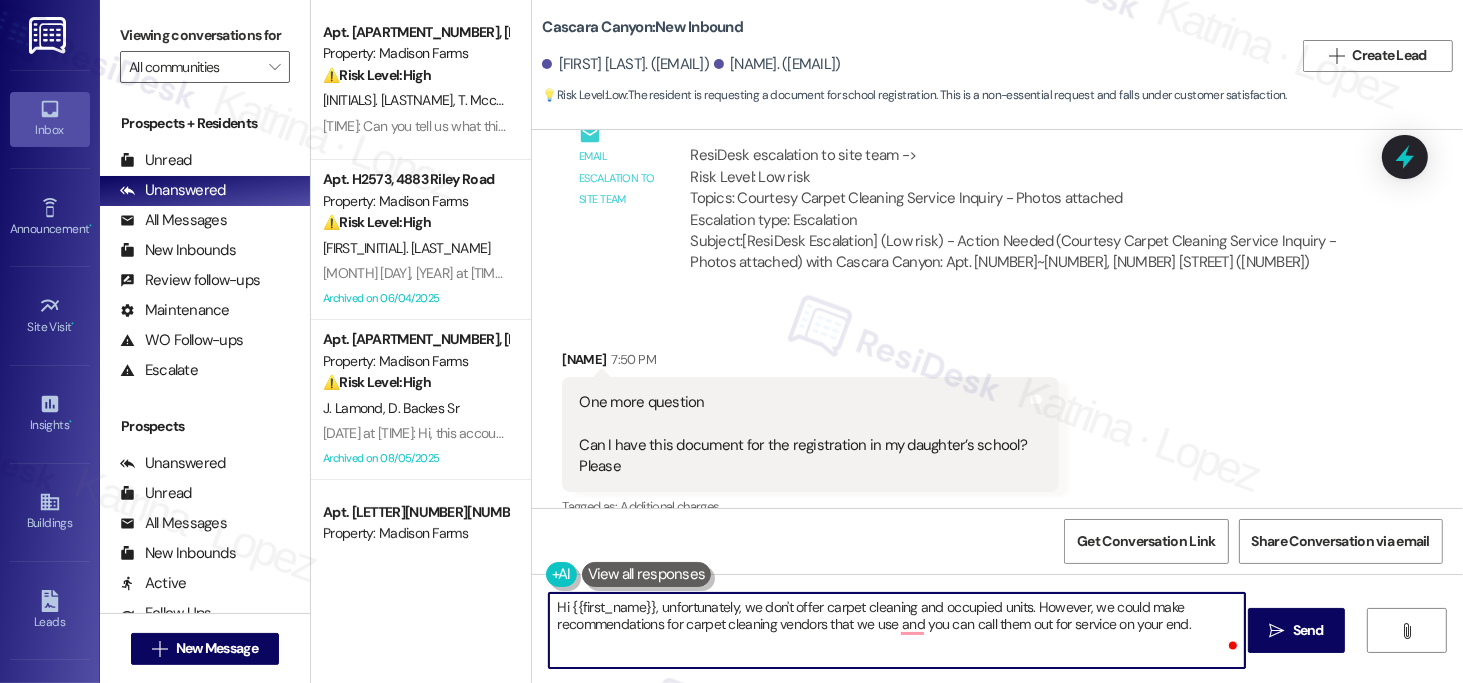drag, startPoint x: 644, startPoint y: 603, endPoint x: 564, endPoint y: 613, distance: 80.622574 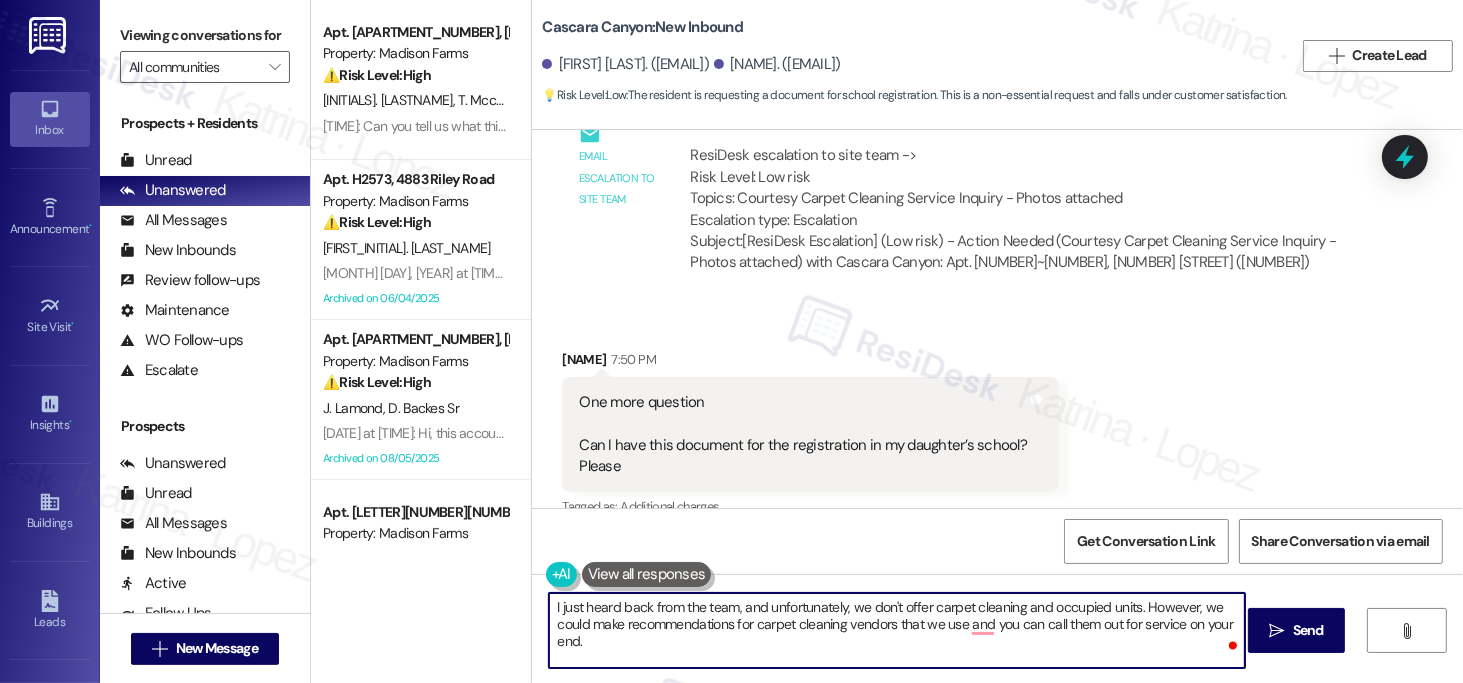 click on "I just heard back from the team, and unfortunately, we don't offer carpet cleaning and occupied units. However, we could make recommendations for carpet cleaning vendors that we use and you can call them out for service on your end." at bounding box center [897, 630] 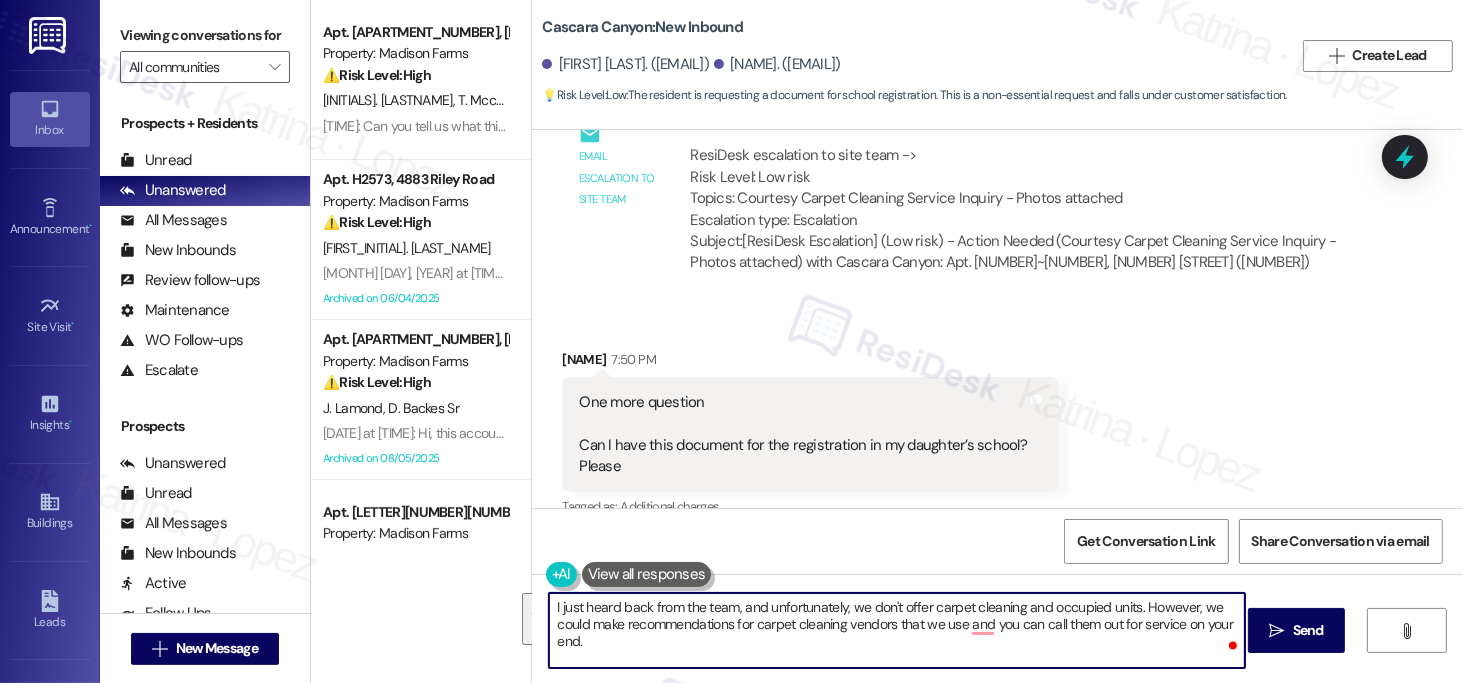 click on "I just heard back from the team, and unfortunately, we don't offer carpet cleaning and occupied units. However, we could make recommendations for carpet cleaning vendors that we use and you can call them out for service on your end." at bounding box center [897, 630] 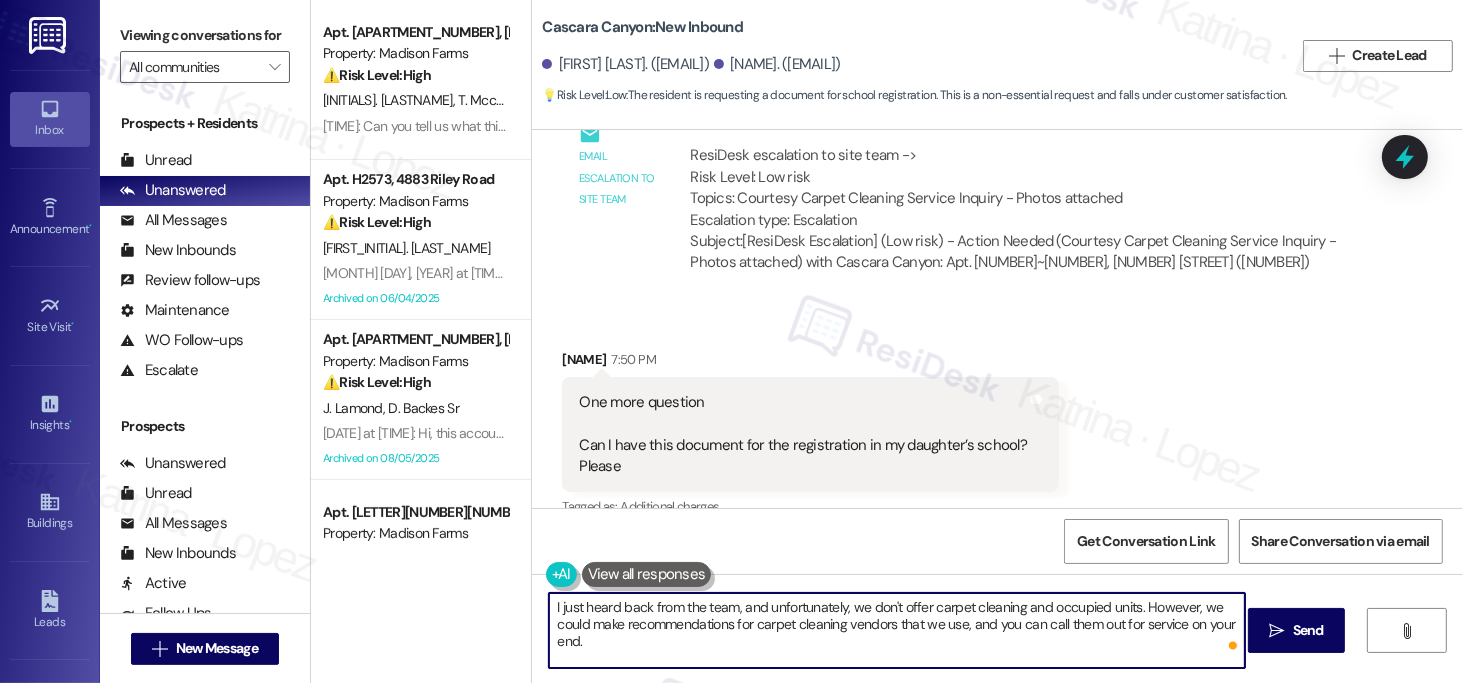 click on "I just heard back from the team, and unfortunately, we don't offer carpet cleaning and occupied units. However, we could make recommendations for carpet cleaning vendors that we use, and you can call them out for service on your end." at bounding box center (897, 630) 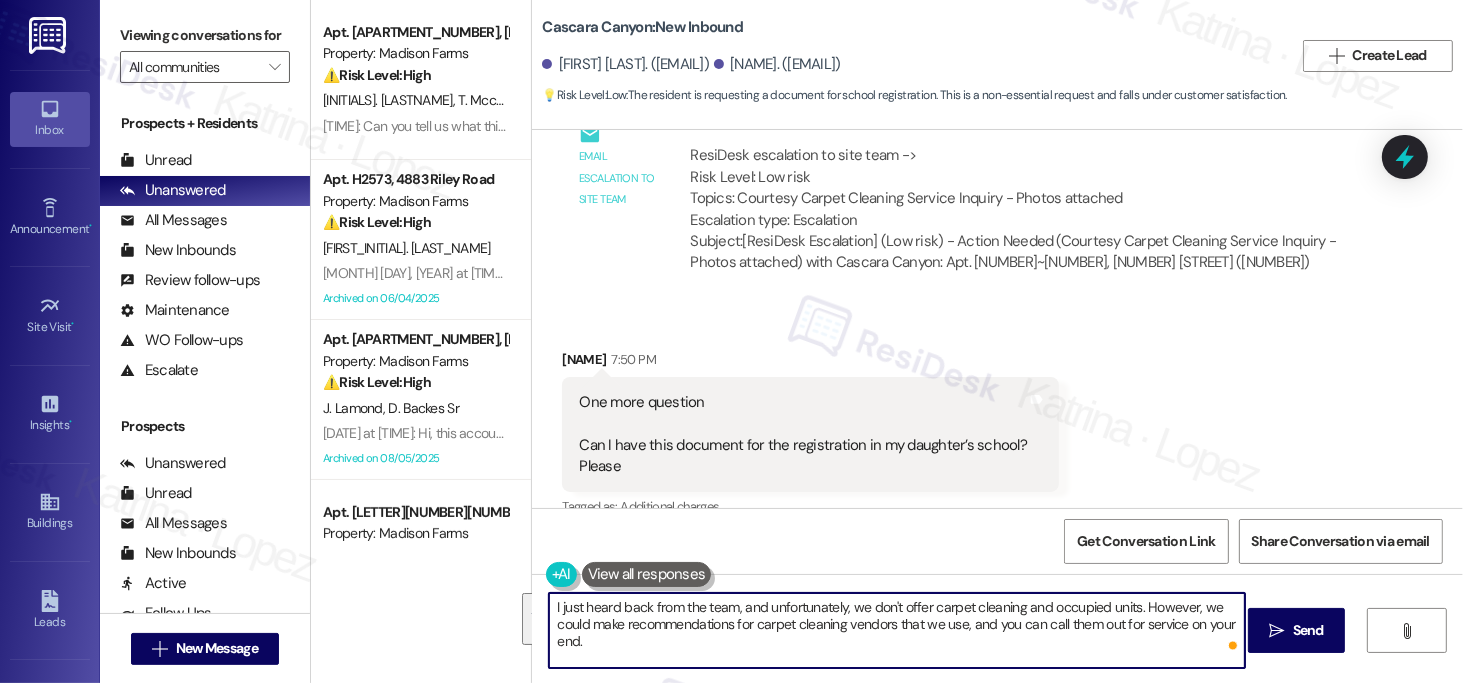 click on "I just heard back from the team, and unfortunately, we don't offer carpet cleaning and occupied units. However, we could make recommendations for carpet cleaning vendors that we use, and you can call them out for service on your end." at bounding box center [897, 630] 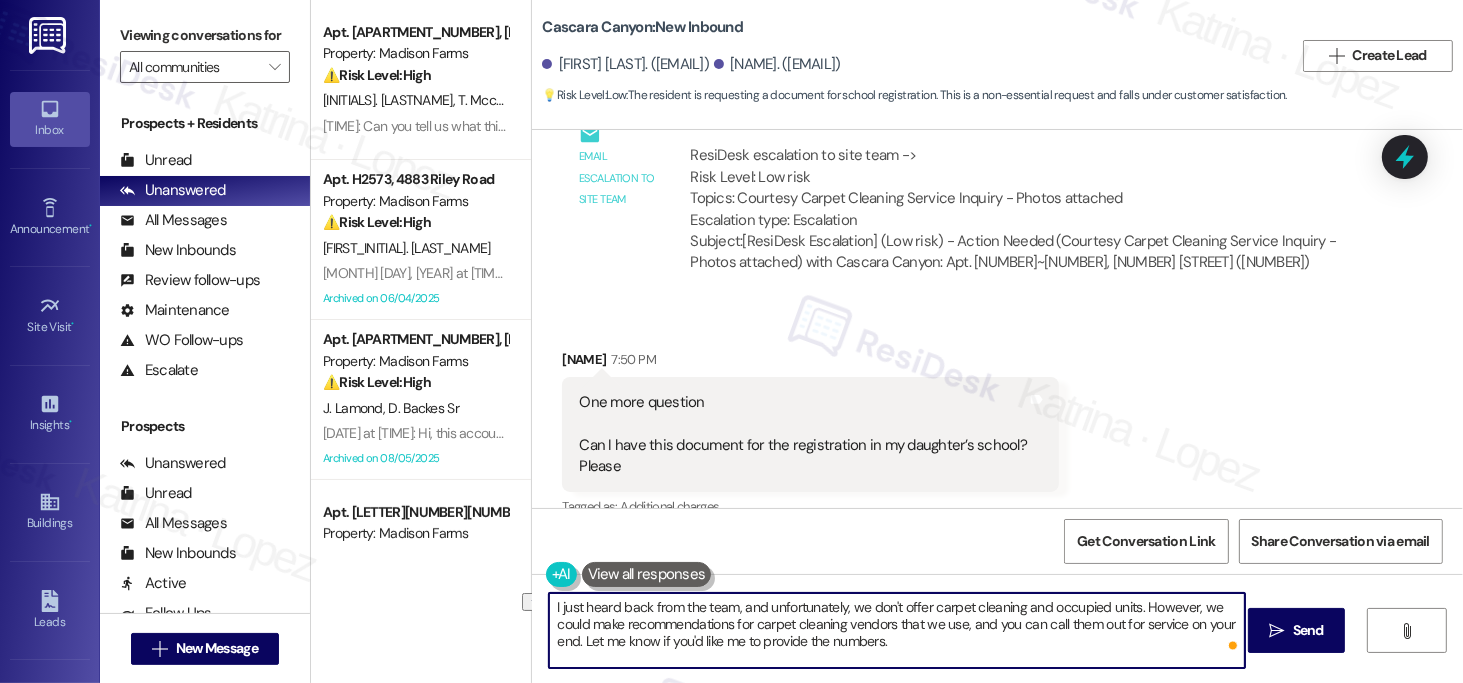 drag, startPoint x: 877, startPoint y: 642, endPoint x: 574, endPoint y: 665, distance: 303.87167 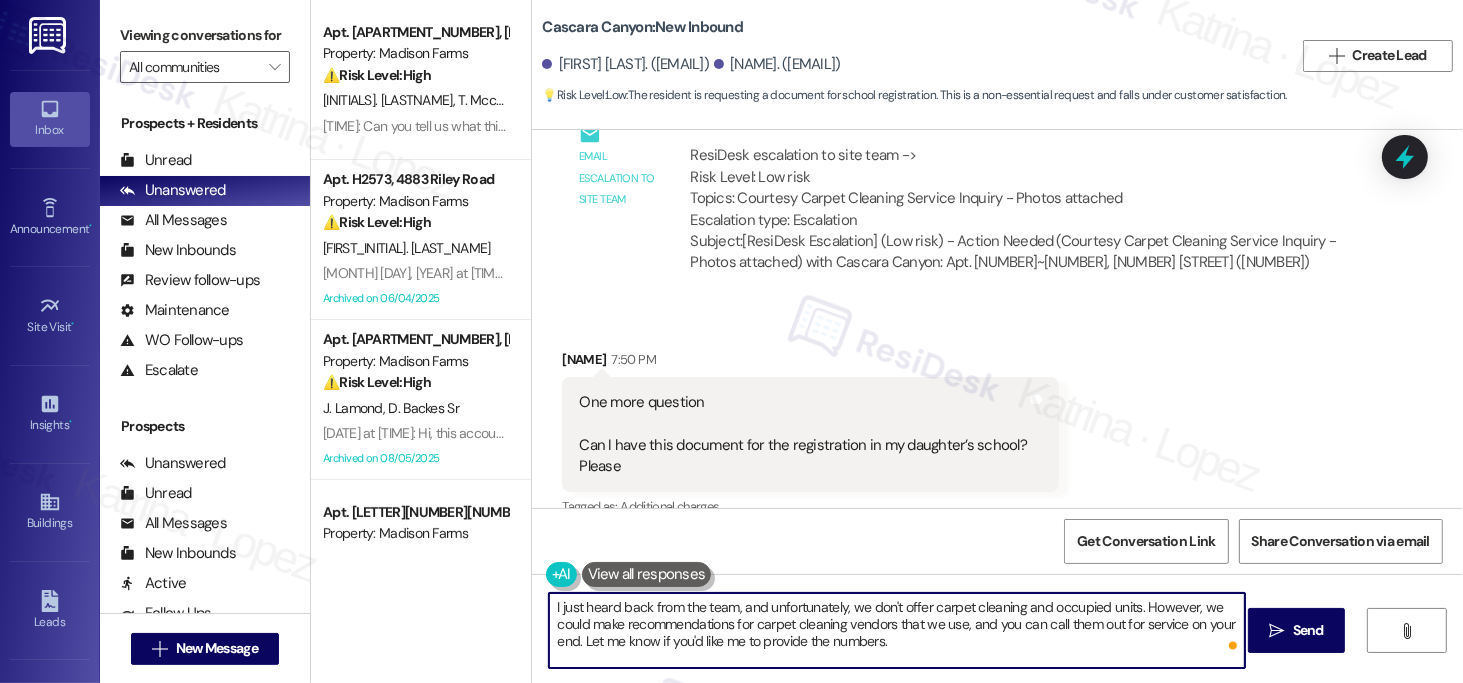 click on "I just heard back from the team, and unfortunately, we don't offer carpet cleaning and occupied units. However, we could make recommendations for carpet cleaning vendors that we use, and you can call them out for service on your end. Let me know if you'd like me to provide the numbers." at bounding box center [897, 630] 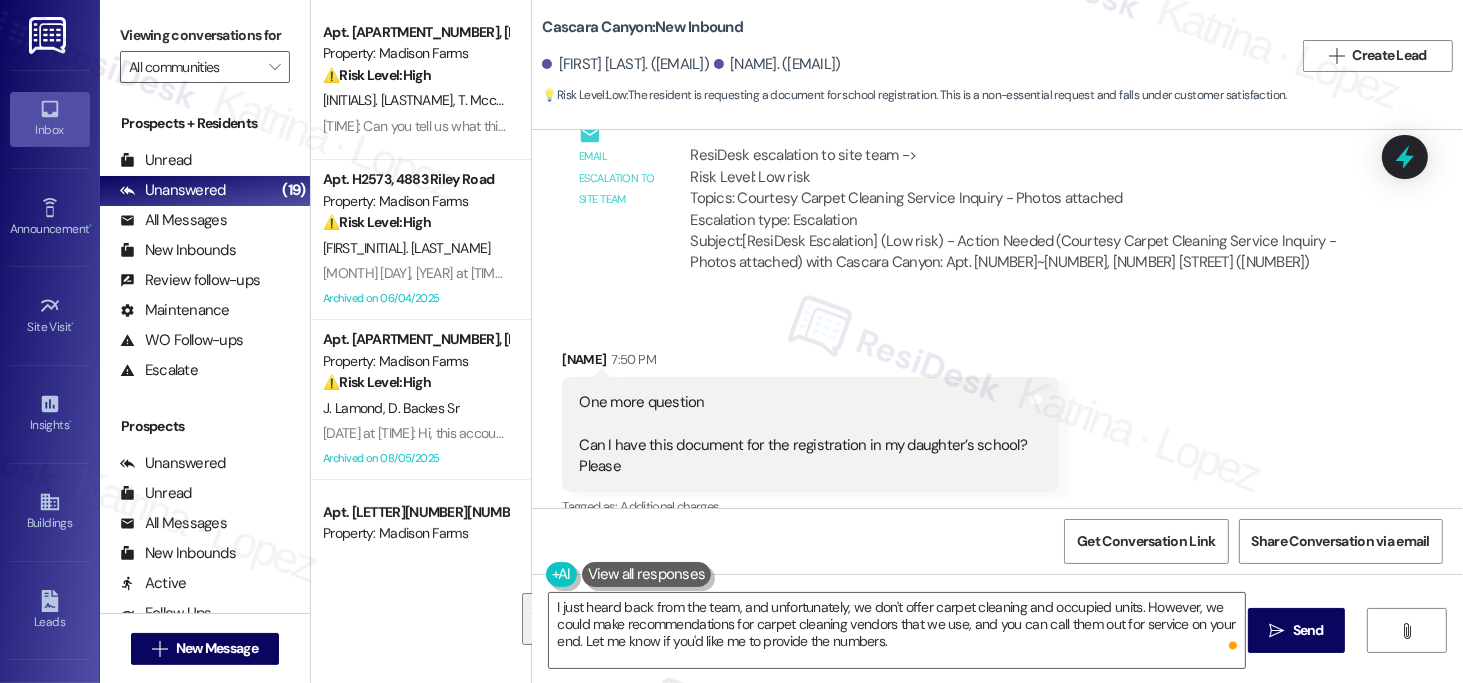 click on "Viewing conversations for All communities " at bounding box center (205, 51) 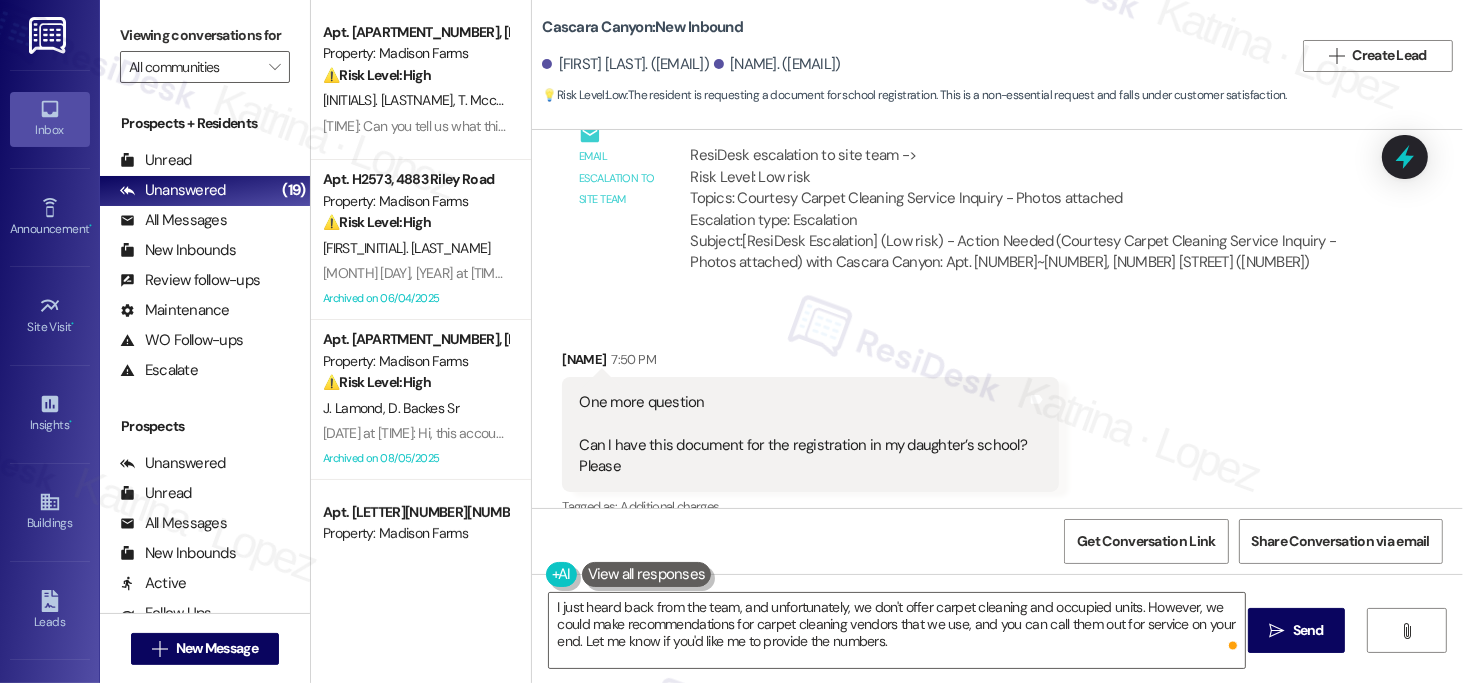 click on "Viewing conversations for" at bounding box center (205, 35) 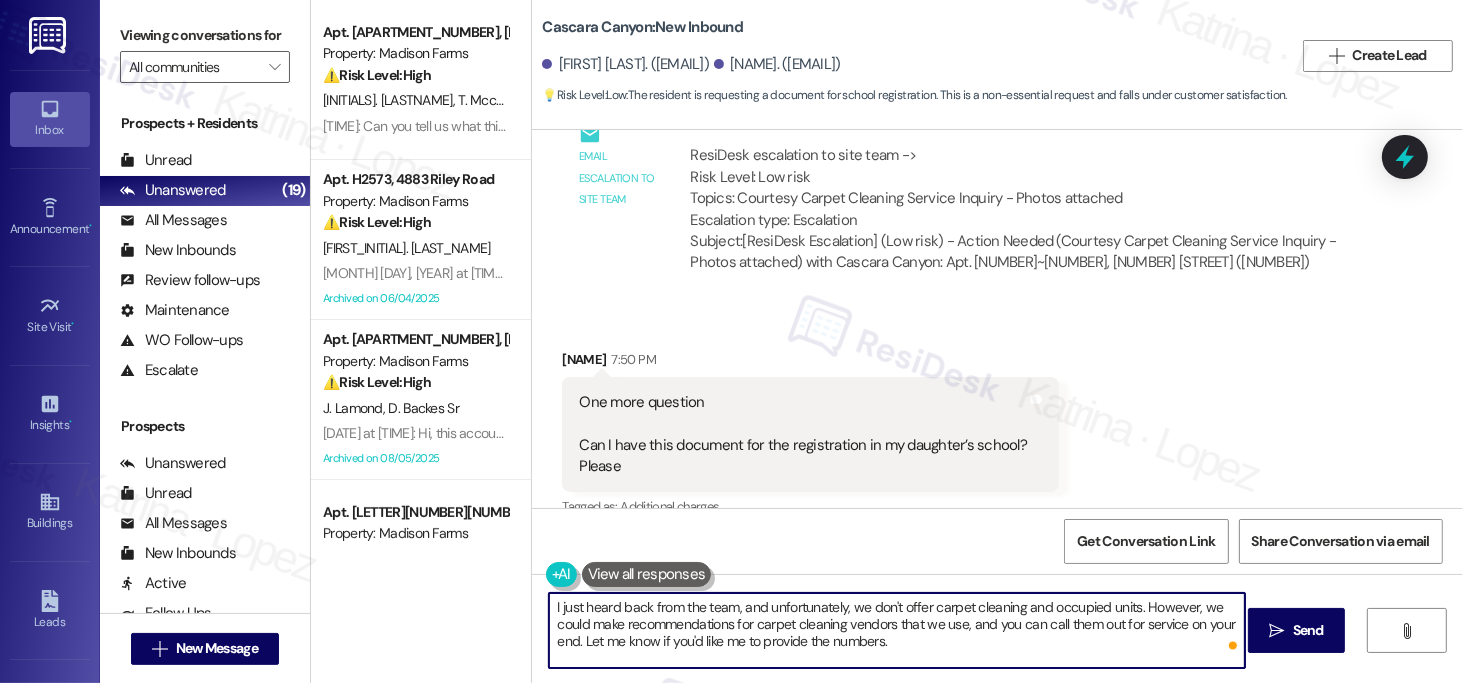 click on "I just heard back from the team, and unfortunately, we don't offer carpet cleaning and occupied units. However, we could make recommendations for carpet cleaning vendors that we use, and you can call them out for service on your end. Let me know if you'd like me to provide the numbers." at bounding box center (897, 630) 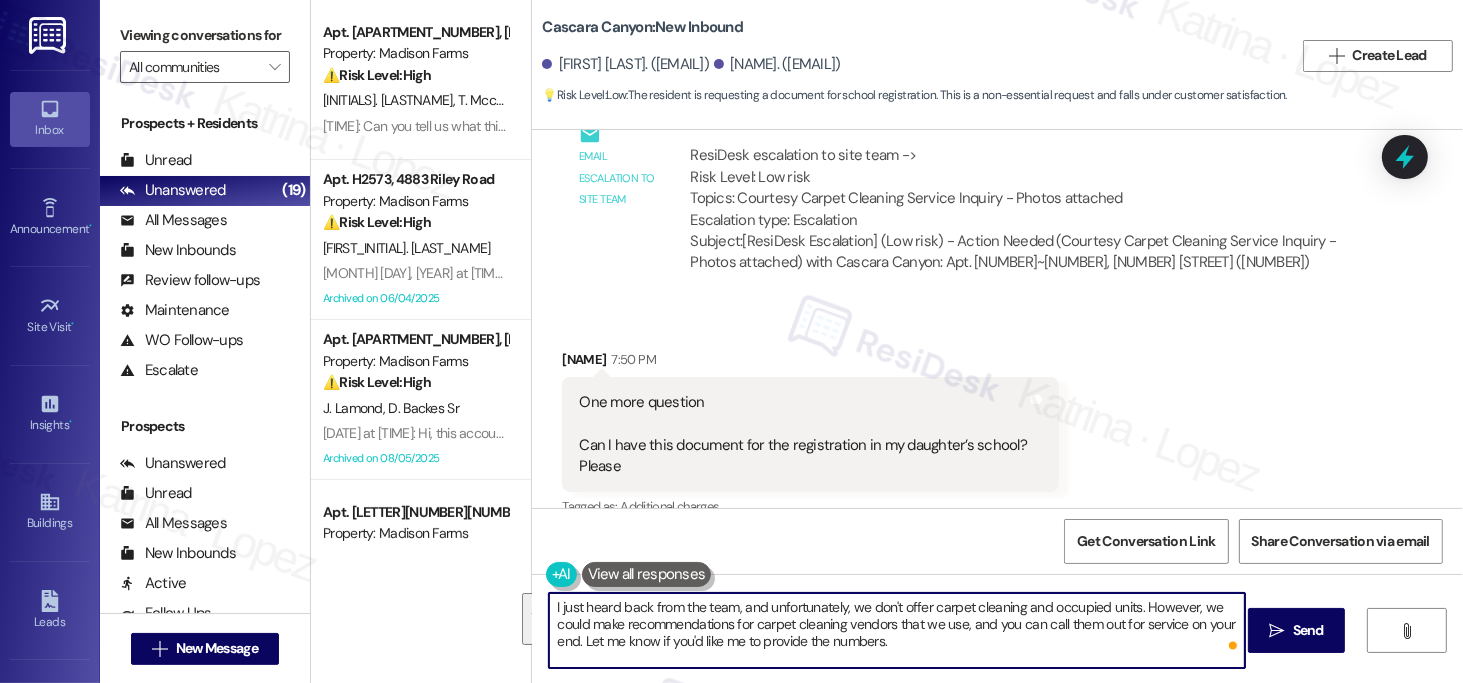 paste on "we don’t offer carpet cleaning for occupied units. We can, however, recommend some carpet cleaning vendors we use, and you can arrange the service directly with them" 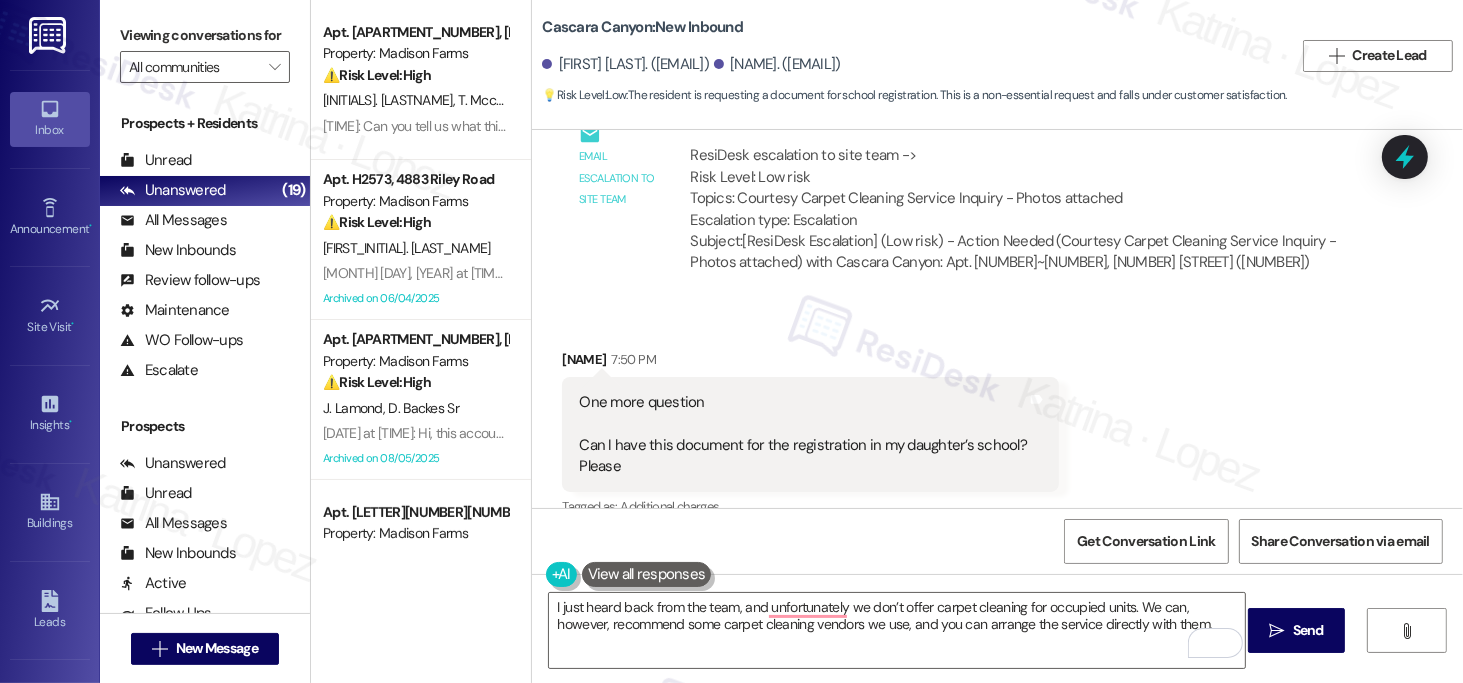 click on "Viewing conversations for" at bounding box center (205, 35) 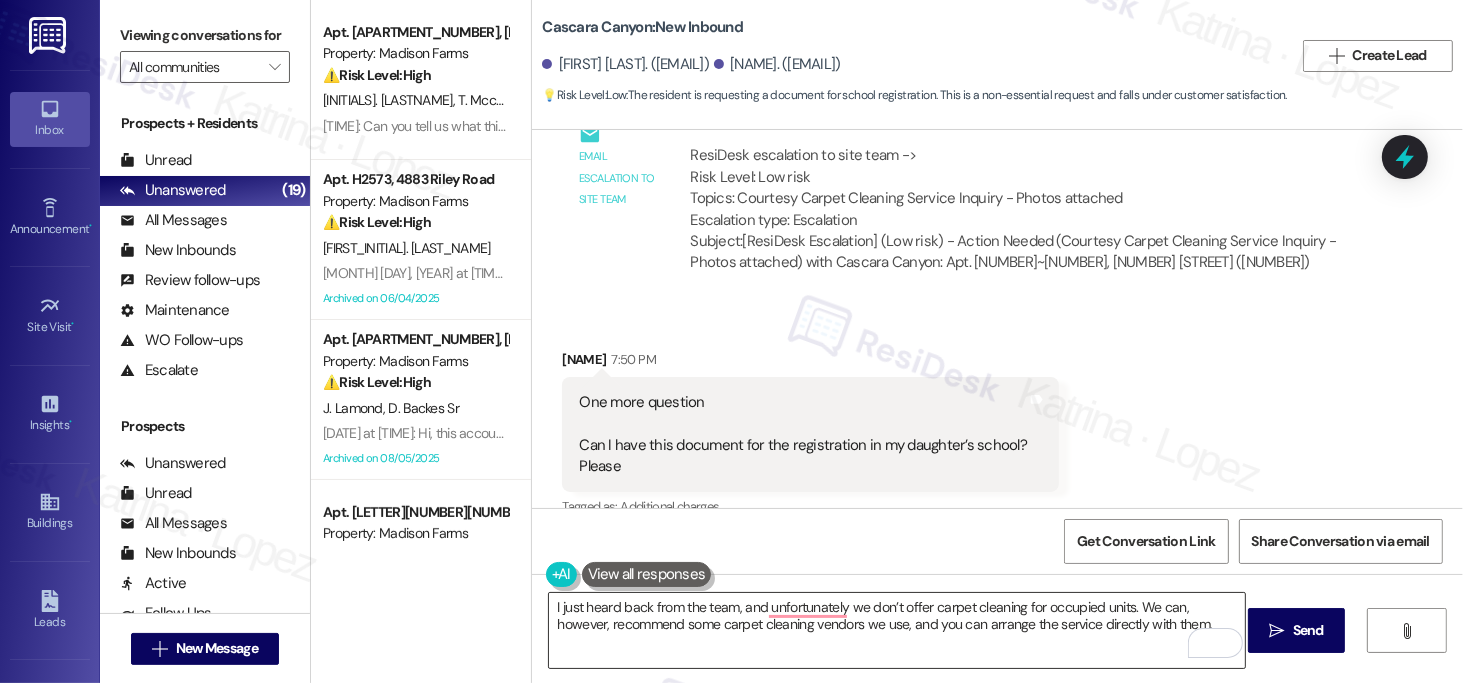 click on "I just heard back from the team, and unfortunately we don’t offer carpet cleaning for occupied units. We can, however, recommend some carpet cleaning vendors we use, and you can arrange the service directly with them." at bounding box center [897, 630] 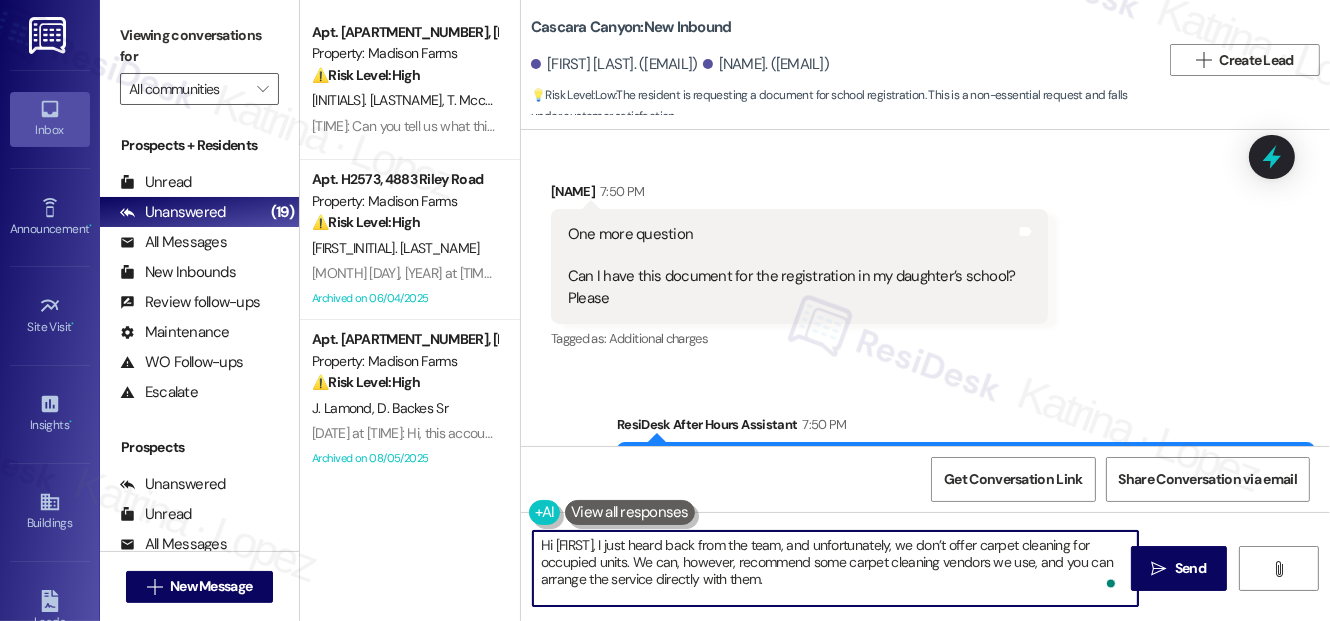 scroll, scrollTop: 8608, scrollLeft: 0, axis: vertical 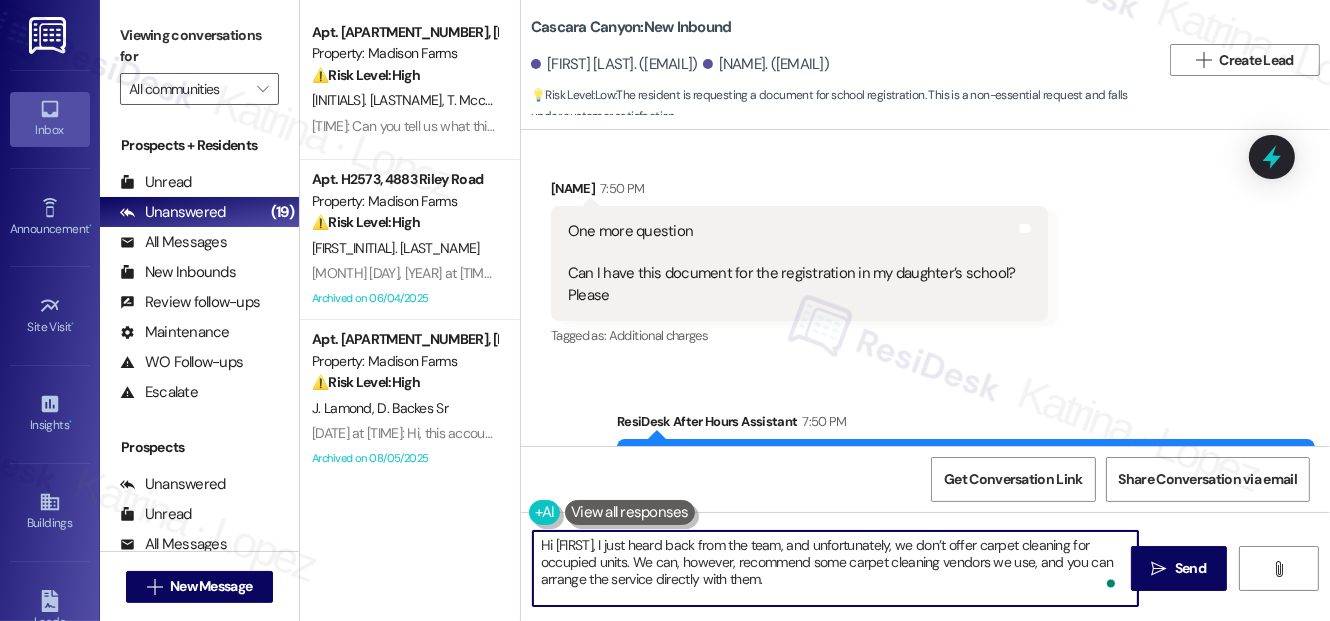 click on "Hi Brenda, I just heard back from the team, and unfortunately, we don’t offer carpet cleaning for occupied units. We can, however, recommend some carpet cleaning vendors we use, and you can arrange the service directly with them." at bounding box center [835, 568] 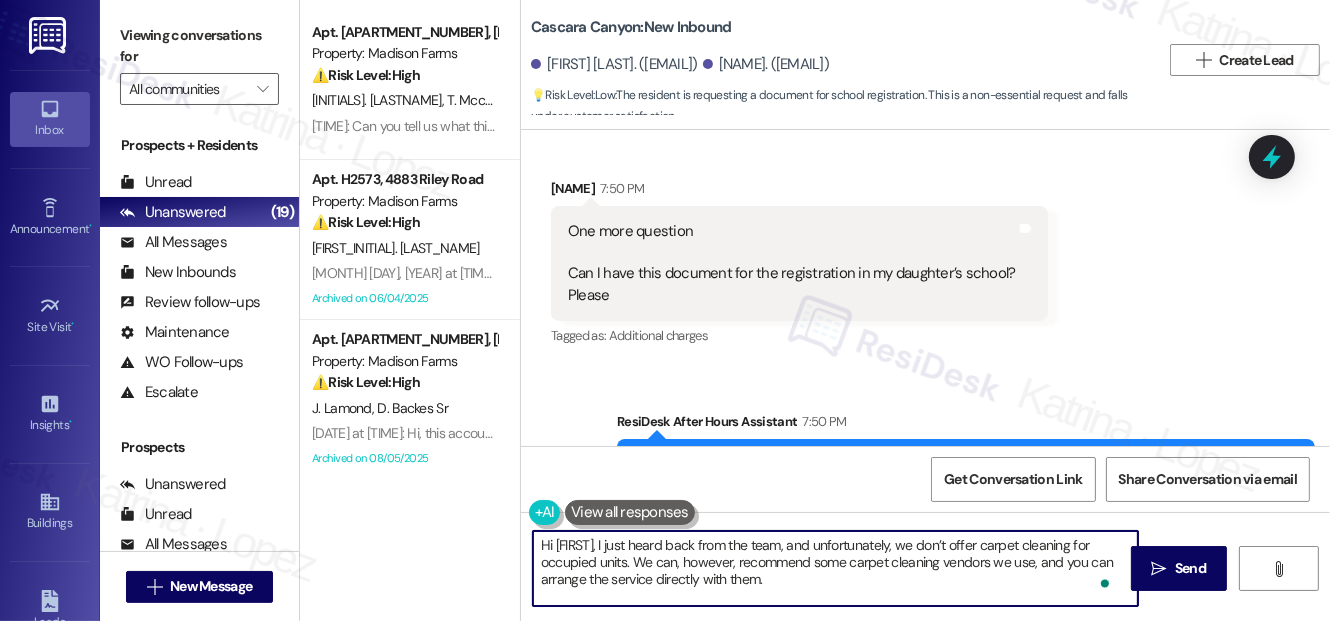 scroll, scrollTop: 16, scrollLeft: 0, axis: vertical 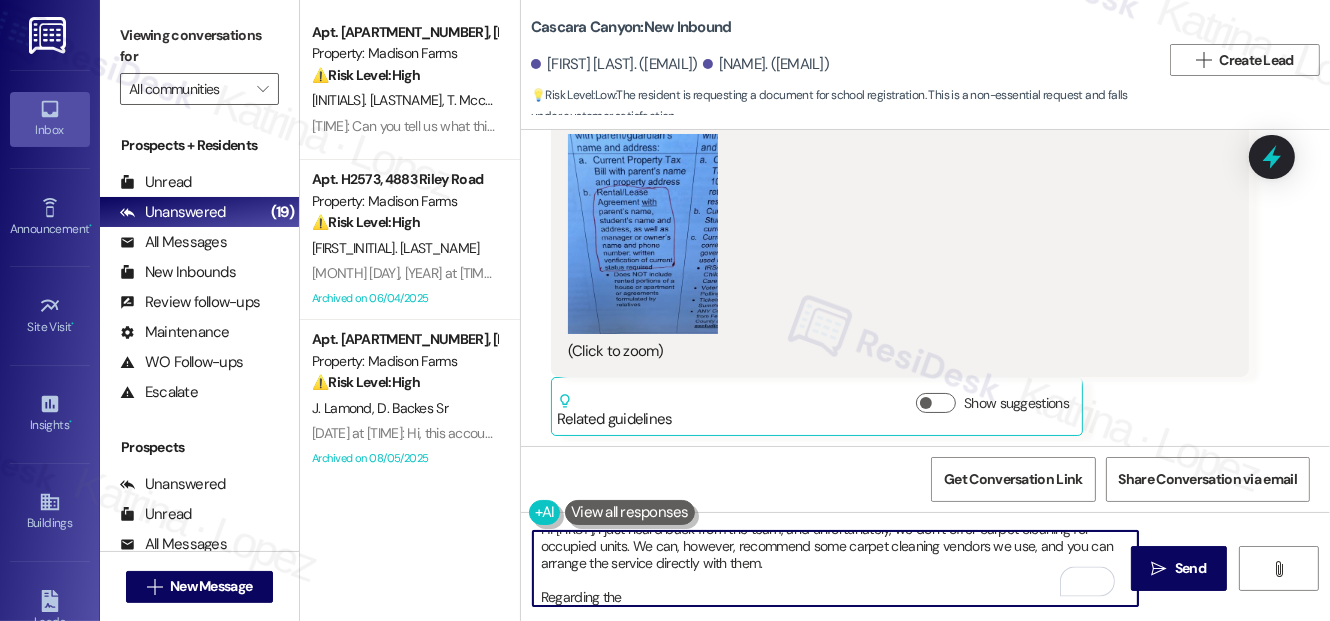 click at bounding box center (643, 234) 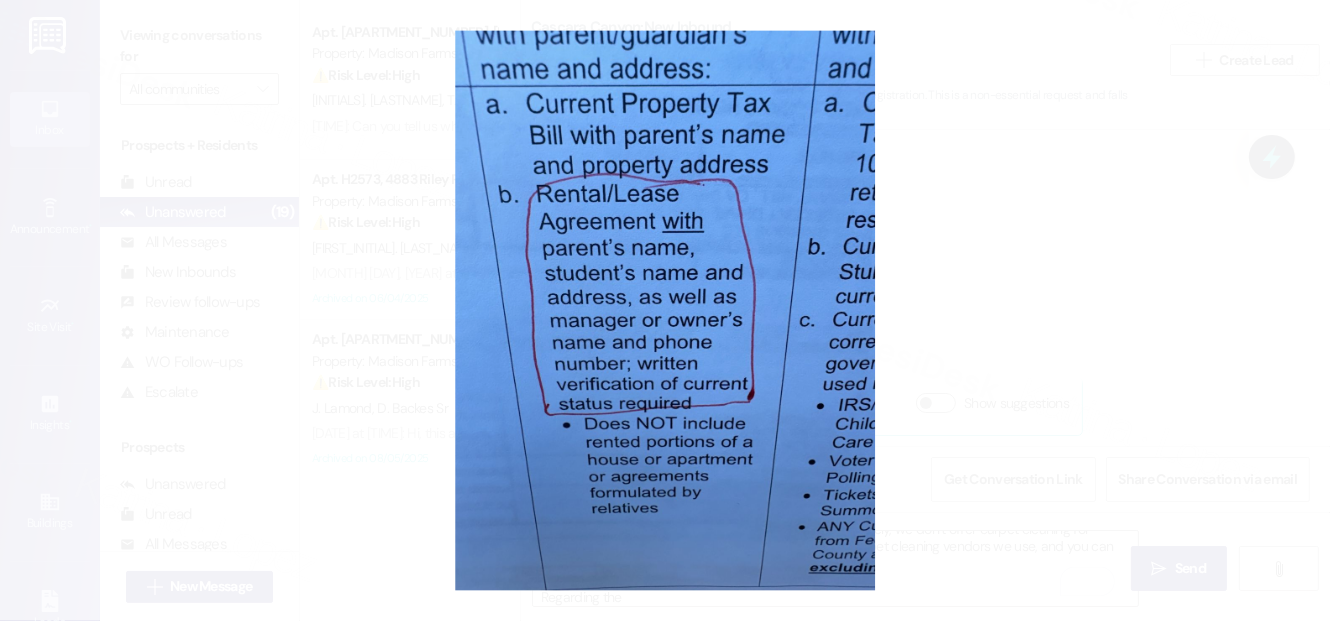 click at bounding box center [665, 310] 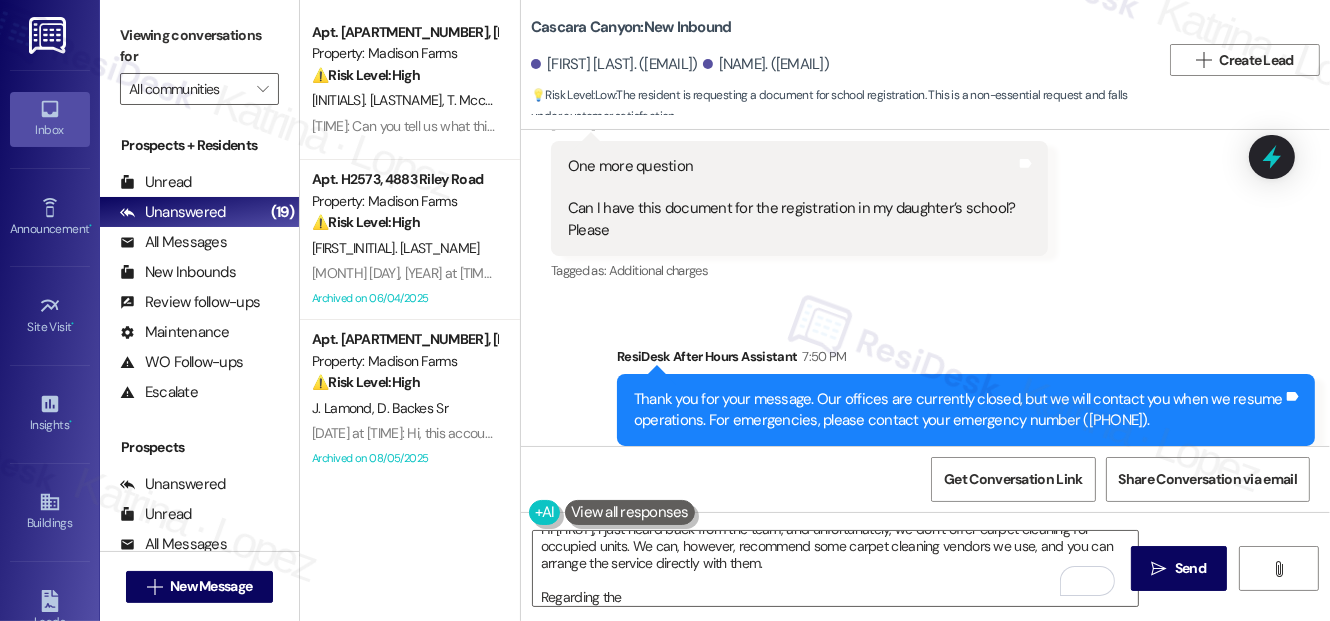 scroll, scrollTop: 8517, scrollLeft: 0, axis: vertical 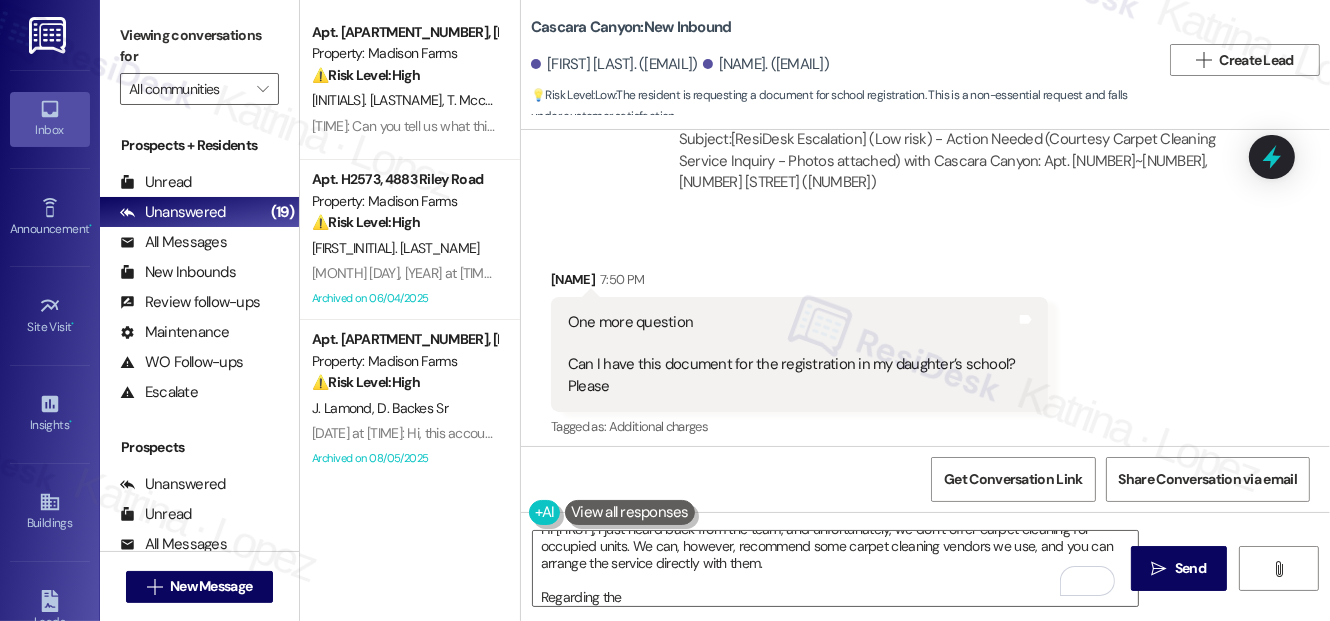 click on "One more question
Can I have this document for the registration in my daughter’s school?
Please" at bounding box center (792, 355) 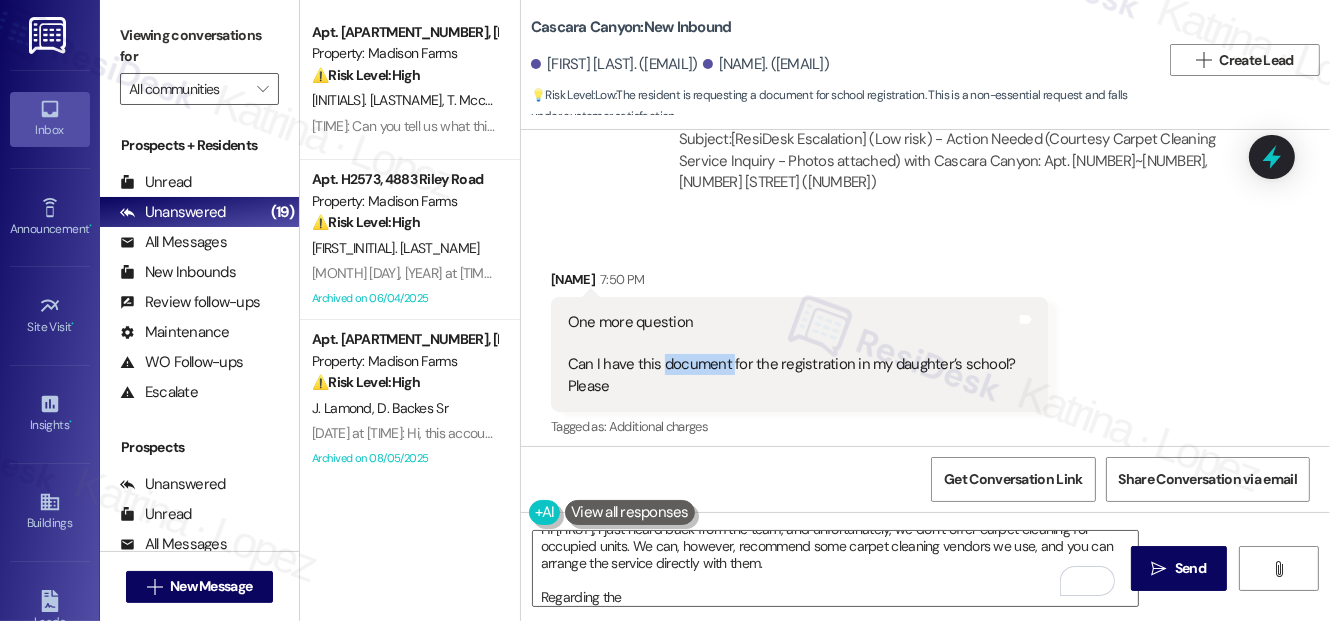 click on "One more question
Can I have this document for the registration in my daughter’s school?
Please" at bounding box center [792, 355] 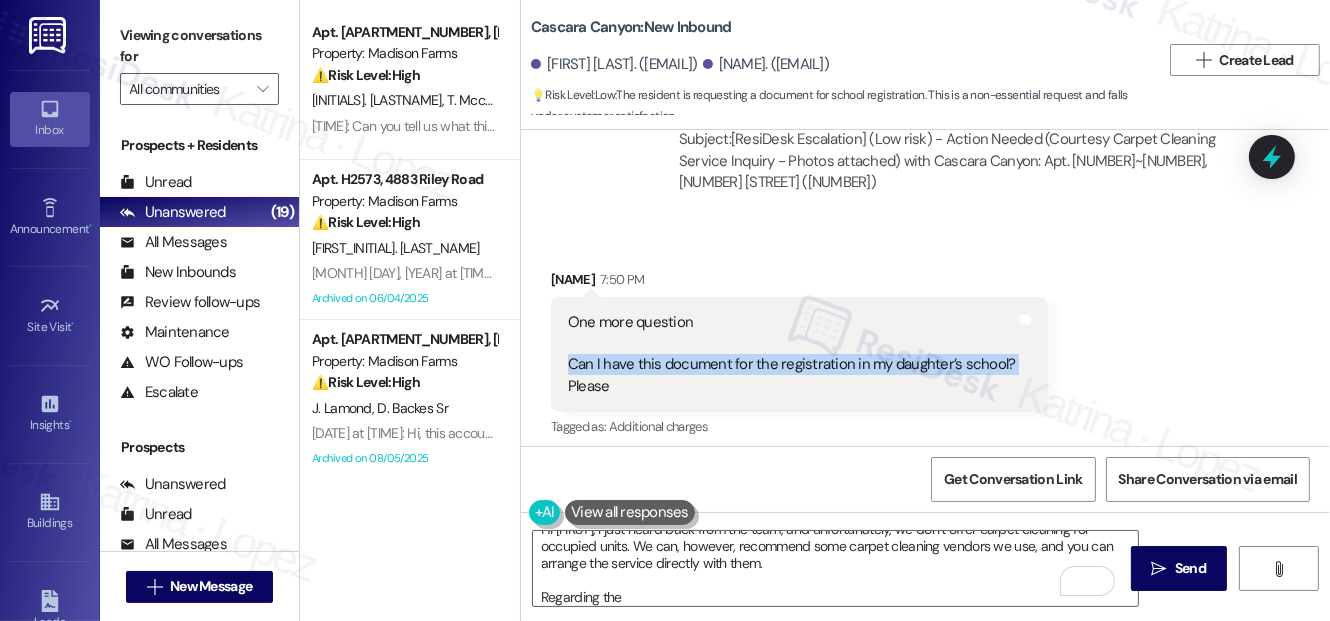 click on "One more question
Can I have this document for the registration in my daughter’s school?
Please" at bounding box center [792, 355] 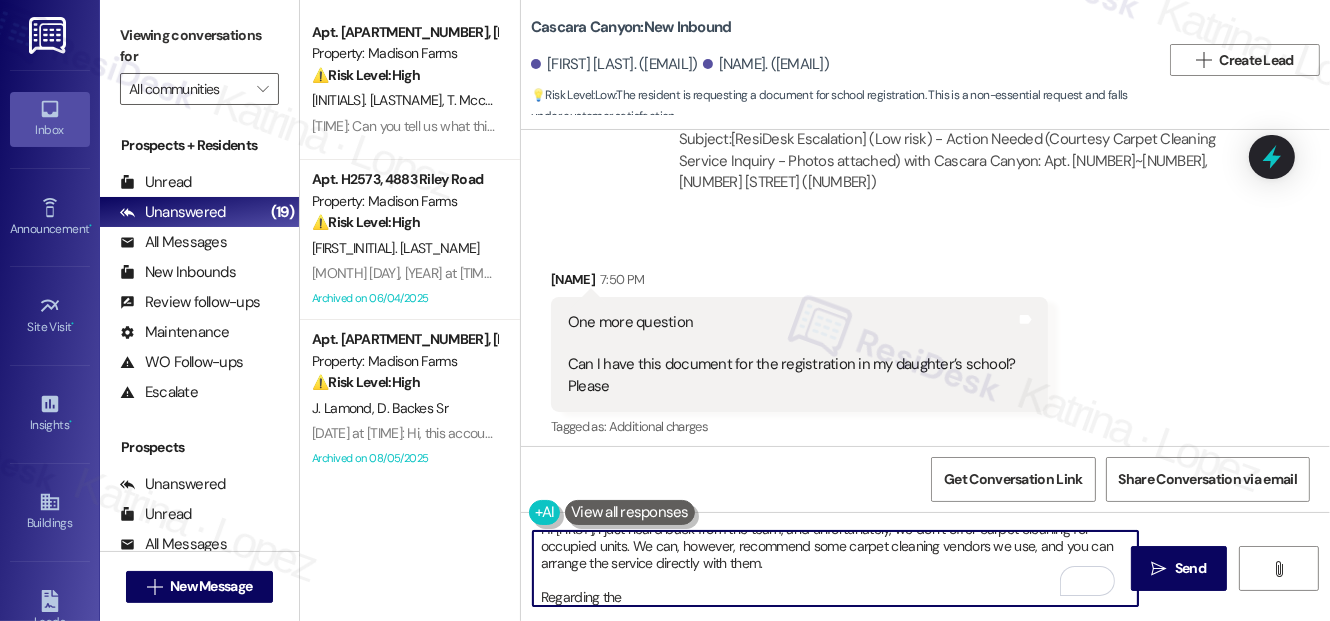 click on "Hi Brenda, I just heard back from the team, and unfortunately, we don’t offer carpet cleaning for occupied units. We can, however, recommend some carpet cleaning vendors we use, and you can arrange the service directly with them.
Regarding the" at bounding box center (835, 568) 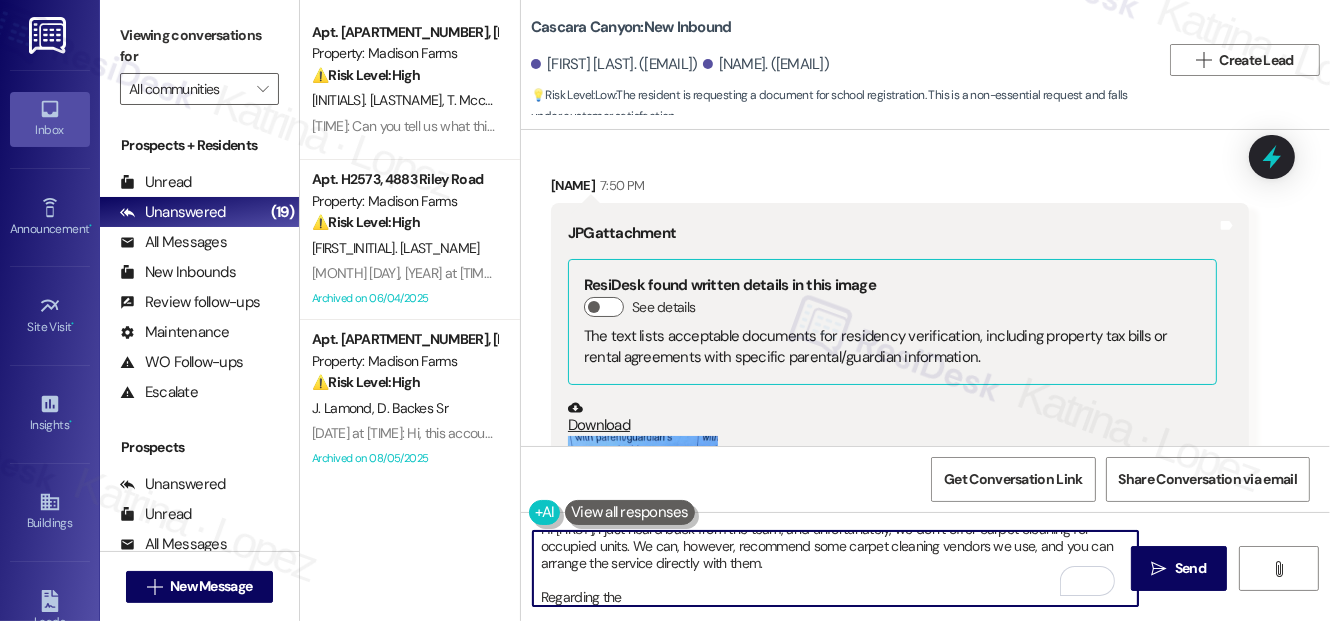 scroll, scrollTop: 9245, scrollLeft: 0, axis: vertical 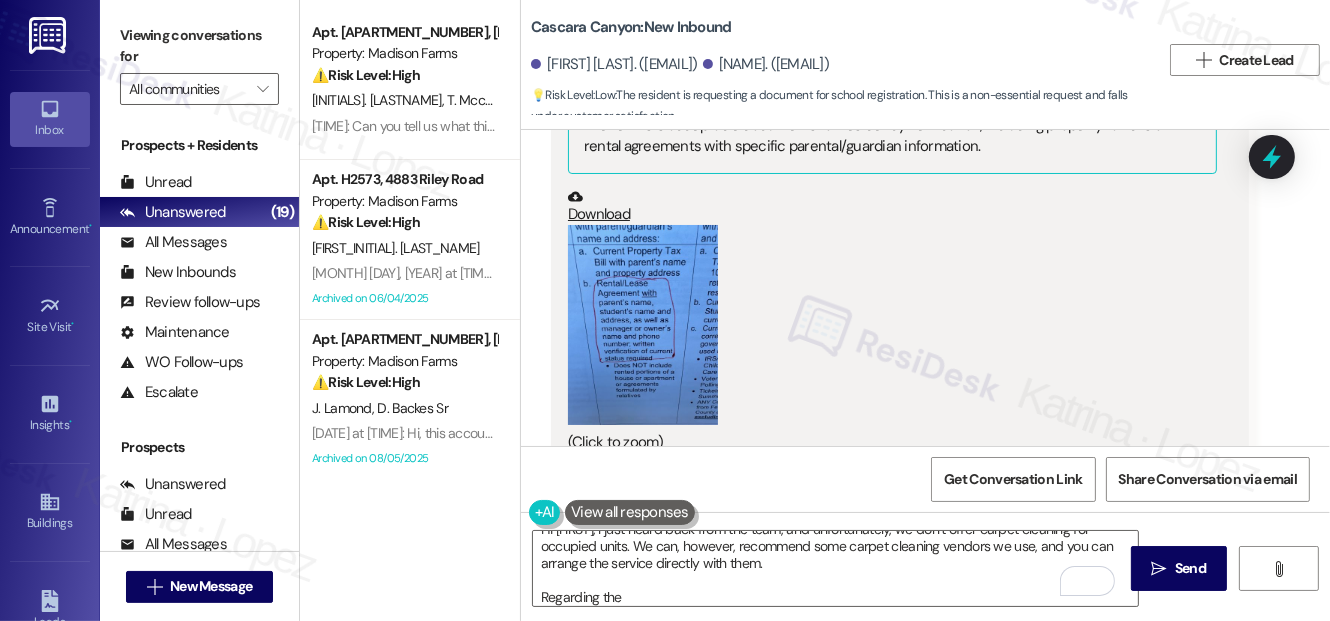 click at bounding box center (643, 325) 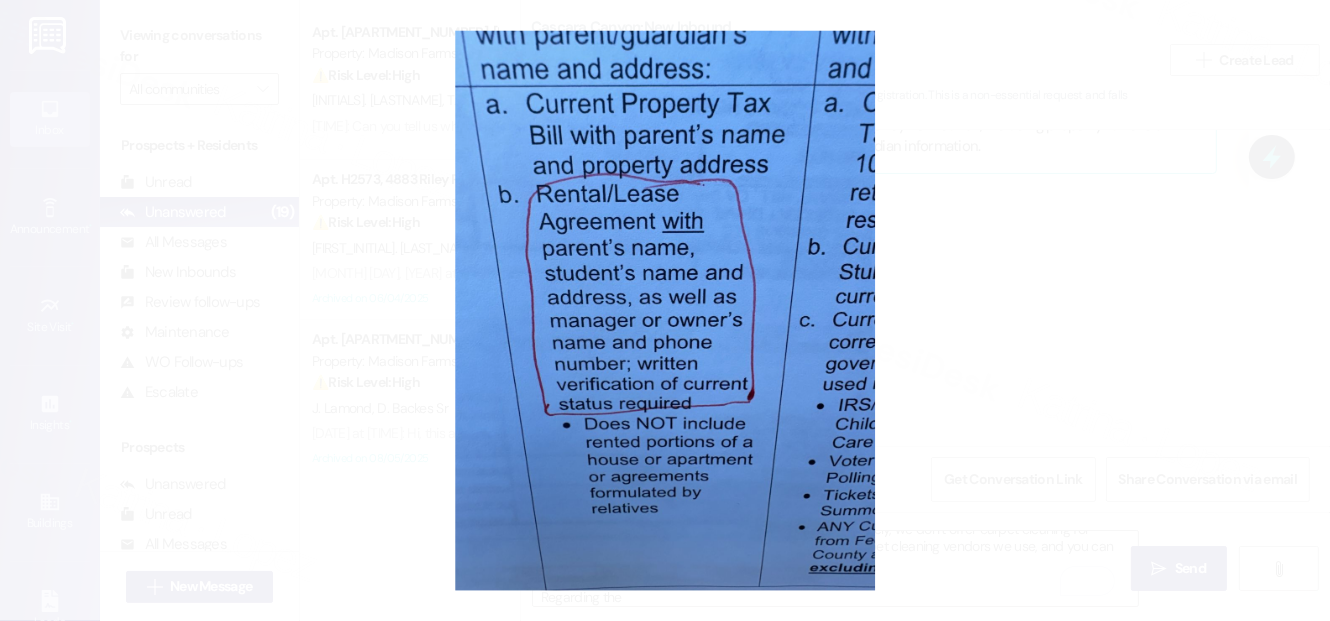 click at bounding box center [665, 310] 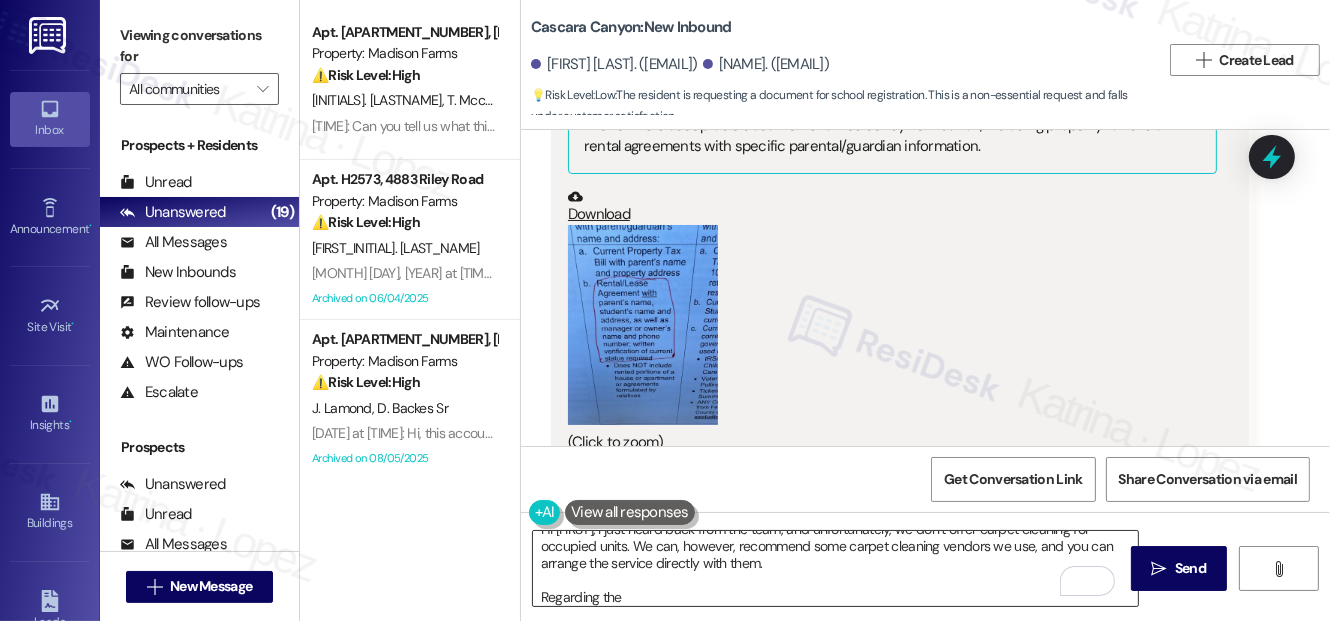 click on "Hi Brenda, I just heard back from the team, and unfortunately, we don’t offer carpet cleaning for occupied units. We can, however, recommend some carpet cleaning vendors we use, and you can arrange the service directly with them.
Regarding the" at bounding box center [835, 568] 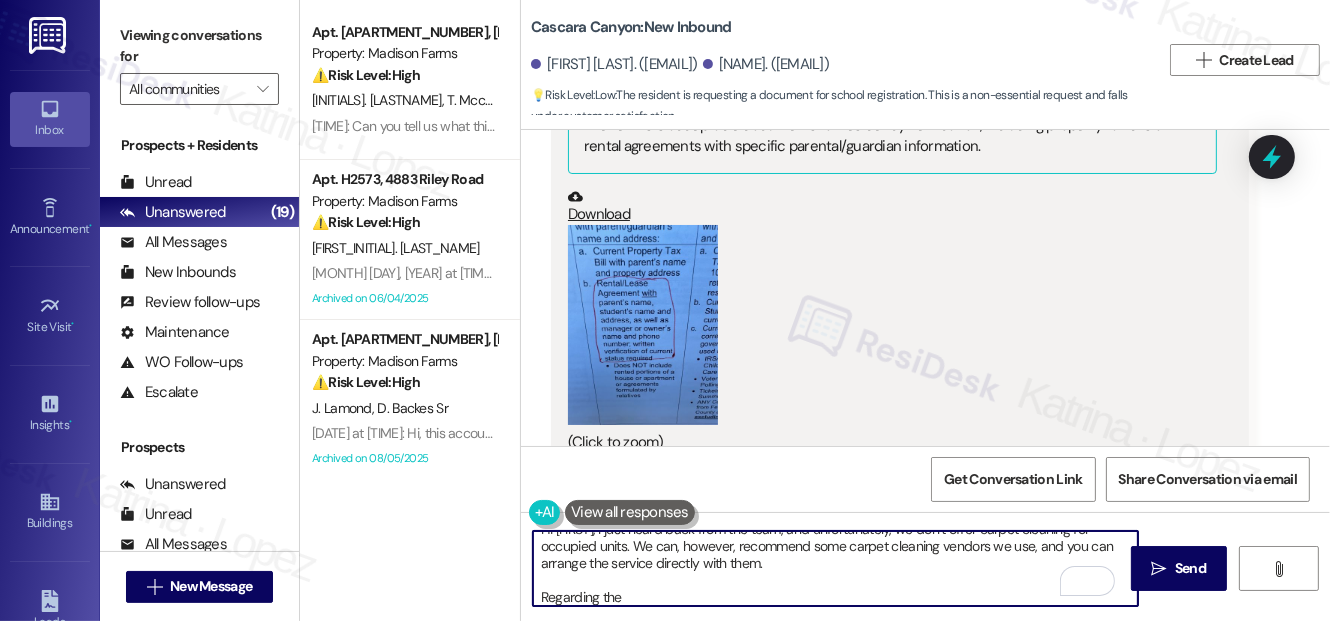 click on "Hi Brenda, I just heard back from the team, and unfortunately, we don’t offer carpet cleaning for occupied units. We can, however, recommend some carpet cleaning vendors we use, and you can arrange the service directly with them.
Regarding the" at bounding box center (835, 568) 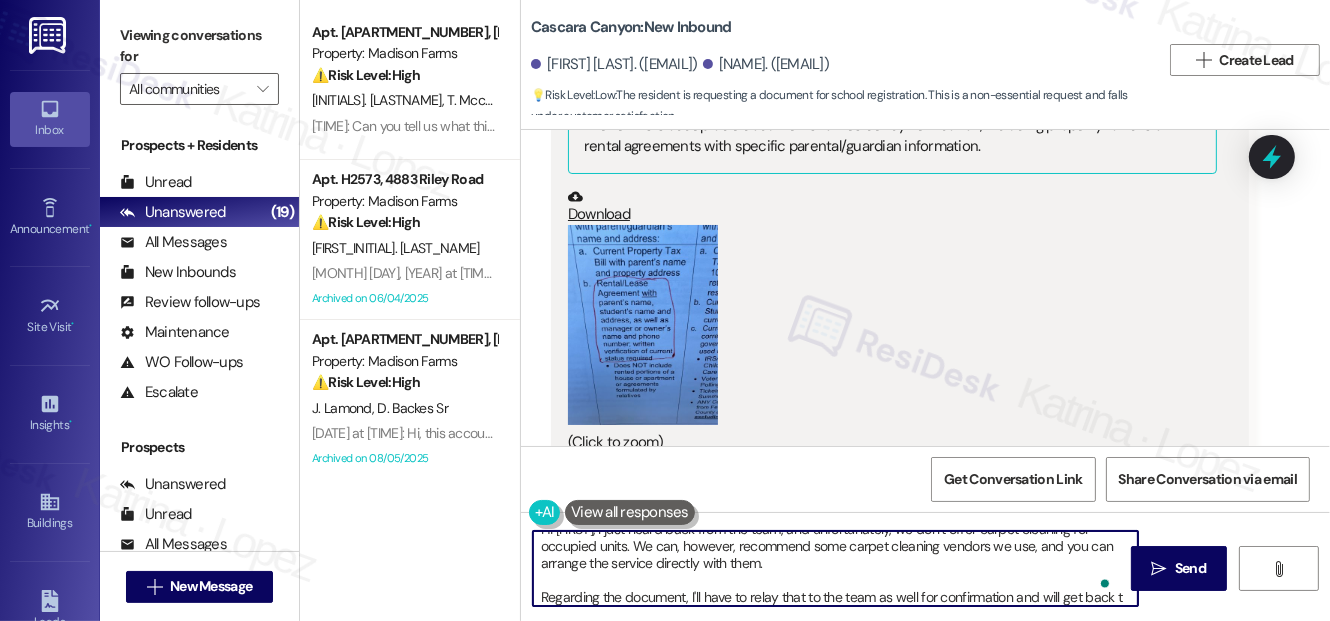 scroll, scrollTop: 34, scrollLeft: 0, axis: vertical 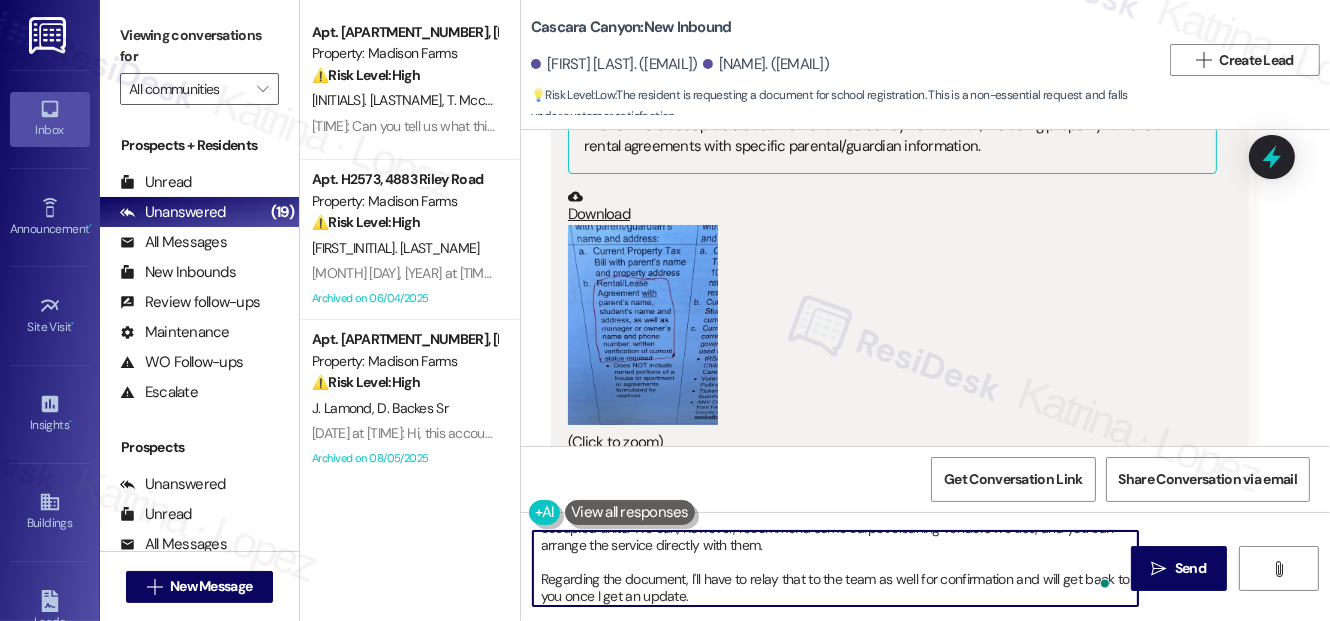 type on "Hi Brenda, I just heard back from the team, and unfortunately, we don’t offer carpet cleaning for occupied units. We can, however, recommend some carpet cleaning vendors we use, and you can arrange the service directly with them.
Regarding the document, I'll have to relay that to the team as well for confirmation and will get back to you once I get an update." 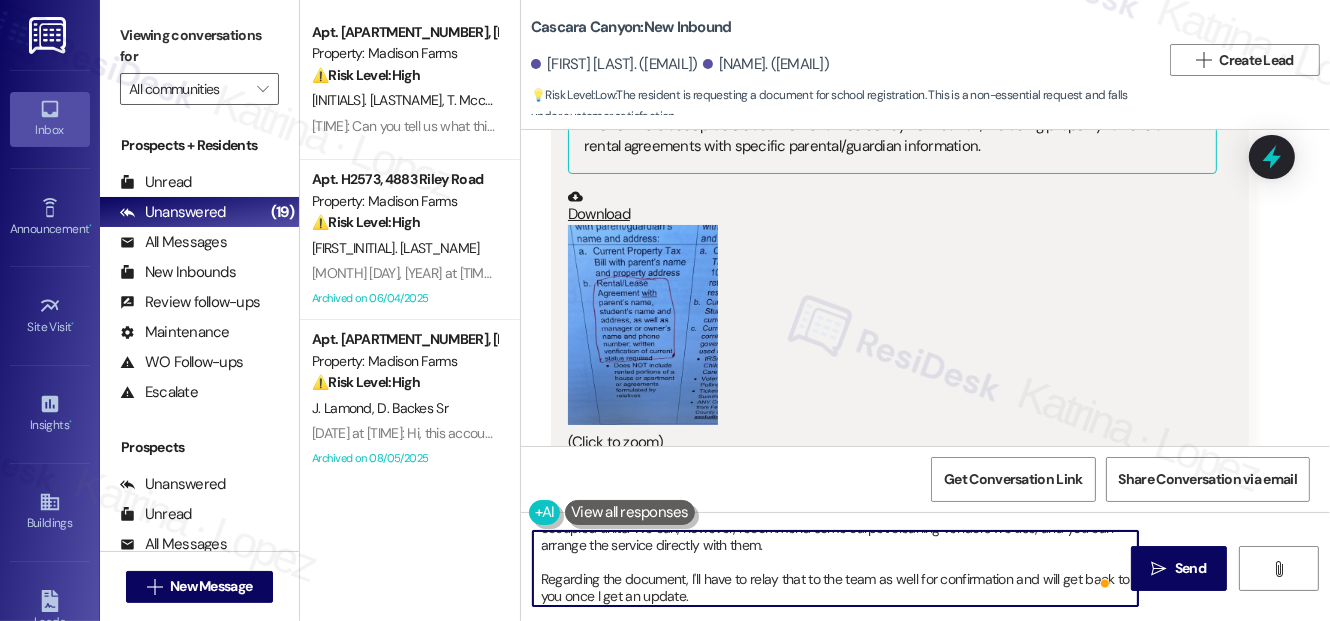 scroll, scrollTop: 34, scrollLeft: 0, axis: vertical 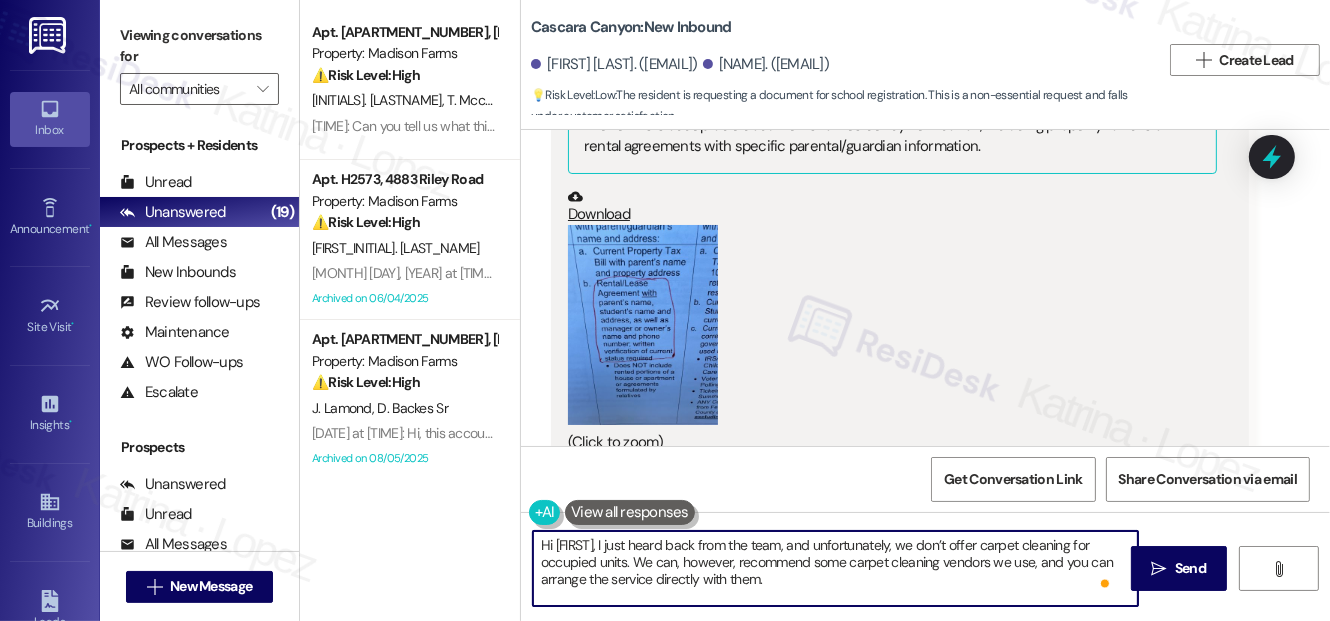 click on "Hi Brenda, I just heard back from the team, and unfortunately, we don’t offer carpet cleaning for occupied units. We can, however, recommend some carpet cleaning vendors we use, and you can arrange the service directly with them.
Regarding the document, I'll have to relay that to the team as well for confirmation and will get back to you once I get an update." at bounding box center [835, 568] 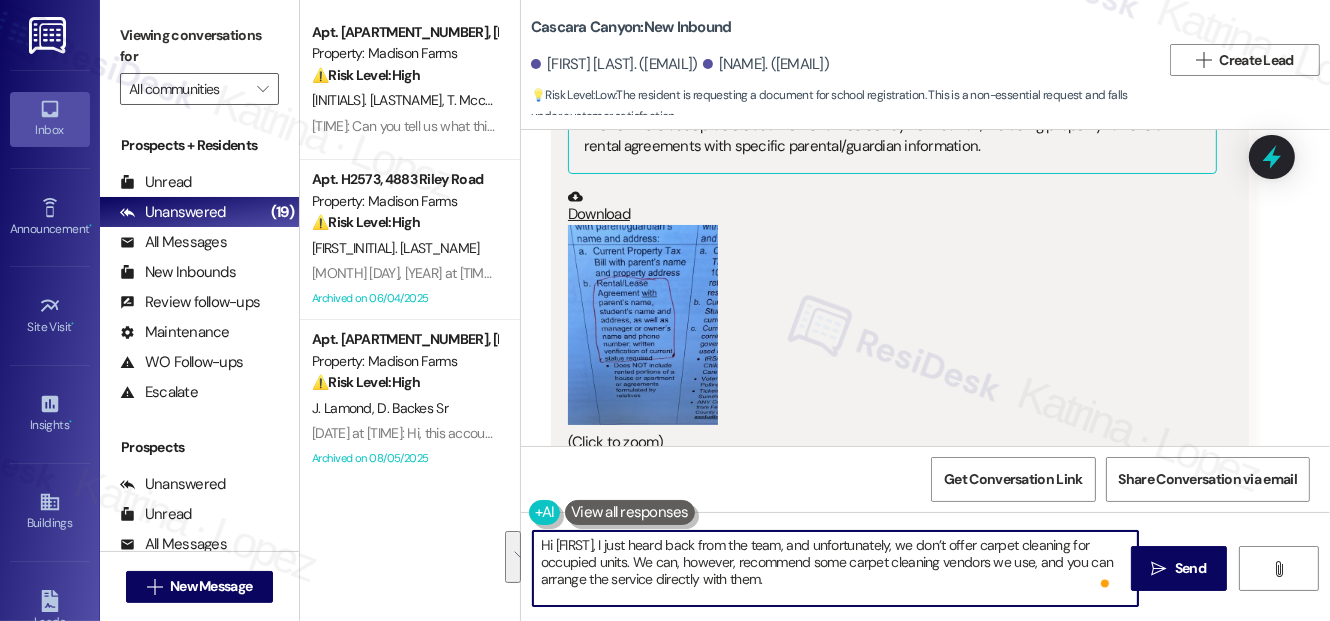 scroll, scrollTop: 39, scrollLeft: 0, axis: vertical 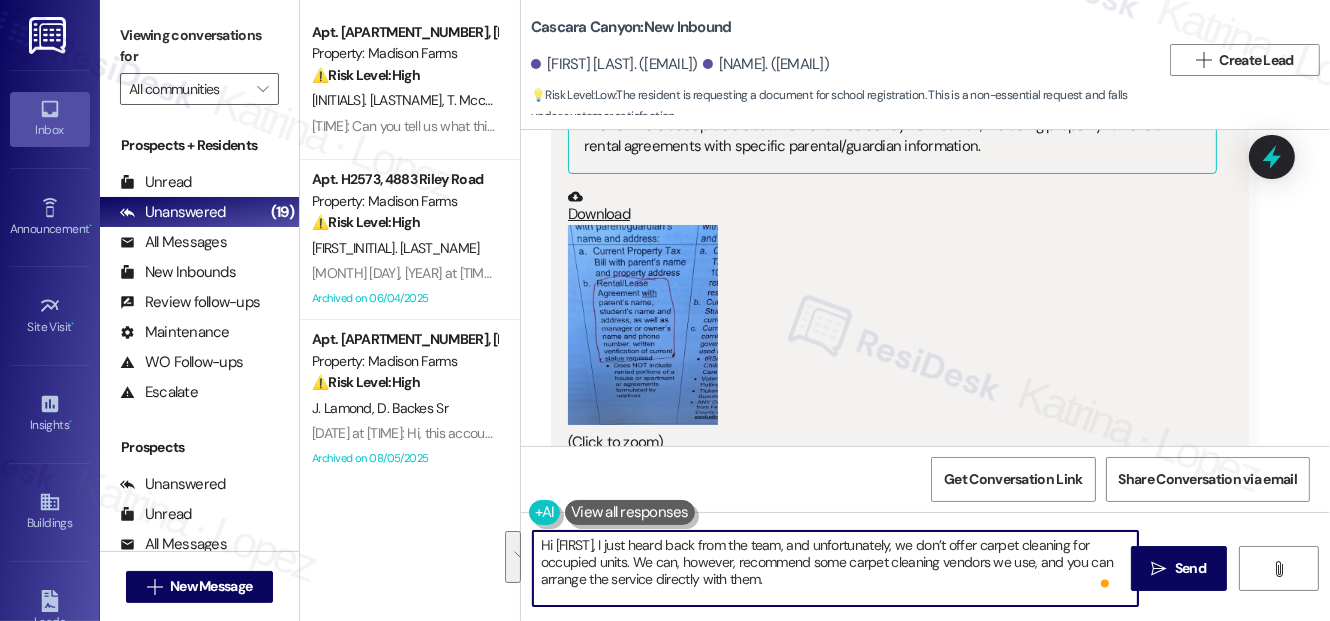 click on "Hi Brenda, I just heard back from the team, and unfortunately, we don’t offer carpet cleaning for occupied units. We can, however, recommend some carpet cleaning vendors we use, and you can arrange the service directly with them.
Regarding the document, I'll have to relay that to the team as well for confirmation and will get back to you once I get an update." at bounding box center [835, 568] 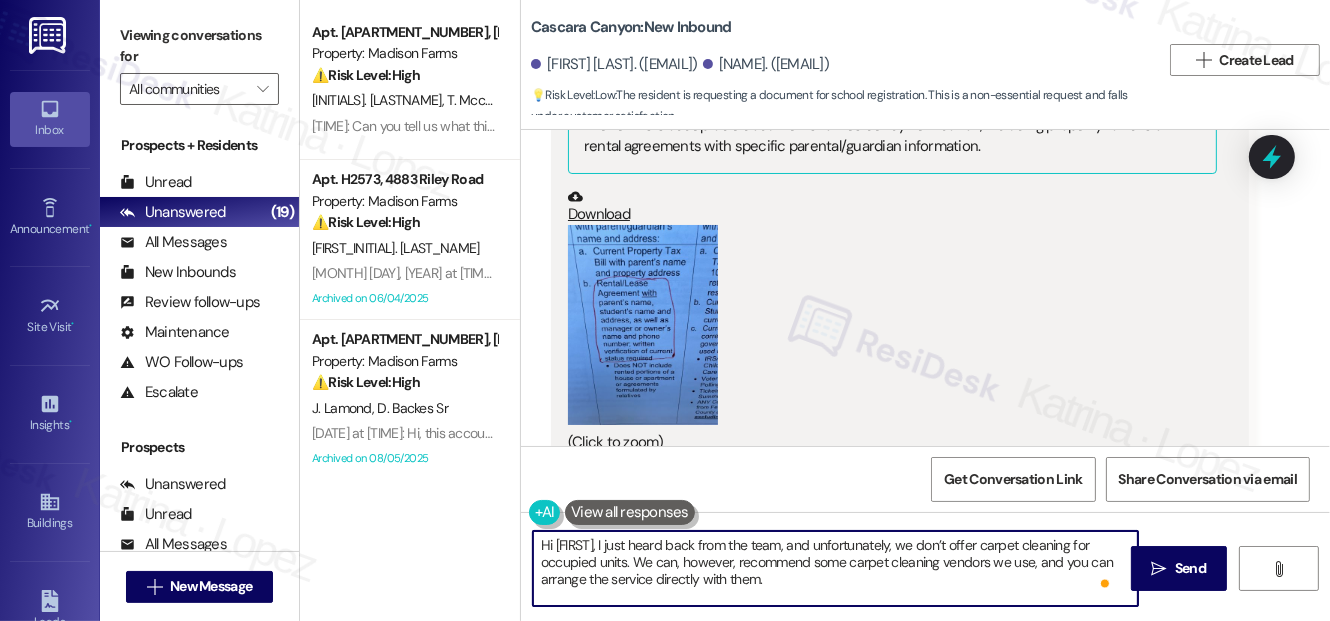 scroll, scrollTop: 39, scrollLeft: 0, axis: vertical 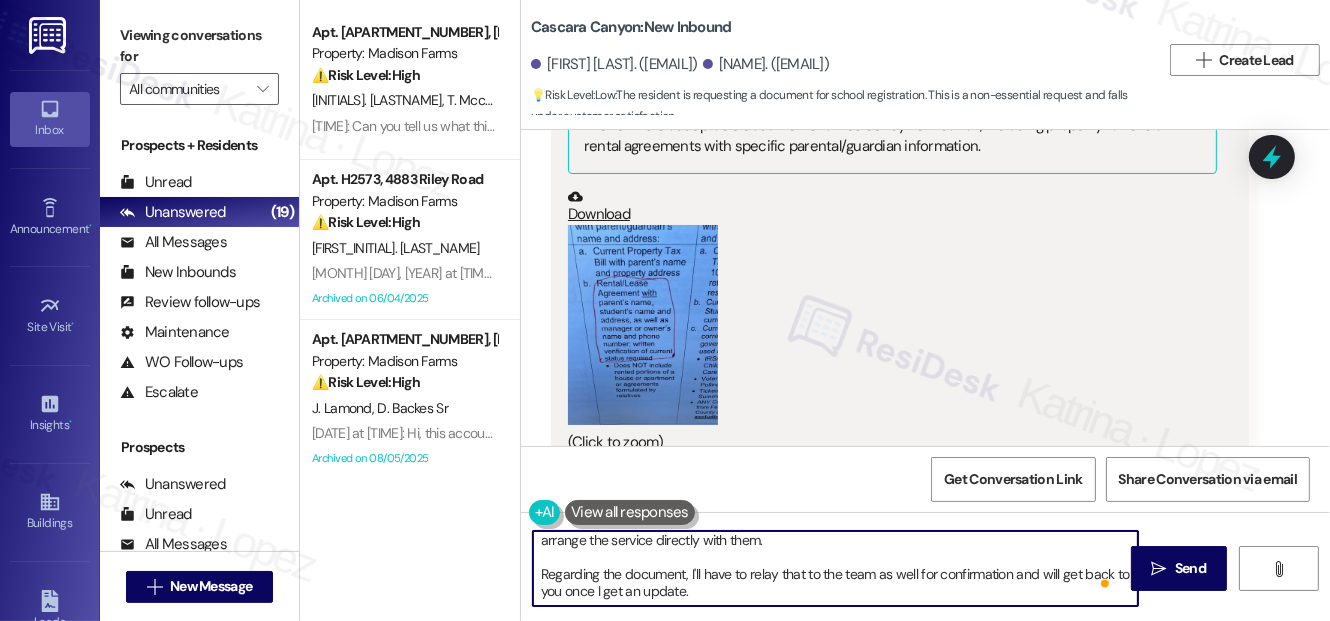click on "Hi Brenda, I just heard back from the team, and unfortunately, we don’t offer carpet cleaning for occupied units. We can, however, recommend some carpet cleaning vendors we use, and you can arrange the service directly with them.
Regarding the document, I'll have to relay that to the team as well for confirmation and will get back to you once I get an update." at bounding box center (835, 568) 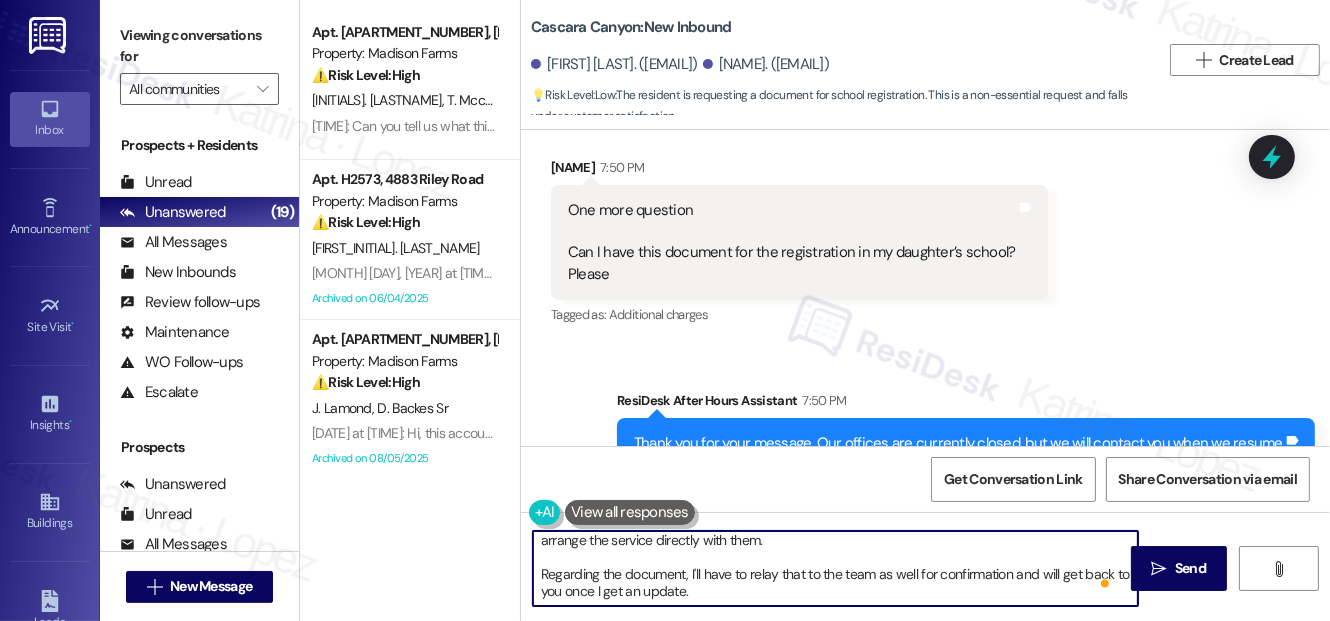 scroll, scrollTop: 8517, scrollLeft: 0, axis: vertical 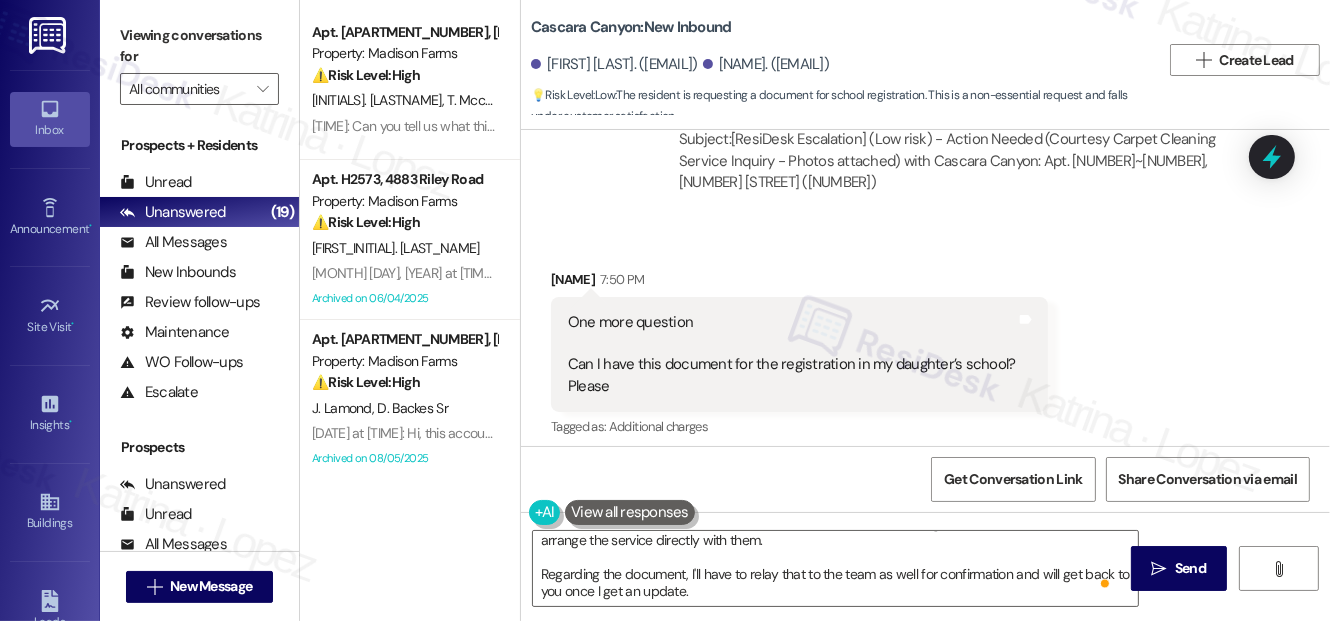 click on "Viewing conversations for" at bounding box center (199, 46) 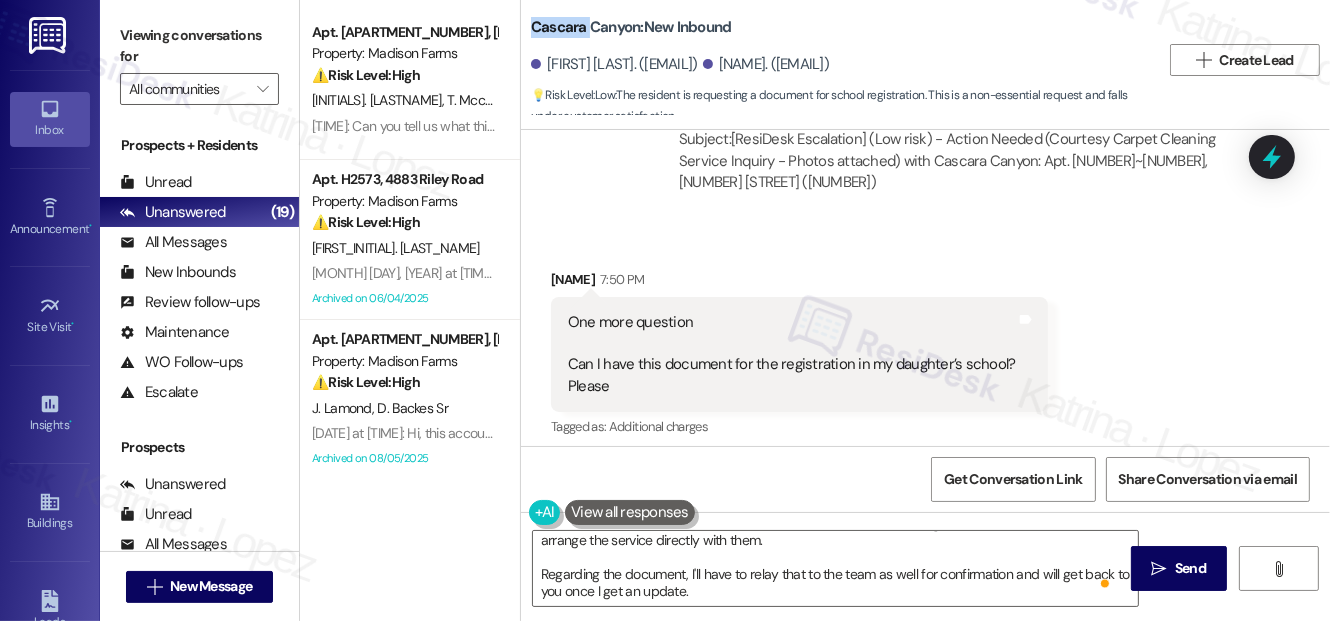 click on "Cascara Canyon:  New Inbound" at bounding box center (631, 27) 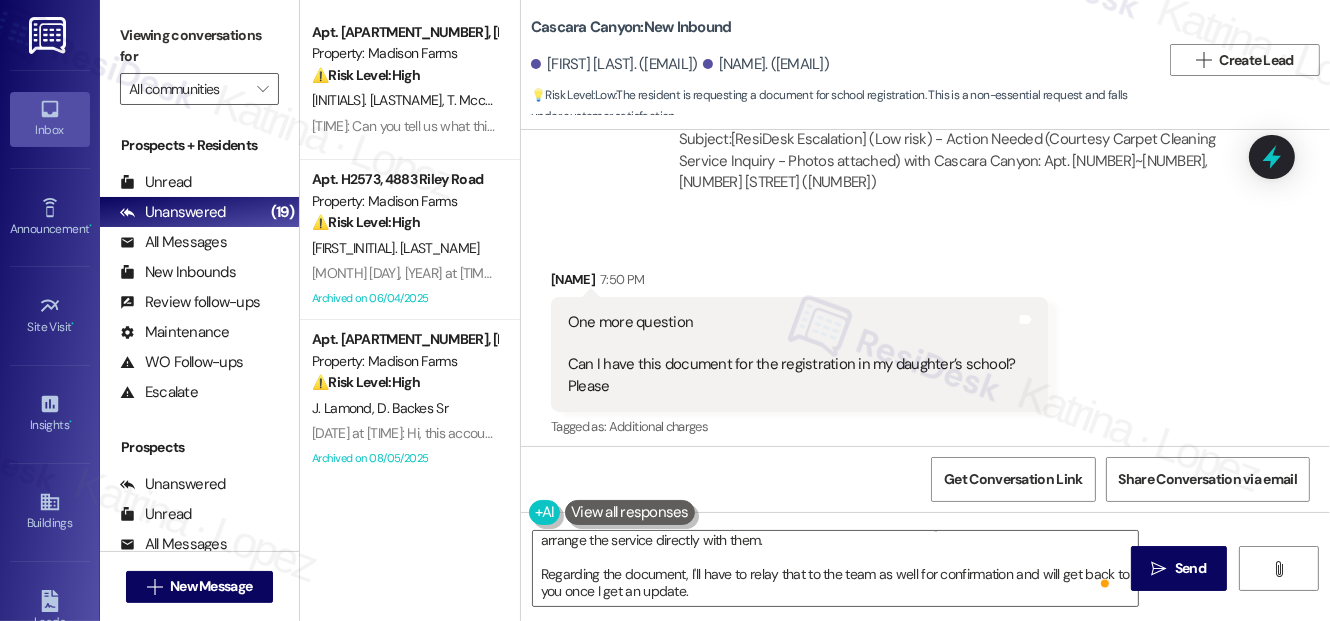 click on "Viewing conversations for" at bounding box center [199, 46] 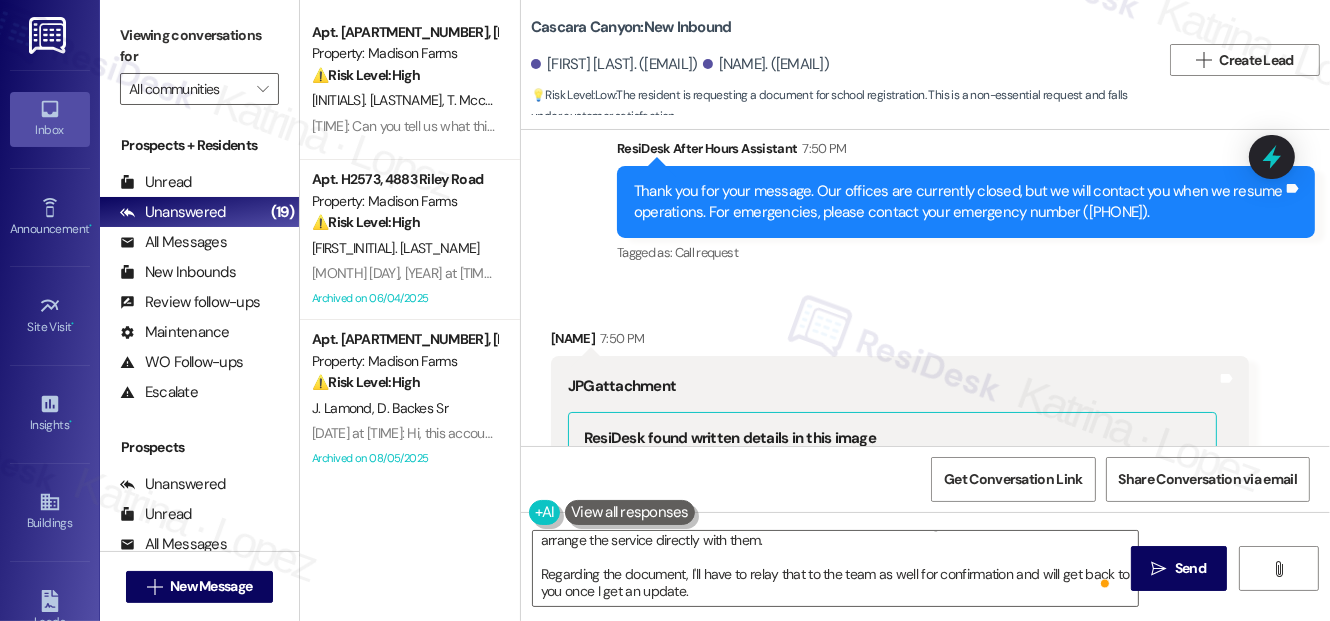 scroll, scrollTop: 9154, scrollLeft: 0, axis: vertical 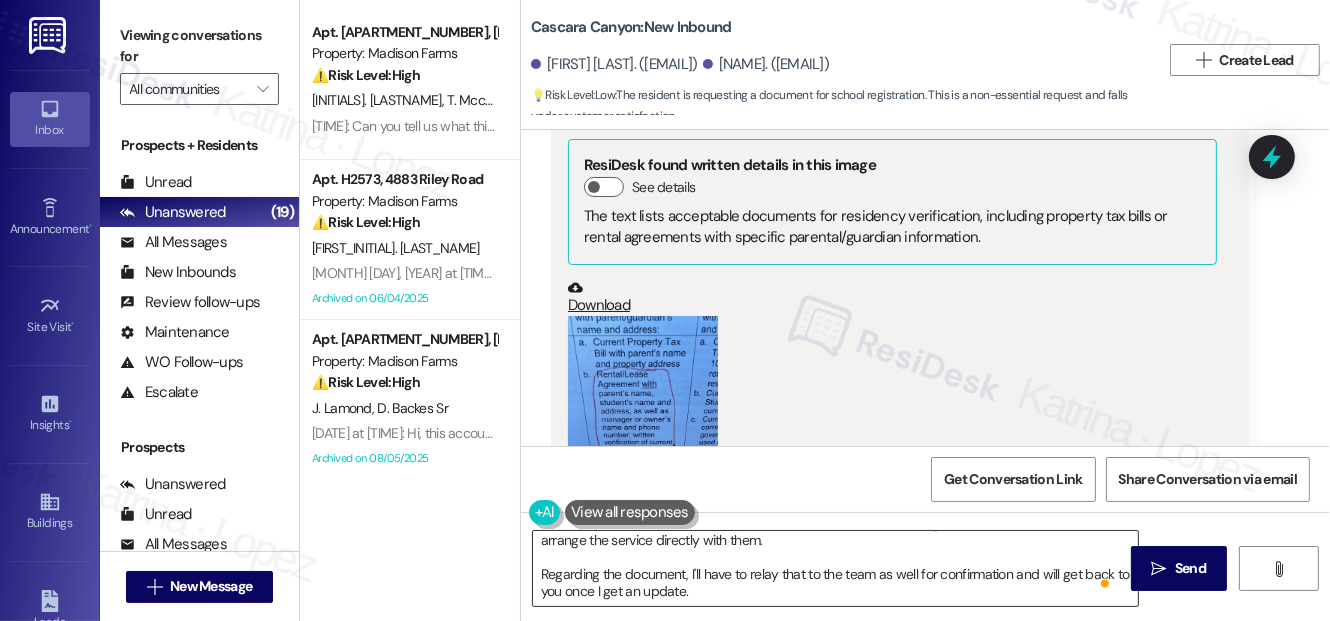 click on "Hi Brenda, I just heard back from the team, and unfortunately, we don’t offer carpet cleaning for occupied units. We can, however, recommend some carpet cleaning vendors we use, and you can arrange the service directly with them.
Regarding the document, I'll have to relay that to the team as well for confirmation and will get back to you once I get an update." at bounding box center (835, 568) 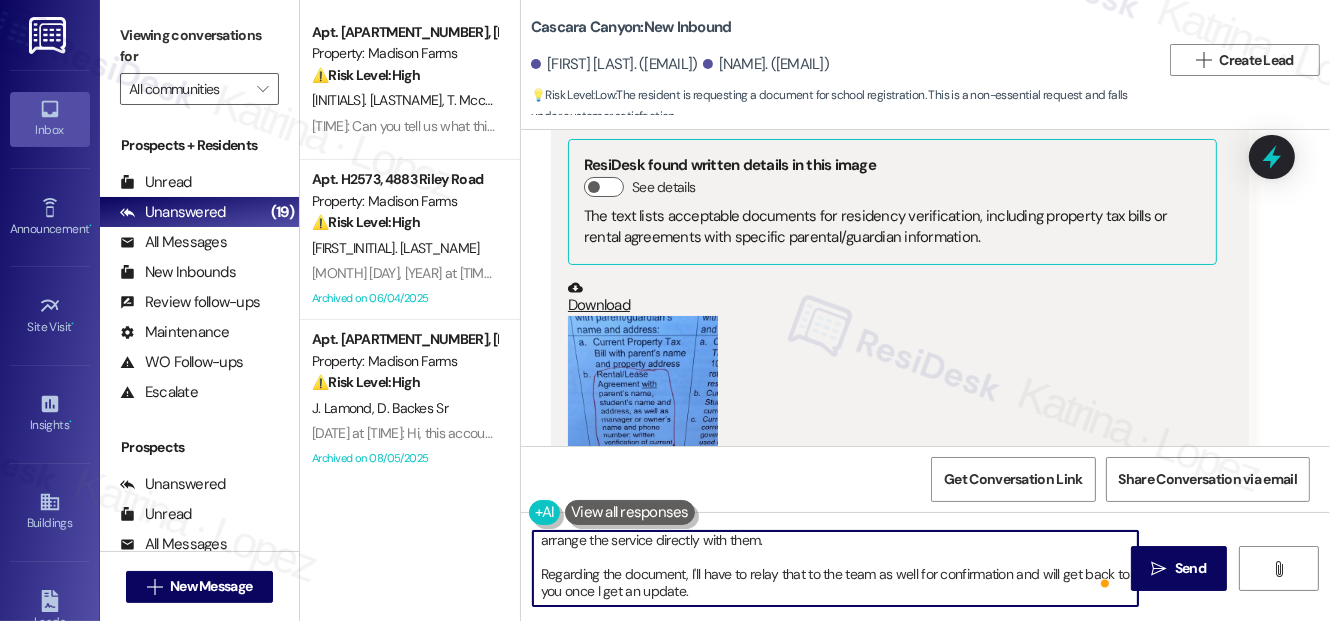 click on "Hi Brenda, I just heard back from the team, and unfortunately, we don’t offer carpet cleaning for occupied units. We can, however, recommend some carpet cleaning vendors we use, and you can arrange the service directly with them.
Regarding the document, I'll have to relay that to the team as well for confirmation and will get back to you once I get an update." at bounding box center (835, 568) 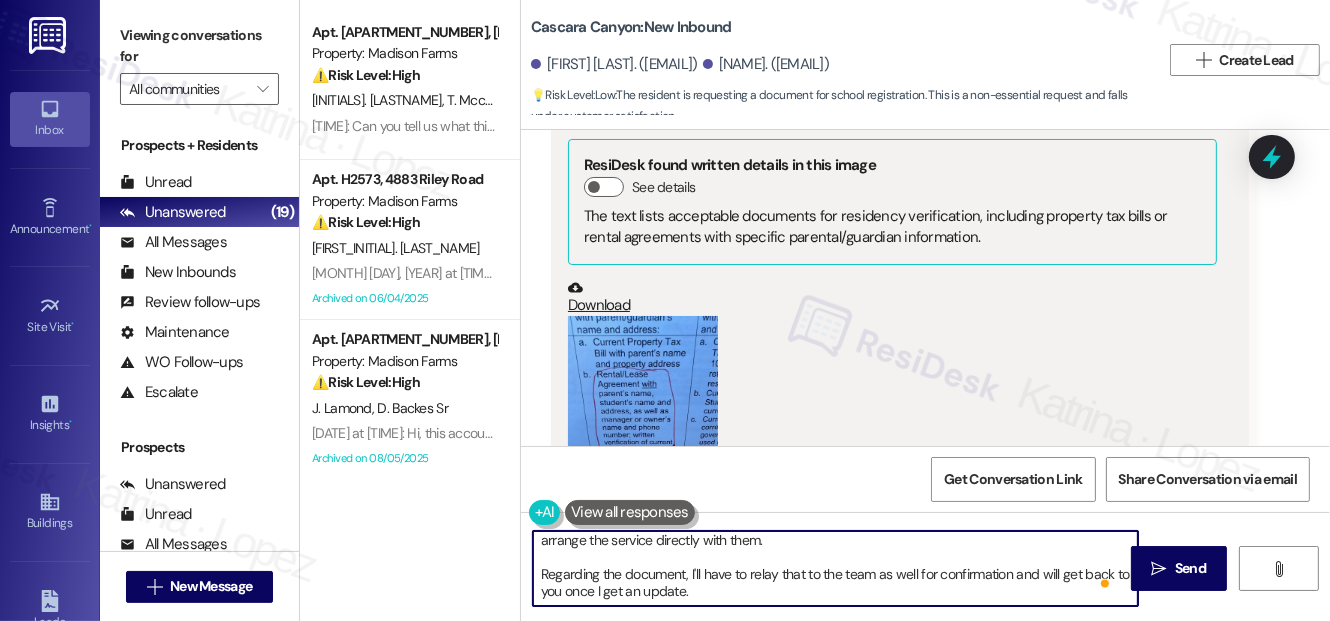 click on "Hi Brenda, I just heard back from the team, and unfortunately, we don’t offer carpet cleaning for occupied units. We can, however, recommend some carpet cleaning vendors we use, and you can arrange the service directly with them.
Regarding the document, I'll have to relay that to the team as well for confirmation and will get back to you once I get an update." at bounding box center (835, 568) 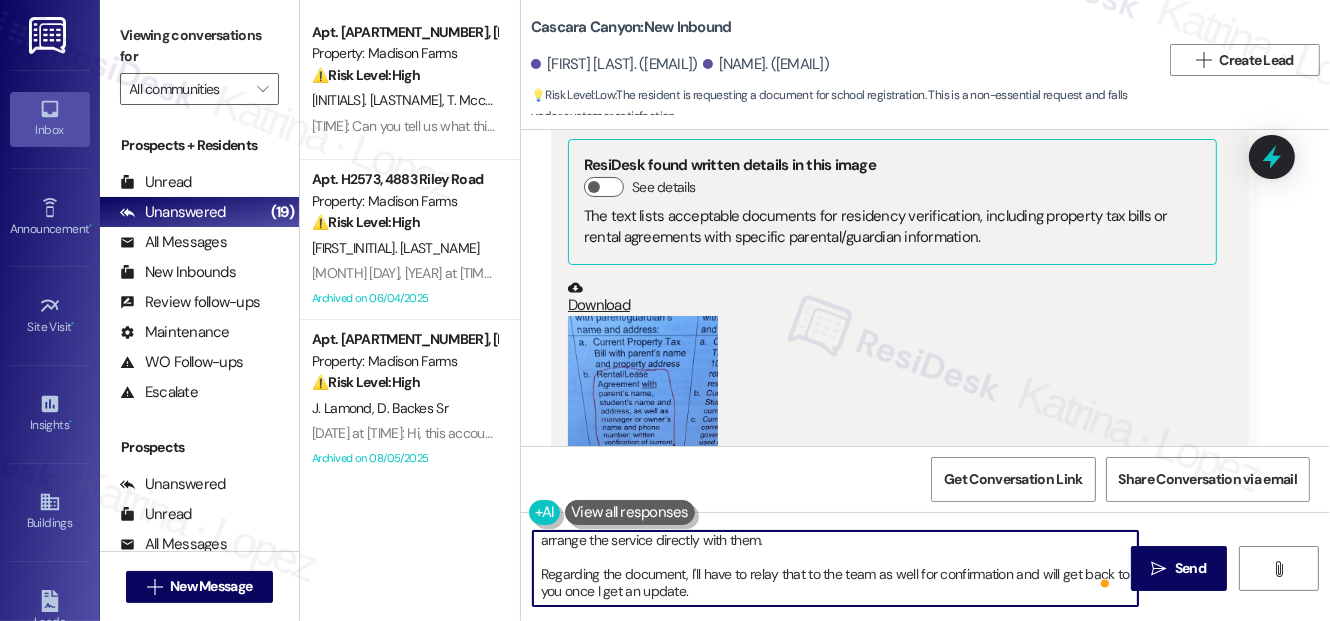 click on "Hi Brenda, I just heard back from the team, and unfortunately, we don’t offer carpet cleaning for occupied units. We can, however, recommend some carpet cleaning vendors we use, and you can arrange the service directly with them.
Regarding the document, I'll have to relay that to the team as well for confirmation and will get back to you once I get an update." at bounding box center [835, 568] 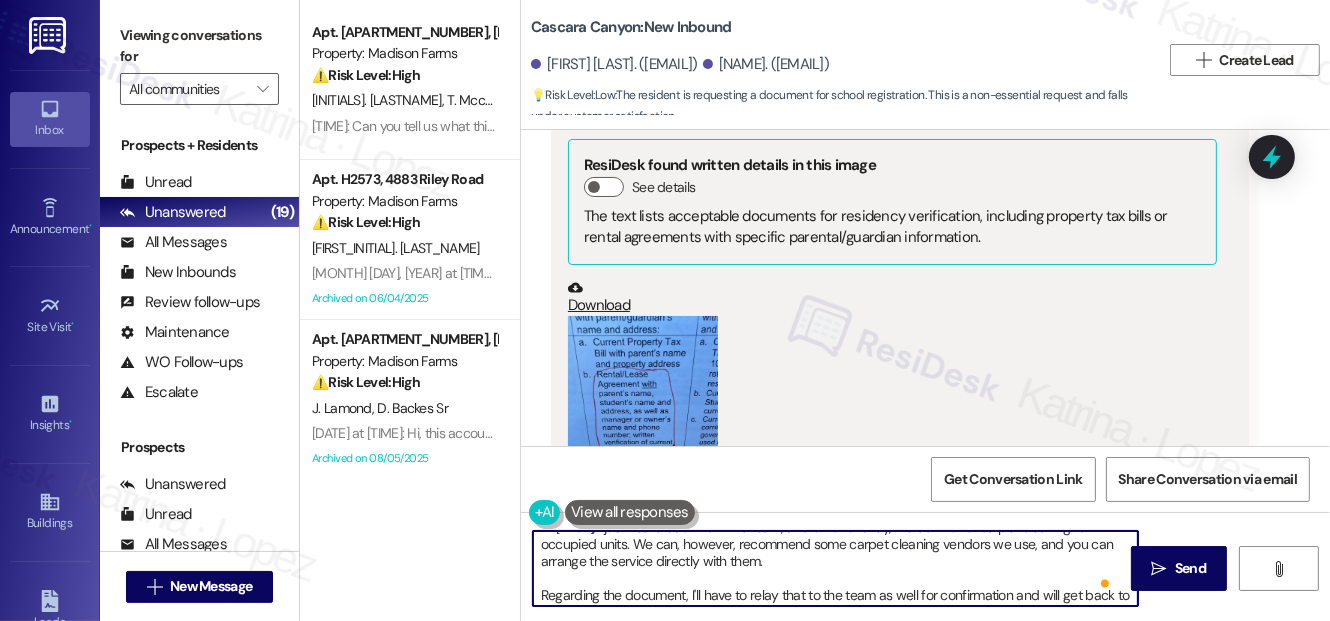 scroll, scrollTop: 0, scrollLeft: 0, axis: both 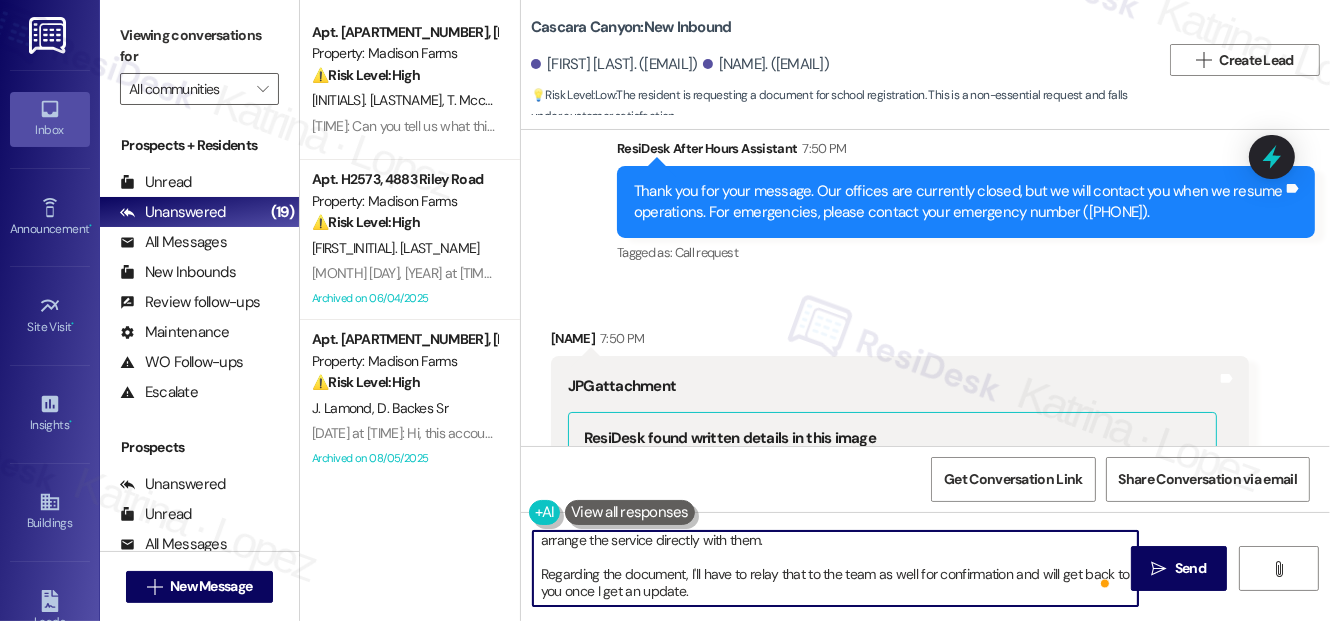 drag, startPoint x: 760, startPoint y: 583, endPoint x: 701, endPoint y: 571, distance: 60.207973 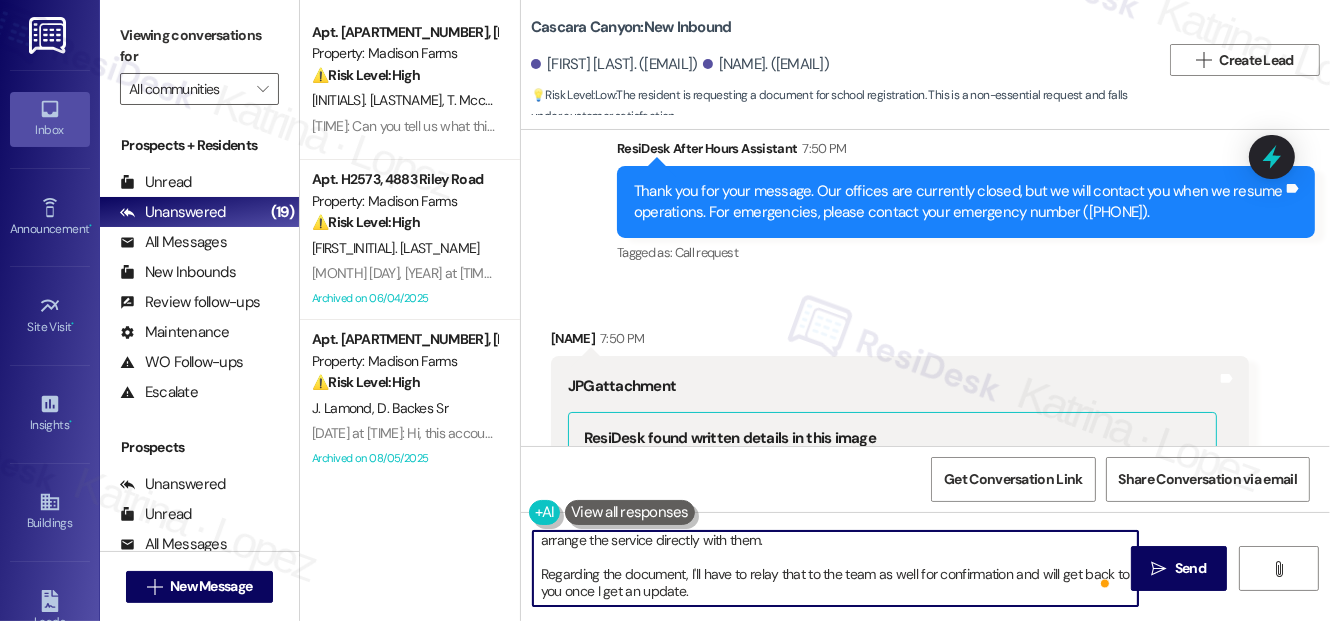 click on "Hi Brenda, I just heard back from the team, and unfortunately, we don’t offer carpet cleaning for occupied units. We can, however, recommend some carpet cleaning vendors we use, and you can arrange the service directly with them.
Regarding the document, I'll have to relay that to the team as well for confirmation and will get back to you once I get an update." at bounding box center [835, 568] 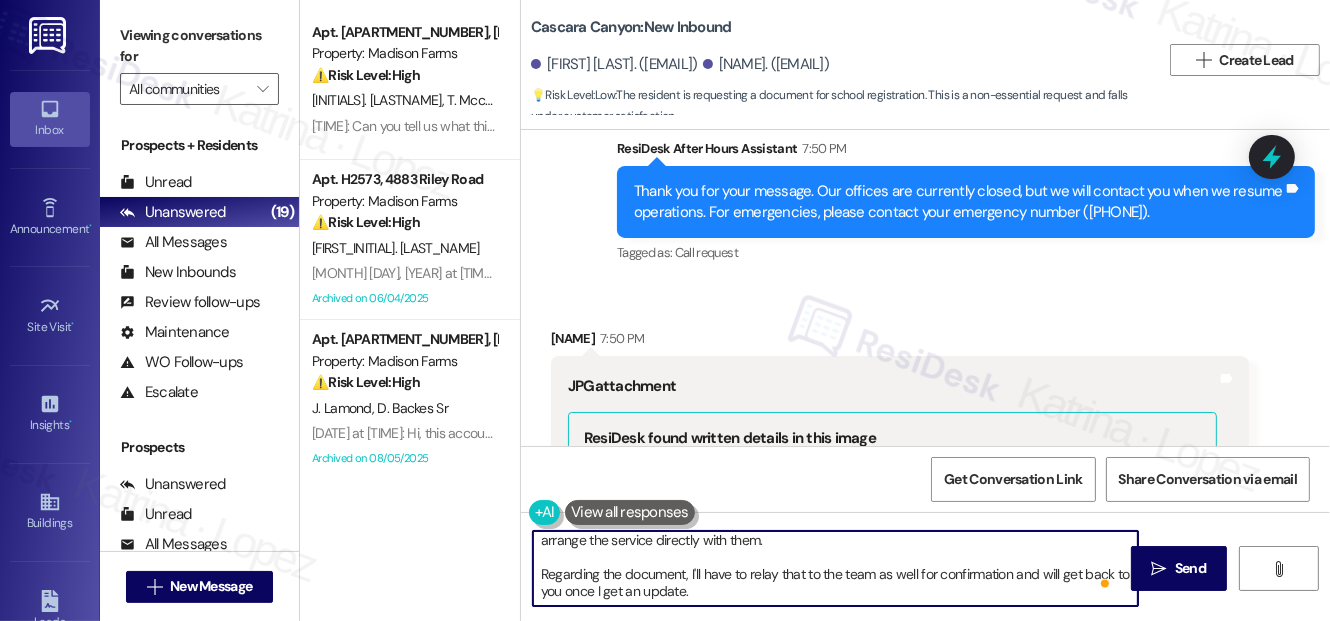 drag, startPoint x: 1010, startPoint y: 572, endPoint x: 1045, endPoint y: 582, distance: 36.40055 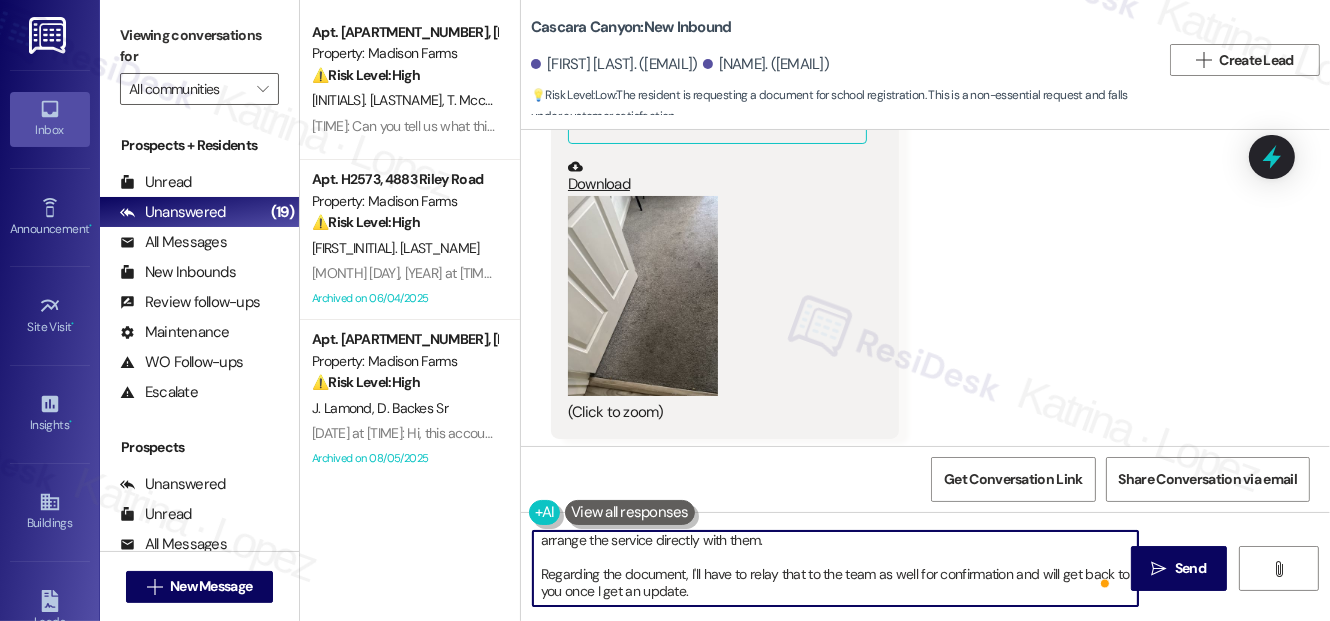 scroll, scrollTop: 8063, scrollLeft: 0, axis: vertical 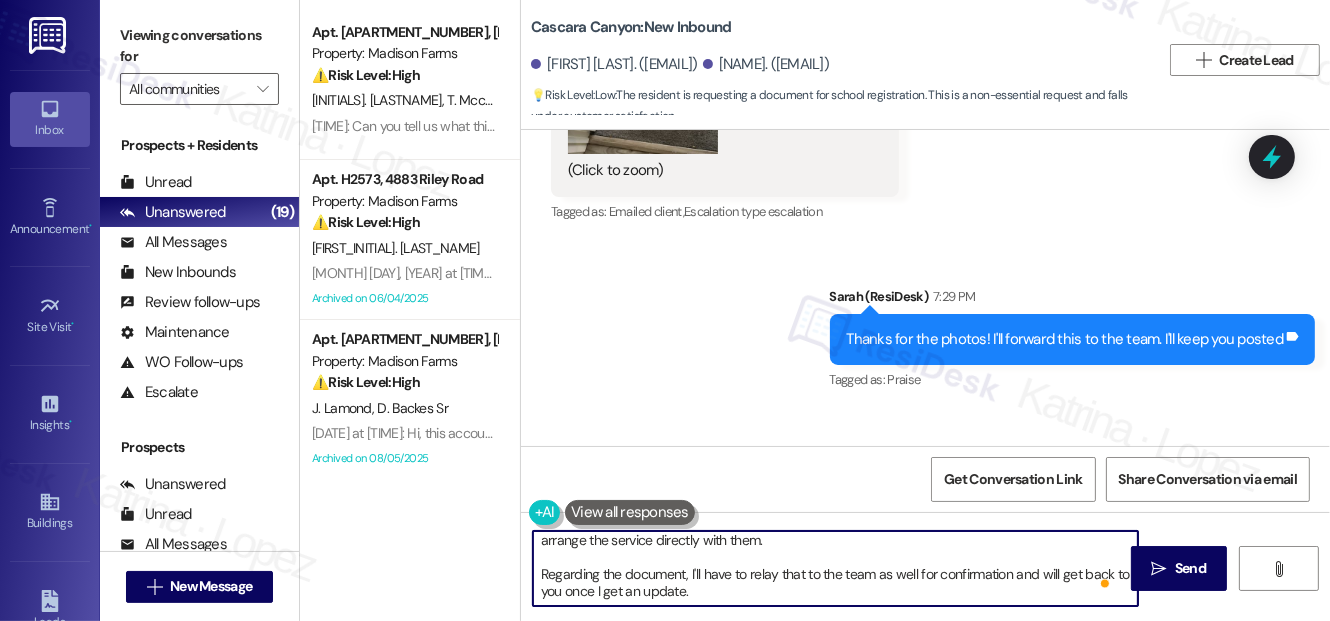 click on "Hi Brenda, I just heard back from the team, and unfortunately, we don’t offer carpet cleaning for occupied units. We can, however, recommend some carpet cleaning vendors we use, and you can arrange the service directly with them.
Regarding the document, I'll have to relay that to the team as well for confirmation and will get back to you once I get an update." at bounding box center [835, 568] 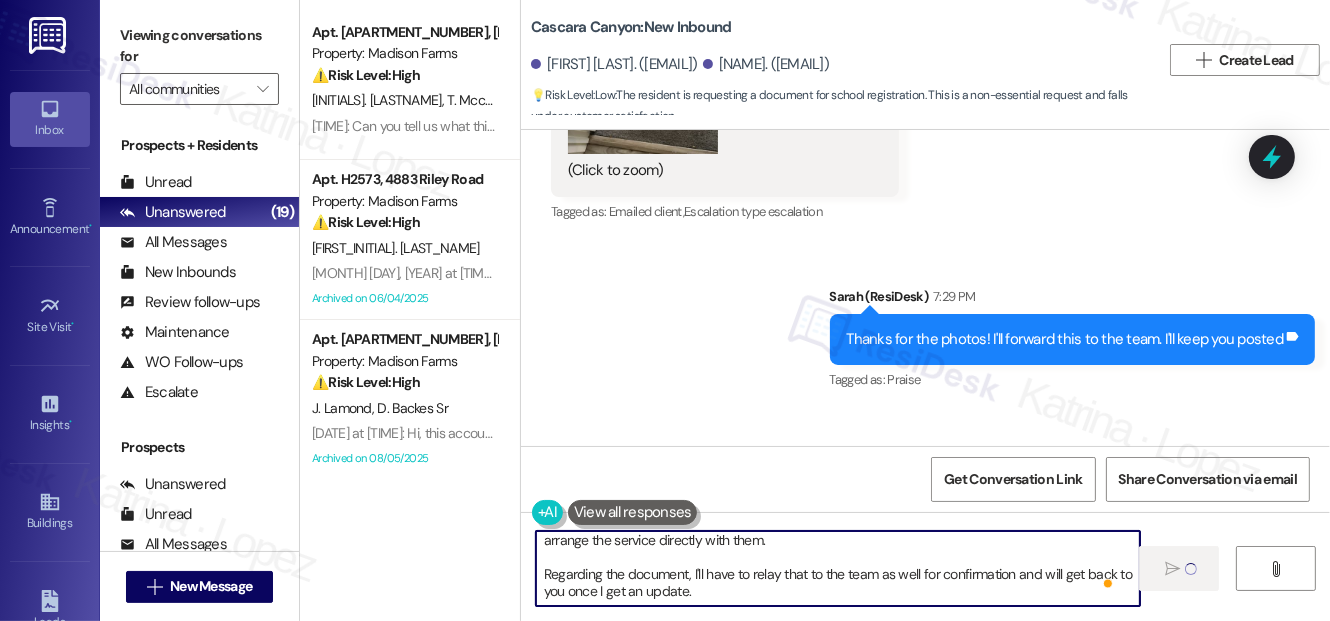 type 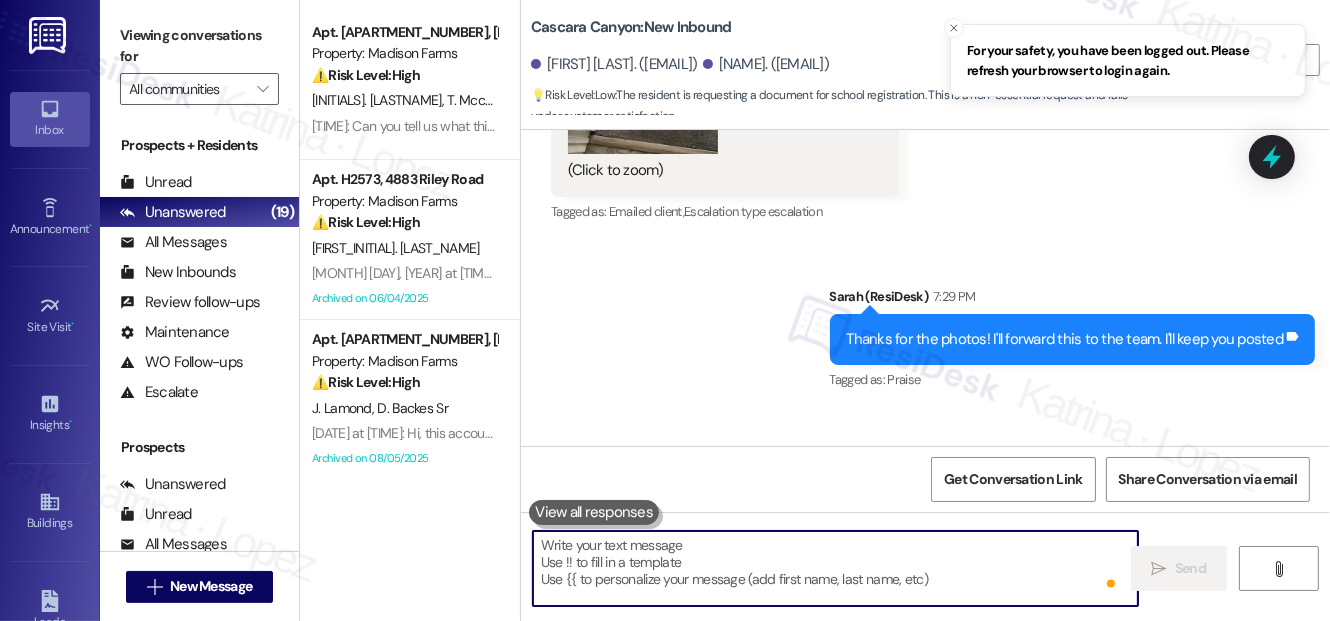 scroll, scrollTop: 0, scrollLeft: 0, axis: both 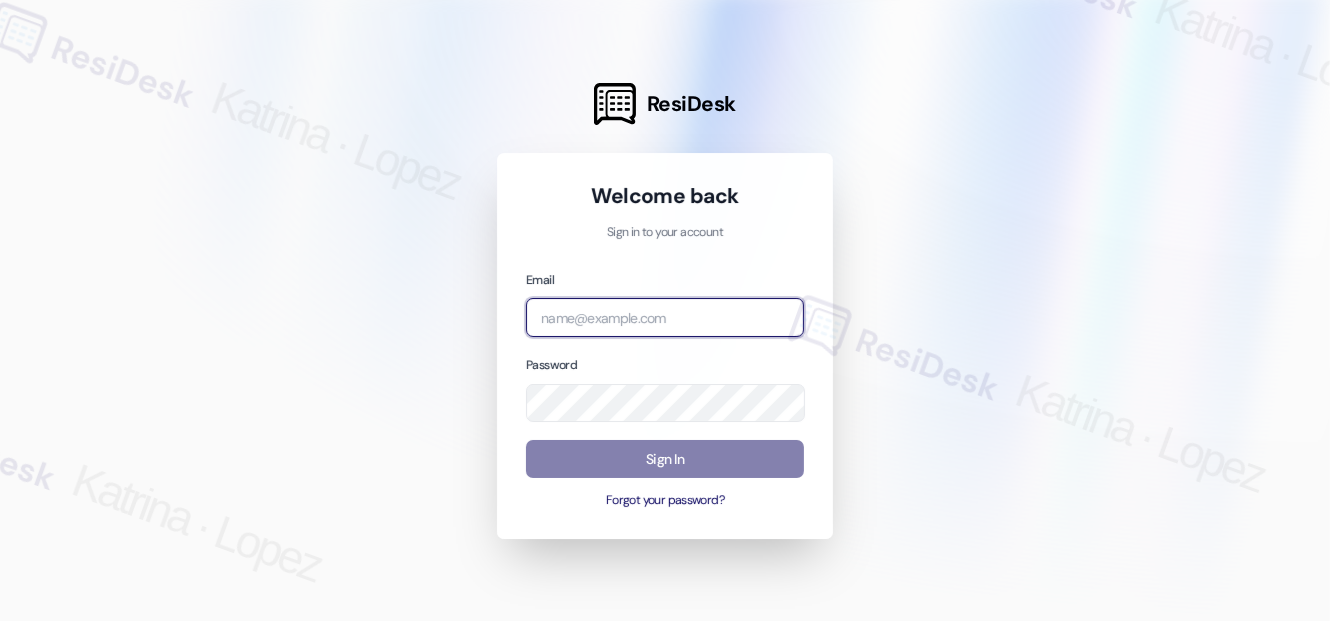 click at bounding box center (665, 317) 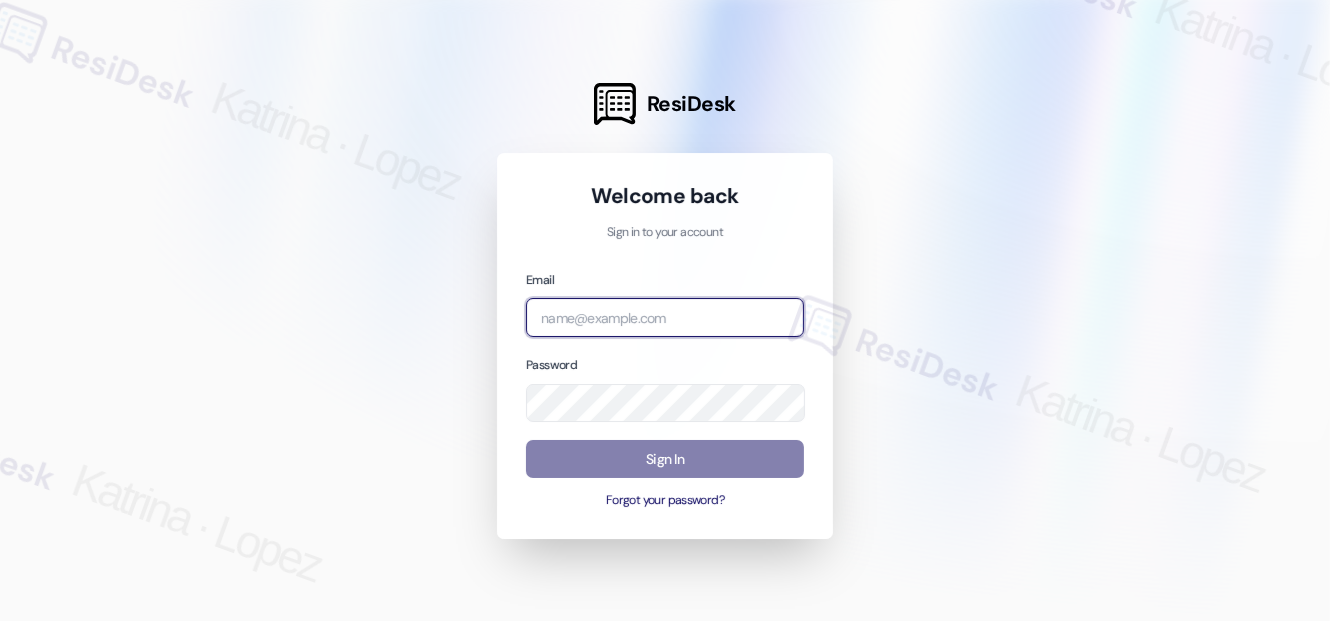 click at bounding box center [665, 317] 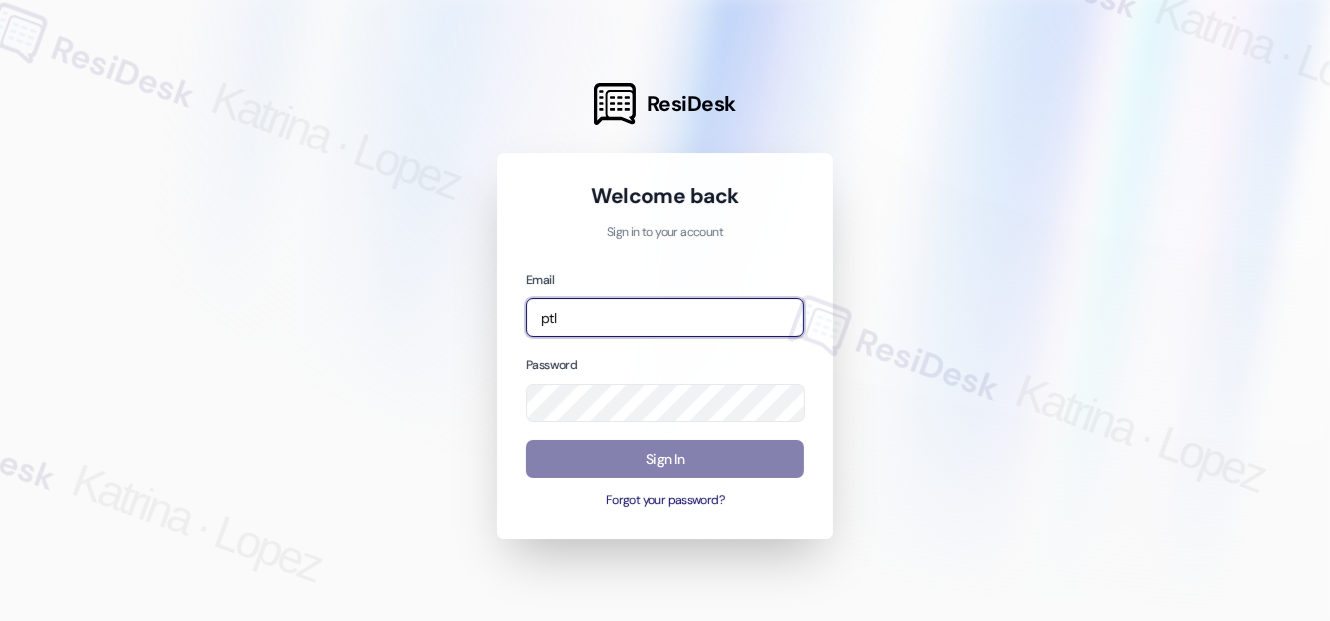 type on "[EMAIL]" 